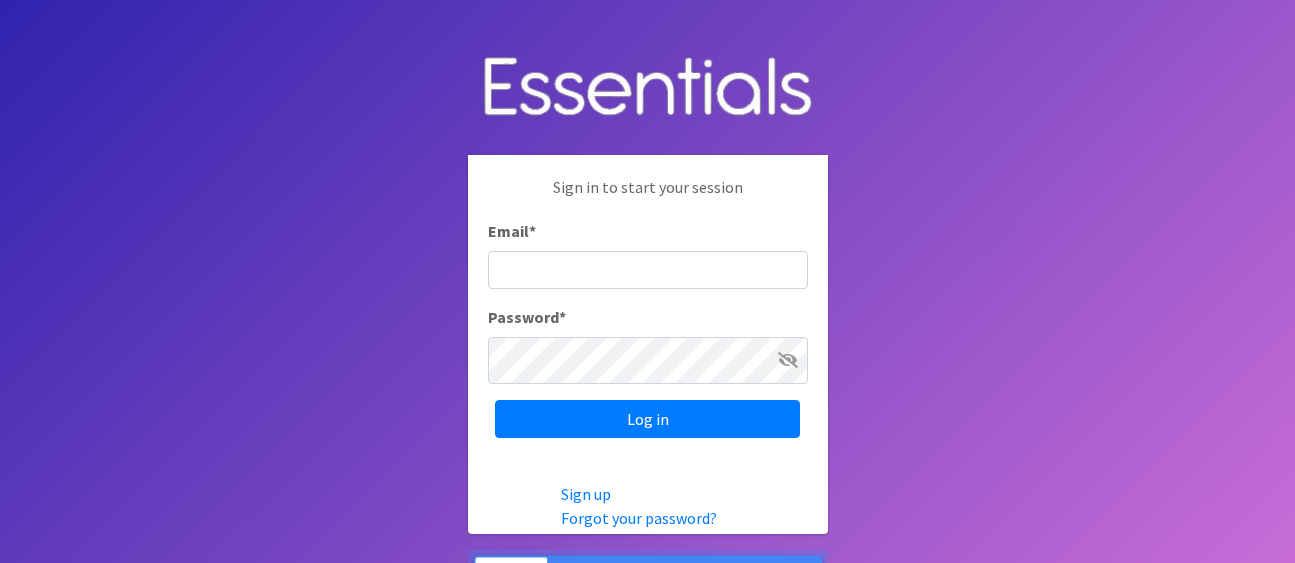 scroll, scrollTop: 0, scrollLeft: 0, axis: both 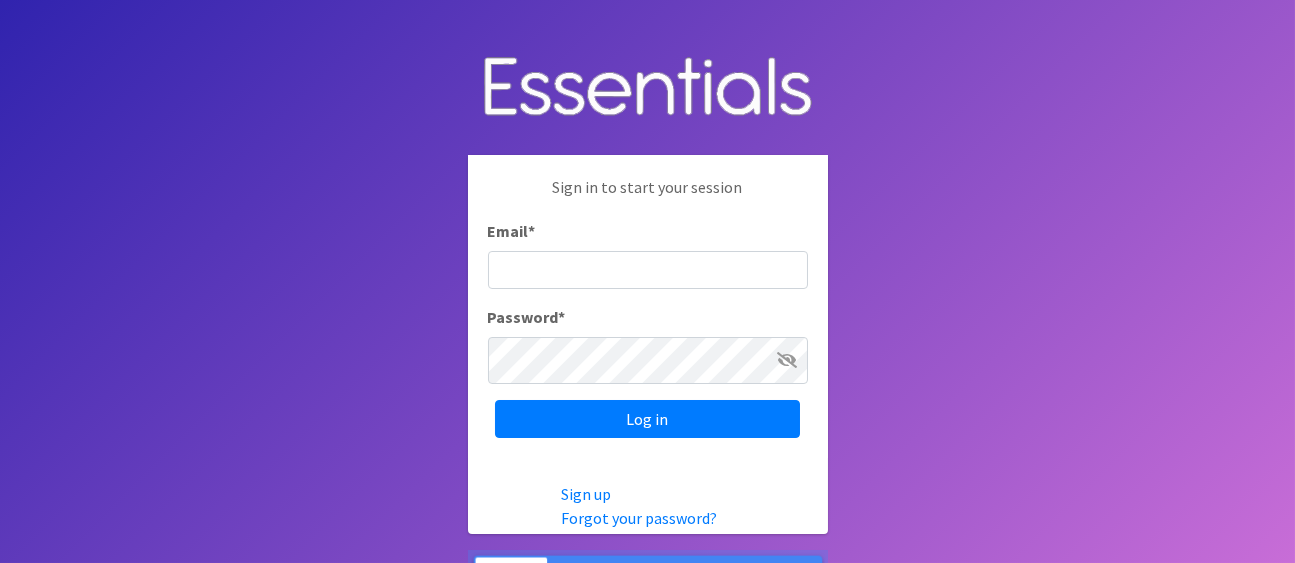 type on "[EMAIL]" 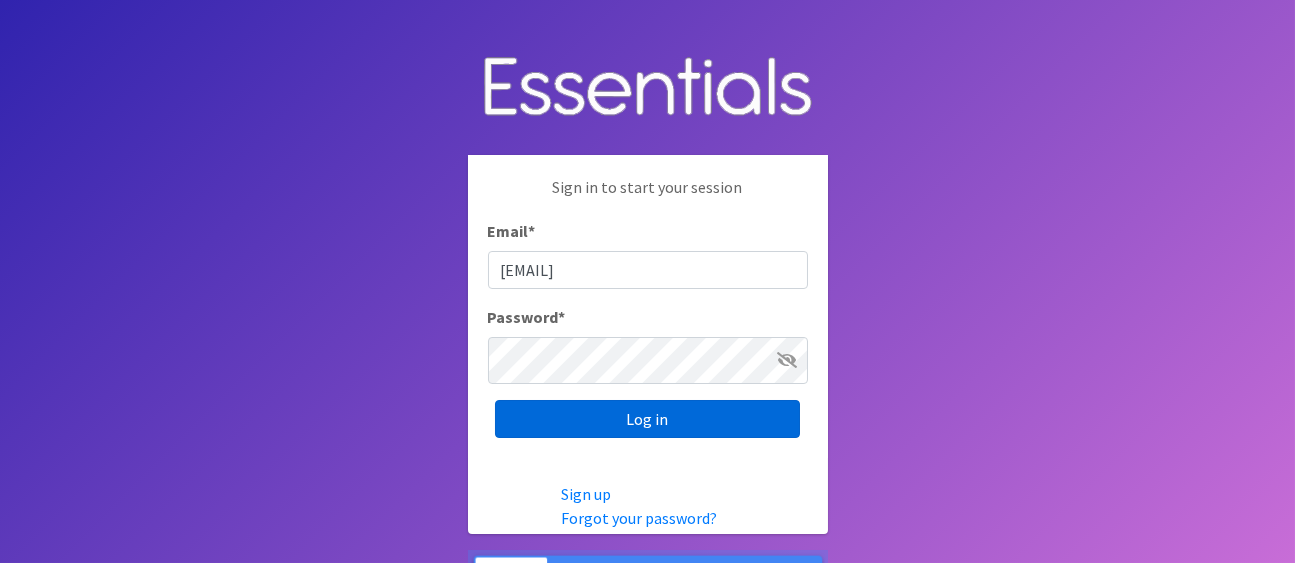 click on "Log in" at bounding box center (647, 419) 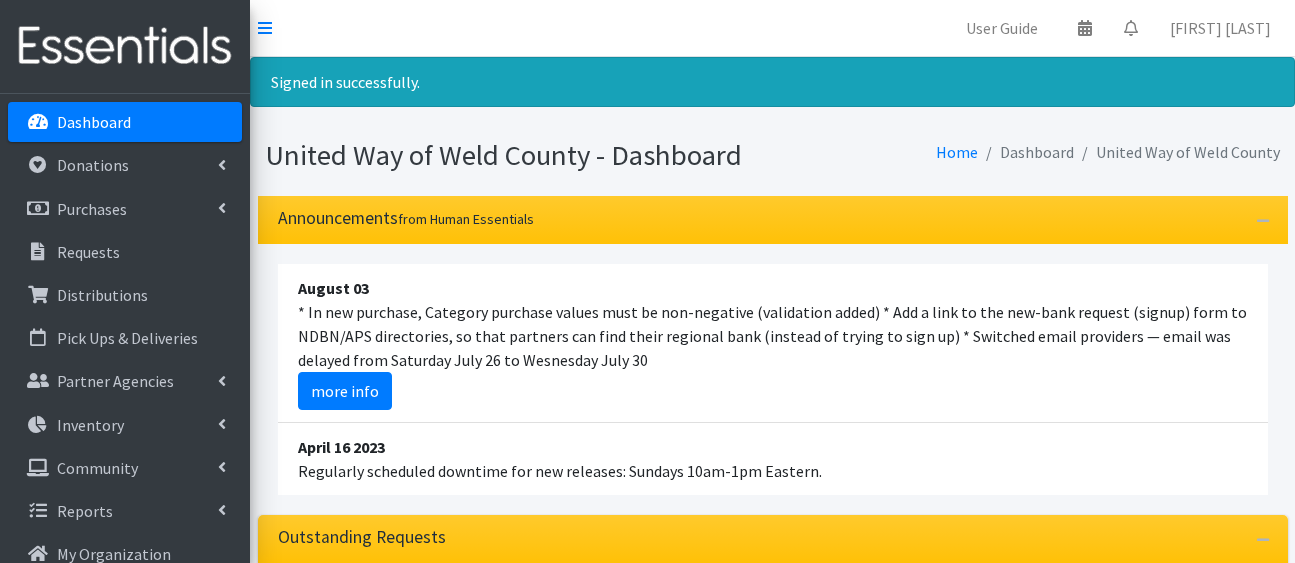 scroll, scrollTop: 0, scrollLeft: 0, axis: both 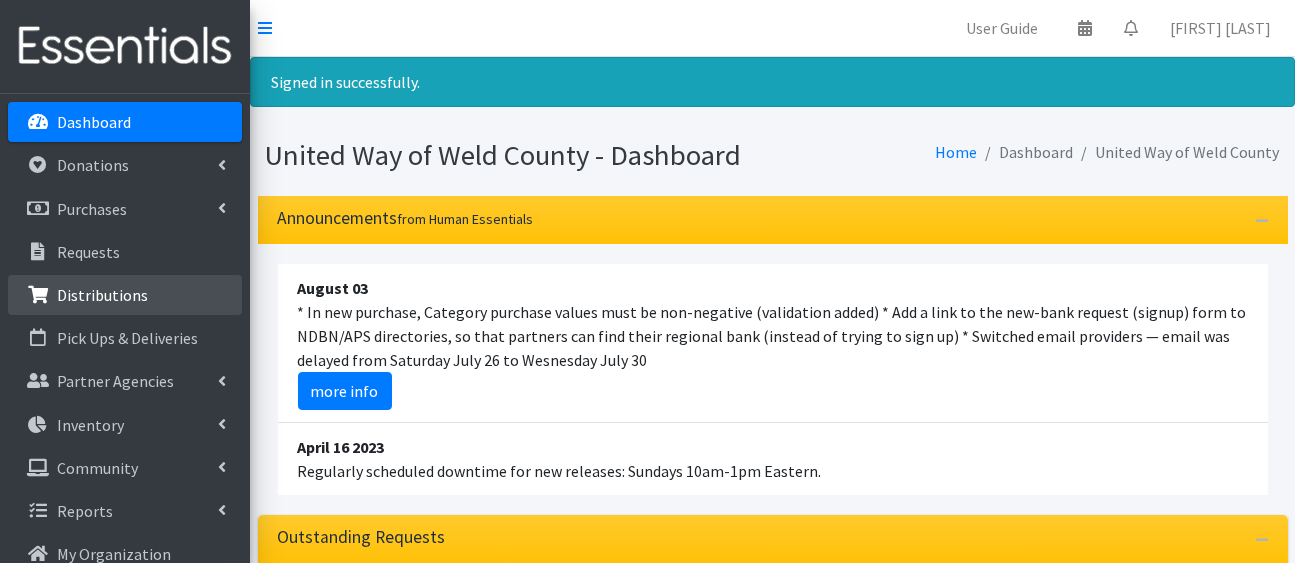 click on "Distributions" at bounding box center (102, 295) 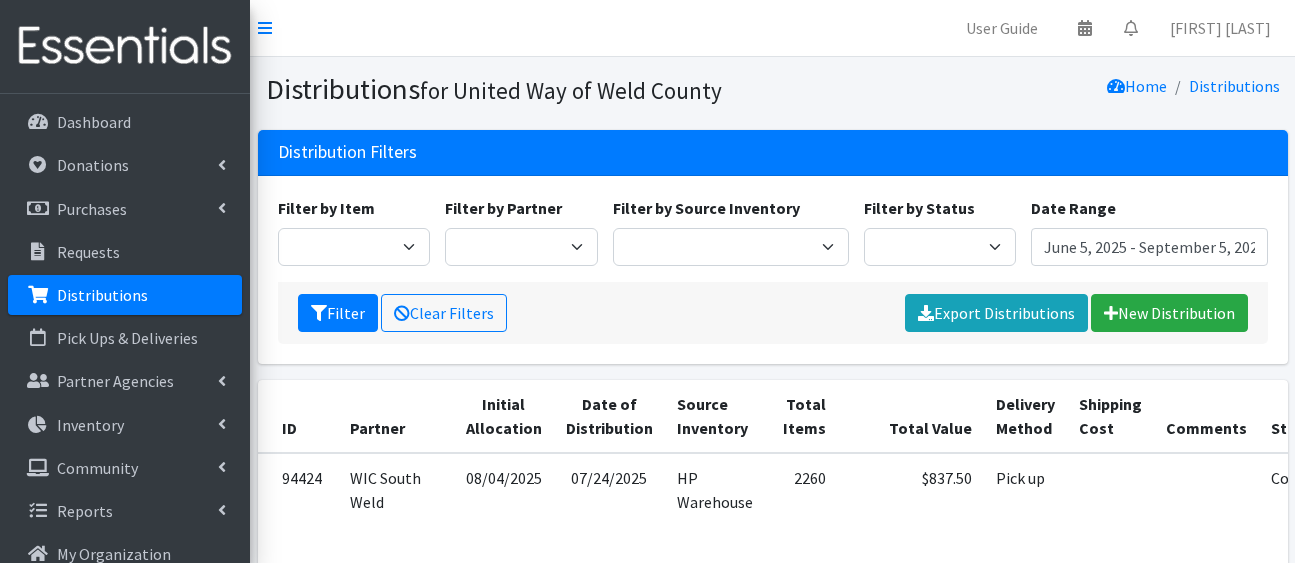 scroll, scrollTop: 0, scrollLeft: 0, axis: both 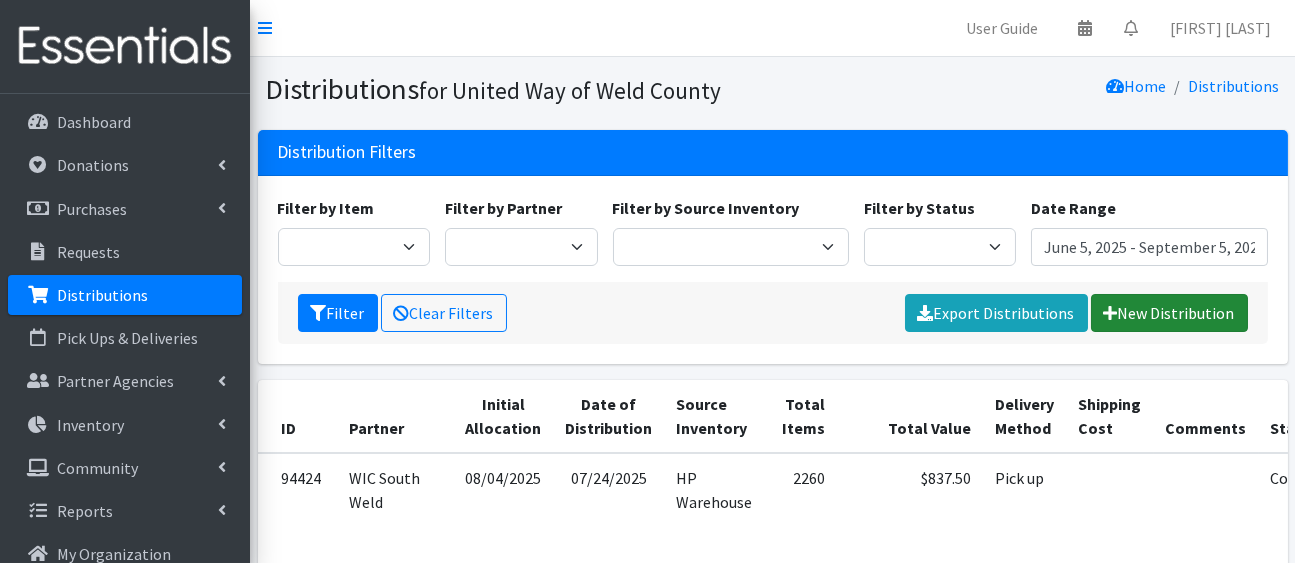 click on "New Distribution" at bounding box center (1169, 313) 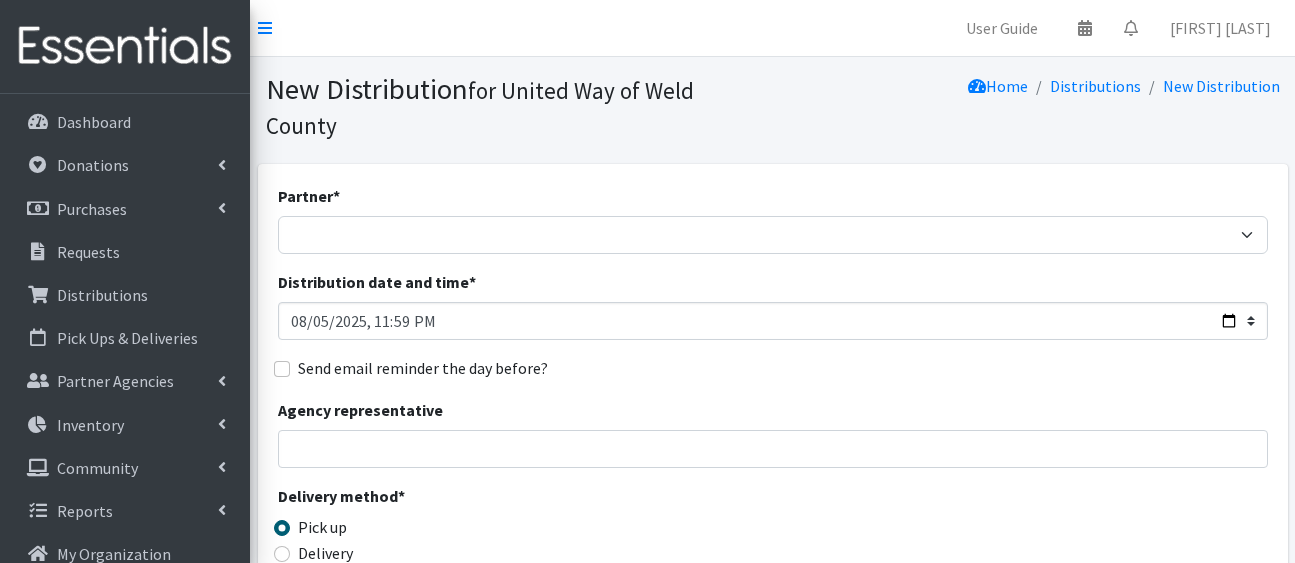 scroll, scrollTop: 0, scrollLeft: 0, axis: both 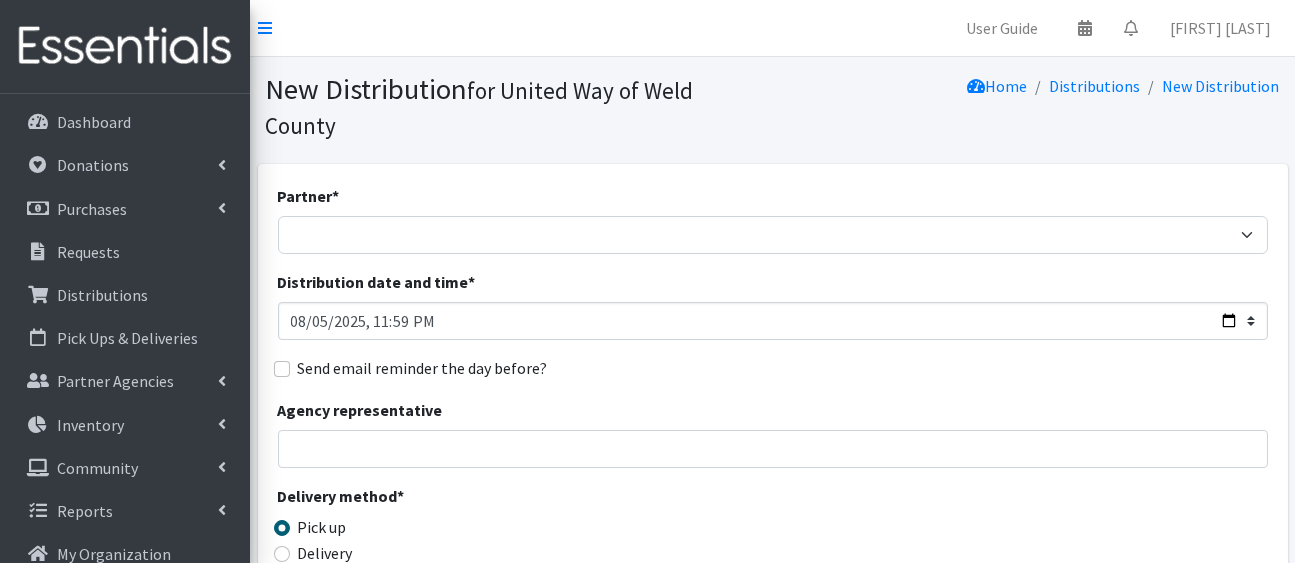 click on "Partner  *
Ann K Heiman Elementary
[FIRST] [LAST]
Arty's Pantry at AIMS
Aurora Medina with HCP
Baby Bear Hugs
Billie Martinez Elementary
CBOCES
Centennial Elementary
Colorado Early Education Network (CEEN)
DHS Weld County
Family Support Distribution Events
Family Support Home Visits
Goal High School -- Coliseum
Goal High School -- Downtown Greeley
Greeley Vineyard Church
High Plains Library District
IRC NOCO
Jefferson High School
LFSRM Refugee & Asylee Programs
Lighthouse Community Center and Food Pantry
Maplewood Elementary
Meeker Elementary
Mountain Family Center
NCHA
NCHA Care Management
NRBH (Family Connects)
OTHER
Project Protect Food Systems
Salvation Army - Greeley
Stork Support of Northern Colorado
Table of Hope Food Pantry
Union Colony Elementary
WeeCycle
Weld County Department of Public Health and Environment
WIC South Weld
WIC Weld County
Wings Residential Treatment
Distribution date and time  * *" at bounding box center [773, 639] 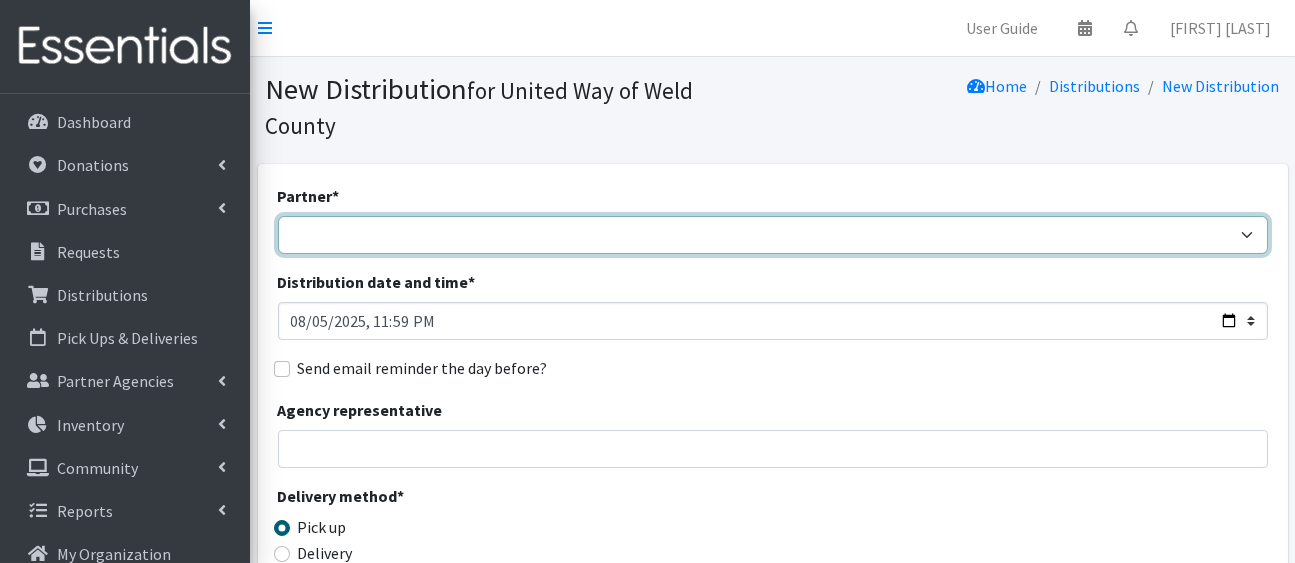 click on "Ann K Heiman Elementary
Araceli Calderon
Arty's Pantry at AIMS
Aurora Medina with HCP
Baby Bear Hugs
Billie Martinez Elementary
CBOCES
Centennial Elementary
Colorado Early Education Network (CEEN)
DHS Weld County
Family Support Distribution Events
Family Support Home Visits
Goal High School -- Coliseum
Goal High School -- Downtown Greeley
Greeley Vineyard Church
High Plains Library District
IRC NOCO
Jefferson High School
LFSRM Refugee & Asylee Programs
Lighthouse Community Center and Food Pantry
Maplewood Elementary
Meeker Elementary
Mountain Family Center
NCHA
NCHA Care Management
NRBH (Family Connects)
OTHER
Project Protect Food Systems
Salvation Army - Greeley
Stork Support of Northern Colorado
Table of Hope Food Pantry
Union Colony Elementary
WeeCycle
Weld County Department of Public Health and Environment
WIC South Weld
WIC Weld County
Wings Residential Treatment" at bounding box center (773, 235) 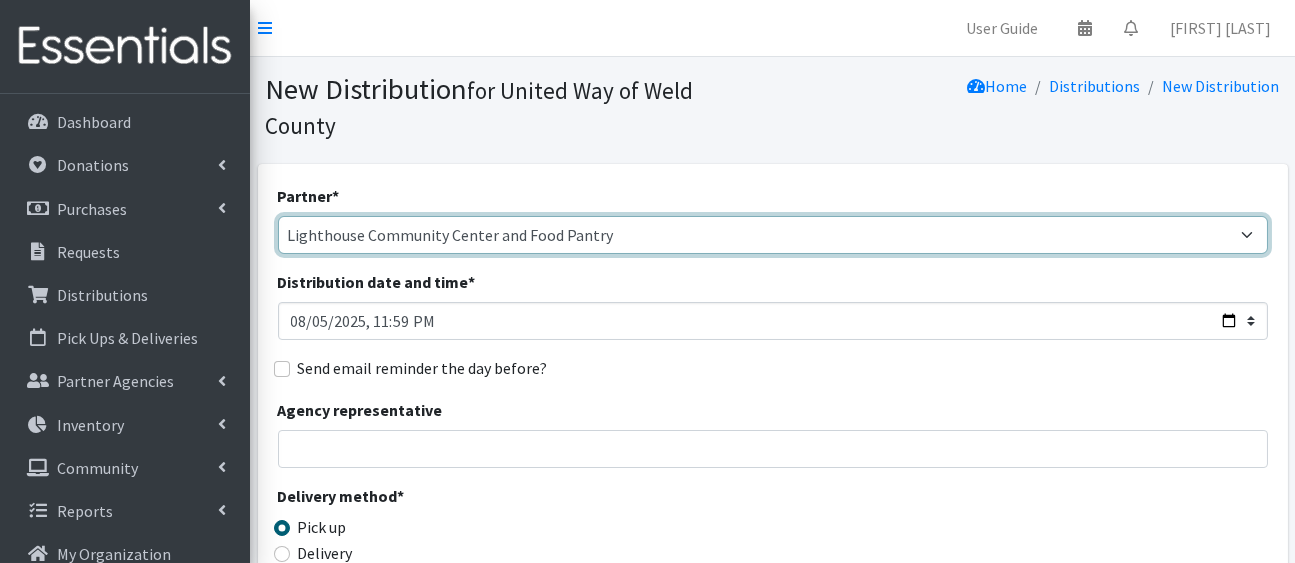 click on "Ann K Heiman Elementary
Araceli Calderon
Arty's Pantry at AIMS
Aurora Medina with HCP
Baby Bear Hugs
Billie Martinez Elementary
CBOCES
Centennial Elementary
Colorado Early Education Network (CEEN)
DHS Weld County
Family Support Distribution Events
Family Support Home Visits
Goal High School -- Coliseum
Goal High School -- Downtown Greeley
Greeley Vineyard Church
High Plains Library District
IRC NOCO
Jefferson High School
LFSRM Refugee & Asylee Programs
Lighthouse Community Center and Food Pantry
Maplewood Elementary
Meeker Elementary
Mountain Family Center
NCHA
NCHA Care Management
NRBH (Family Connects)
OTHER
Project Protect Food Systems
Salvation Army - Greeley
Stork Support of Northern Colorado
Table of Hope Food Pantry
Union Colony Elementary
WeeCycle
Weld County Department of Public Health and Environment
WIC South Weld
WIC Weld County
Wings Residential Treatment" at bounding box center (773, 235) 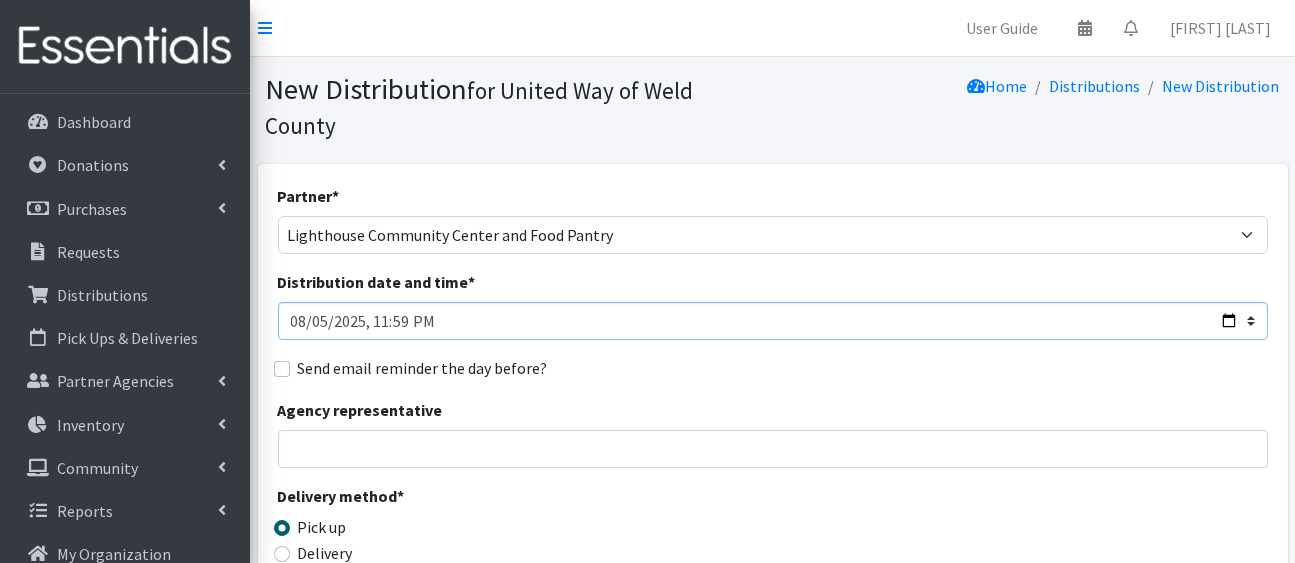 click on "Distribution date and time  *" at bounding box center (773, 321) 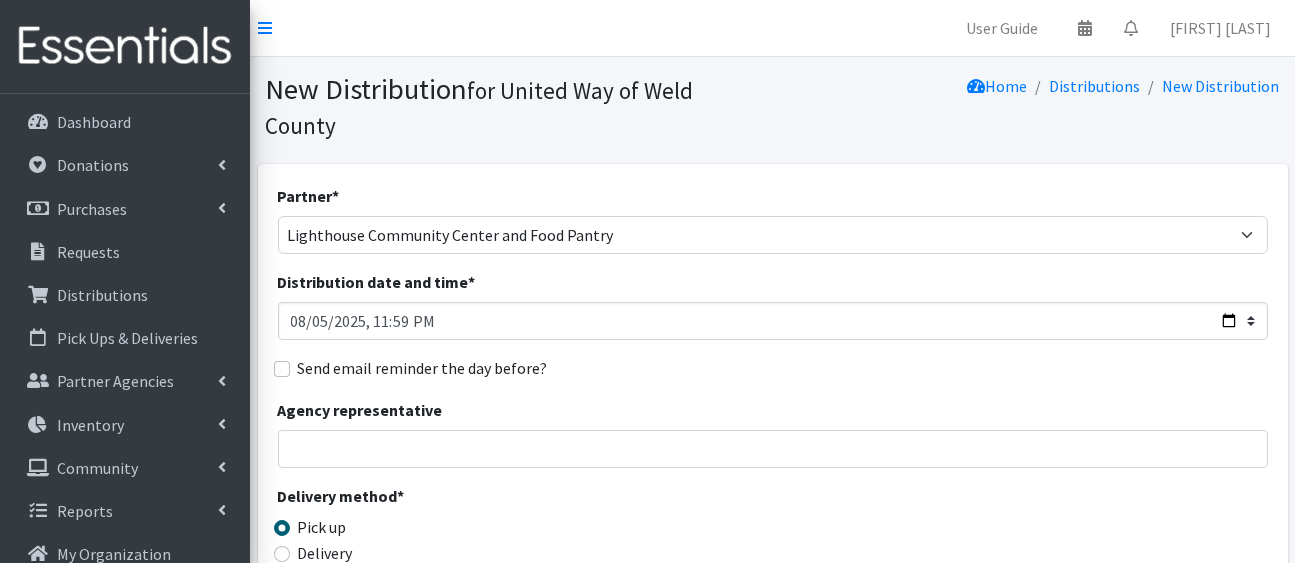type on "2025-07-15T23:59" 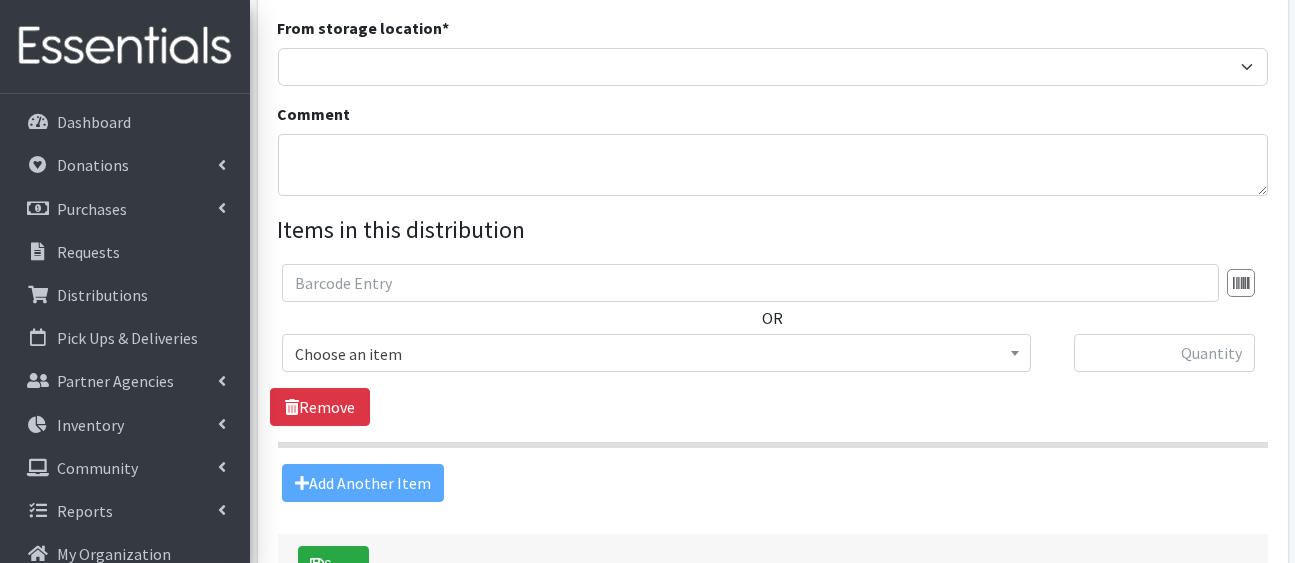 scroll, scrollTop: 598, scrollLeft: 0, axis: vertical 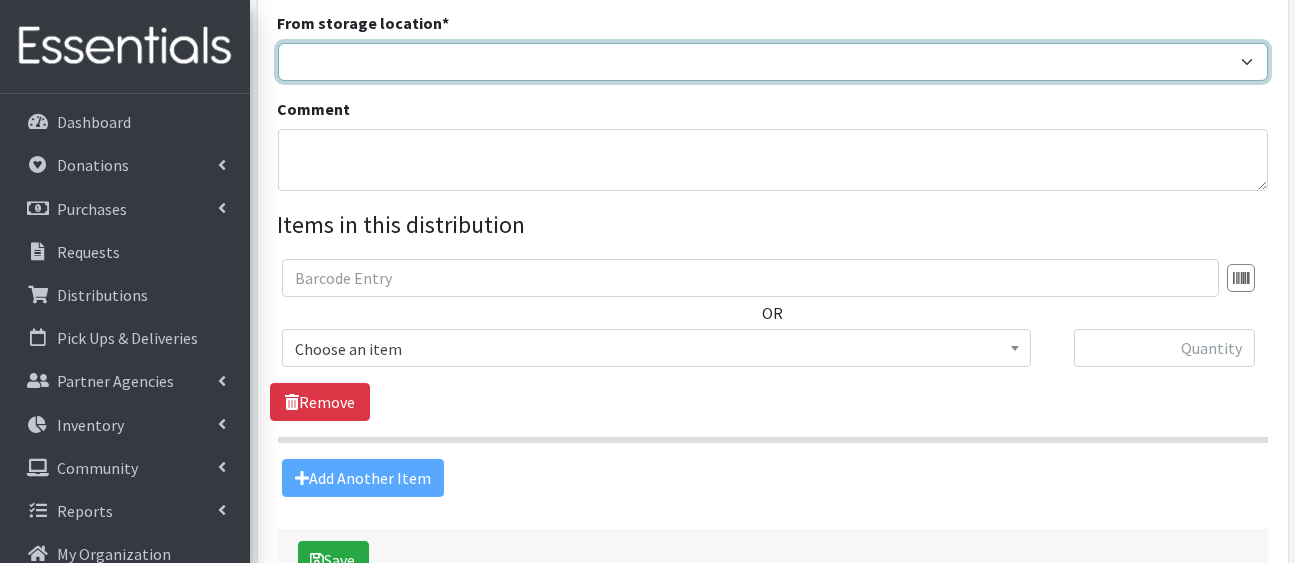 drag, startPoint x: 822, startPoint y: 212, endPoint x: 736, endPoint y: 266, distance: 101.54802 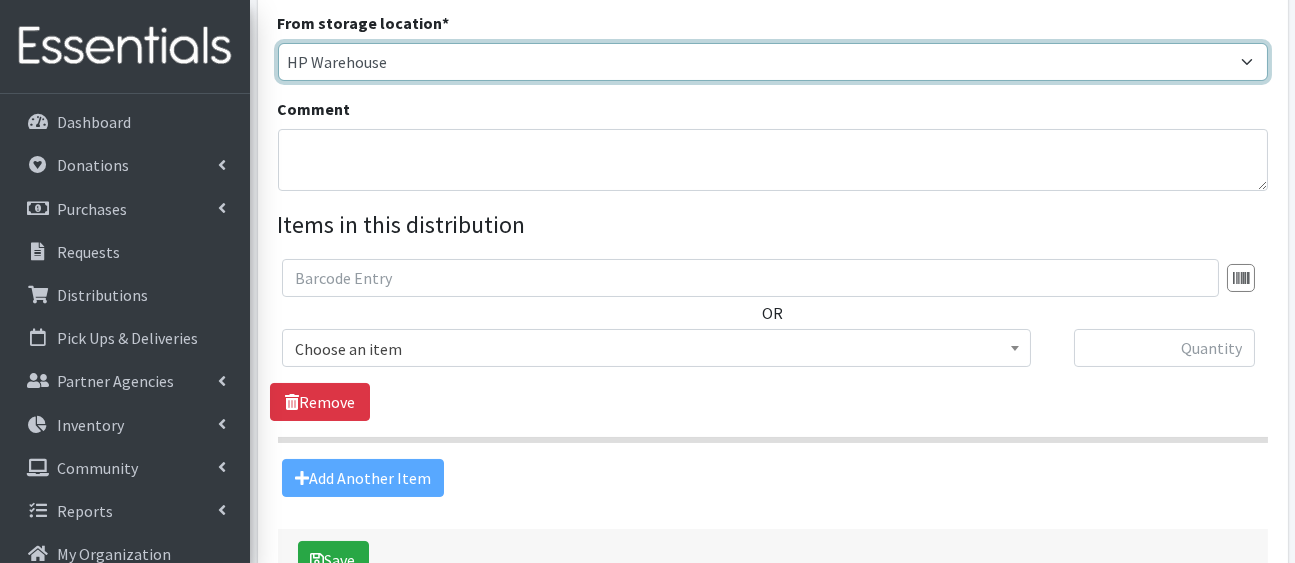 click on "HP Warehouse
UWWC Downtown office, upstairs" at bounding box center [773, 62] 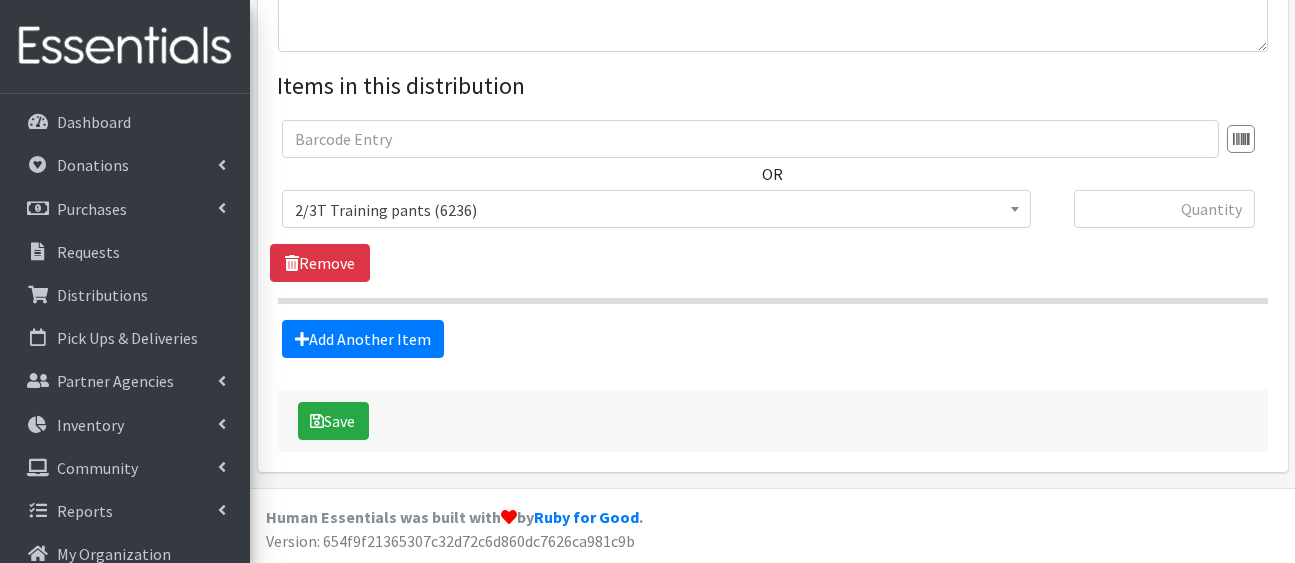 scroll, scrollTop: 899, scrollLeft: 0, axis: vertical 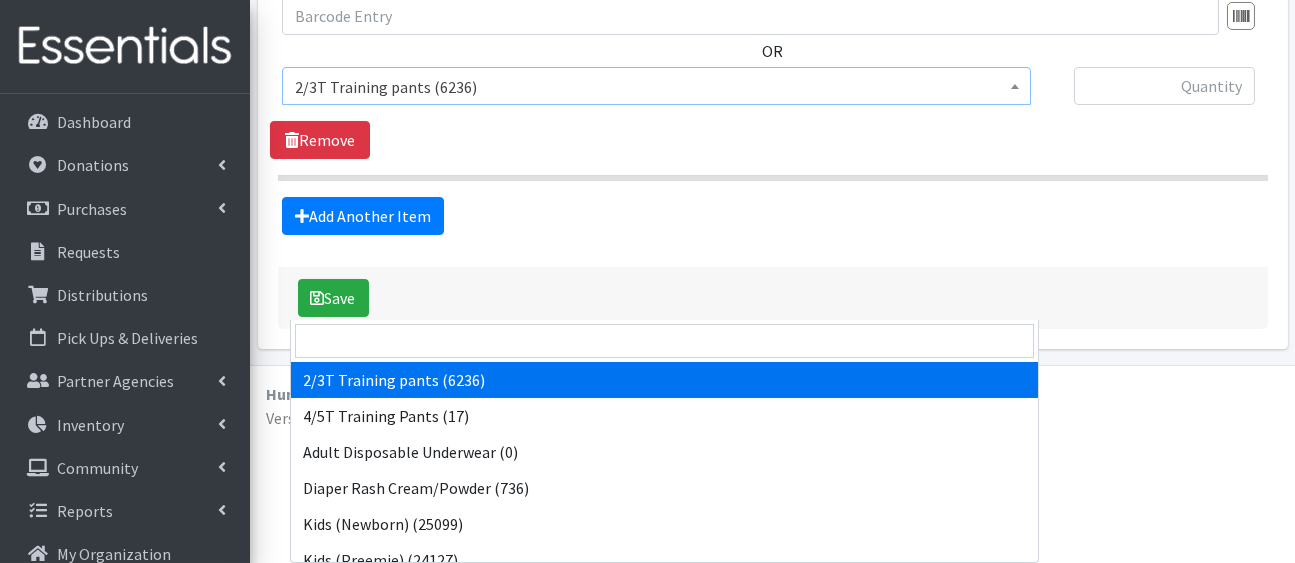 click on "2/3T Training pants (6236)" at bounding box center (656, 87) 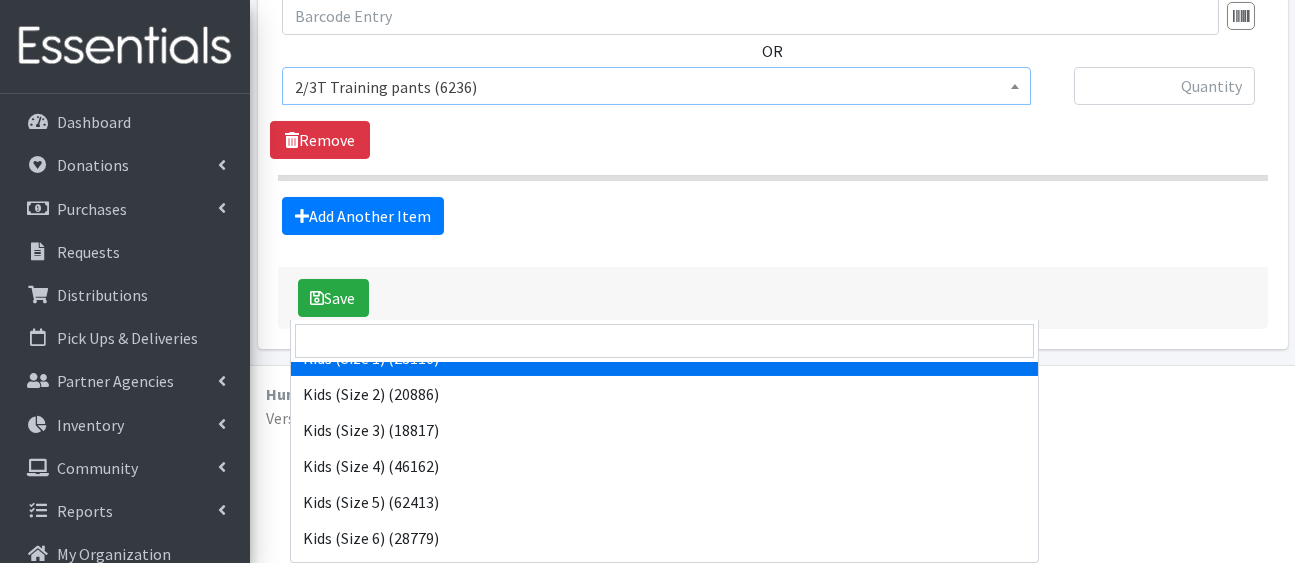 scroll, scrollTop: 240, scrollLeft: 0, axis: vertical 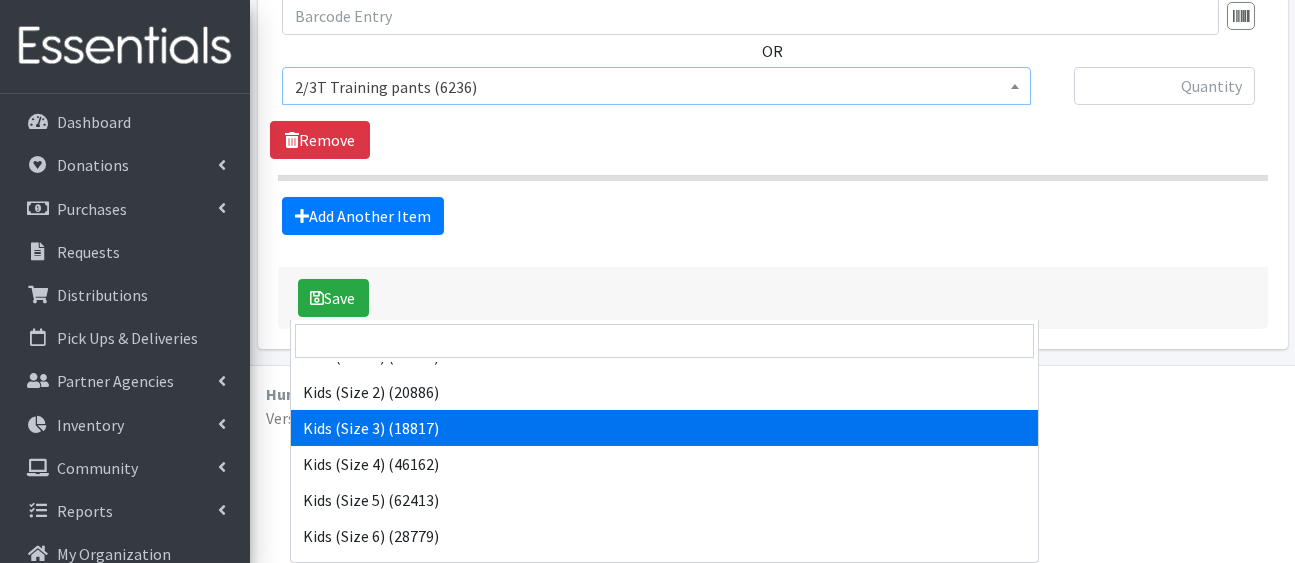 select on "5156" 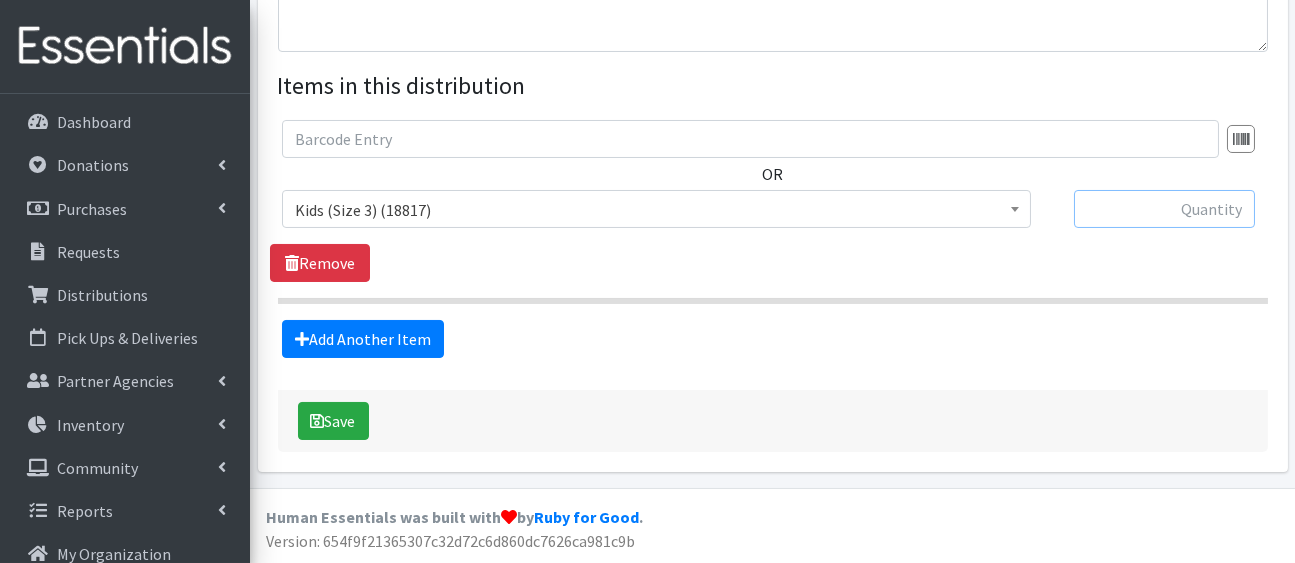 click at bounding box center (1164, 209) 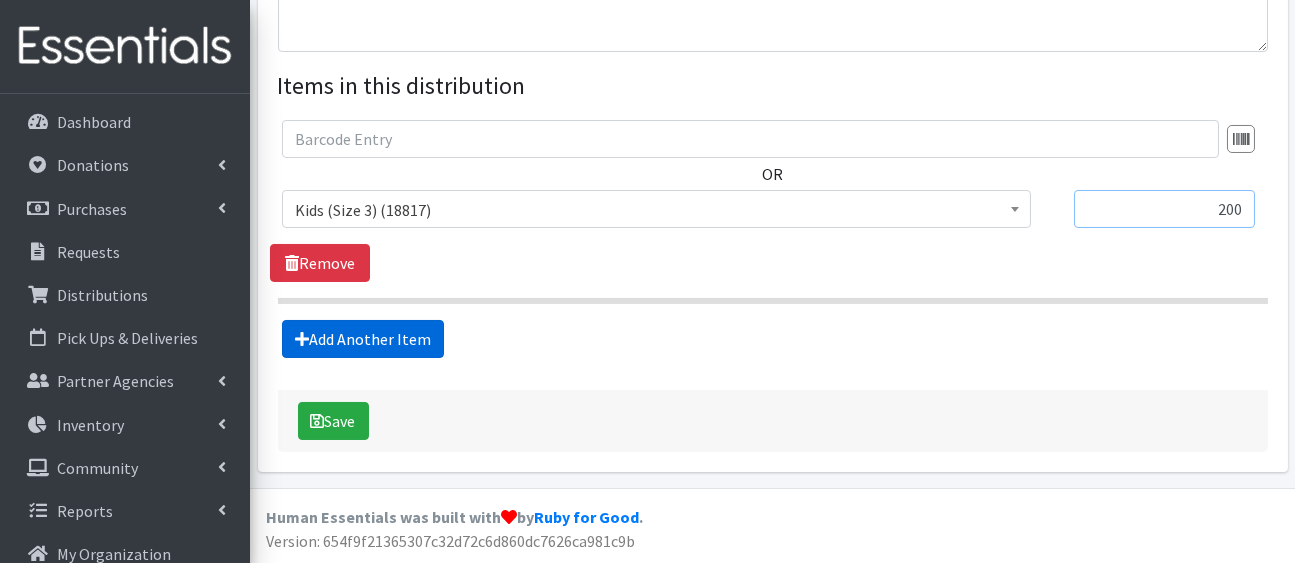 type on "200" 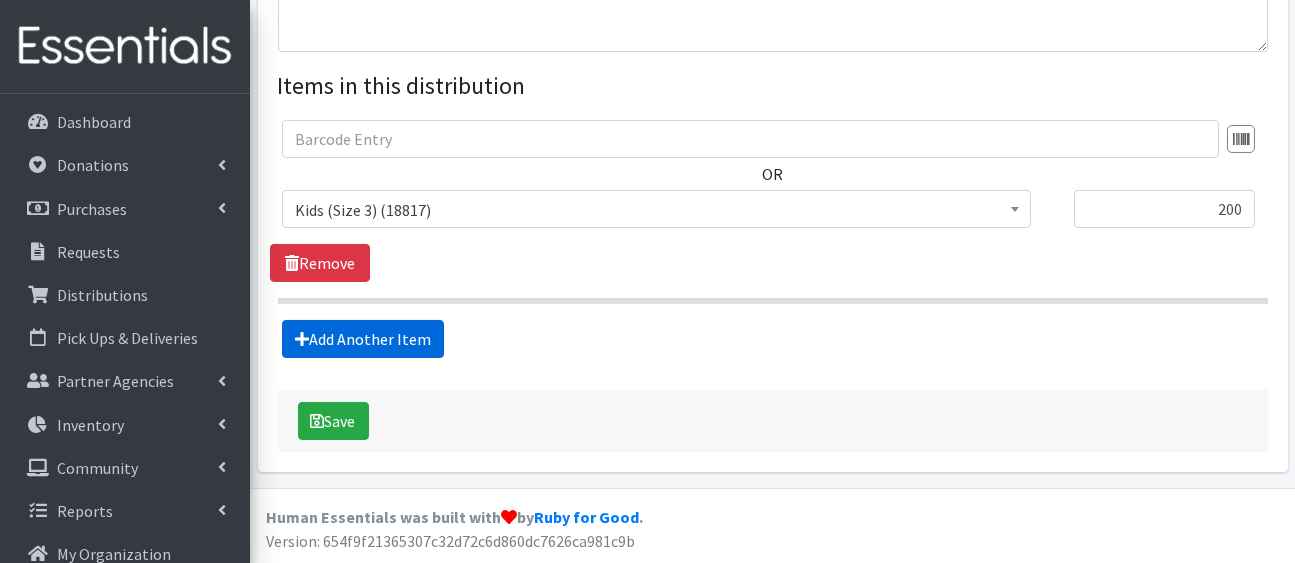 click on "Add Another Item" at bounding box center (363, 339) 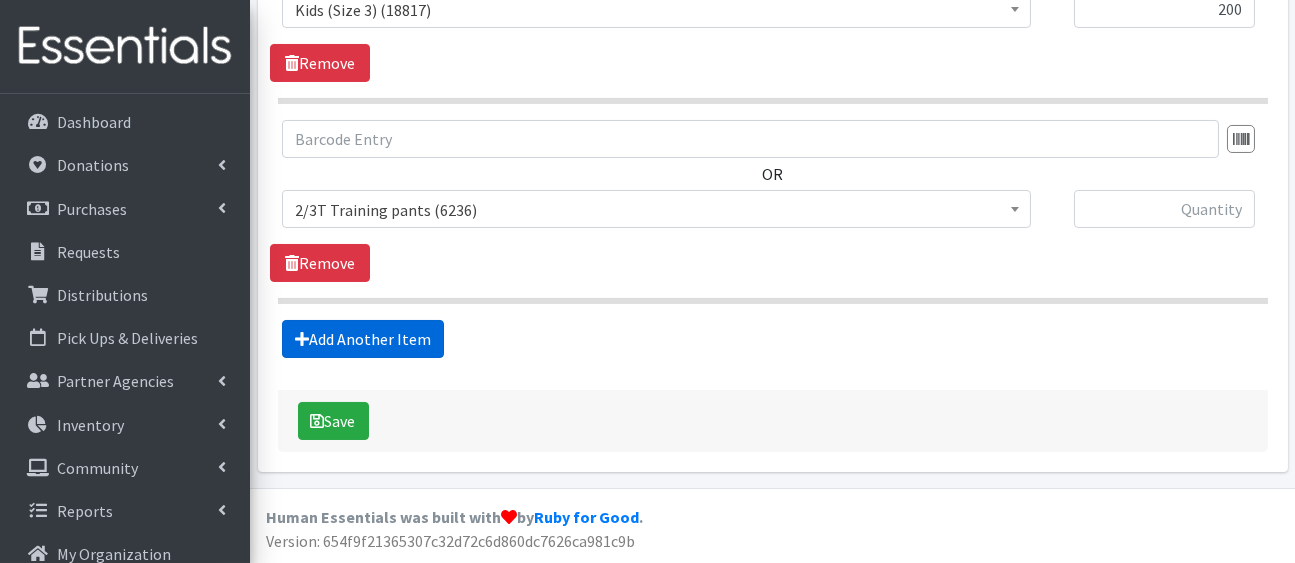scroll, scrollTop: 1321, scrollLeft: 0, axis: vertical 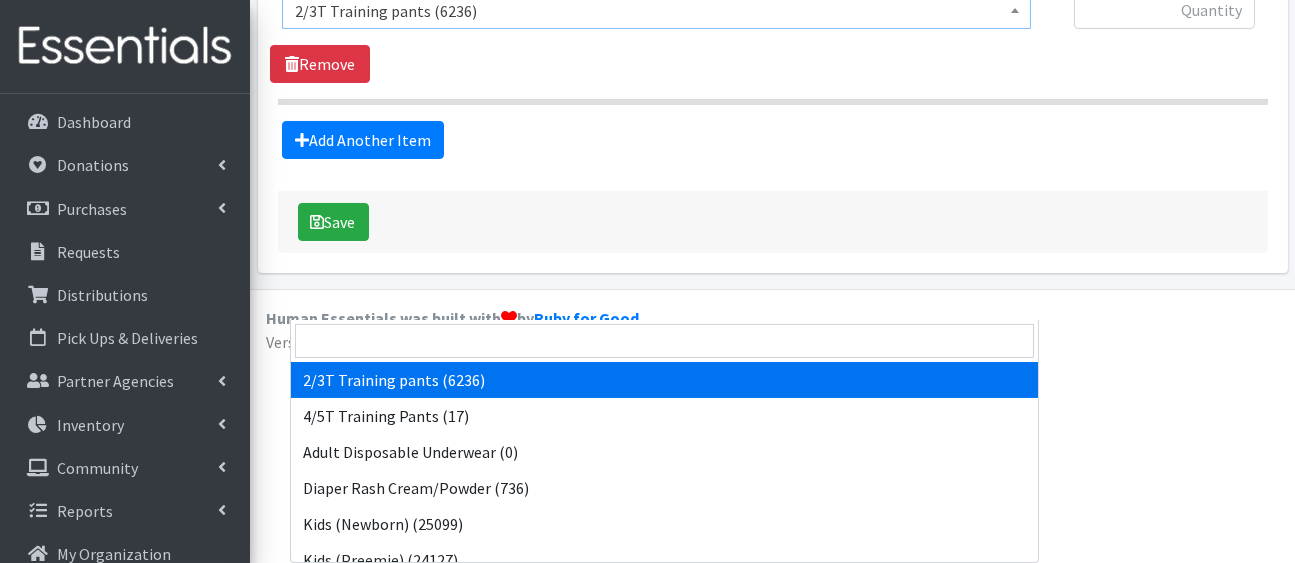 click on "2/3T Training pants (6236)" at bounding box center [656, 10] 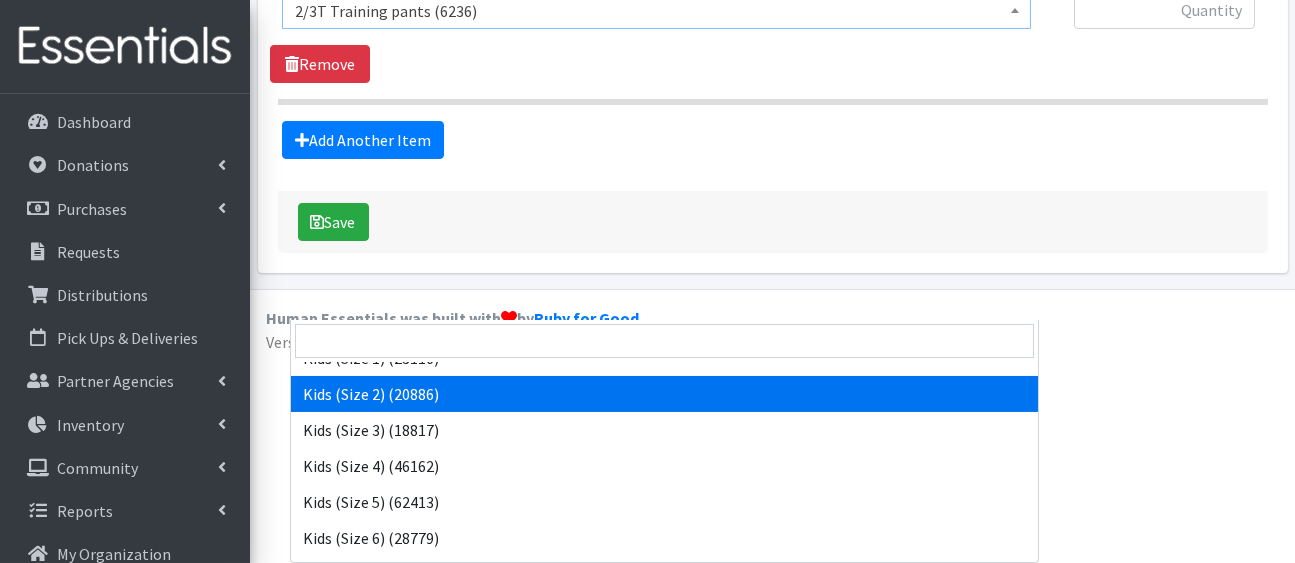 scroll, scrollTop: 261, scrollLeft: 0, axis: vertical 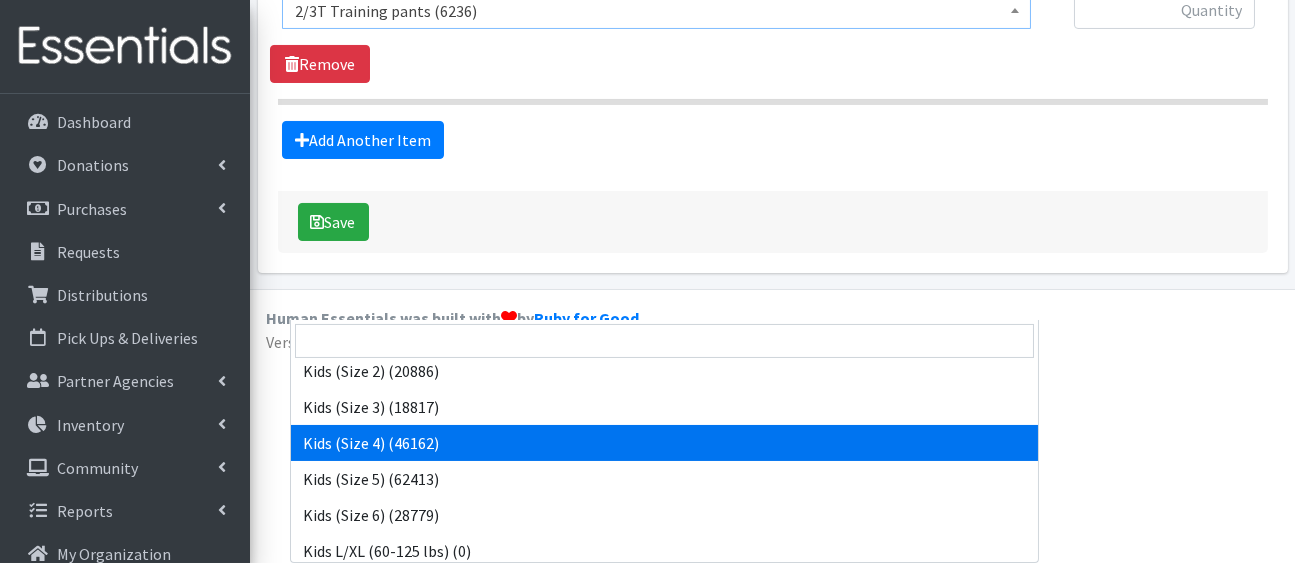 select on "5157" 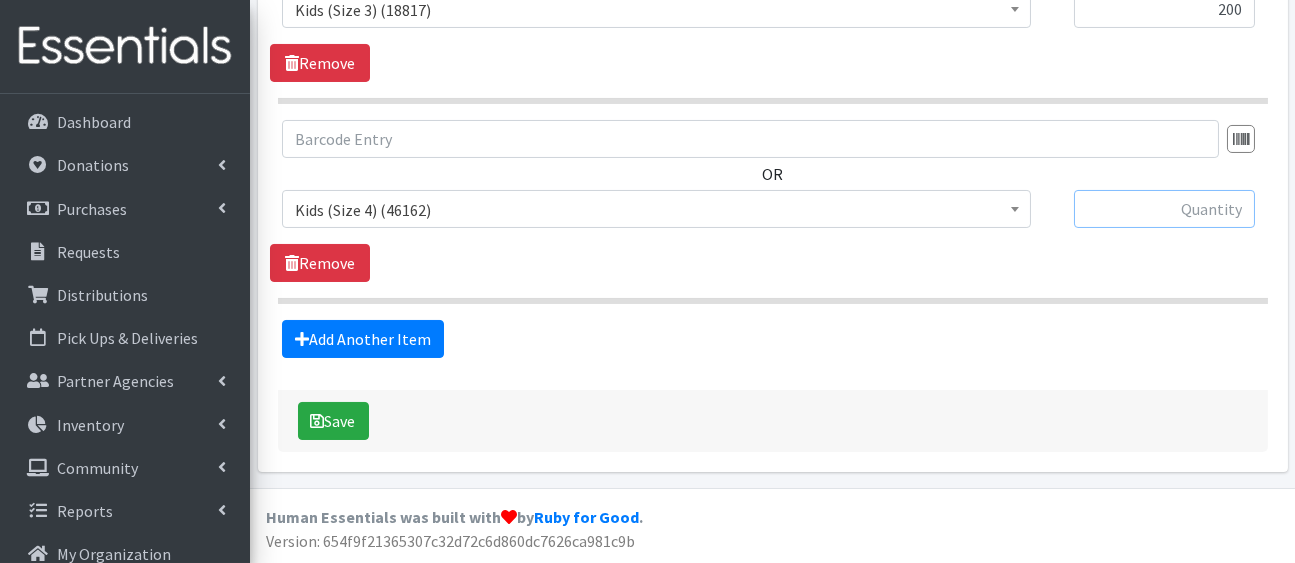 click at bounding box center (1164, 209) 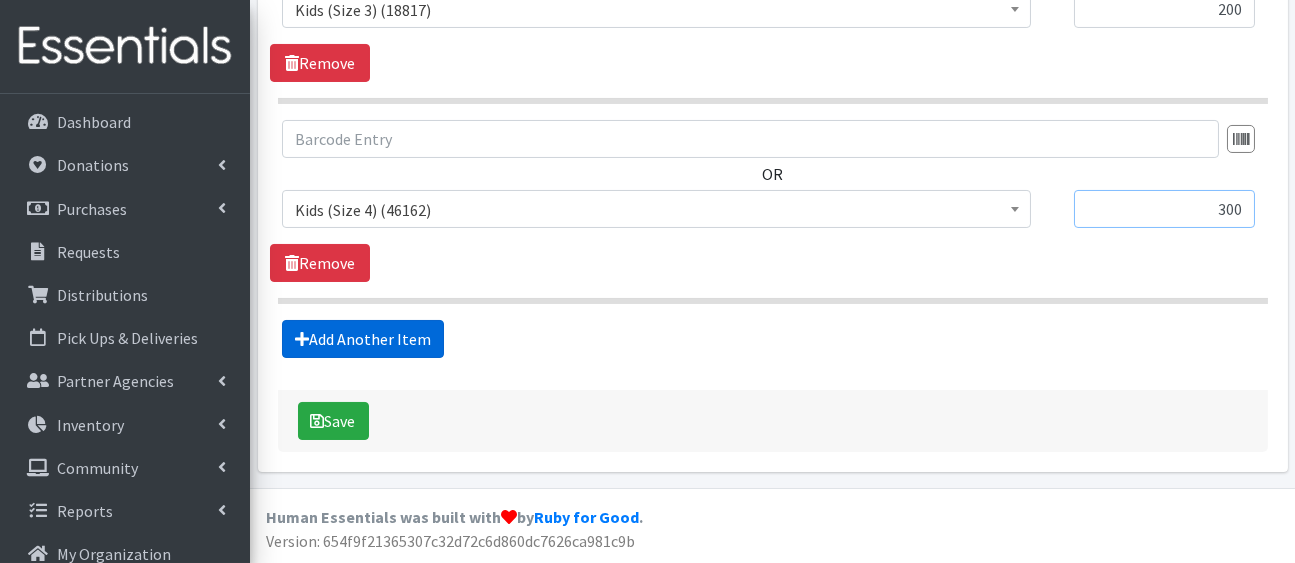 type on "300" 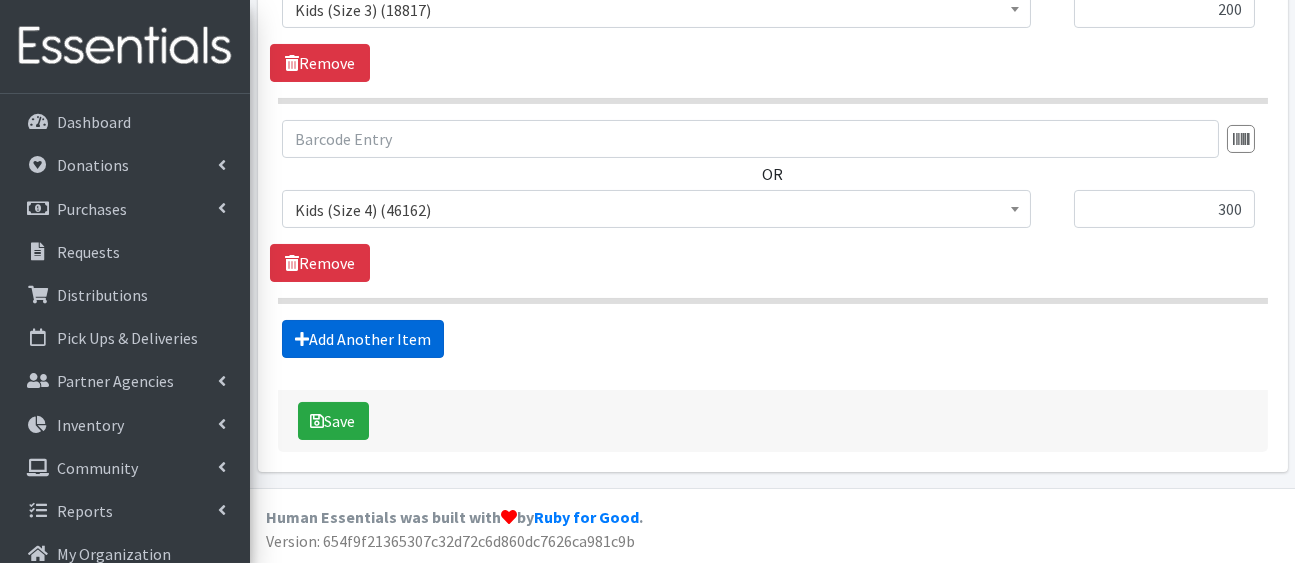click on "Add Another Item" at bounding box center (363, 339) 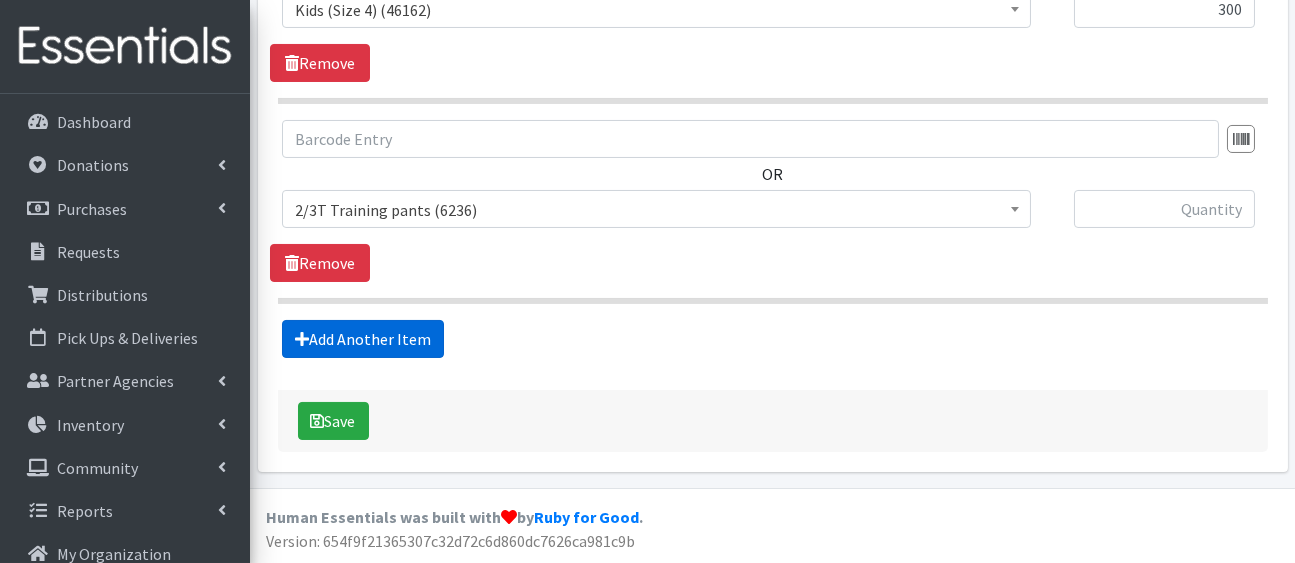 scroll, scrollTop: 1597, scrollLeft: 0, axis: vertical 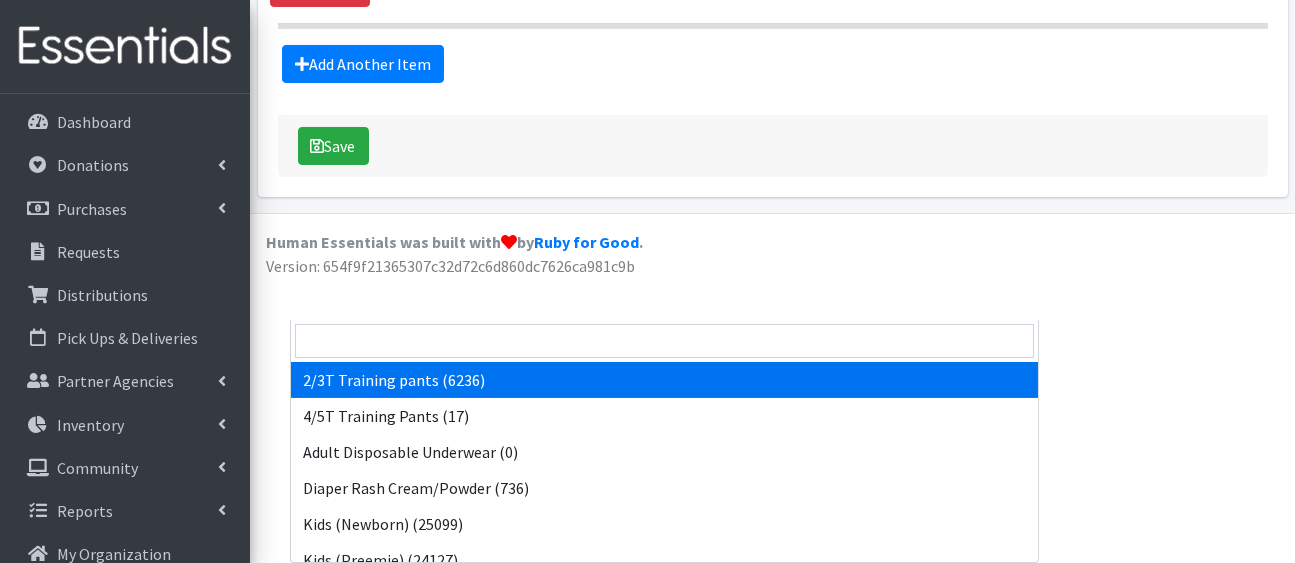 click on "2/3T Training pants (6236)" at bounding box center [656, -65] 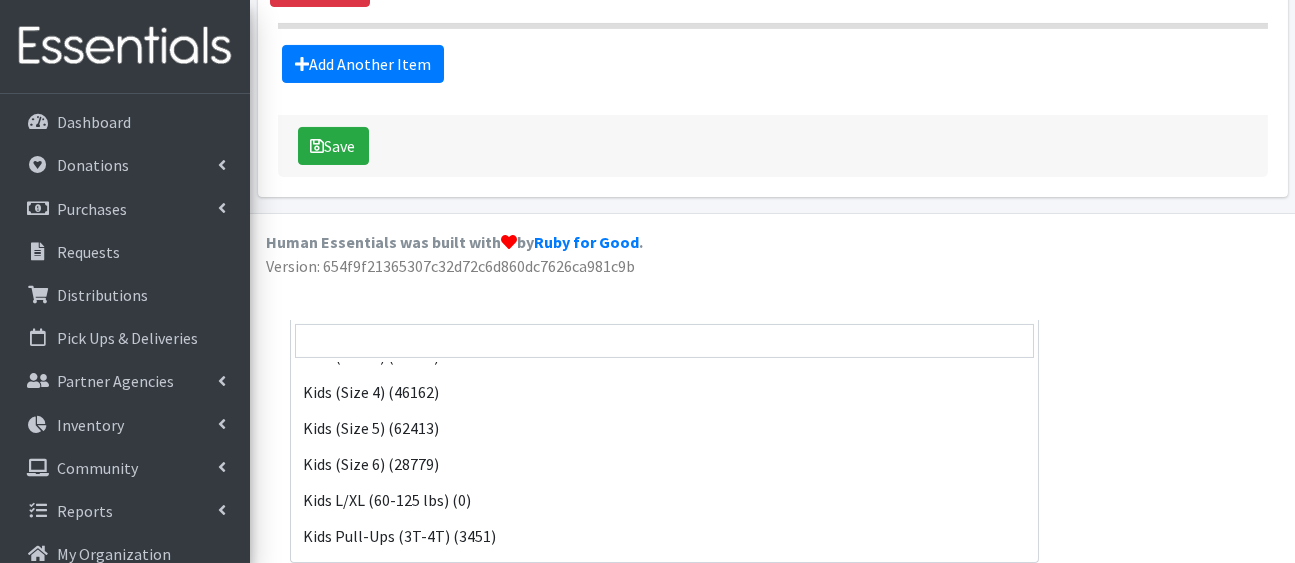 scroll, scrollTop: 314, scrollLeft: 0, axis: vertical 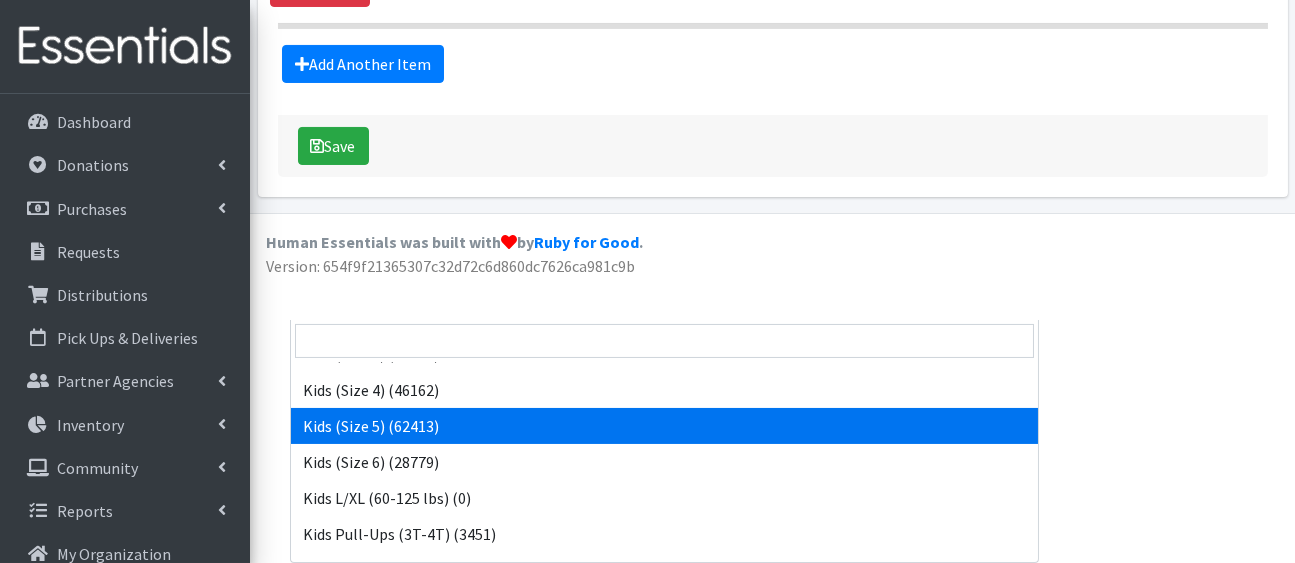 select on "5159" 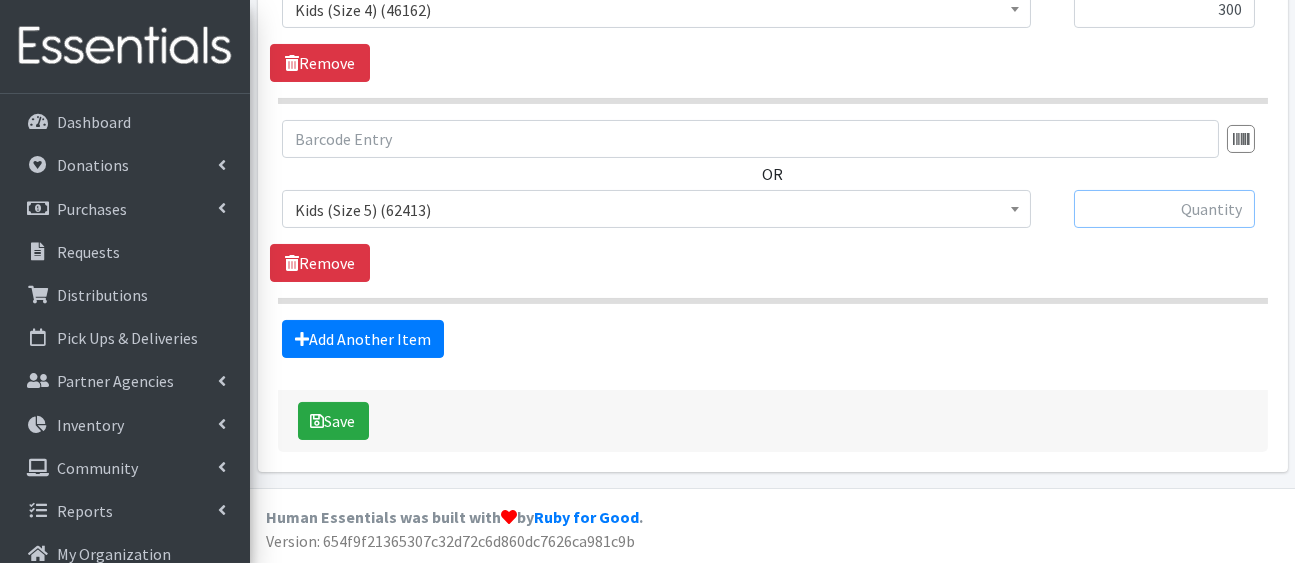 click at bounding box center (1164, 209) 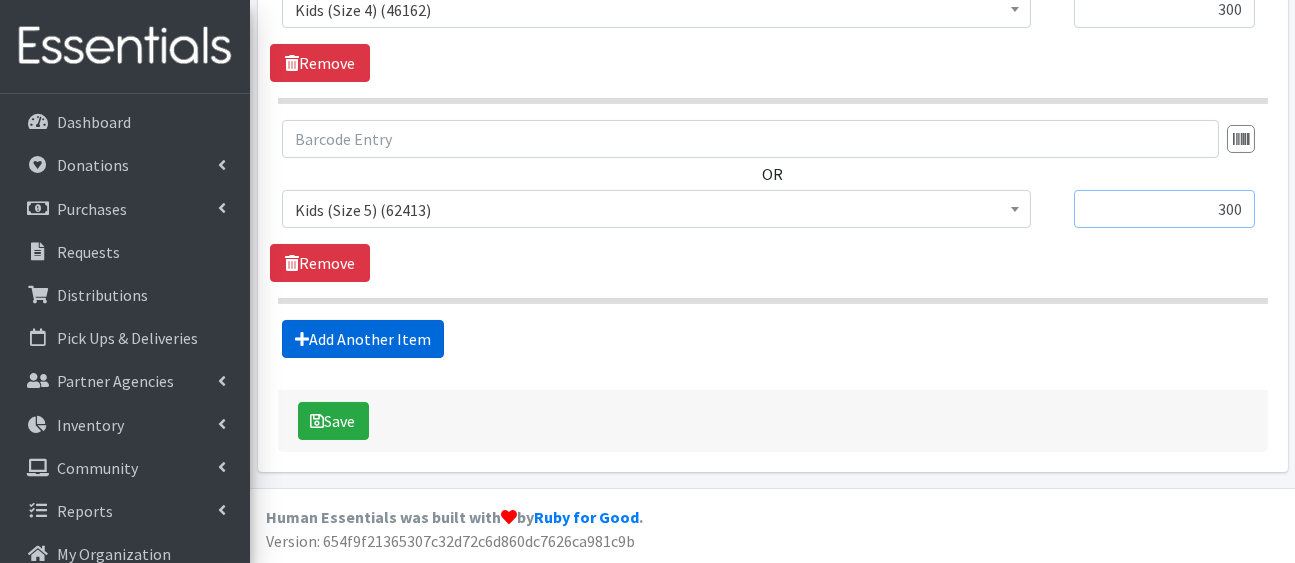 type on "300" 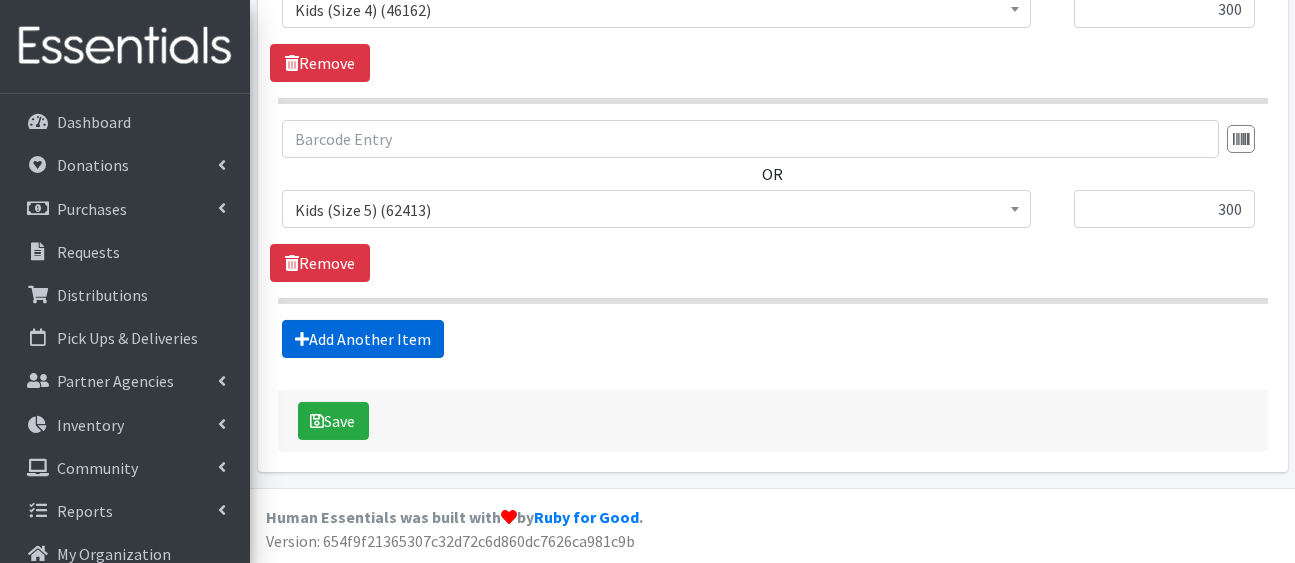 click on "Add Another Item" at bounding box center (363, 339) 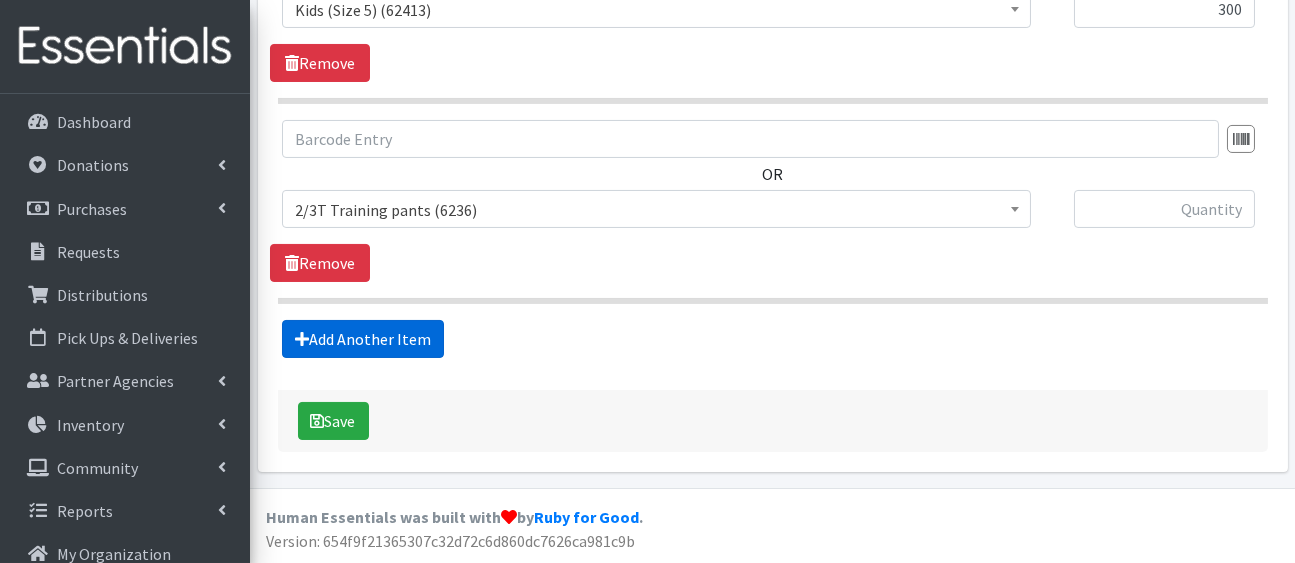 scroll, scrollTop: 1874, scrollLeft: 0, axis: vertical 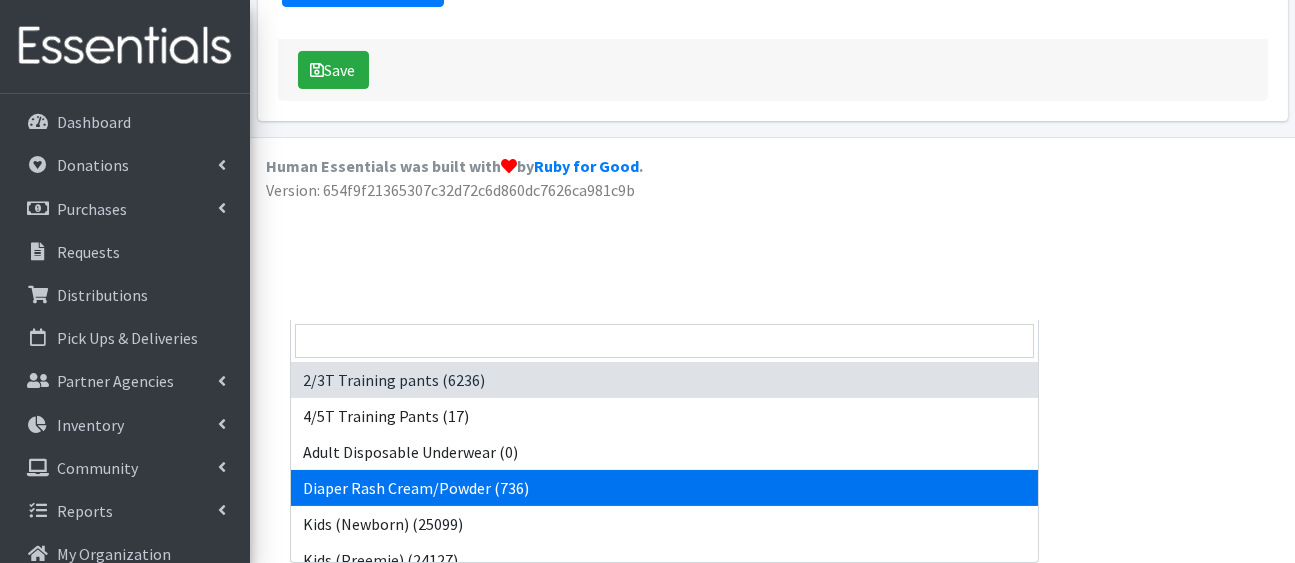 drag, startPoint x: 445, startPoint y: 122, endPoint x: 510, endPoint y: 317, distance: 205.54805 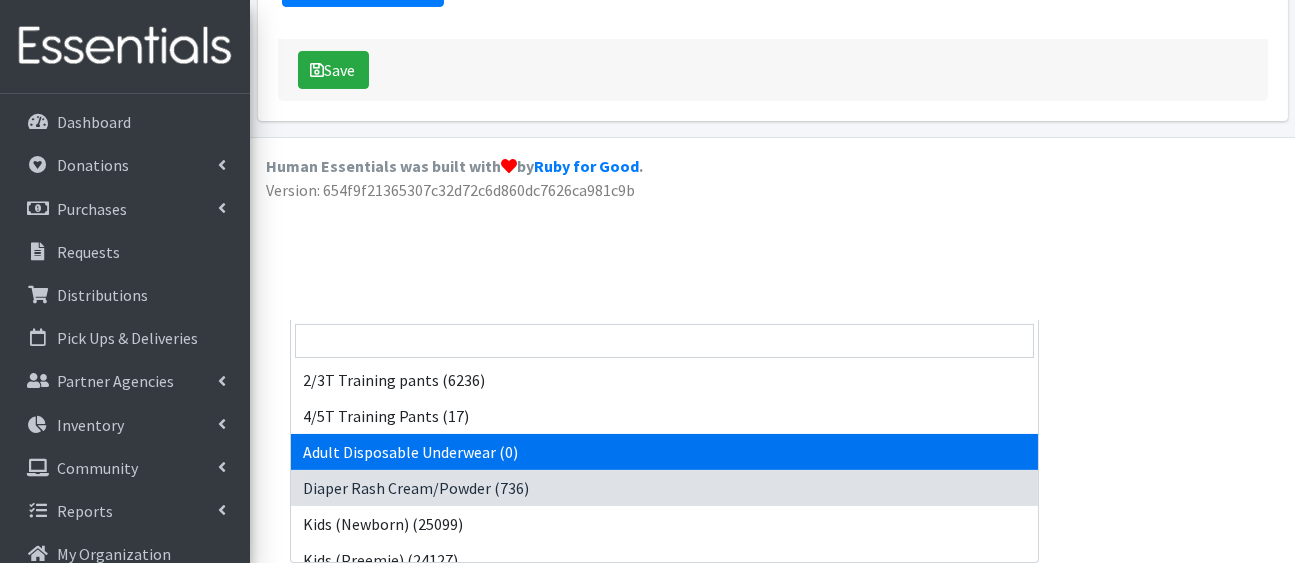 drag, startPoint x: 557, startPoint y: 127, endPoint x: 611, endPoint y: 299, distance: 180.27756 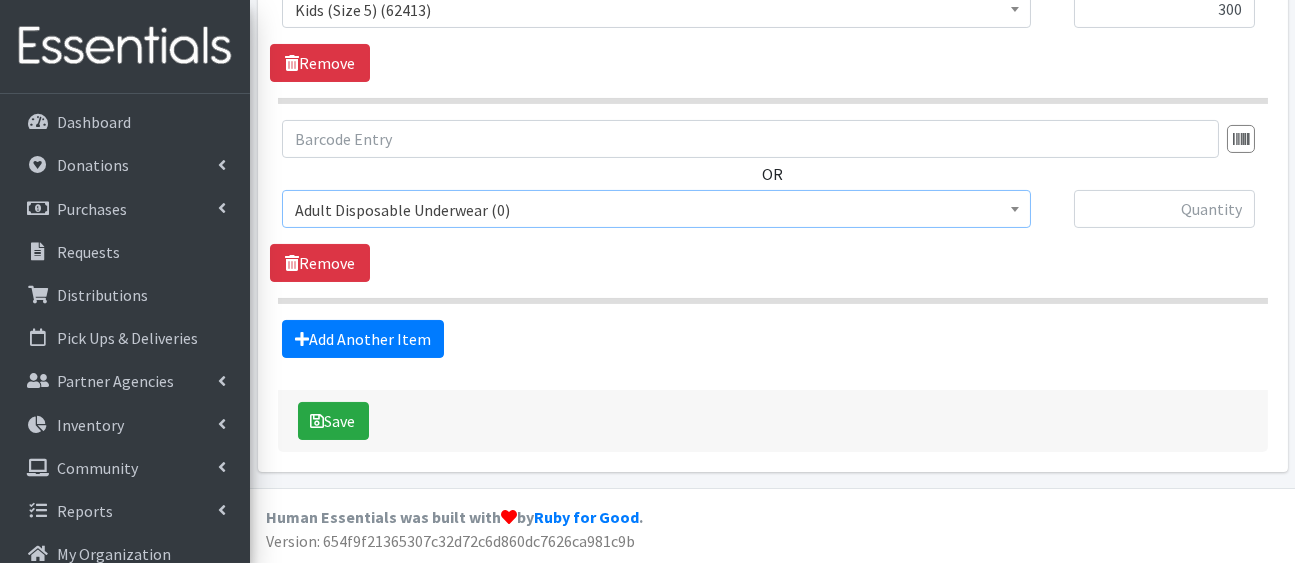 click on "Adult Disposable Underwear (0)" at bounding box center (656, 210) 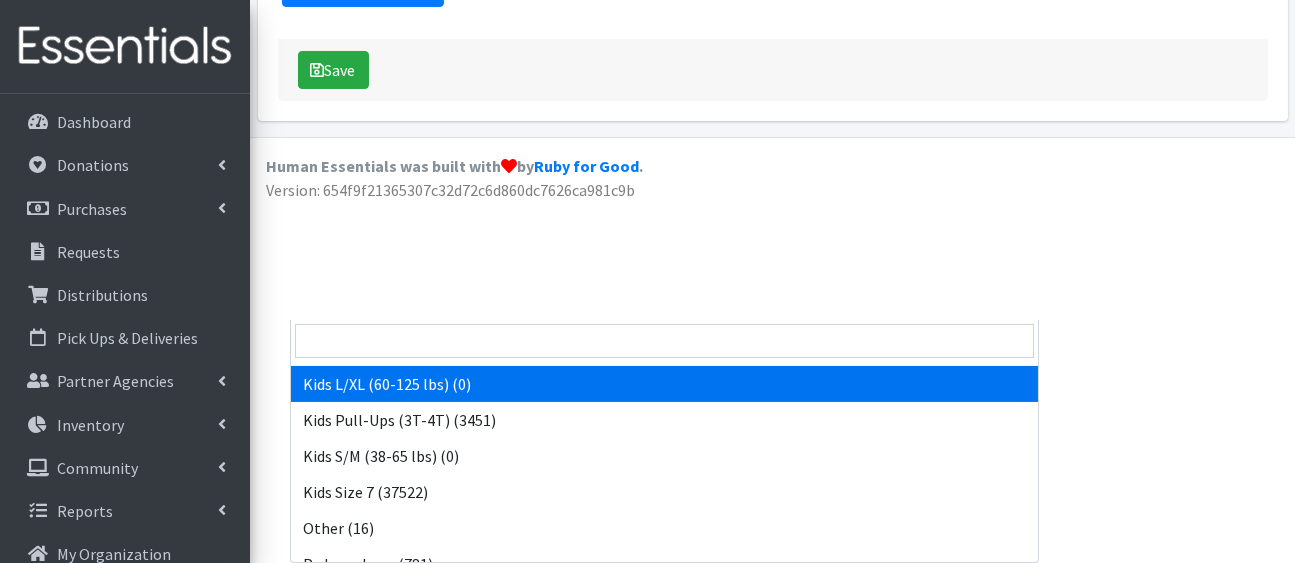 scroll, scrollTop: 428, scrollLeft: 0, axis: vertical 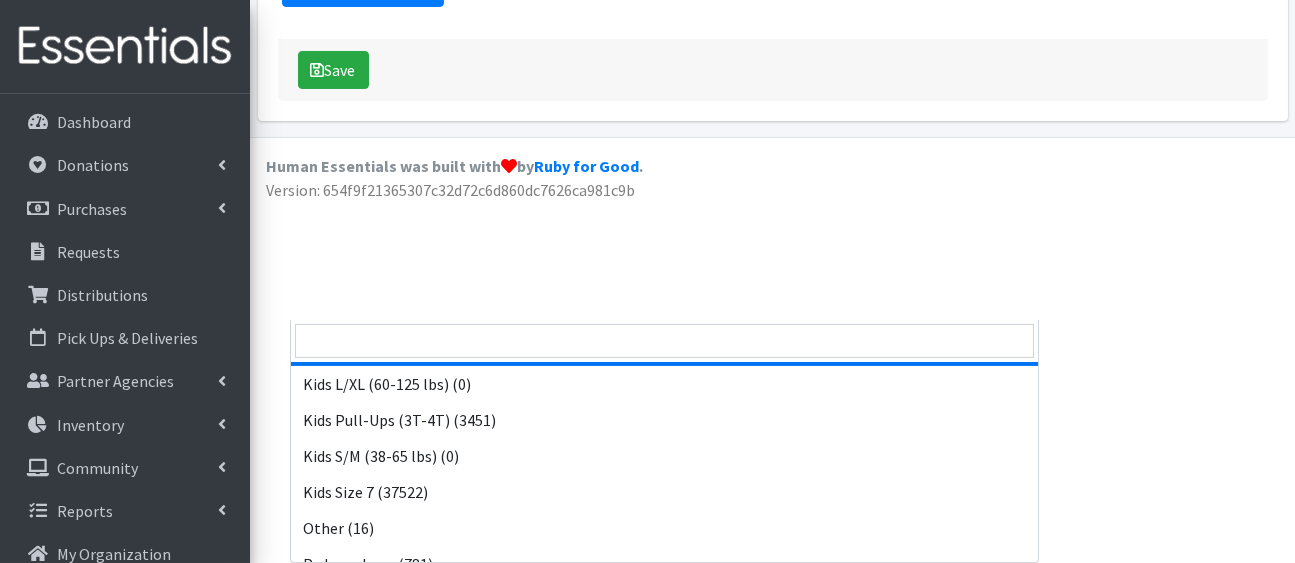select on "5160" 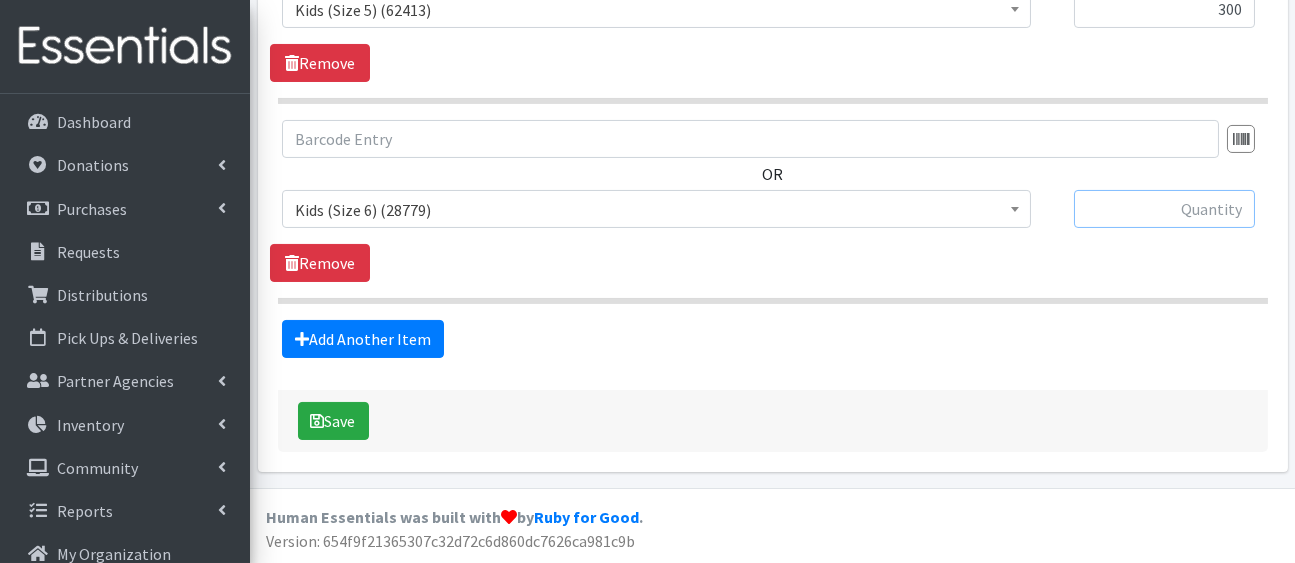 click at bounding box center [1164, 209] 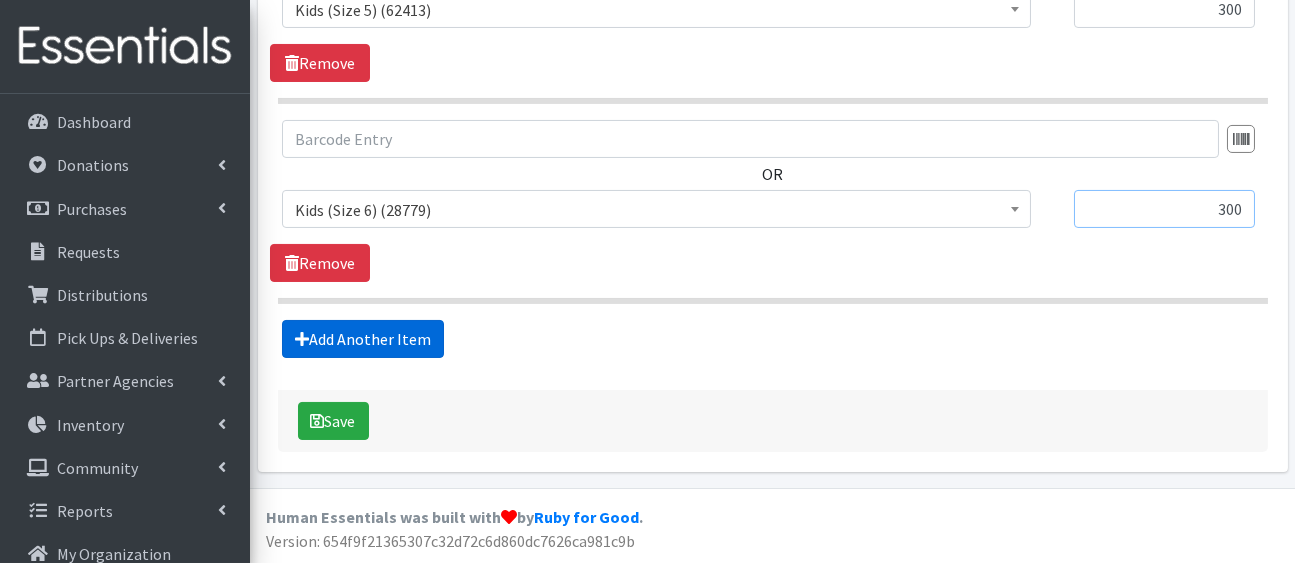 type on "300" 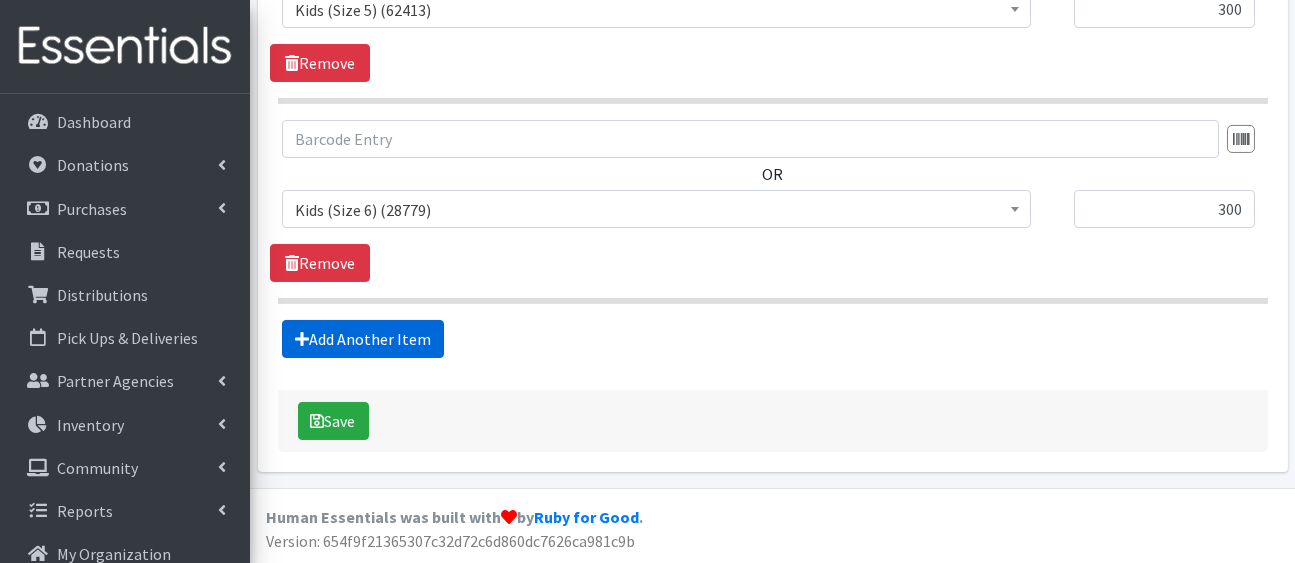 click on "Add Another Item" at bounding box center [363, 339] 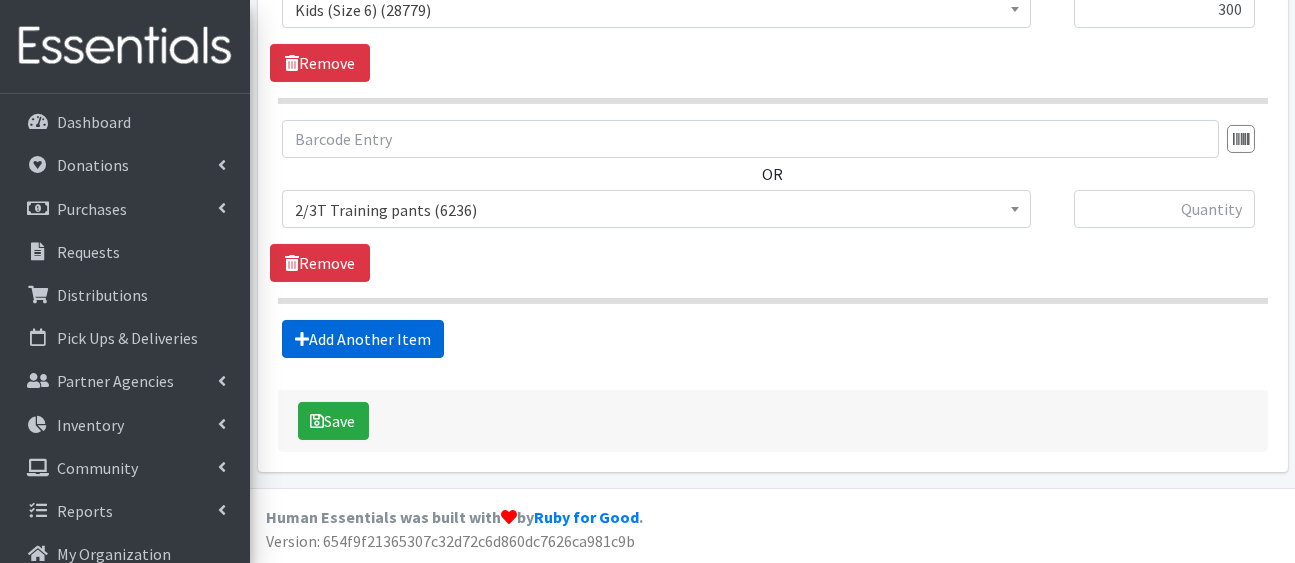 scroll, scrollTop: 2150, scrollLeft: 0, axis: vertical 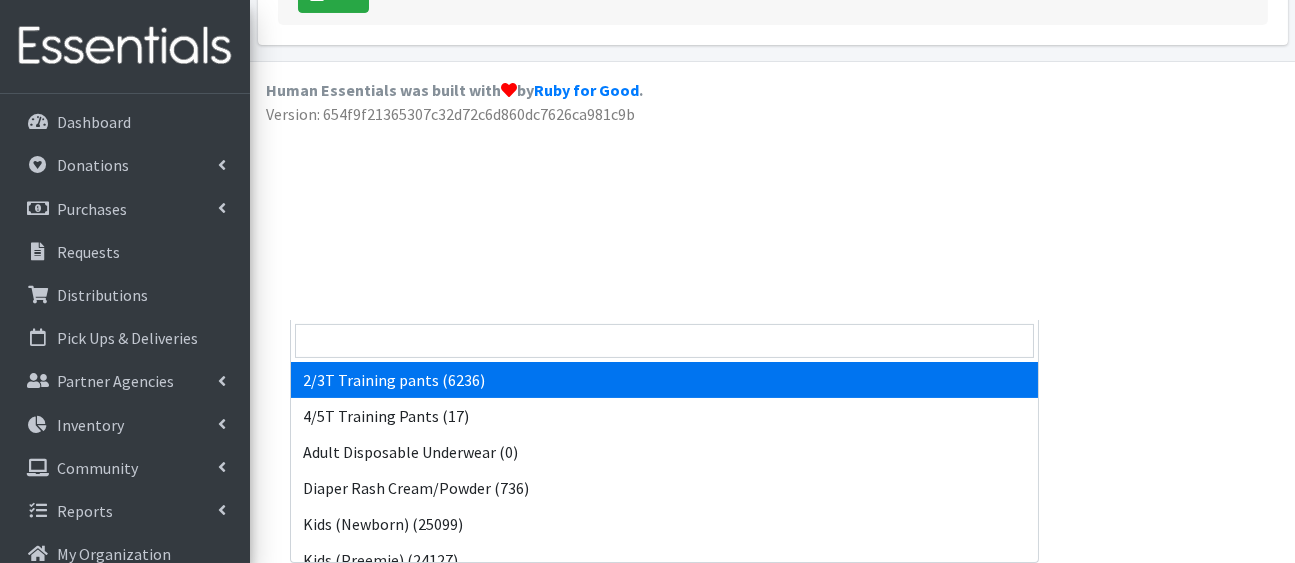 click on "2/3T Training pants (6236)" at bounding box center [656, -217] 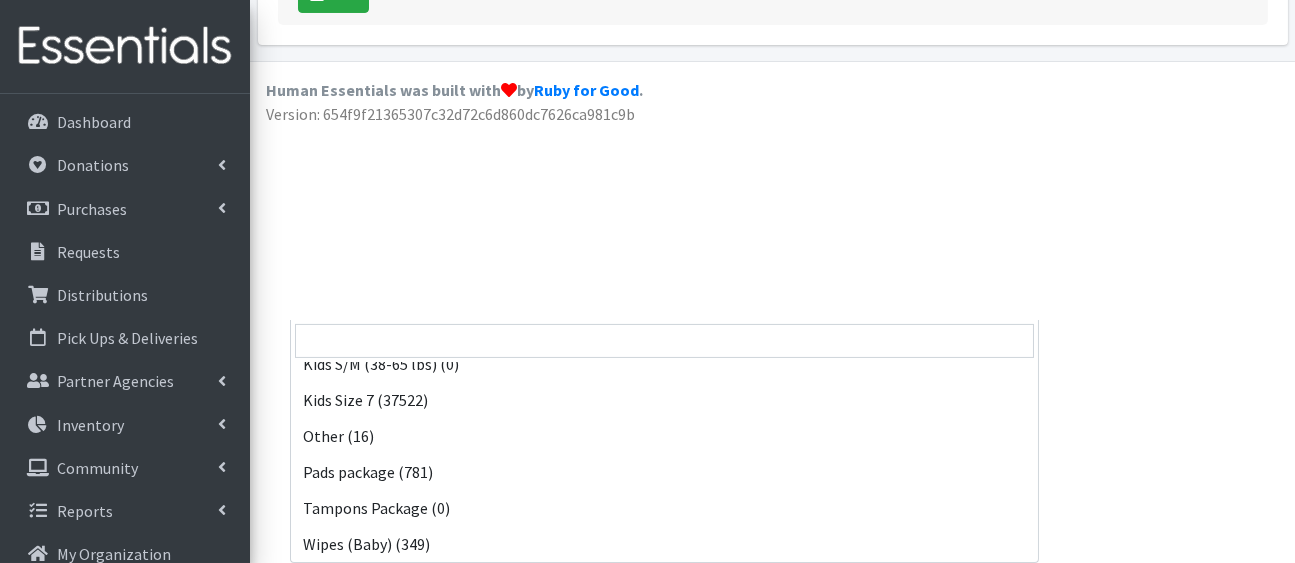 scroll, scrollTop: 542, scrollLeft: 0, axis: vertical 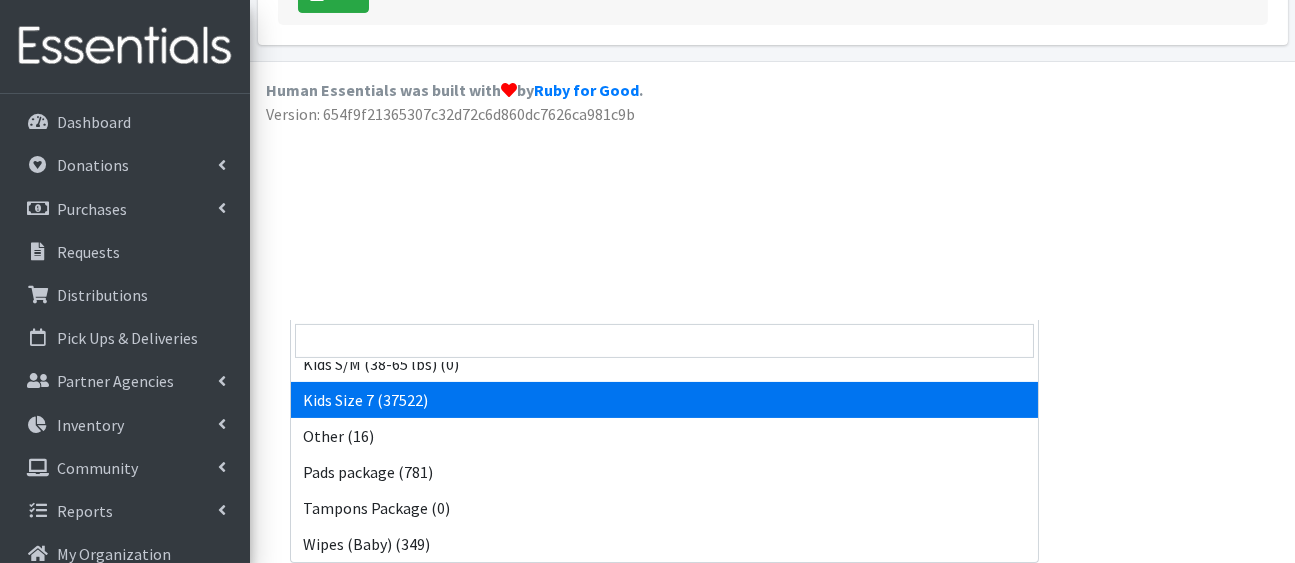 select on "5432" 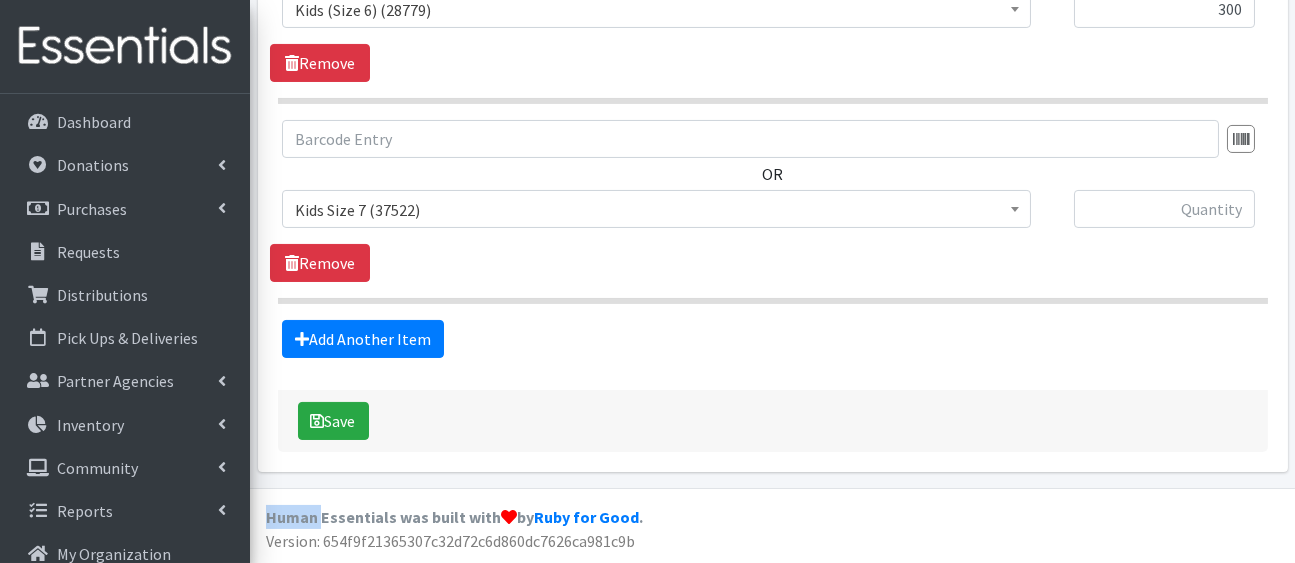 click on "Add Another Item" at bounding box center (772, 339) 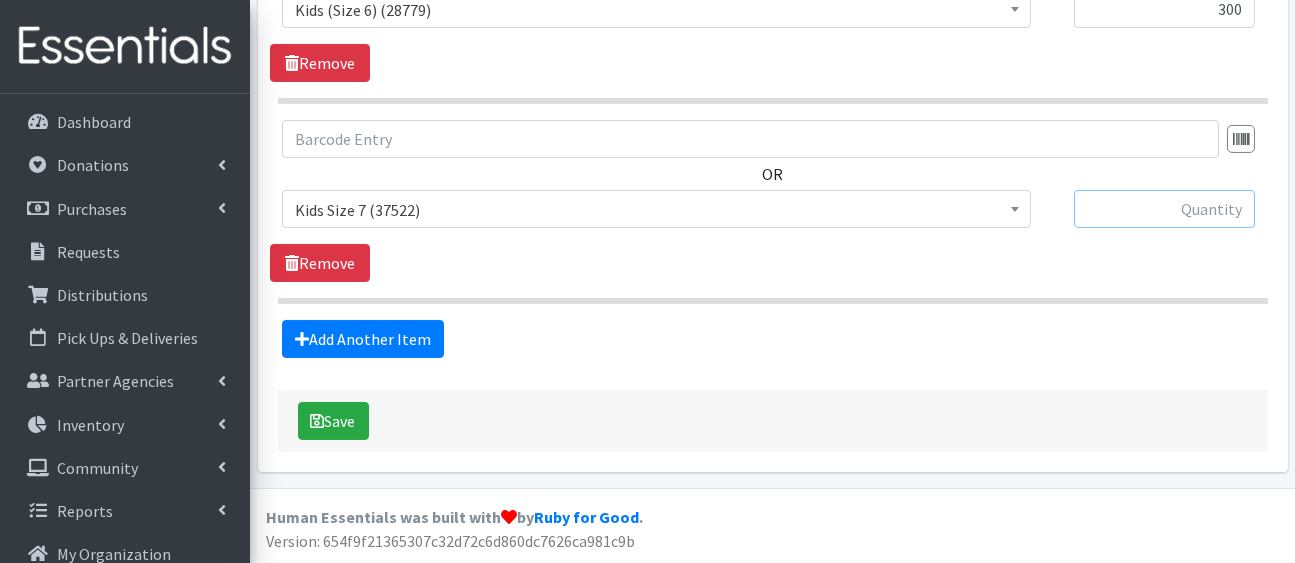click at bounding box center (1164, 209) 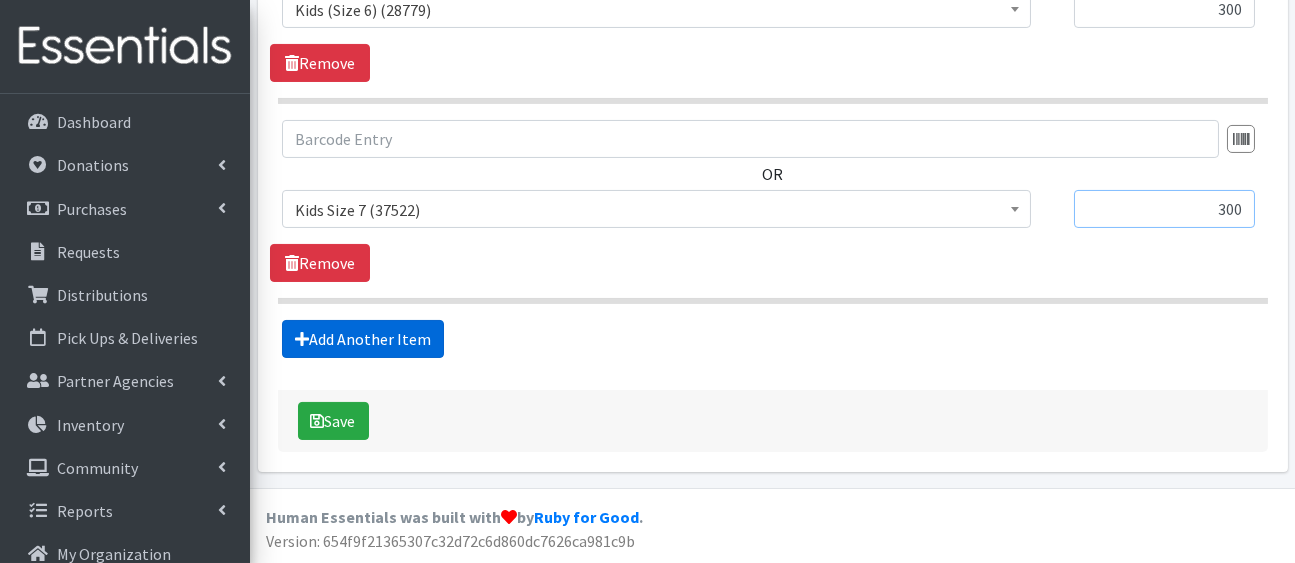type on "300" 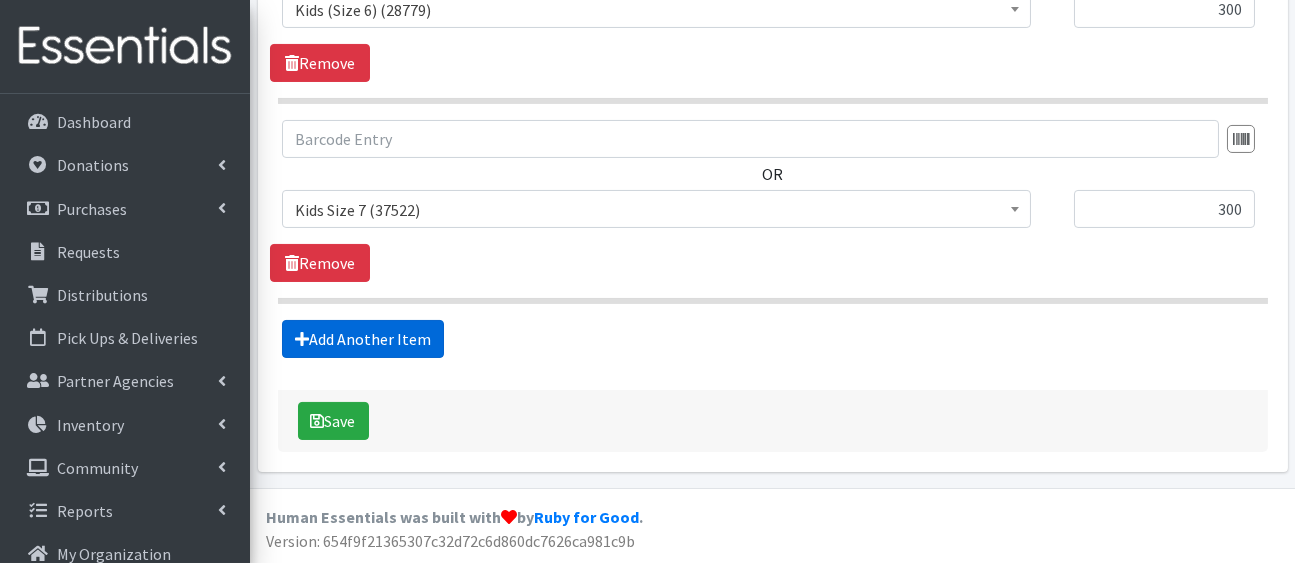 click on "Add Another Item" at bounding box center [363, 339] 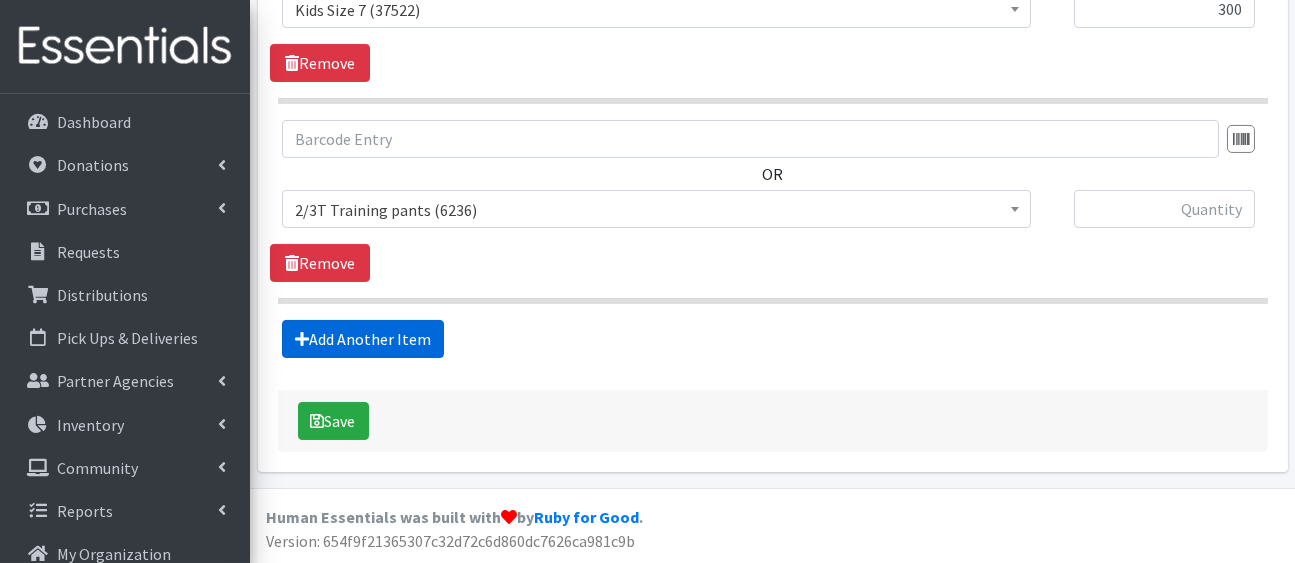 scroll, scrollTop: 2425, scrollLeft: 0, axis: vertical 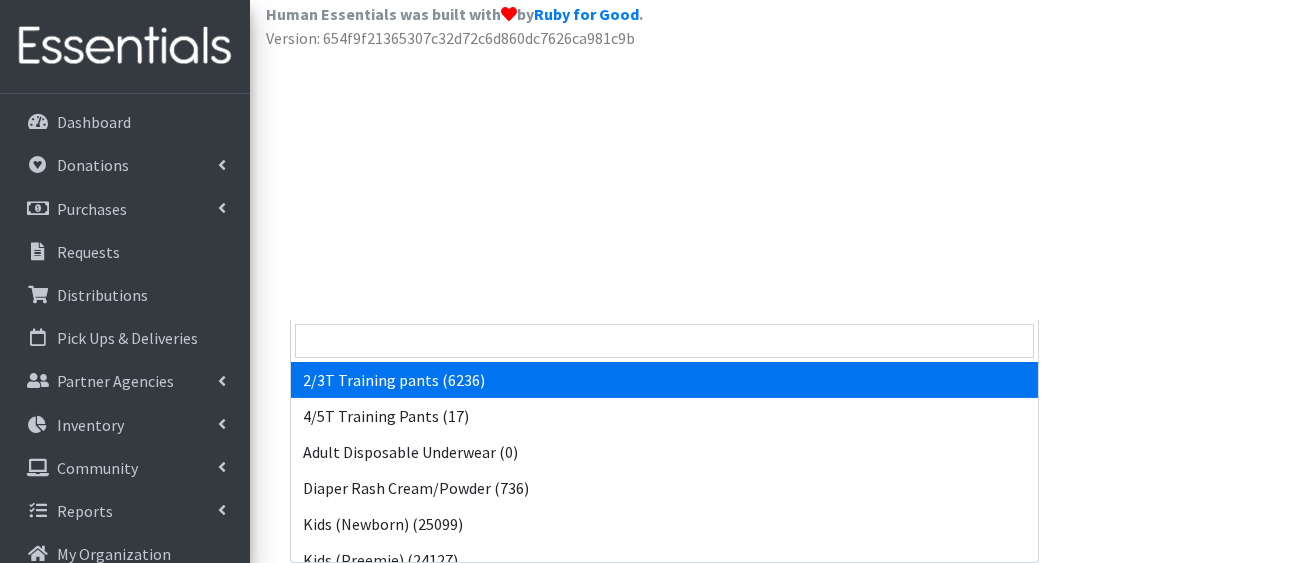 click on "2/3T Training pants (6236)" at bounding box center (656, -293) 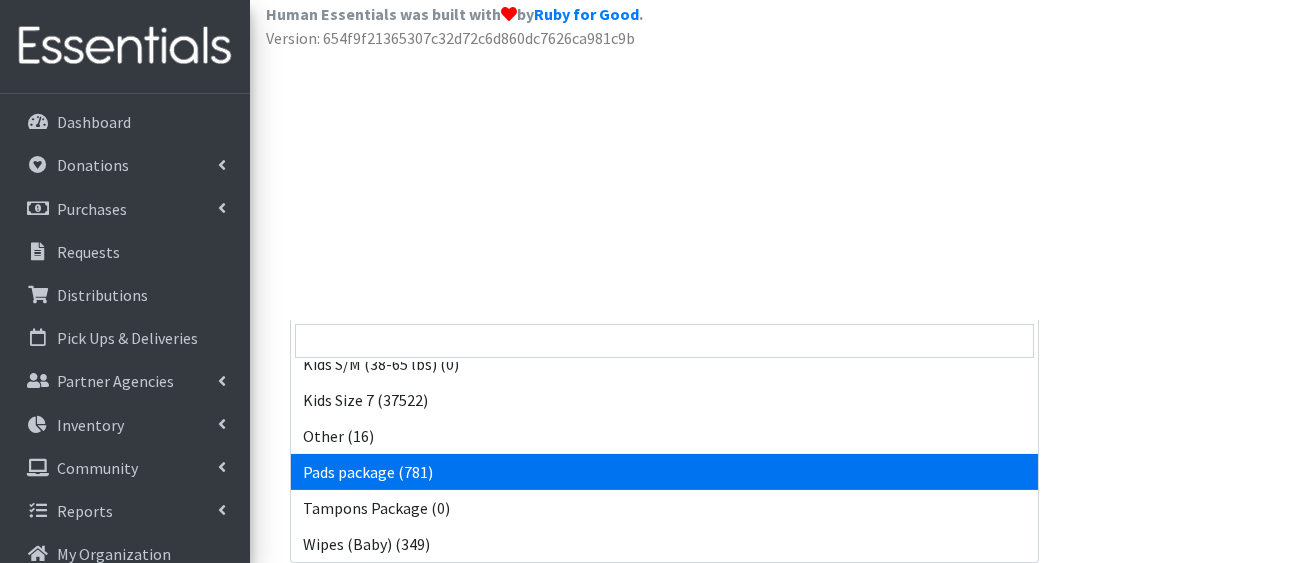 scroll, scrollTop: 639, scrollLeft: 0, axis: vertical 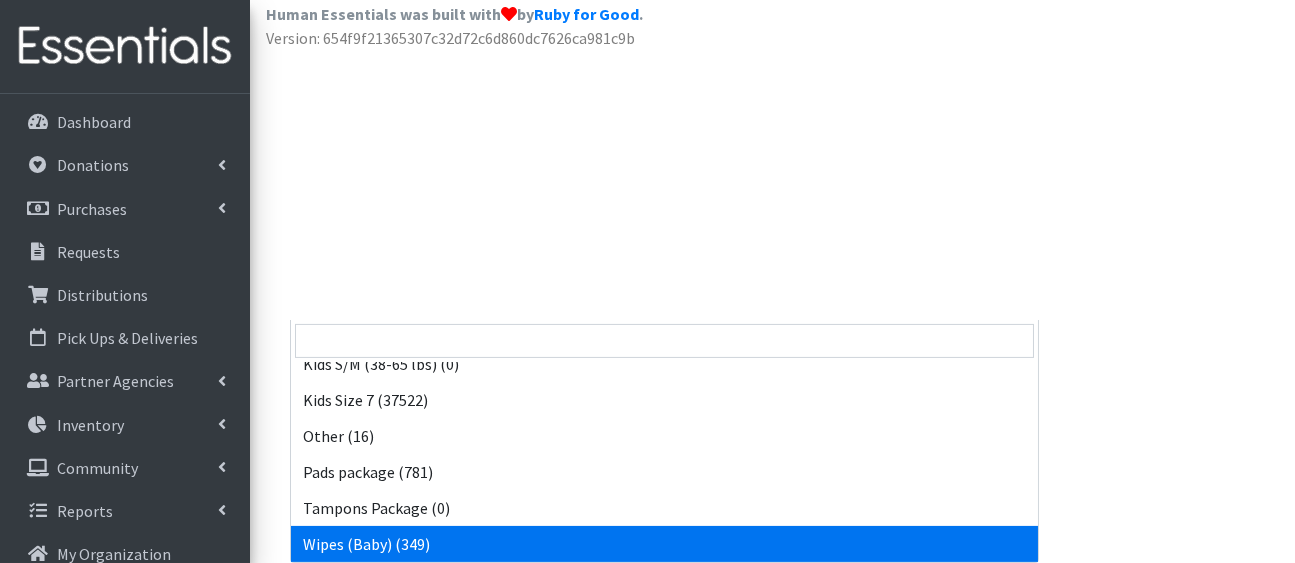 select on "5170" 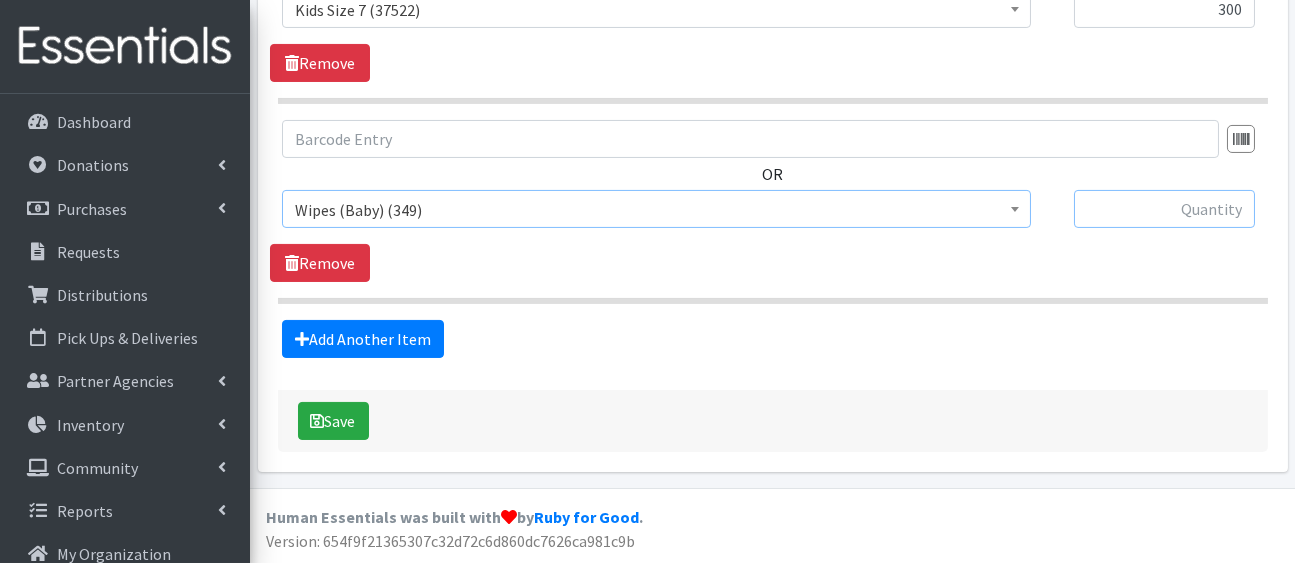 click at bounding box center [1164, 209] 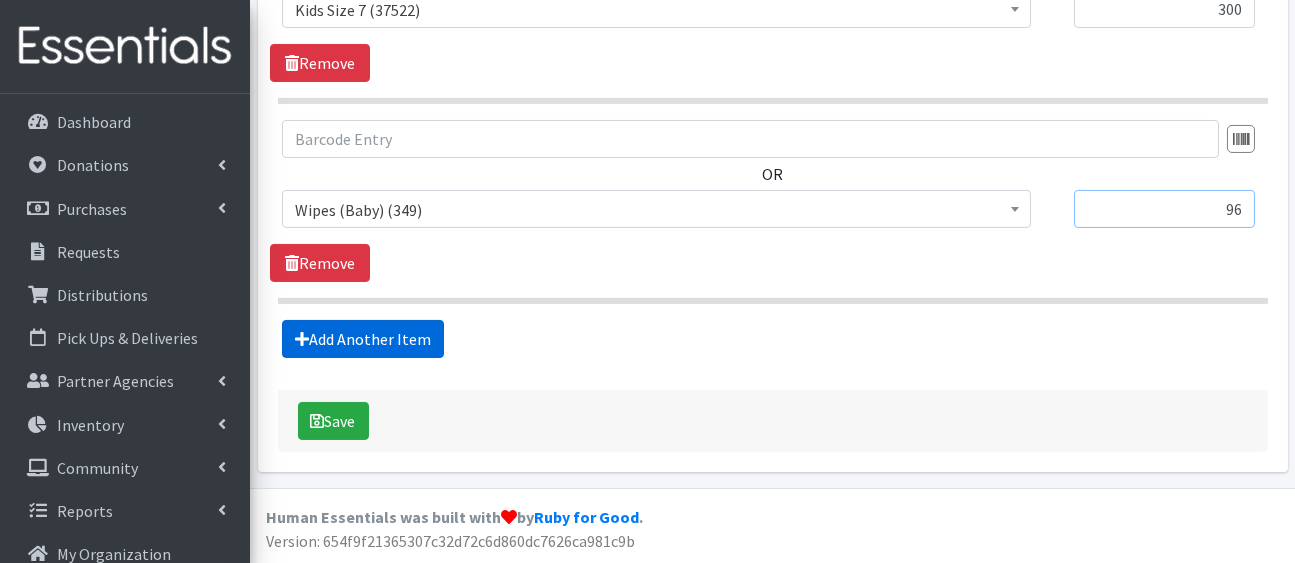 type on "96" 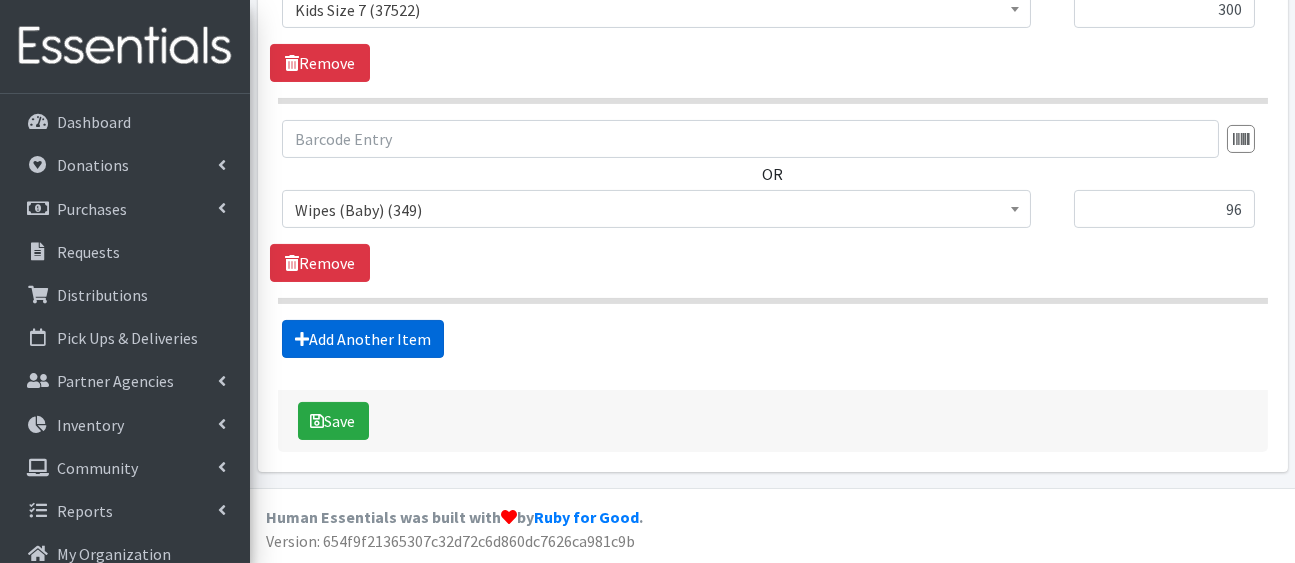 click on "Add Another Item" at bounding box center (363, 339) 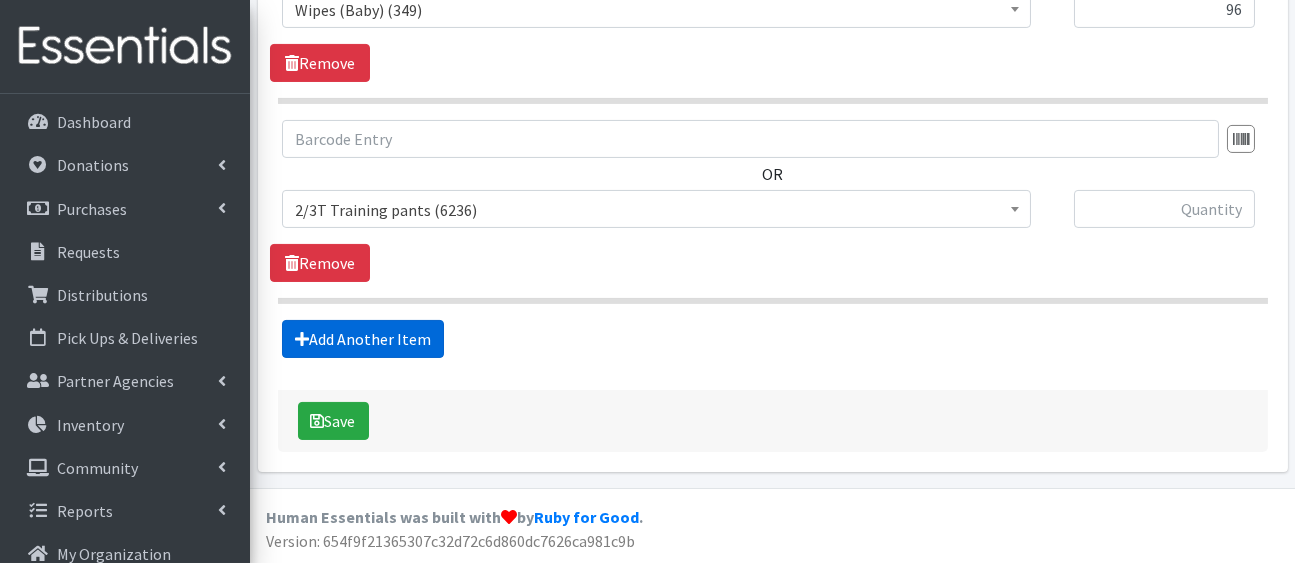 scroll, scrollTop: 2702, scrollLeft: 0, axis: vertical 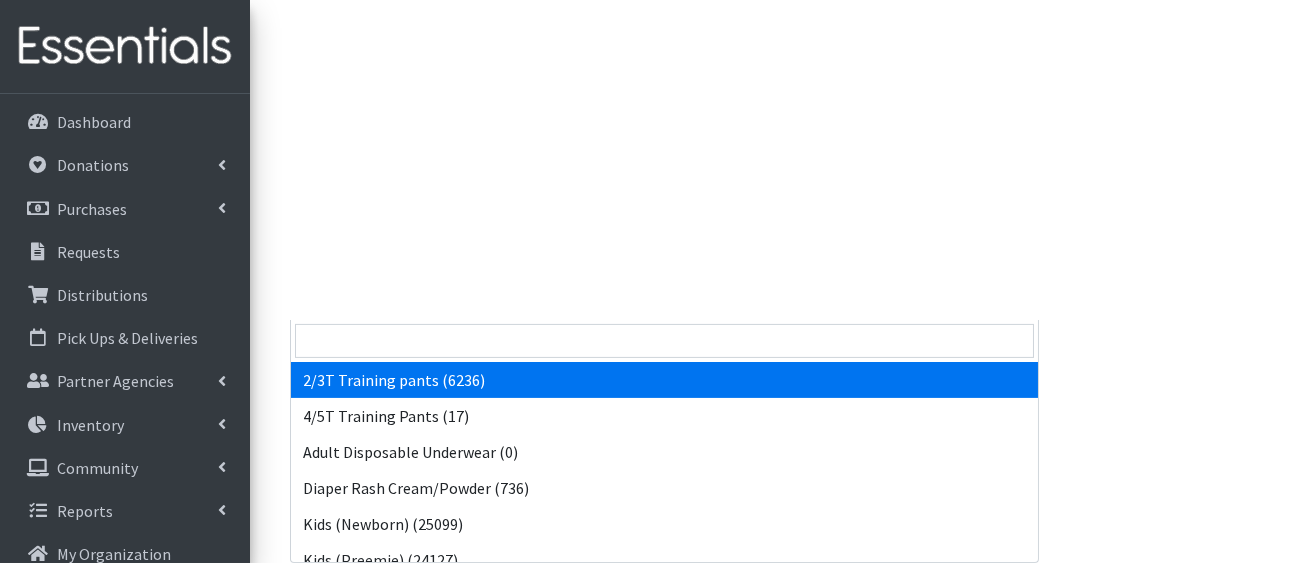click on "2/3T Training pants (6236)" at bounding box center (656, -370) 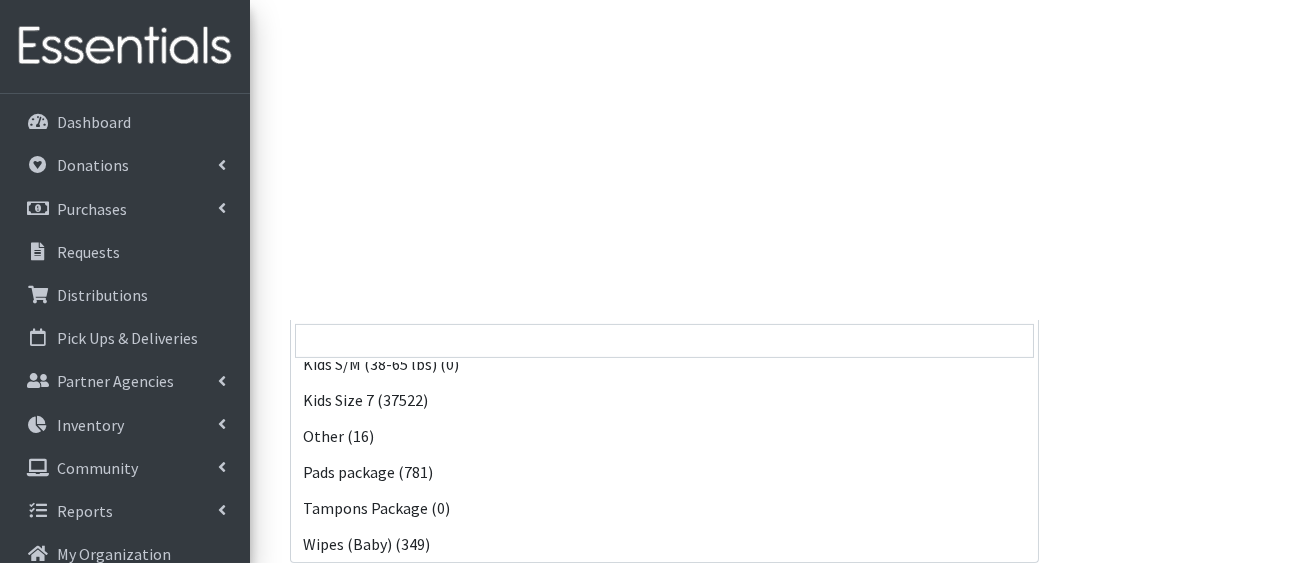 scroll, scrollTop: 639, scrollLeft: 0, axis: vertical 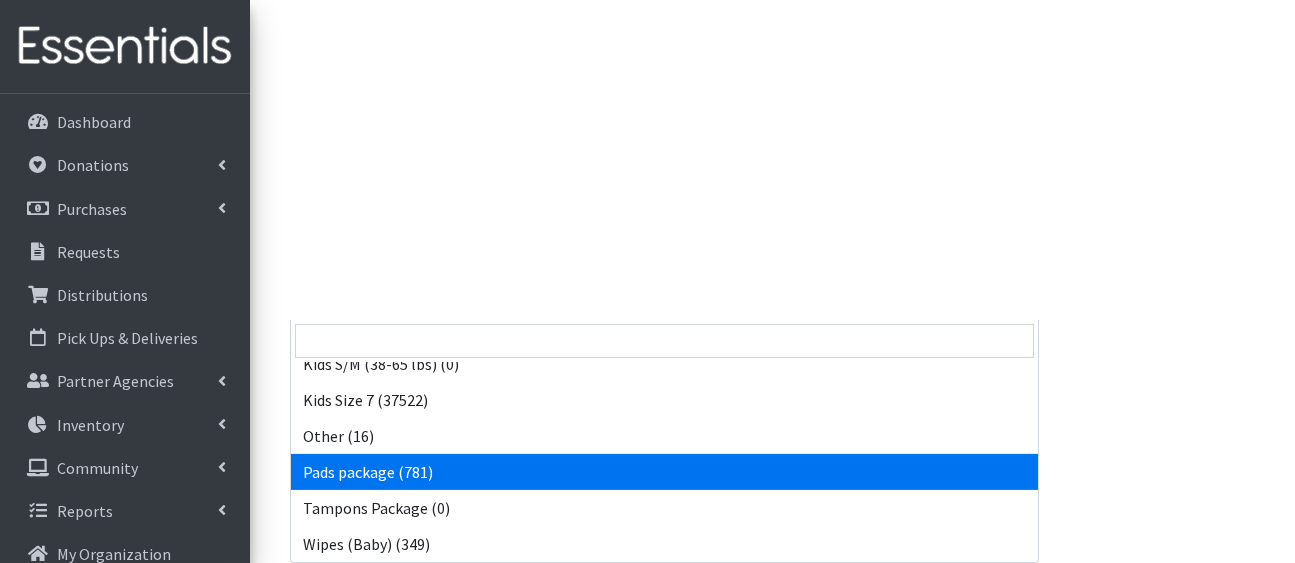 select on "5177" 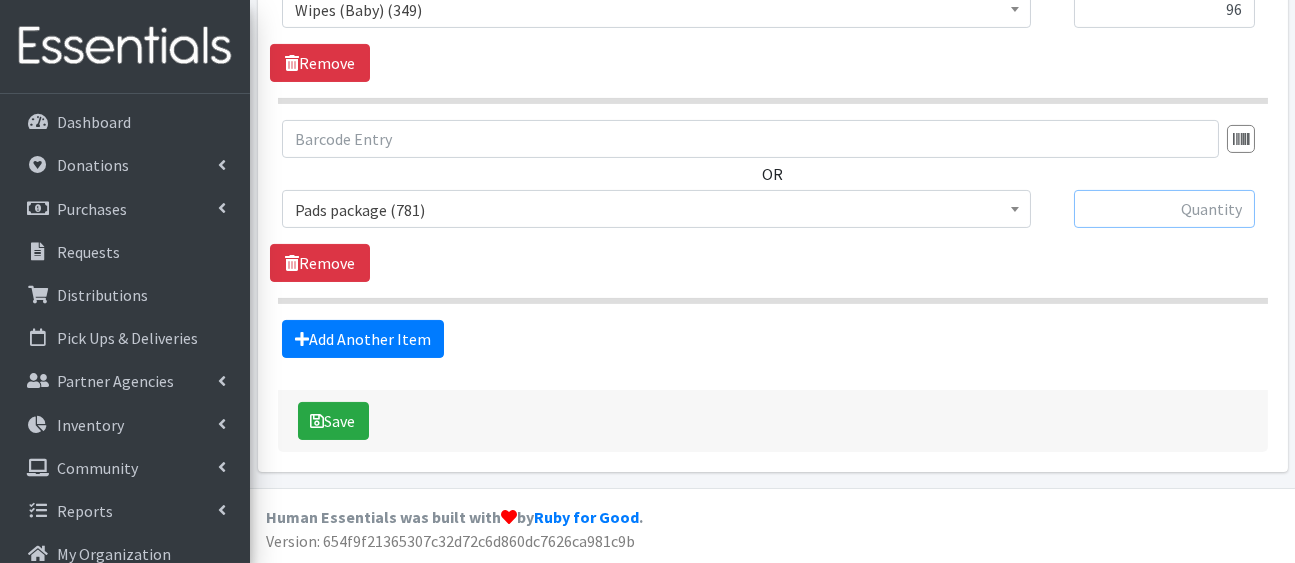 click at bounding box center (1164, 209) 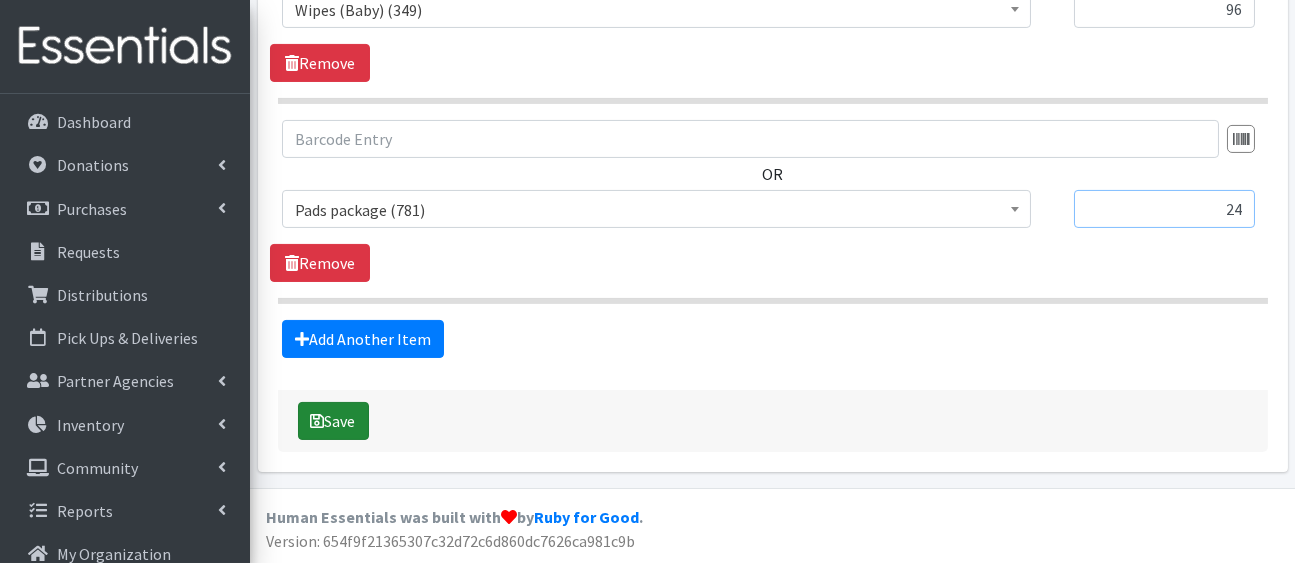 type on "24" 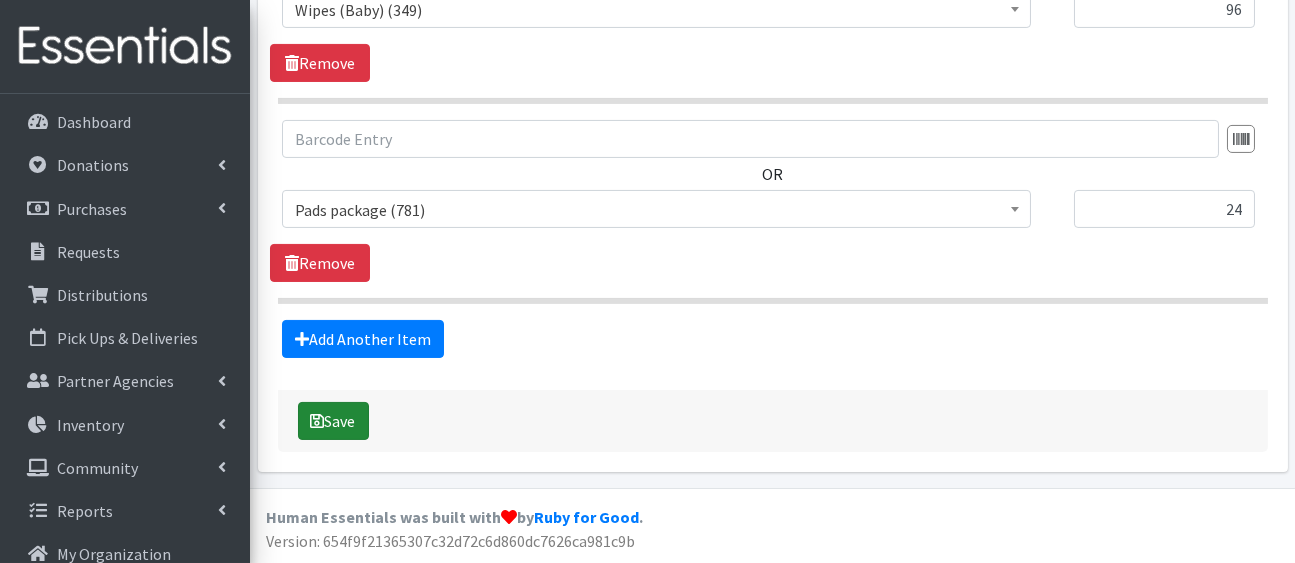 click on "Save" at bounding box center (333, 421) 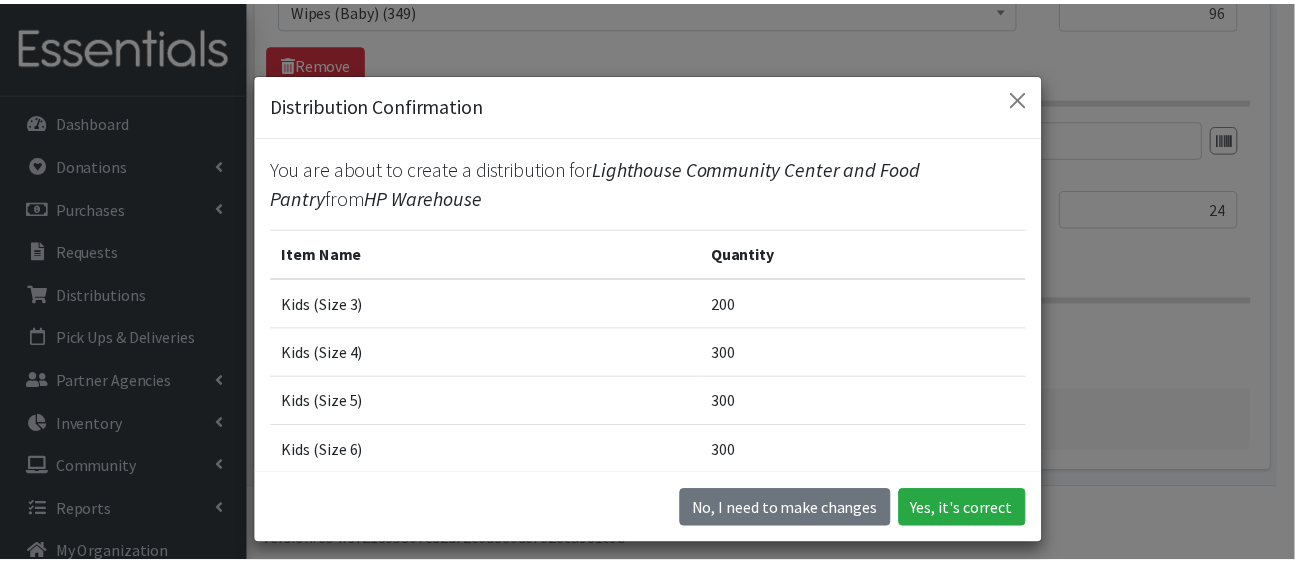 scroll, scrollTop: 381, scrollLeft: 0, axis: vertical 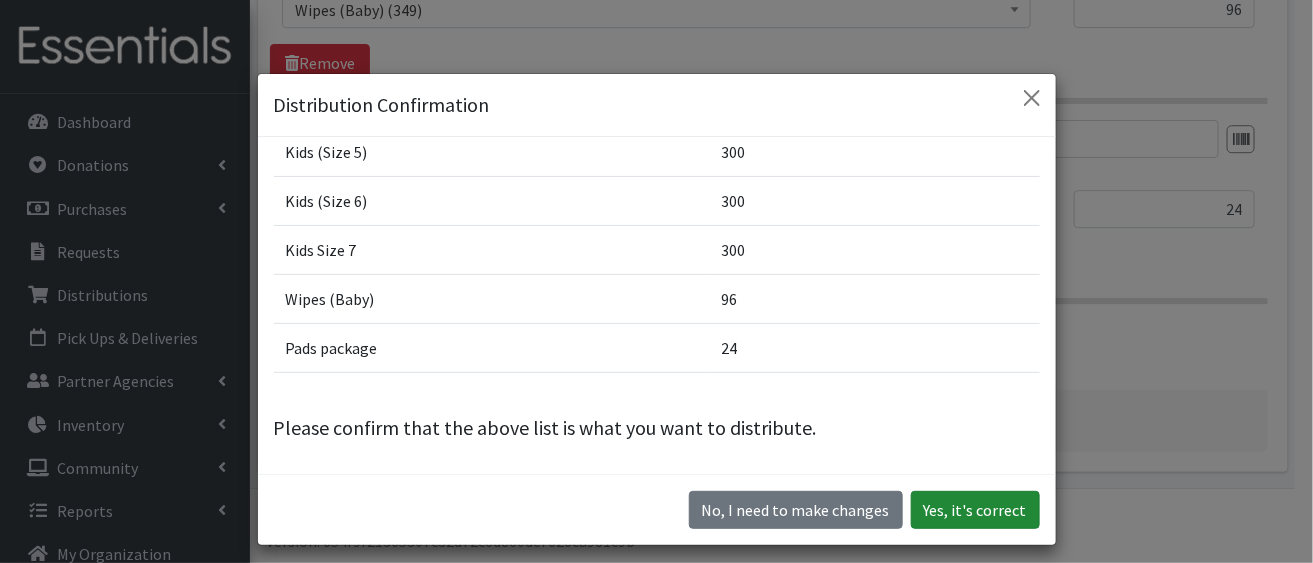 click on "Yes, it's correct" at bounding box center (975, 510) 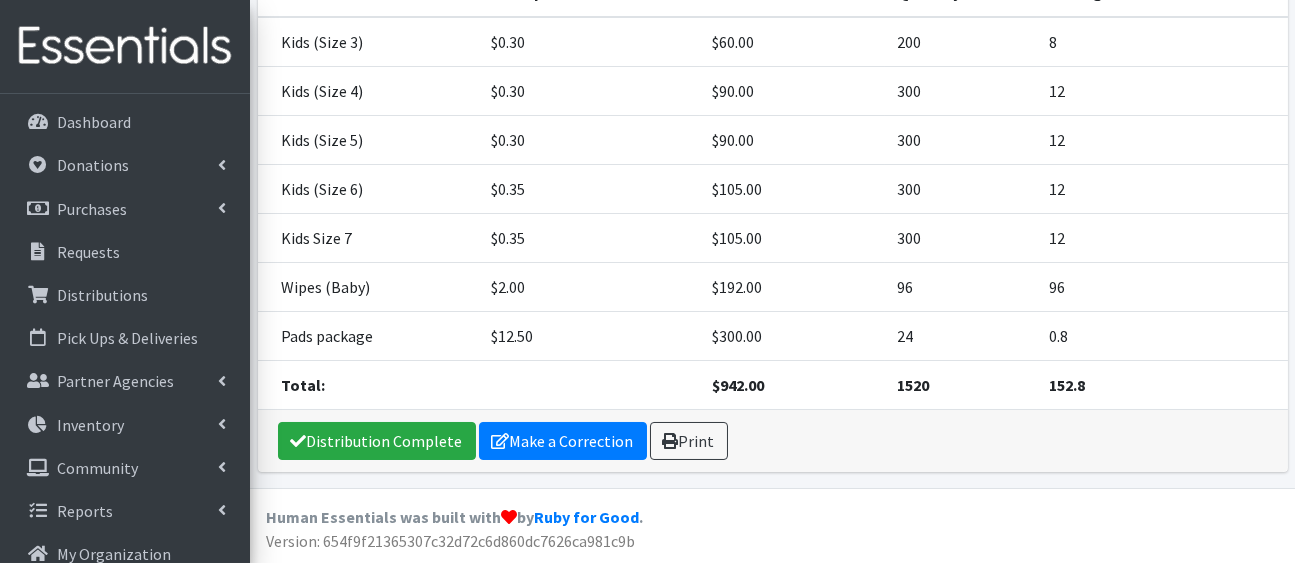 scroll, scrollTop: 640, scrollLeft: 0, axis: vertical 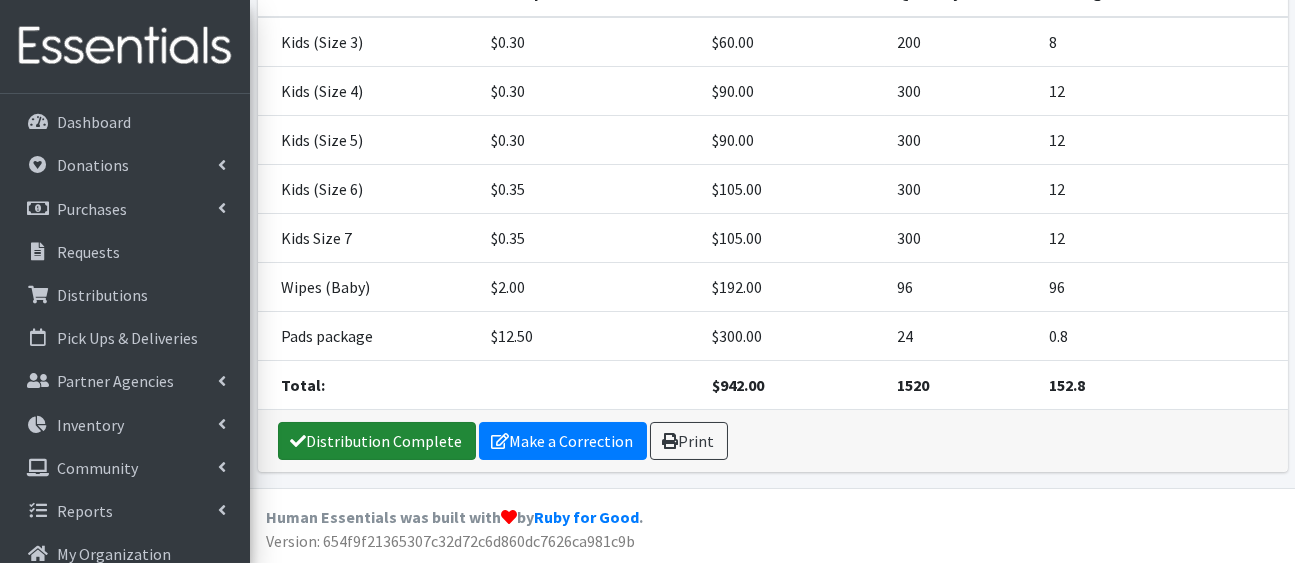 click on "Distribution Complete" at bounding box center (377, 441) 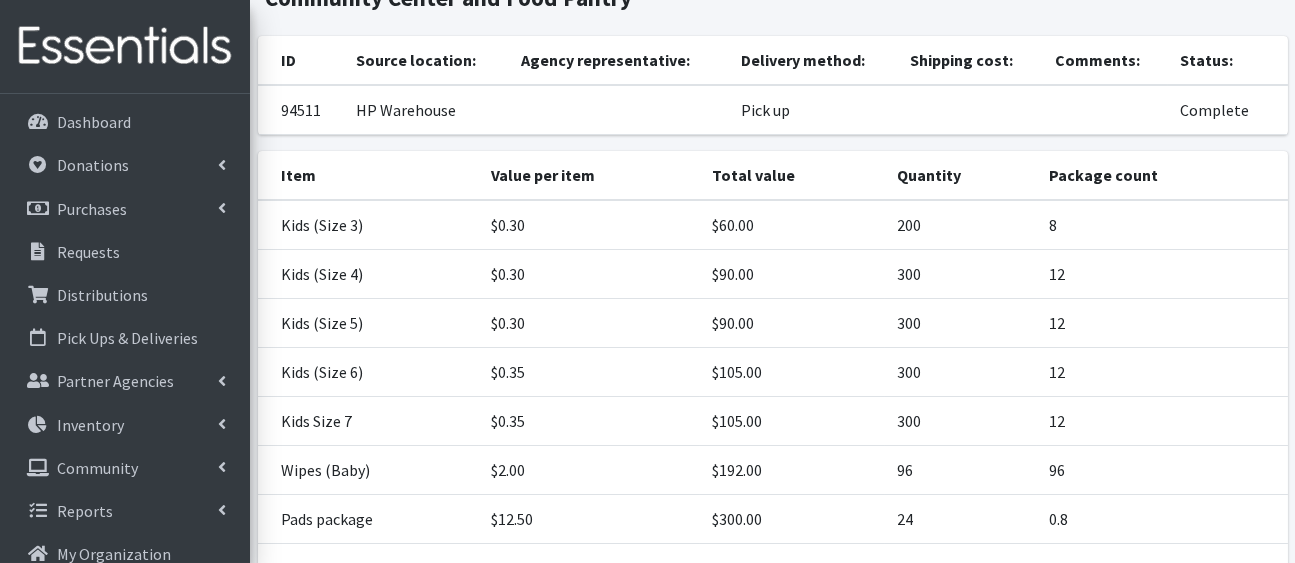 scroll, scrollTop: 0, scrollLeft: 0, axis: both 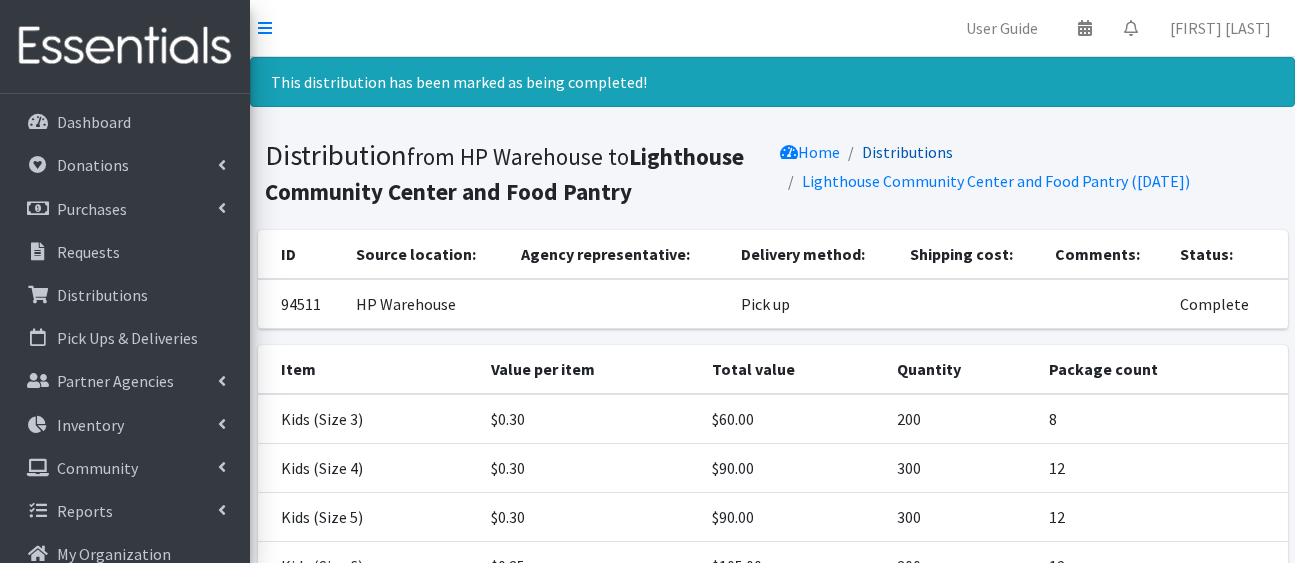 click on "Distributions" at bounding box center (907, 152) 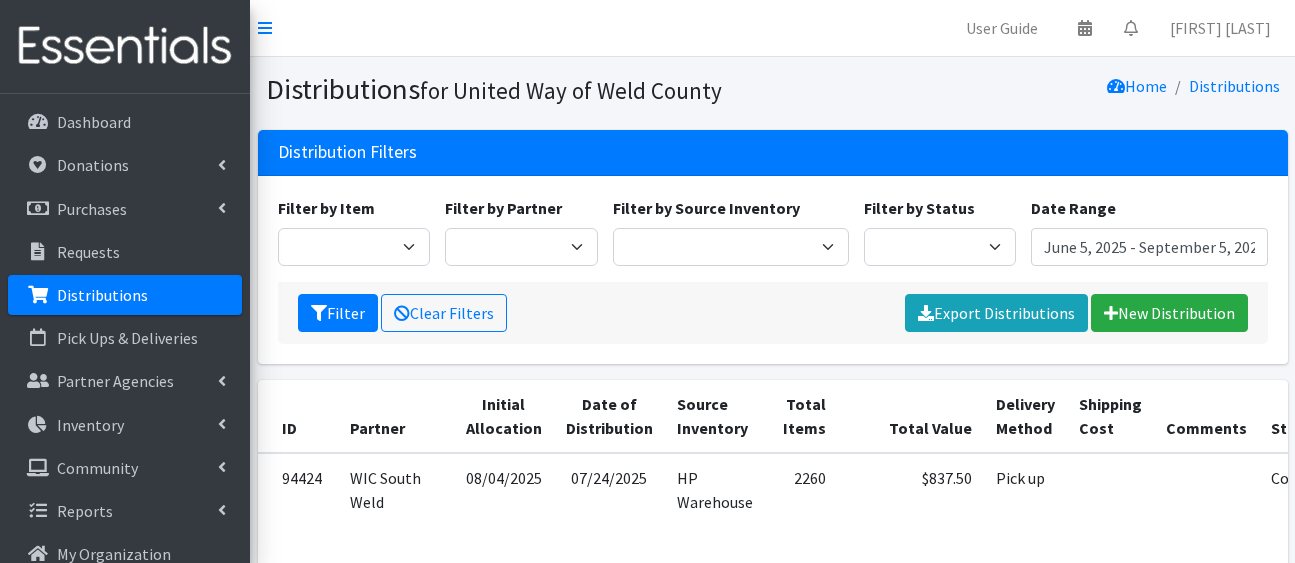 scroll, scrollTop: 0, scrollLeft: 0, axis: both 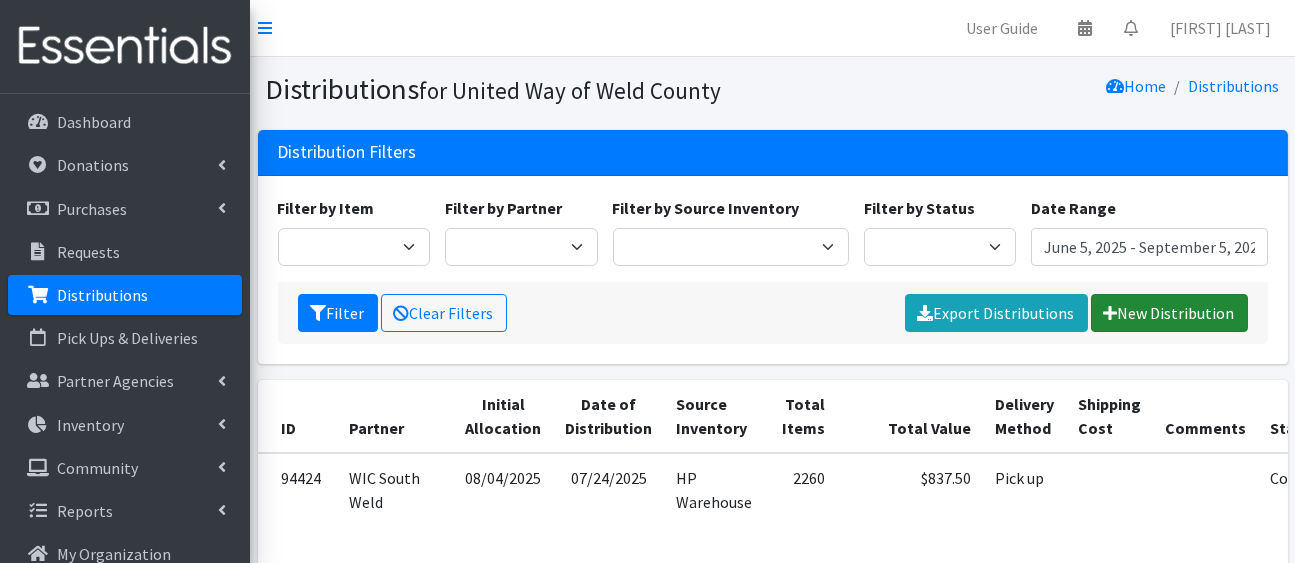 click on "New Distribution" at bounding box center [1169, 313] 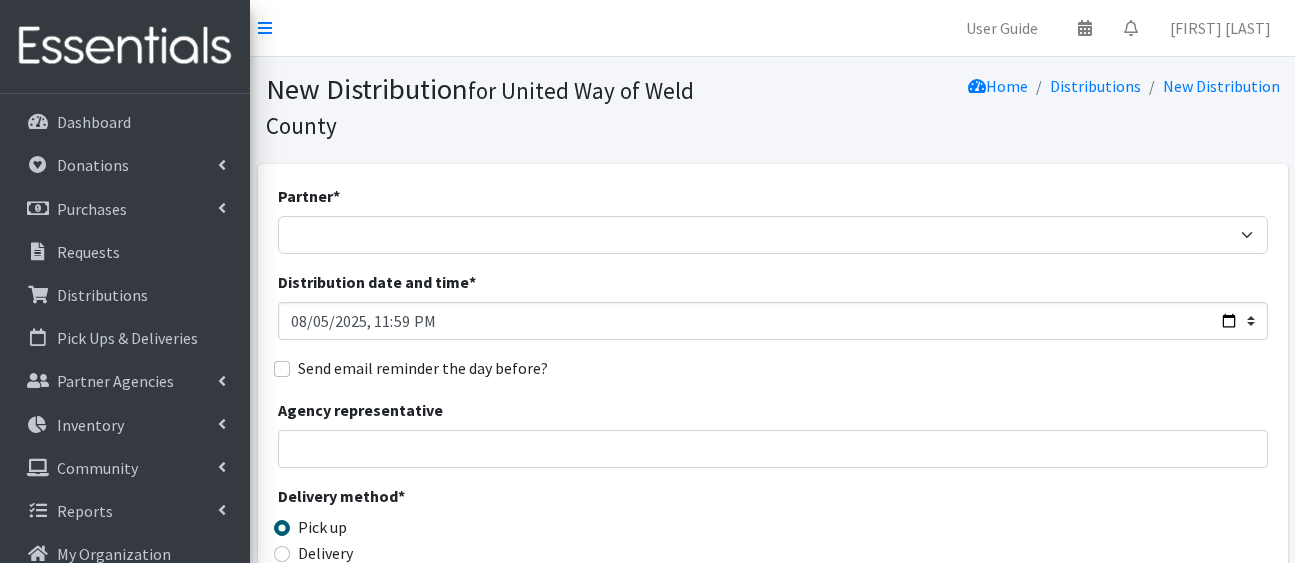 scroll, scrollTop: 0, scrollLeft: 0, axis: both 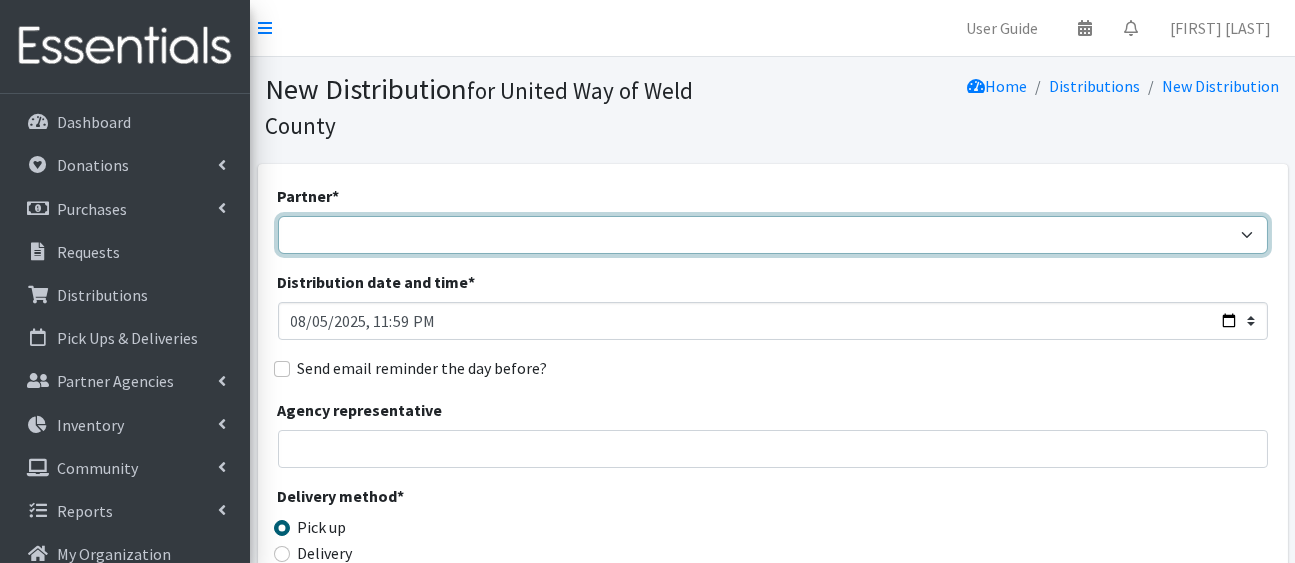 click on "[FIRST] [LAST] Elementary
[FIRST] [LAST]
[BRAND]
[FIRST] [LAST] with HCP
[BRAND]
[FIRST] [LAST] Elementary
CBOCES
[BRAND] Elementary
[BRAND]
[BRAND]
[BRAND]
[BRAND]
[BRAND]
[BRAND]
[BRAND]
[BRAND]
[BRAND]
[BRAND]
[BRAND]
[BRAND]
[BRAND] Elementary
[BRAND] Elementary
[BRAND]
NCHA
NCHA Care Management
NRBH (Family Connects)
OTHER
[BRAND]
[BRAND] - Greeley
[BRAND]
[BRAND]
[BRAND] Elementary
[BRAND]
[BRAND]
[BRAND]
[BRAND]" at bounding box center [773, 235] 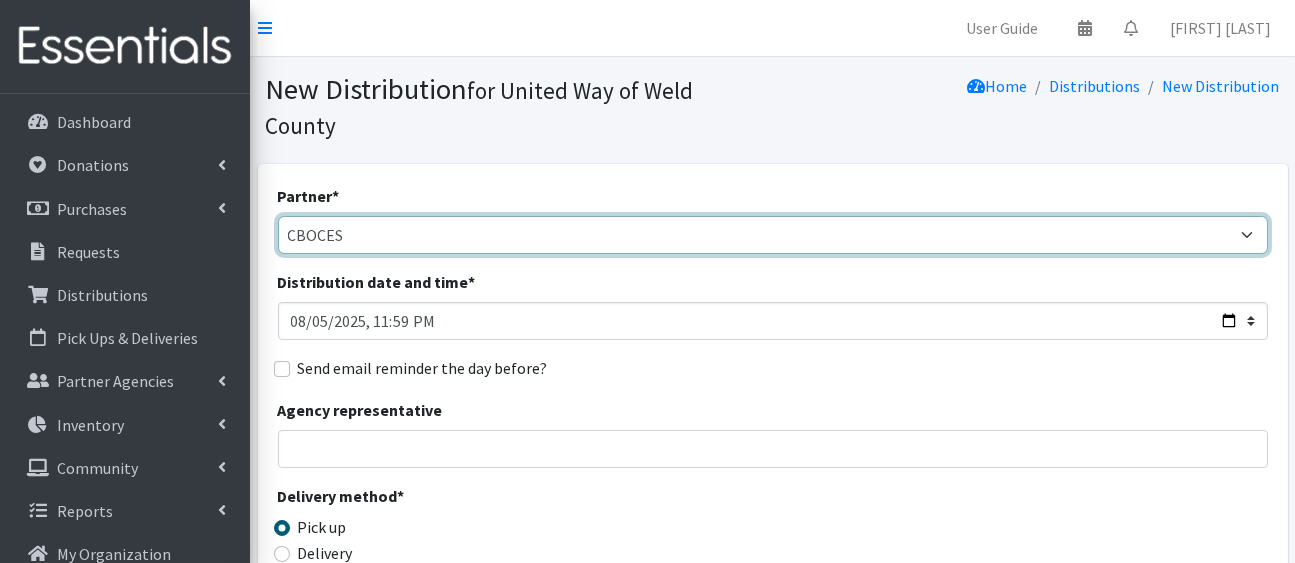 click on "[FIRST] [LAST] Elementary
[FIRST] [LAST]
[BRAND]
[FIRST] [LAST] with HCP
[BRAND]
[FIRST] [LAST] Elementary
CBOCES
[BRAND] Elementary
[BRAND]
[BRAND]
[BRAND]
[BRAND]
[BRAND]
[BRAND]
[BRAND]
[BRAND]
[BRAND]
[BRAND]
[BRAND]
[BRAND]
[BRAND] Elementary
[BRAND] Elementary
[BRAND]
NCHA
NCHA Care Management
NRBH (Family Connects)
OTHER
[BRAND]
[BRAND] - Greeley
[BRAND]
[BRAND]
[BRAND] Elementary
[BRAND]
[BRAND]
[BRAND]
[BRAND]" at bounding box center [773, 235] 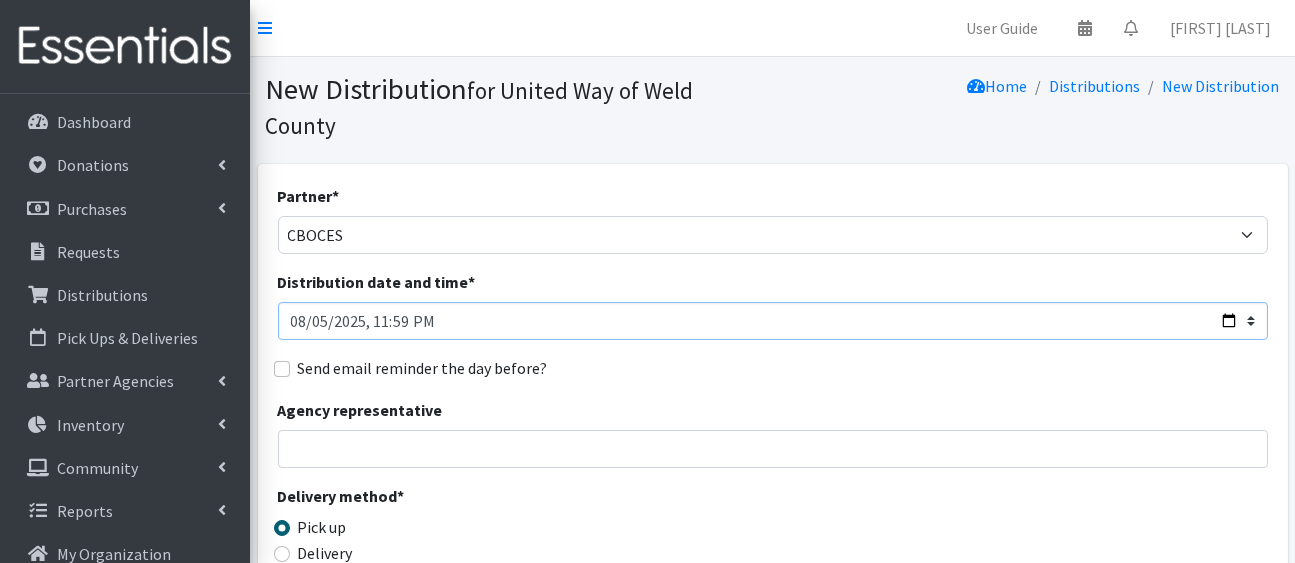 click on "Distribution date and time  *" at bounding box center (773, 321) 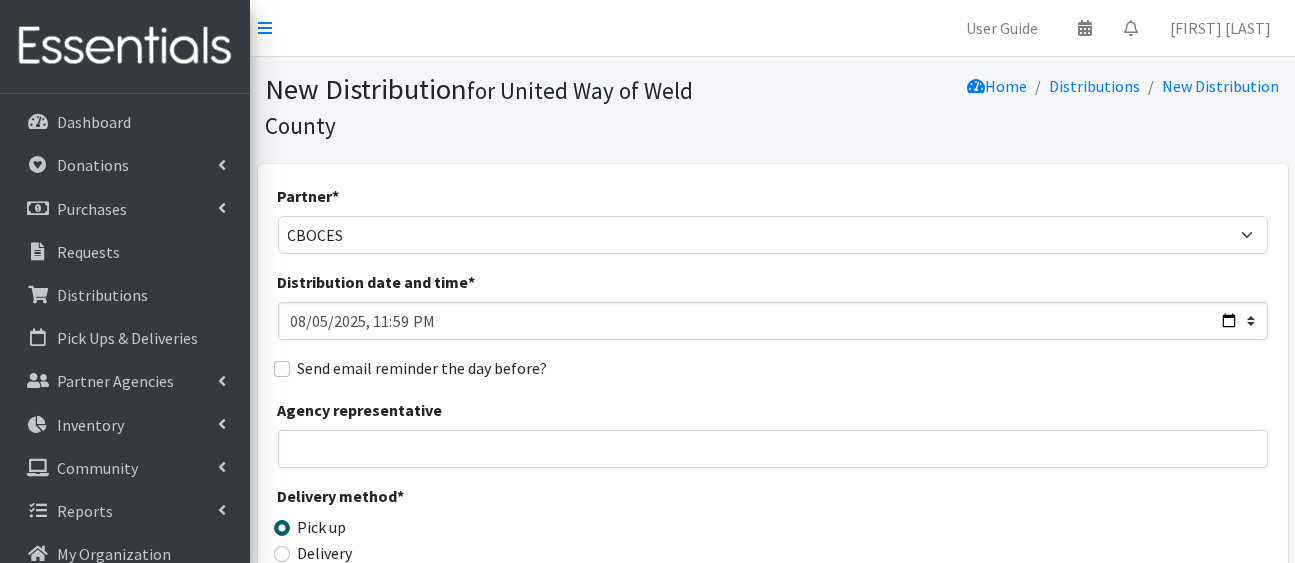 type on "2025-07-18T23:59" 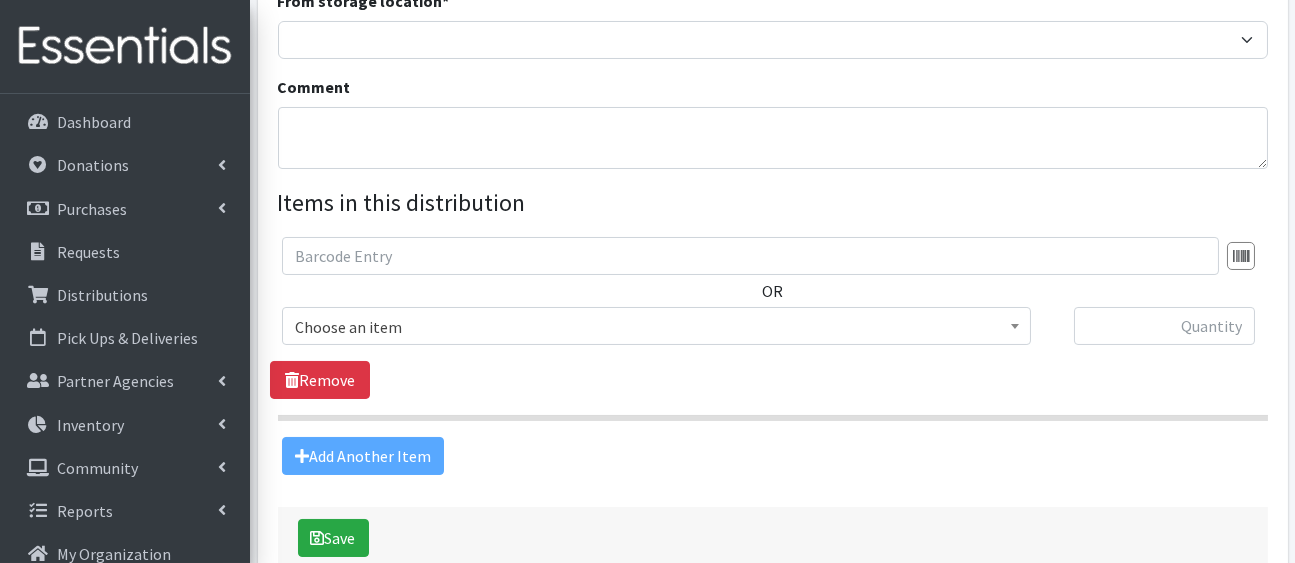 scroll, scrollTop: 623, scrollLeft: 0, axis: vertical 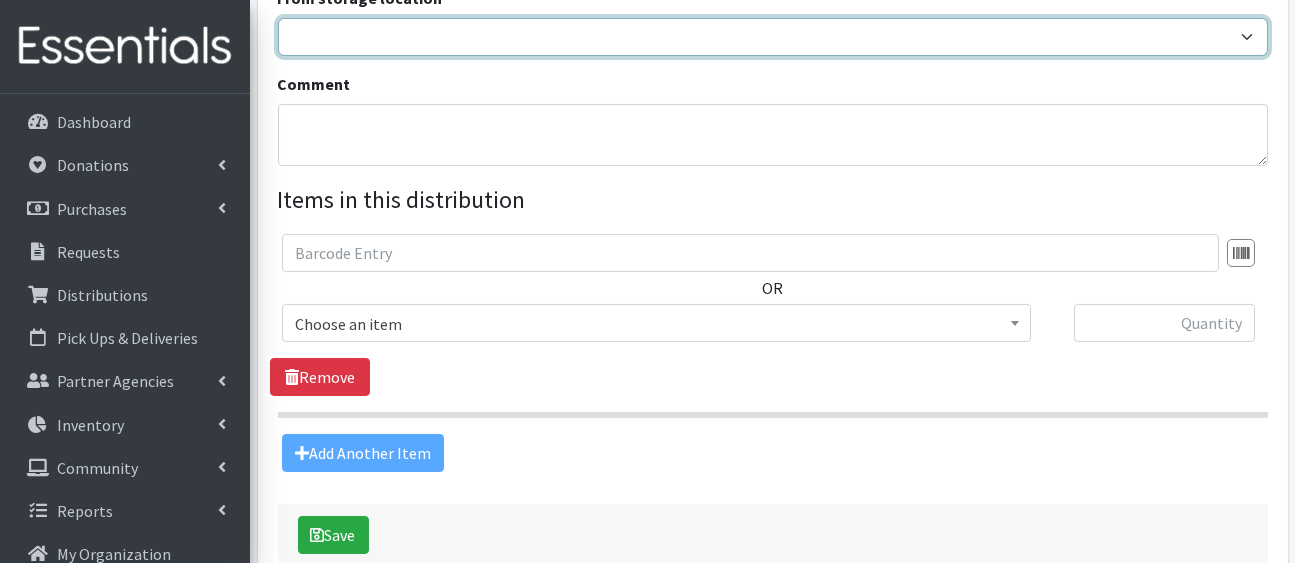click on "HP Warehouse
UWWC Downtown office, upstairs" at bounding box center [773, 37] 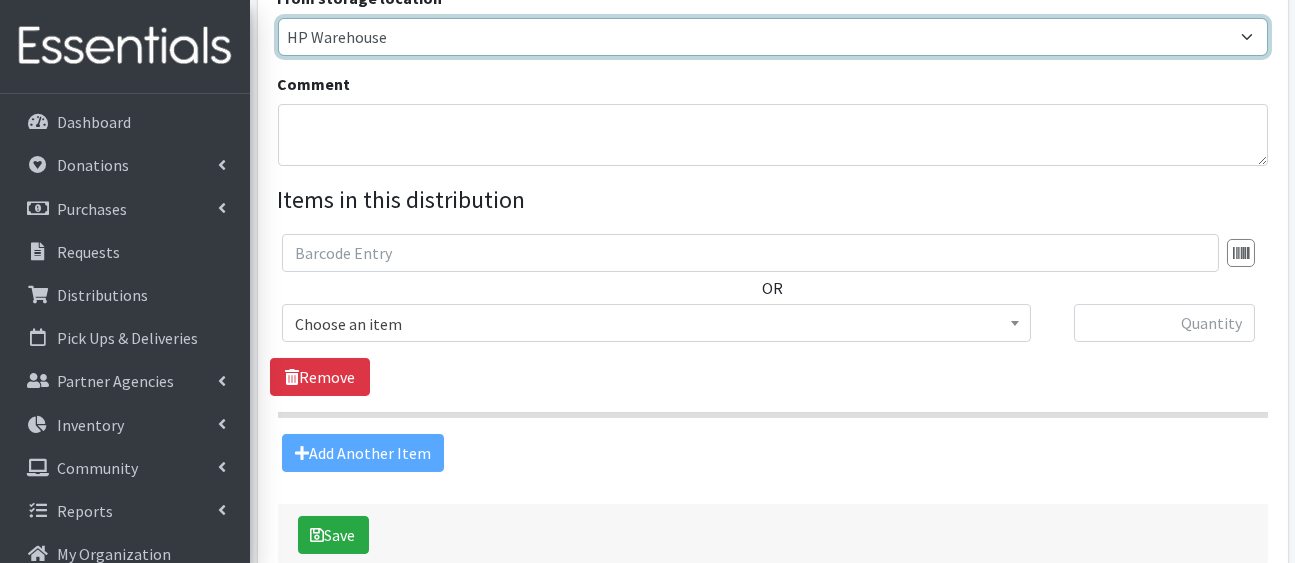 click on "HP Warehouse
UWWC Downtown office, upstairs" at bounding box center [773, 37] 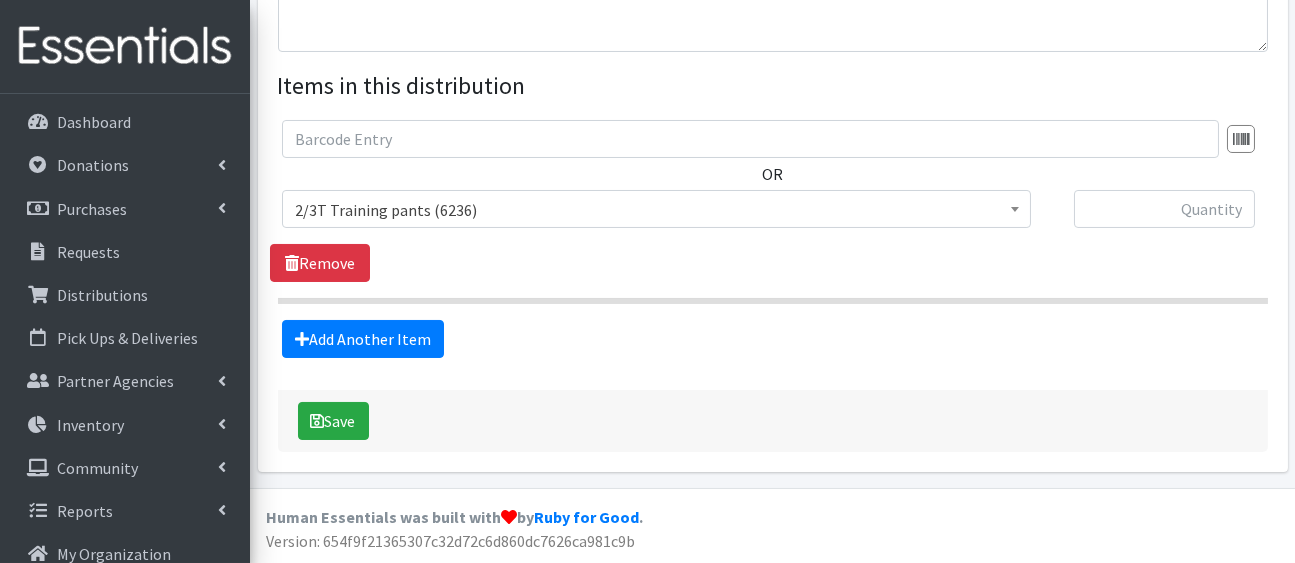 scroll, scrollTop: 913, scrollLeft: 0, axis: vertical 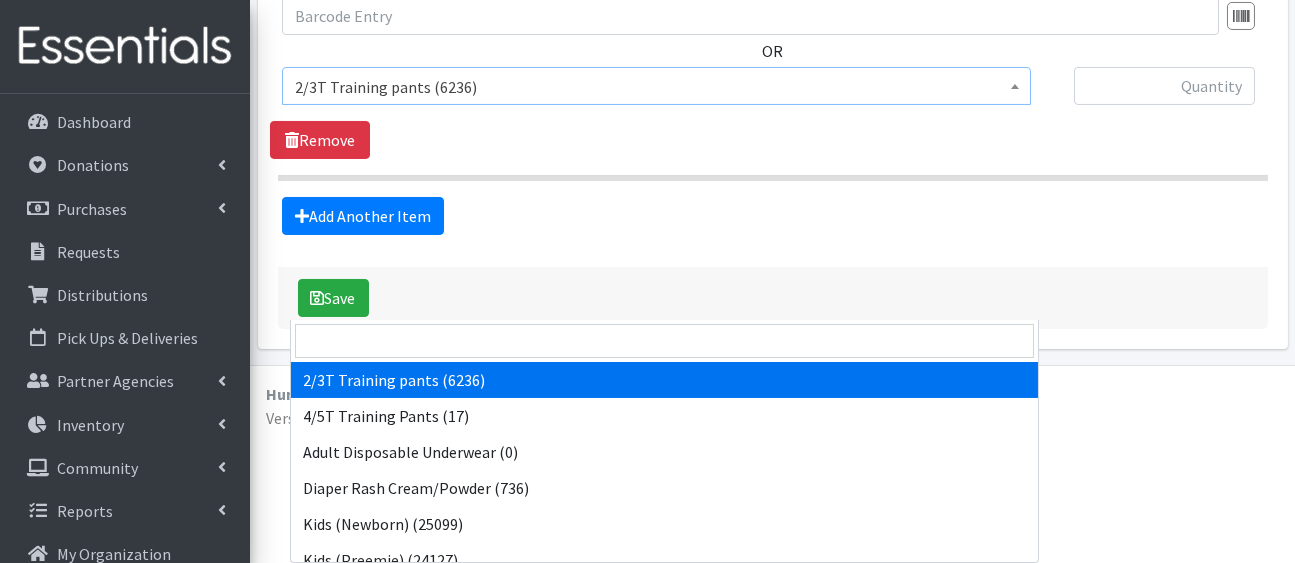 click on "2/3T Training pants (6236)" at bounding box center [656, 87] 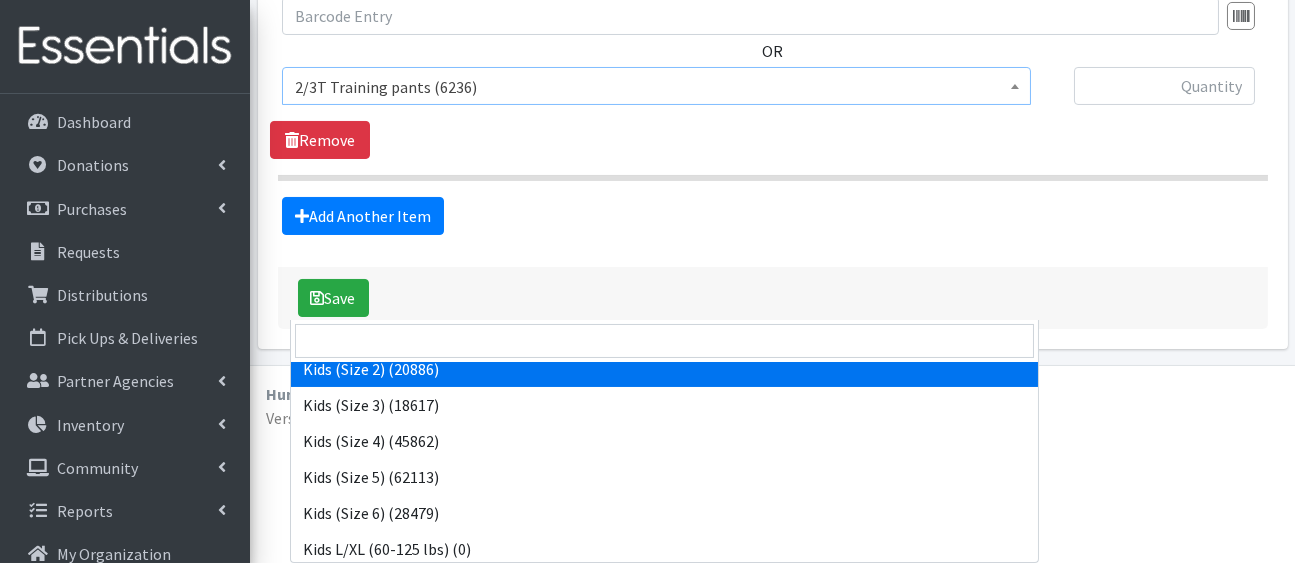 scroll, scrollTop: 264, scrollLeft: 0, axis: vertical 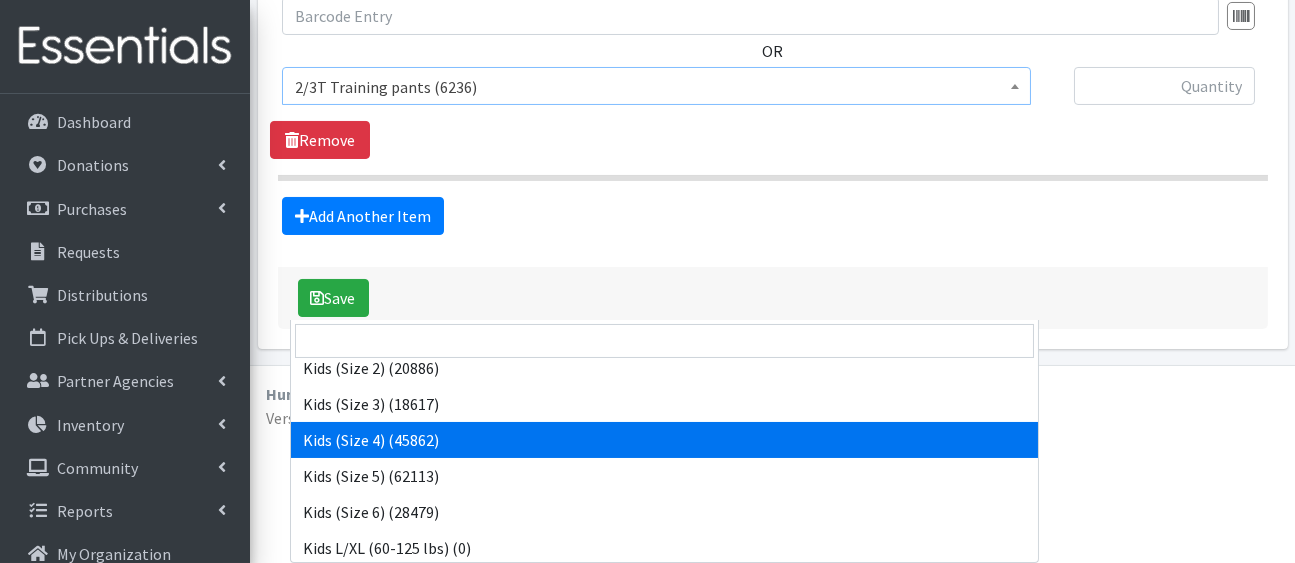 select on "5157" 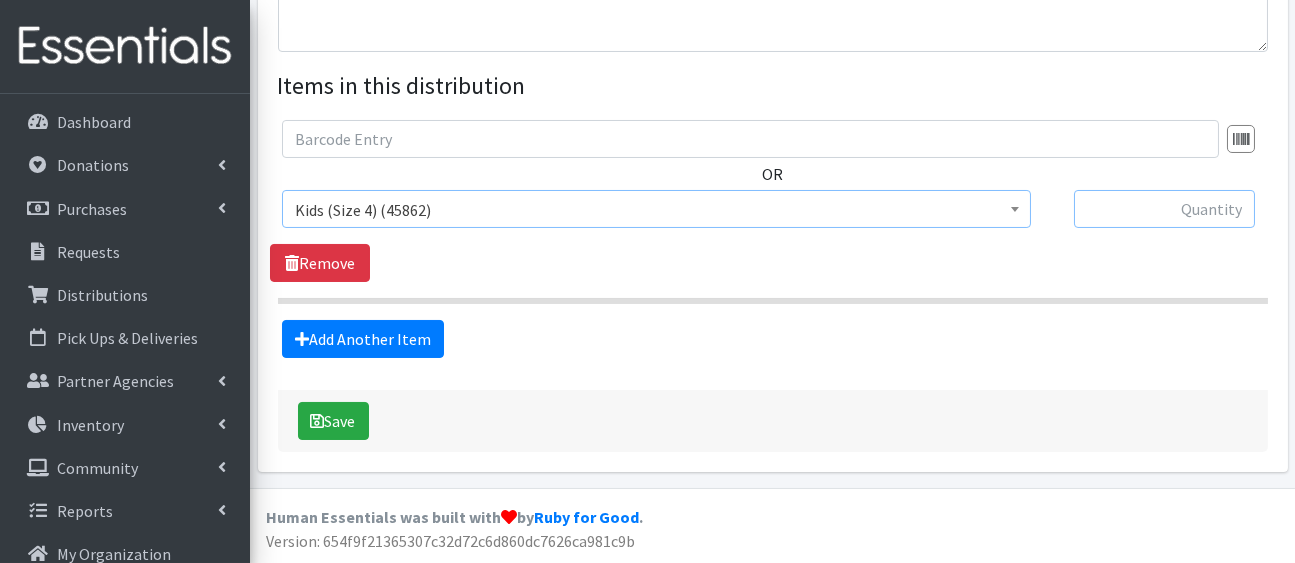 click at bounding box center [1164, 209] 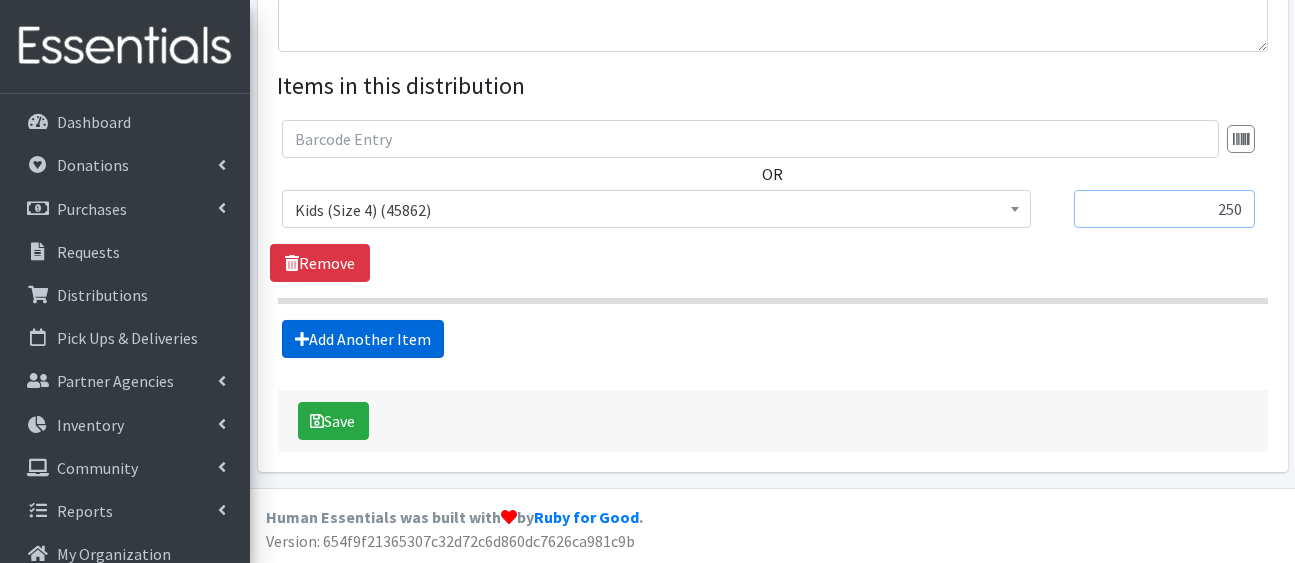 type on "250" 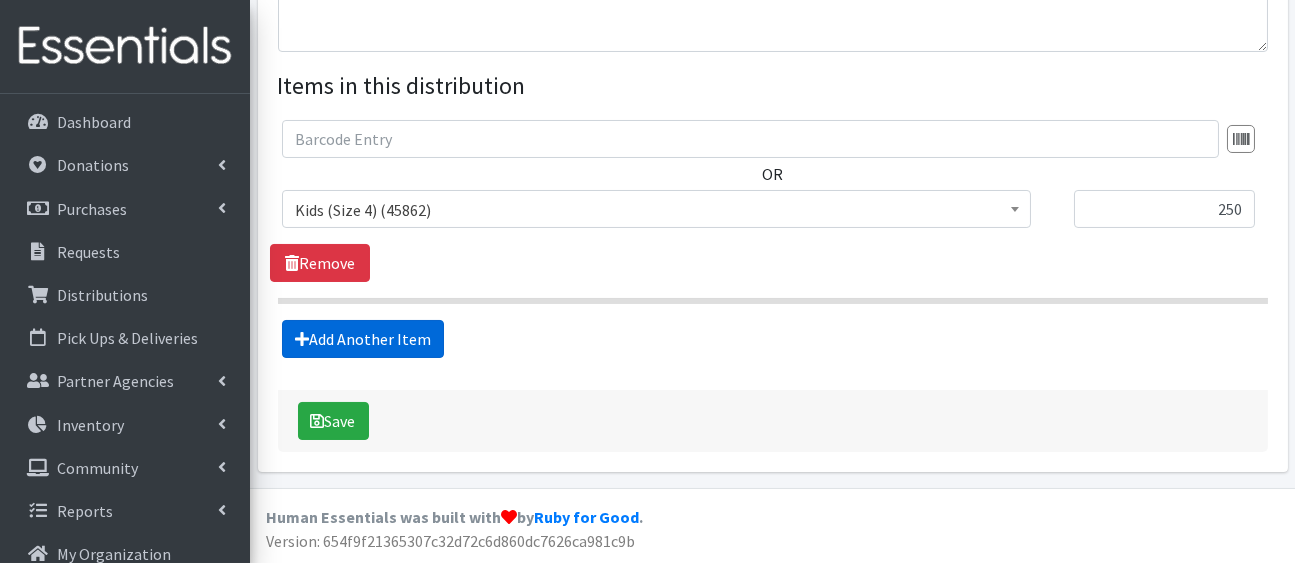 click on "Add Another Item" at bounding box center [363, 339] 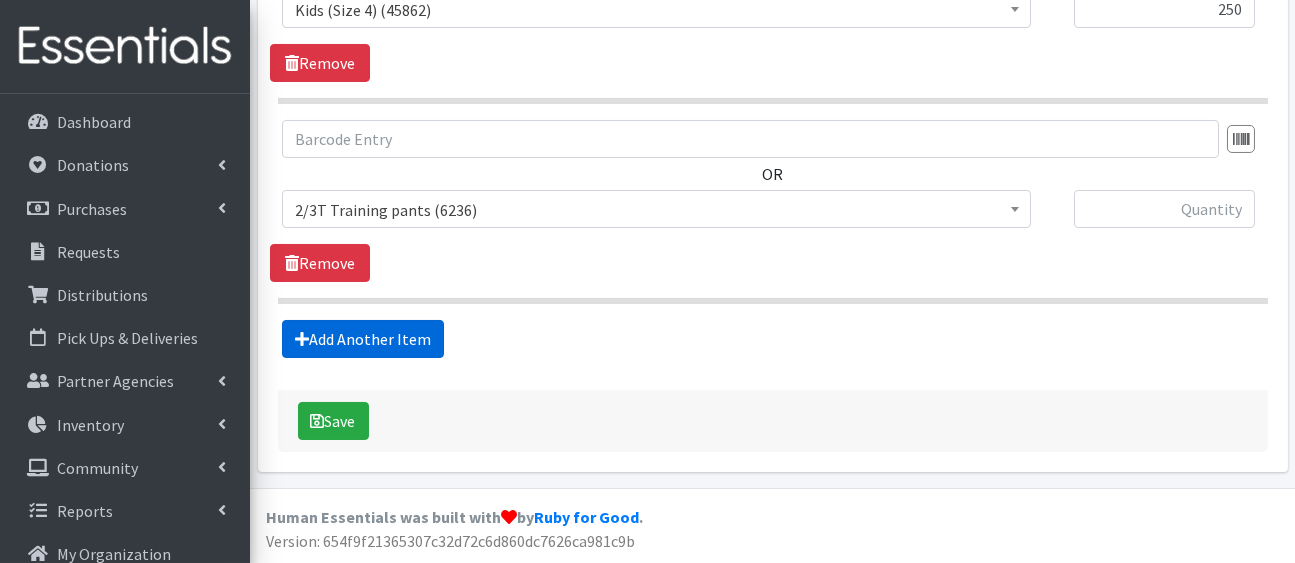 scroll, scrollTop: 1321, scrollLeft: 0, axis: vertical 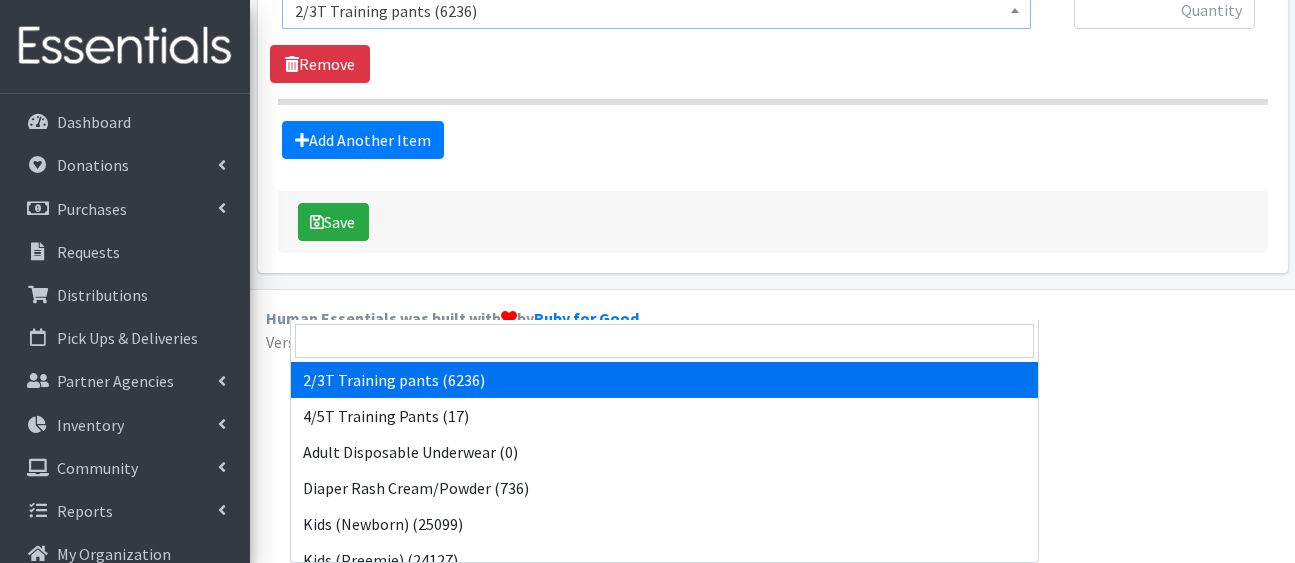 click on "User Guide
0 Pick-ups
remaining this week
View Calendar
0
Requests
0
Partner Agencies Pending Review
Amelia Ritchhart
Account Settings
My Organization
Log Out
Dashboard
Donations
All Donations
New Donation
Purchases
All Purchases
New Purchase
Requests
Distributions" at bounding box center [647, -386] 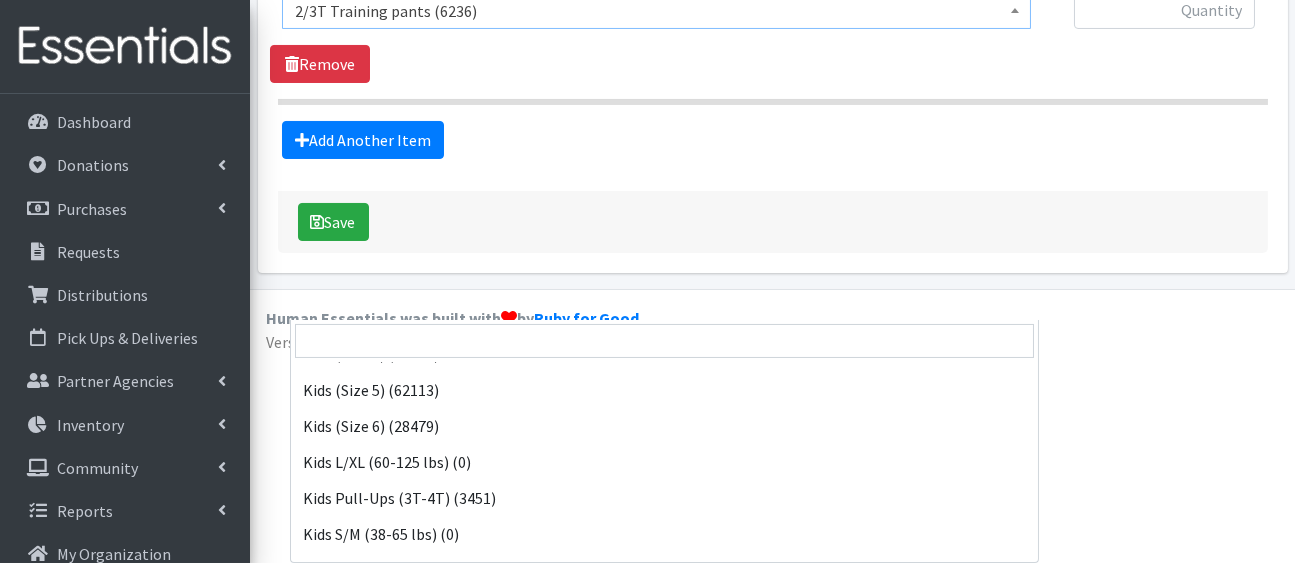 scroll, scrollTop: 350, scrollLeft: 0, axis: vertical 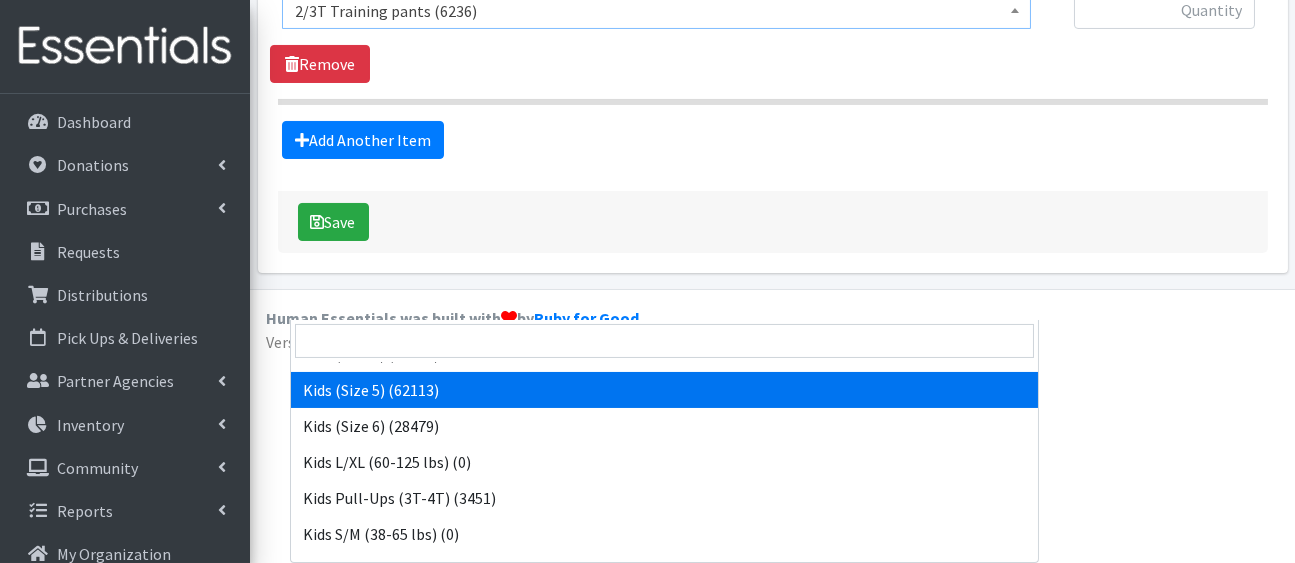 select on "5159" 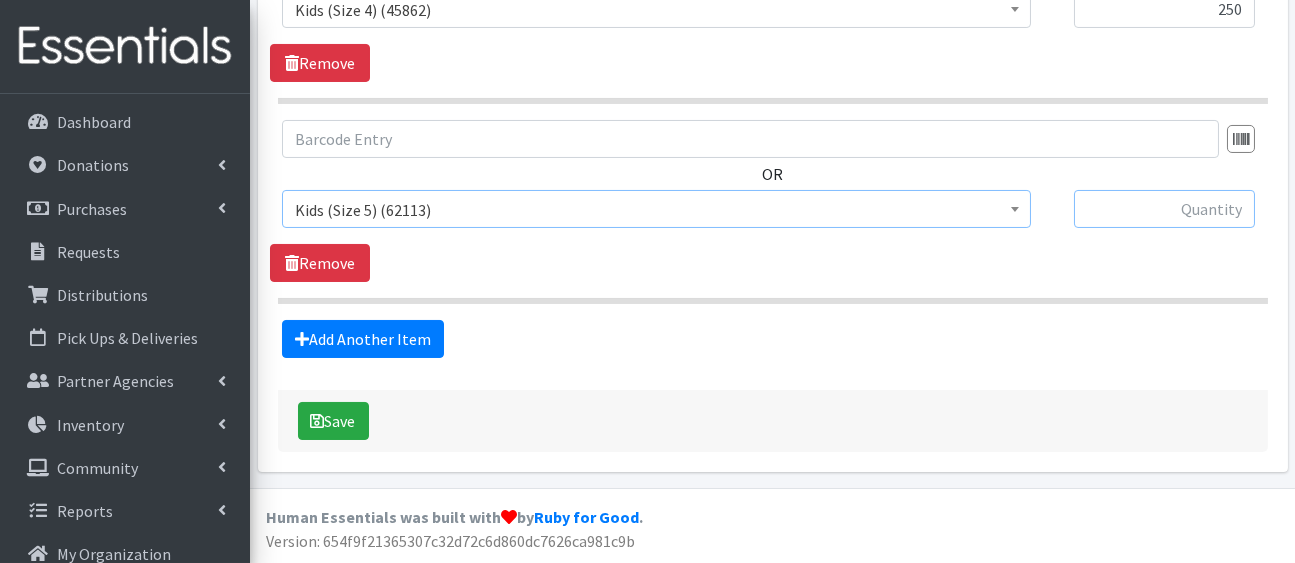 click at bounding box center (1164, 209) 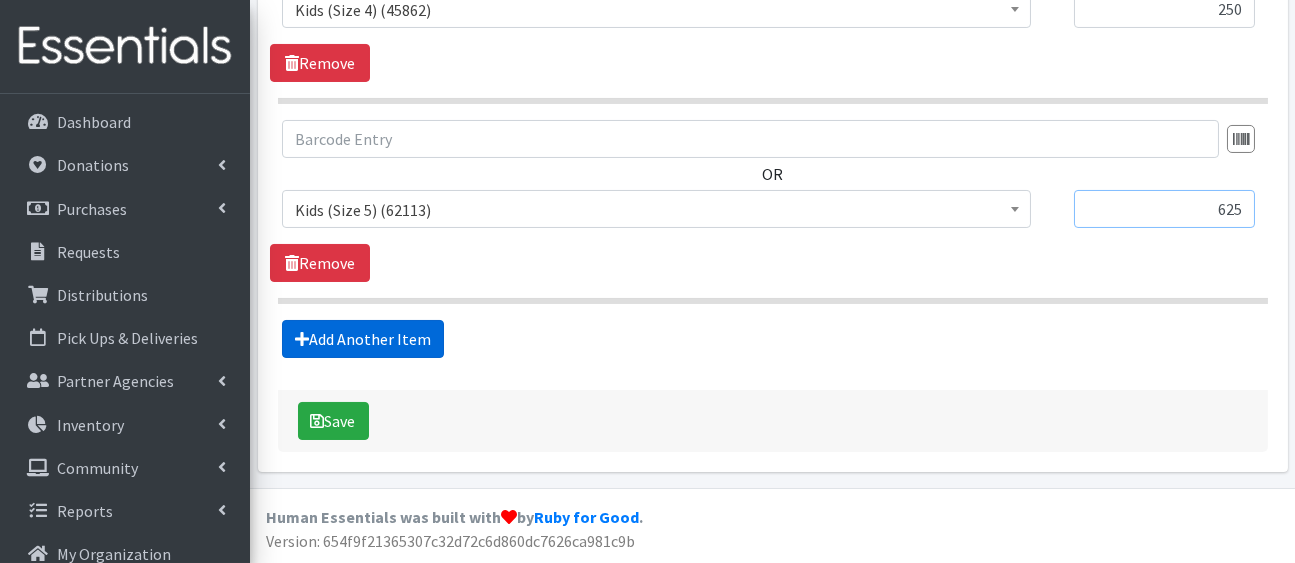 type on "625" 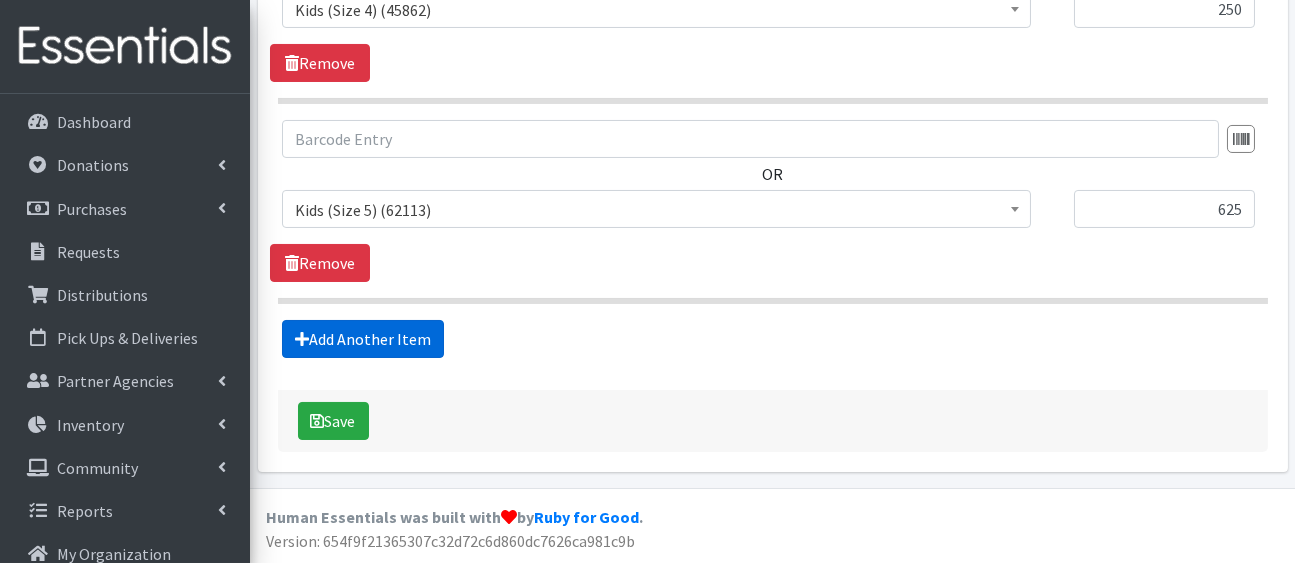 click on "Add Another Item" at bounding box center [363, 339] 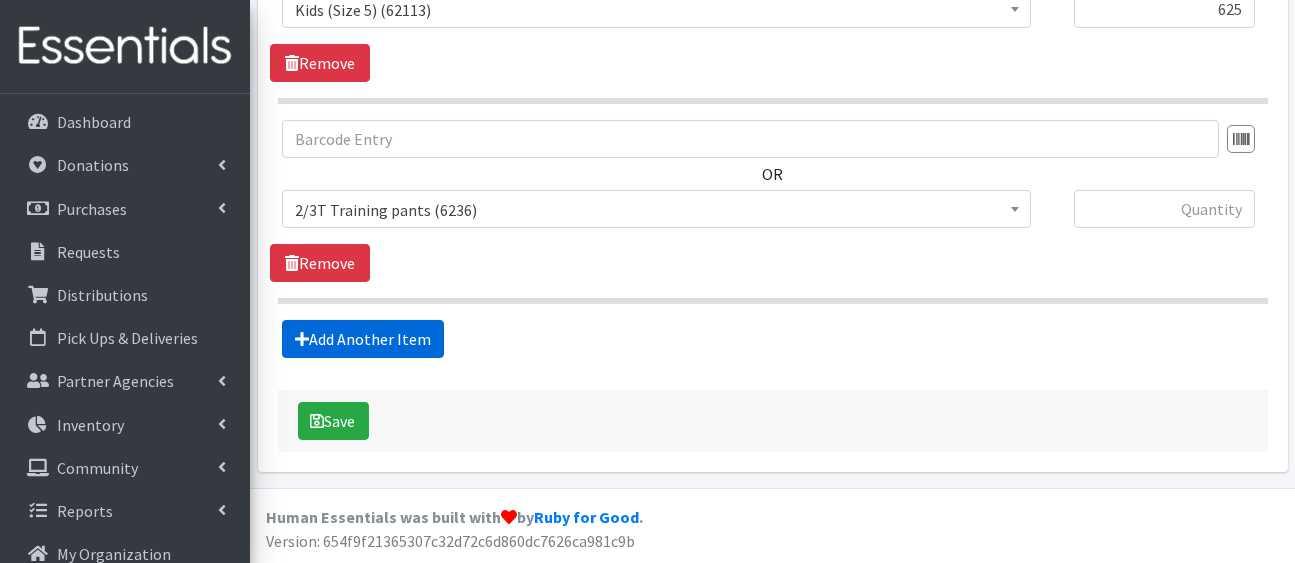 scroll, scrollTop: 1597, scrollLeft: 0, axis: vertical 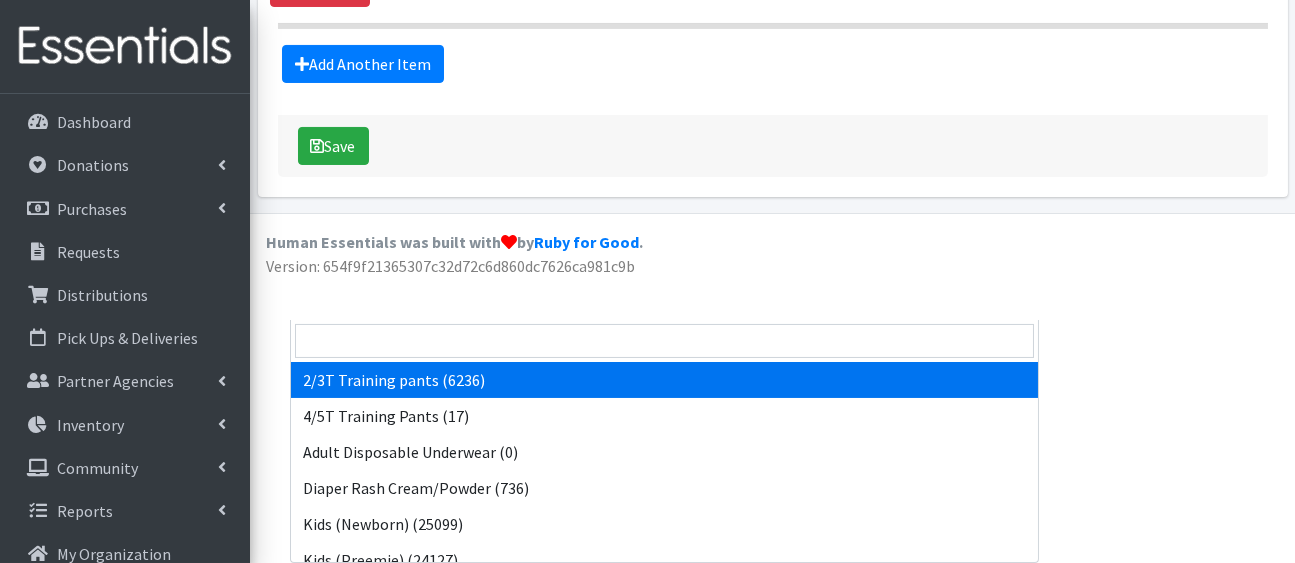 click on "2/3T Training pants (6236)" at bounding box center [656, -65] 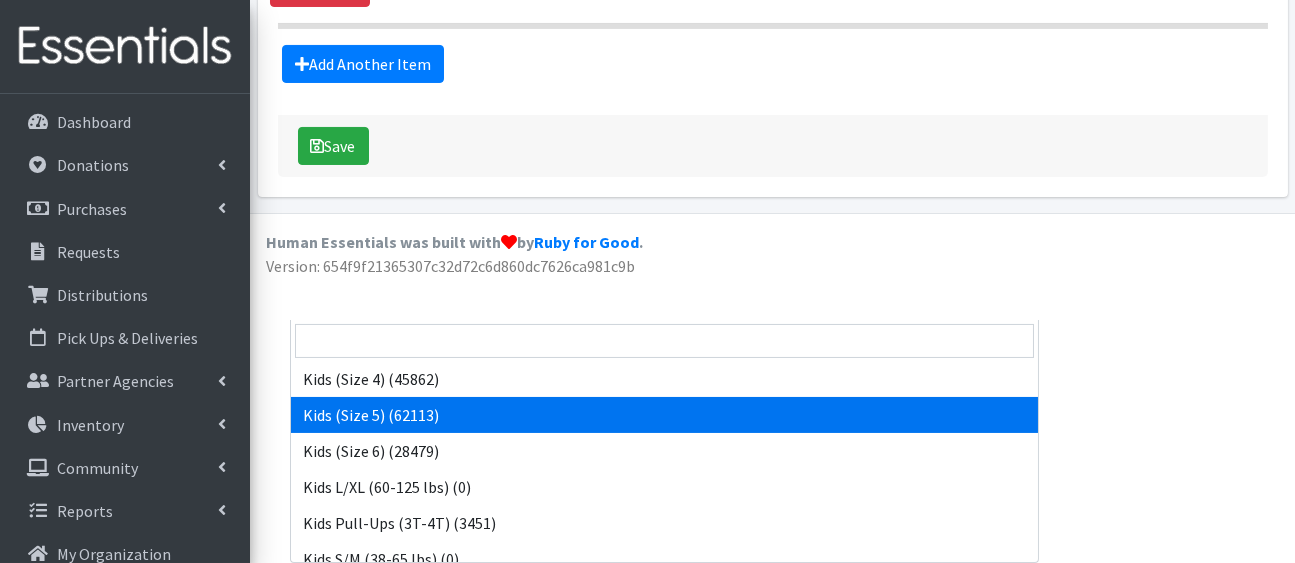 scroll, scrollTop: 326, scrollLeft: 0, axis: vertical 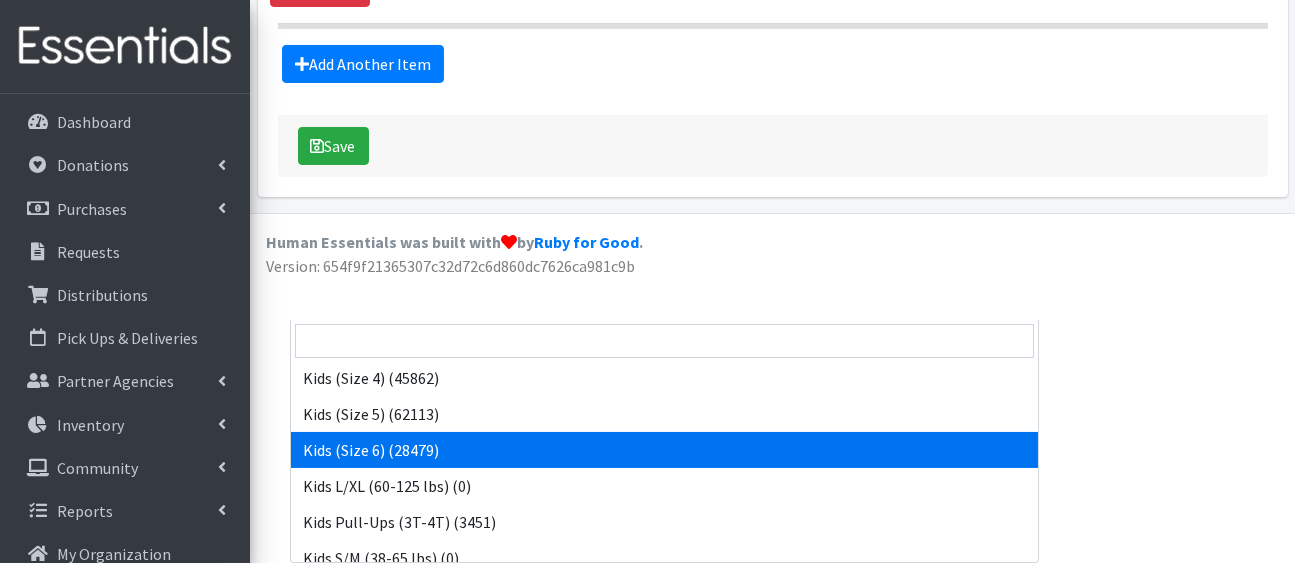 select on "5160" 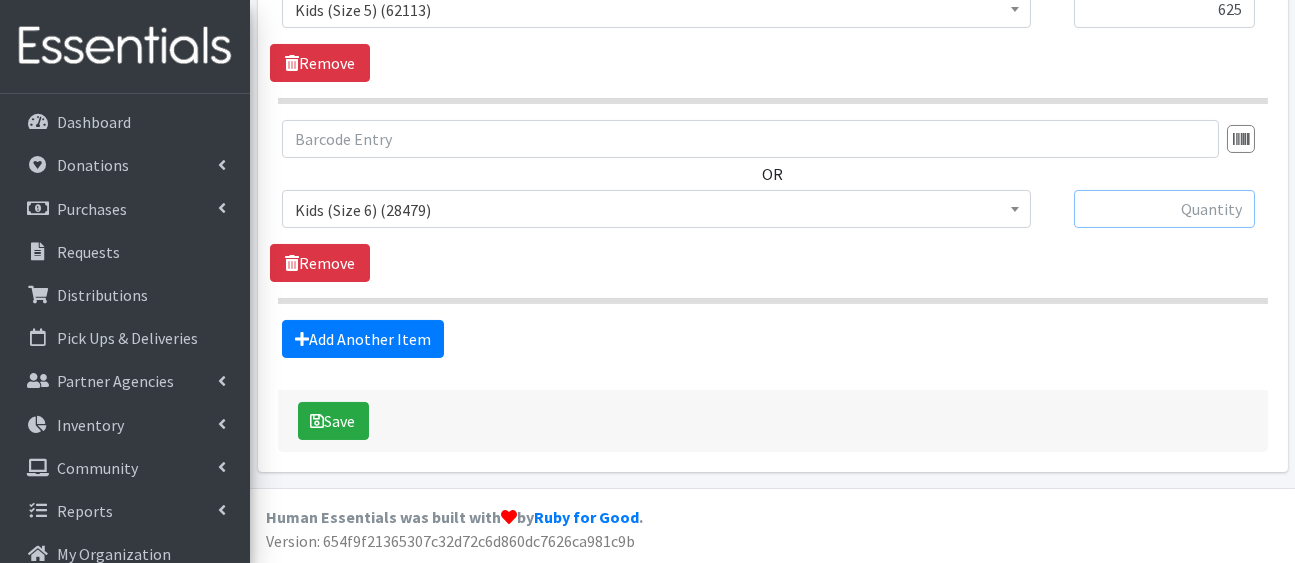 click at bounding box center [1164, 209] 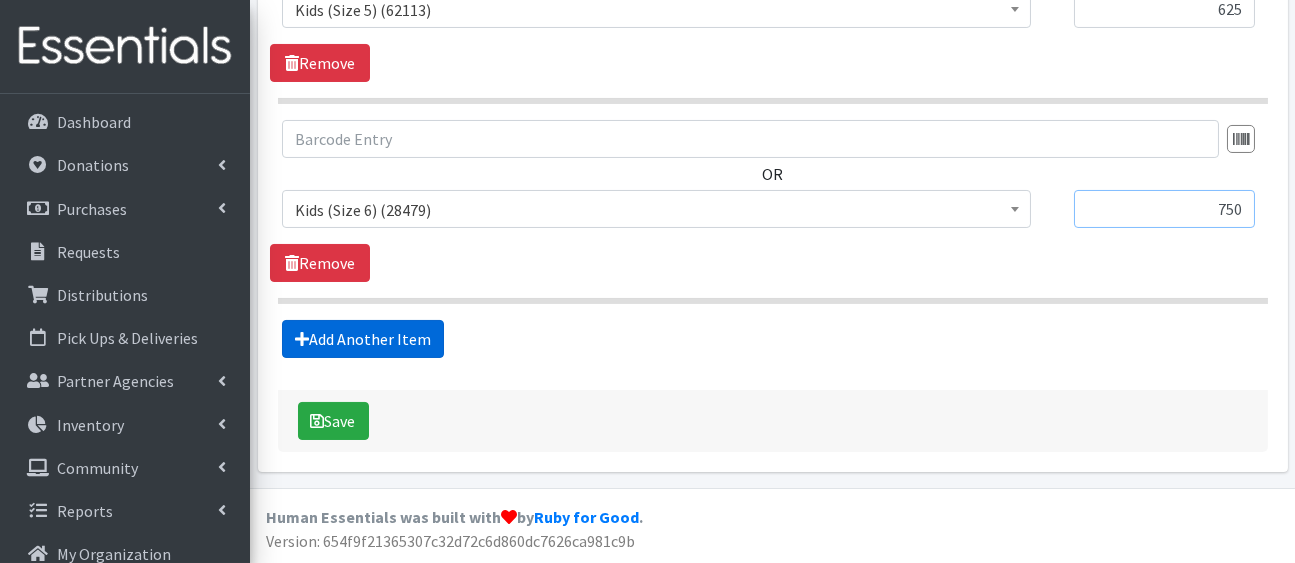 type on "750" 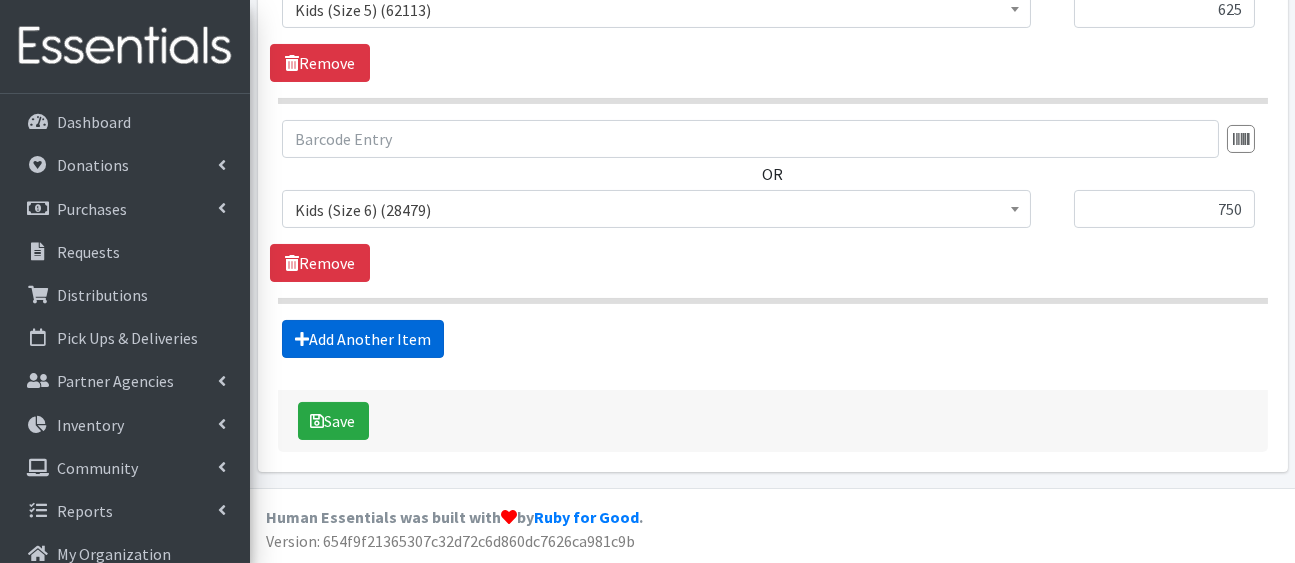 click on "Add Another Item" at bounding box center [363, 339] 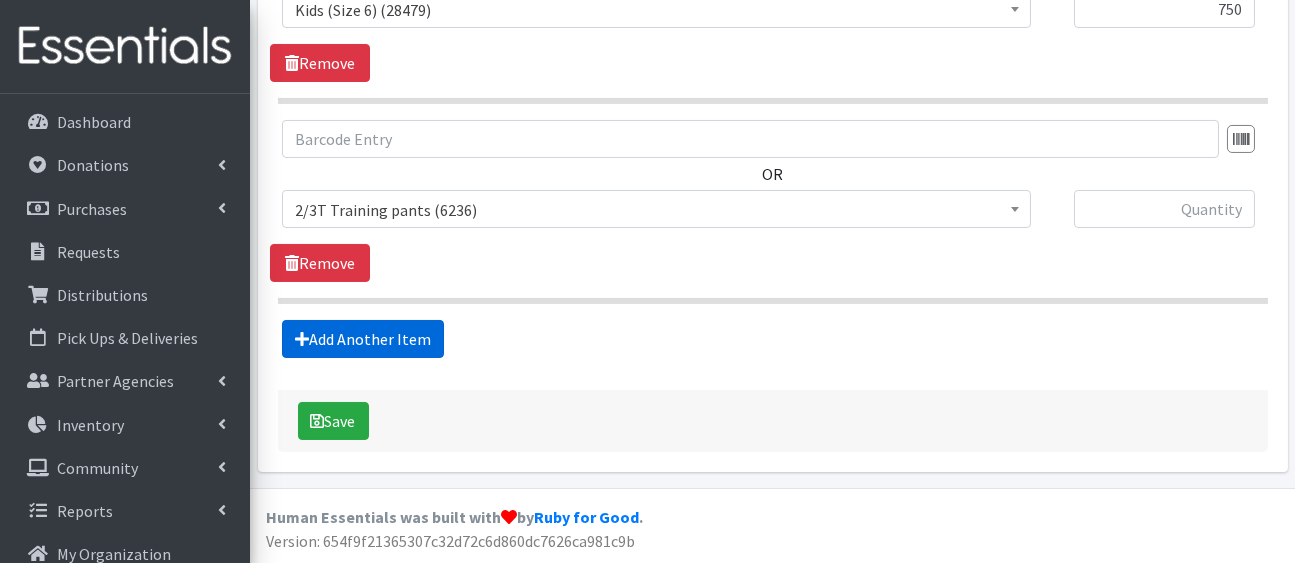 scroll, scrollTop: 1874, scrollLeft: 0, axis: vertical 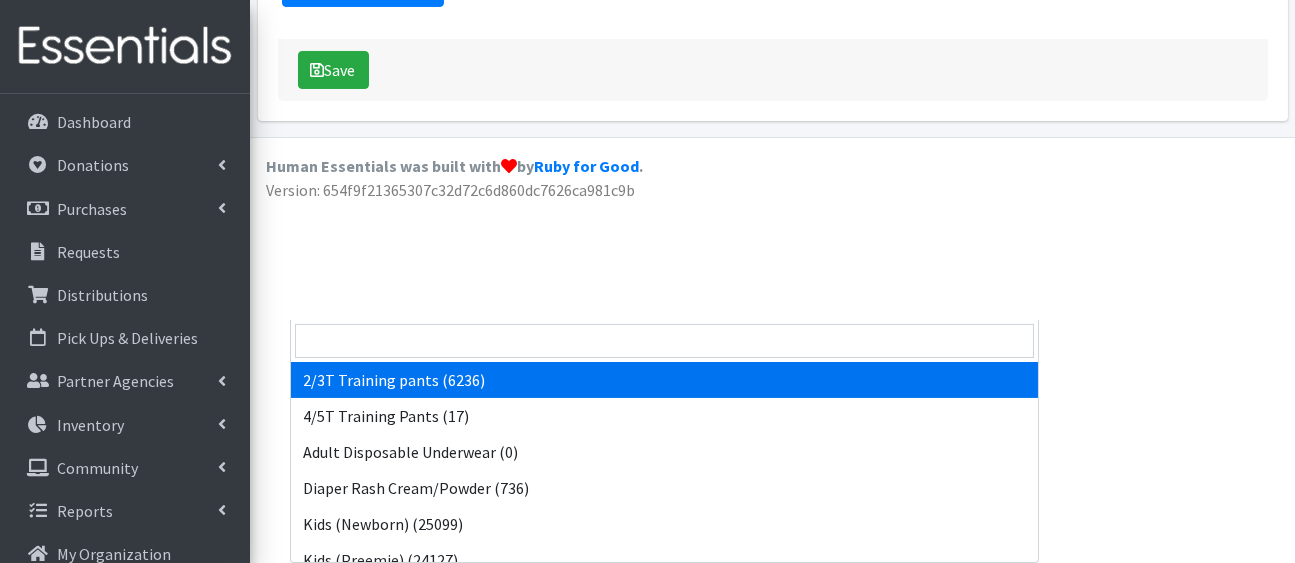 click on "2/3T Training pants (6236)" at bounding box center [656, -142] 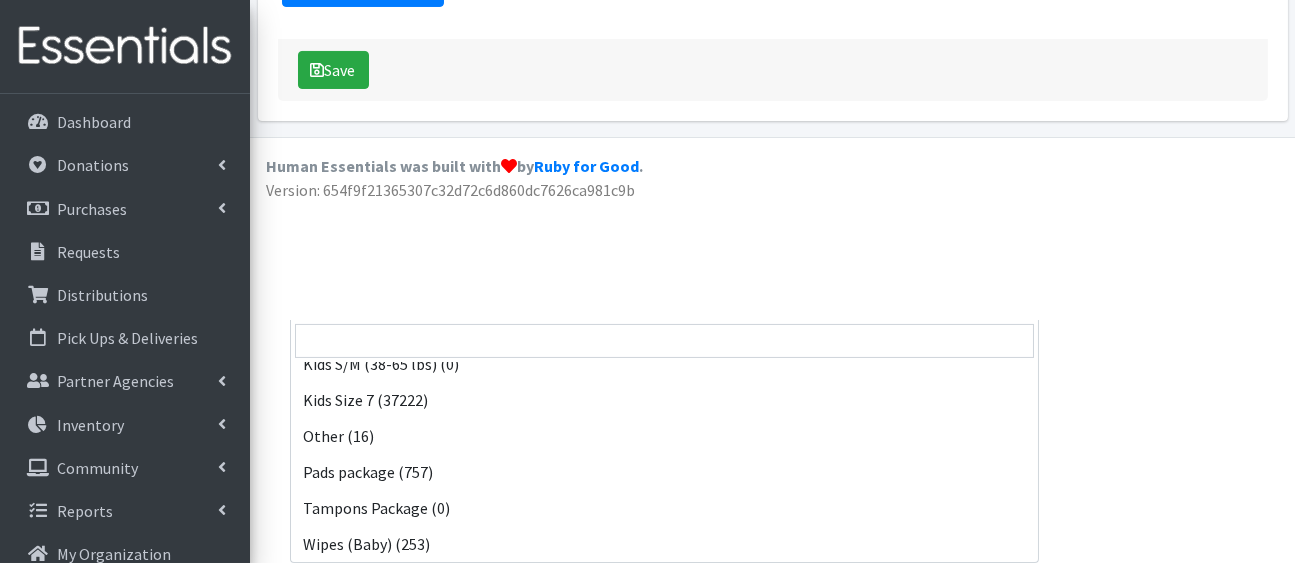 scroll, scrollTop: 551, scrollLeft: 0, axis: vertical 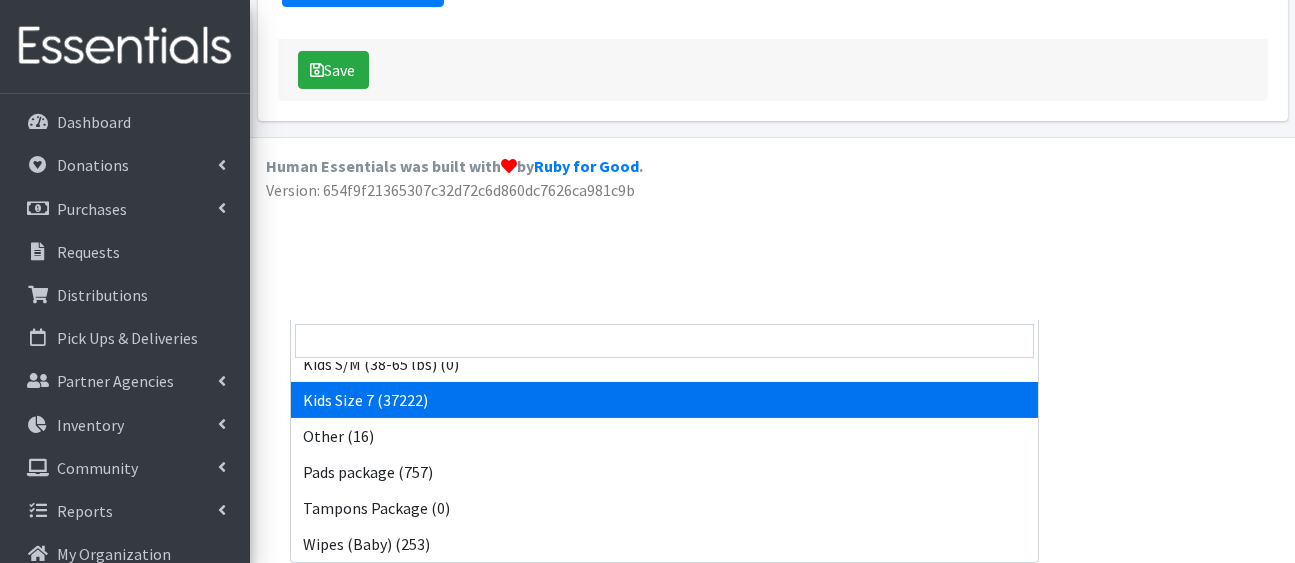 select on "5432" 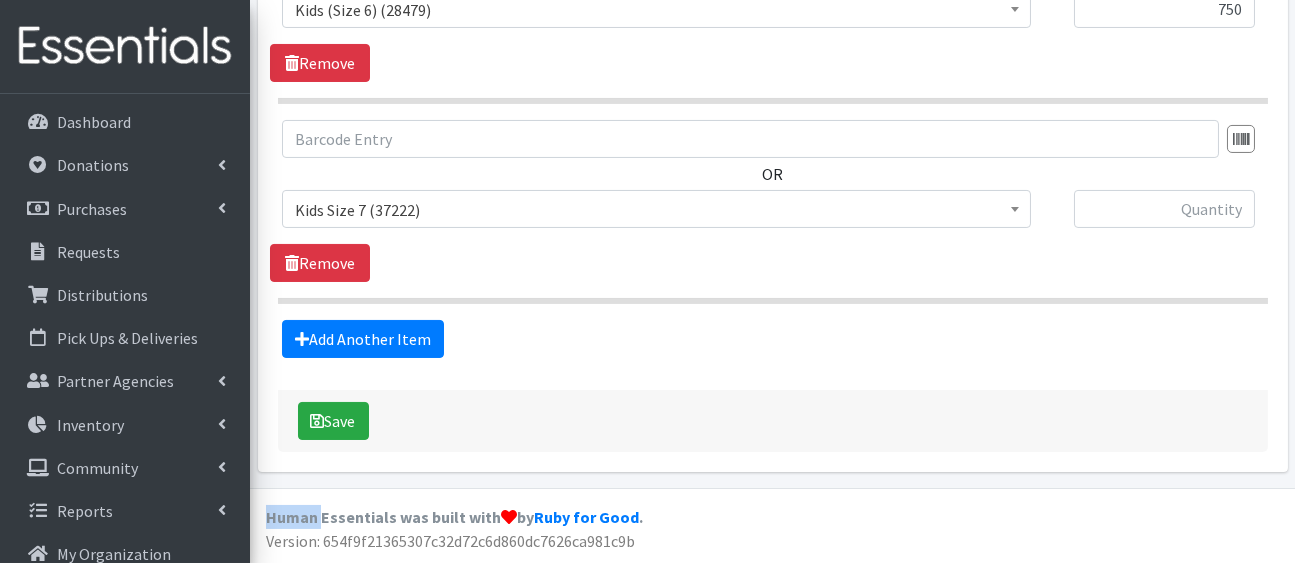 click on "Add Another Item" at bounding box center [772, 339] 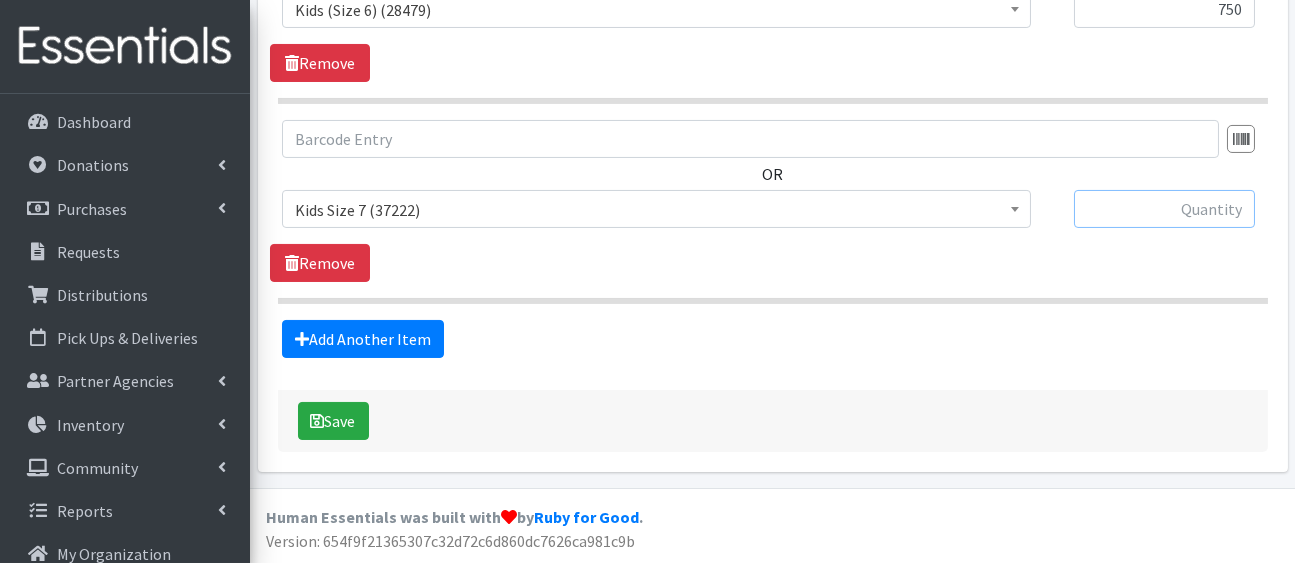 click at bounding box center (1164, 209) 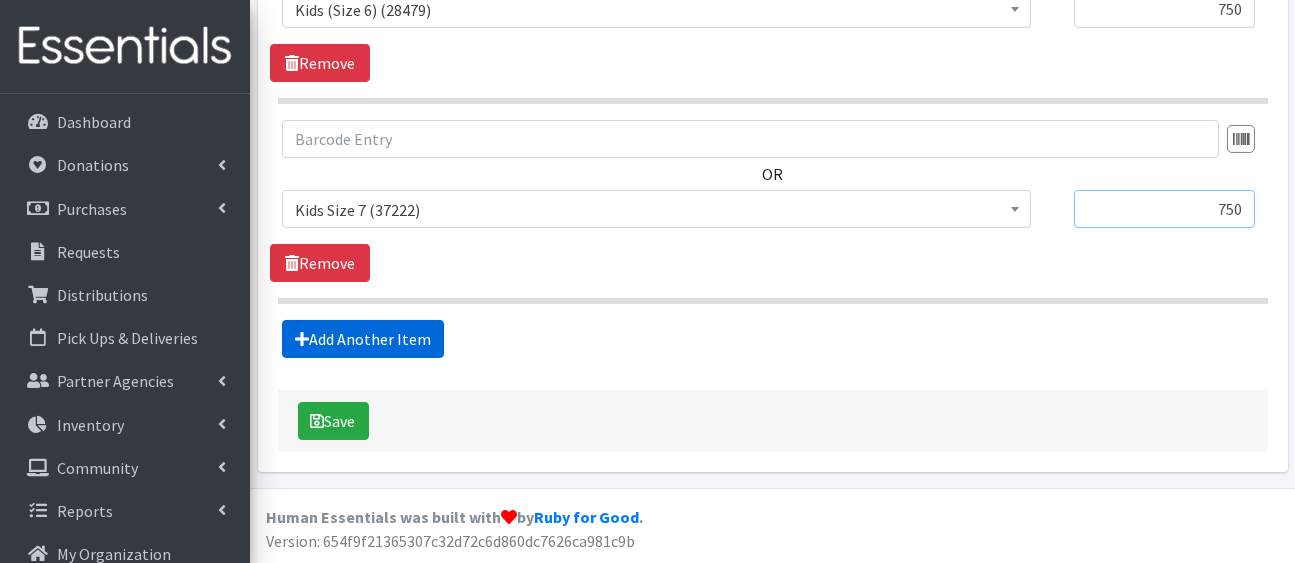 type on "750" 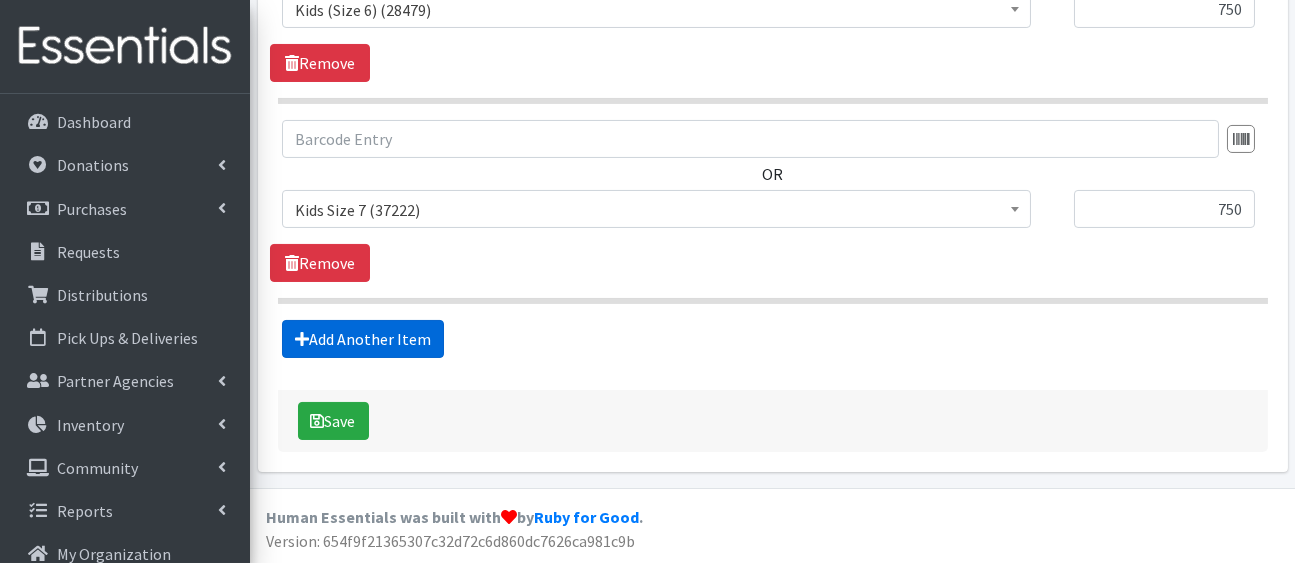 click on "Add Another Item" at bounding box center [363, 339] 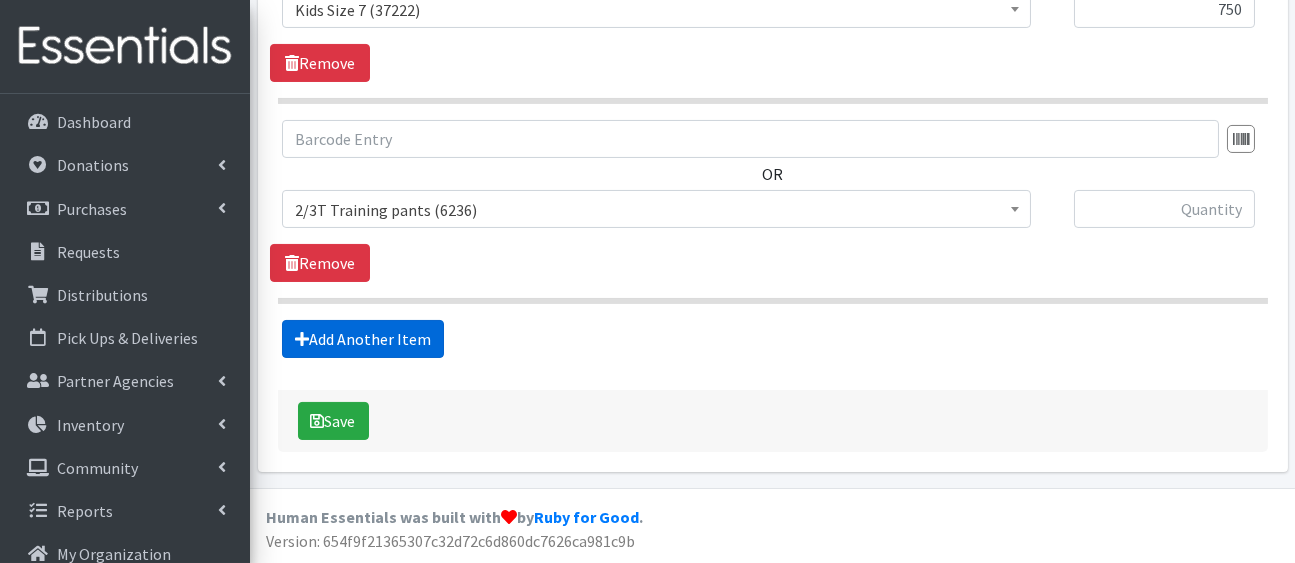 scroll, scrollTop: 2150, scrollLeft: 0, axis: vertical 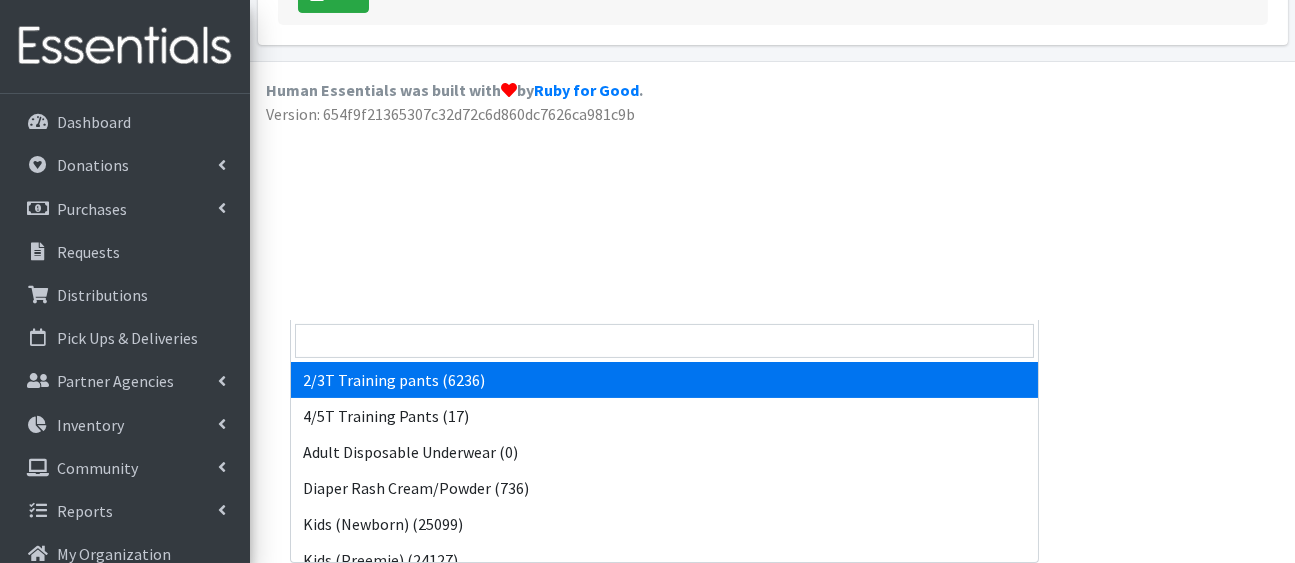click on "2/3T Training pants (6236)" at bounding box center [656, -217] 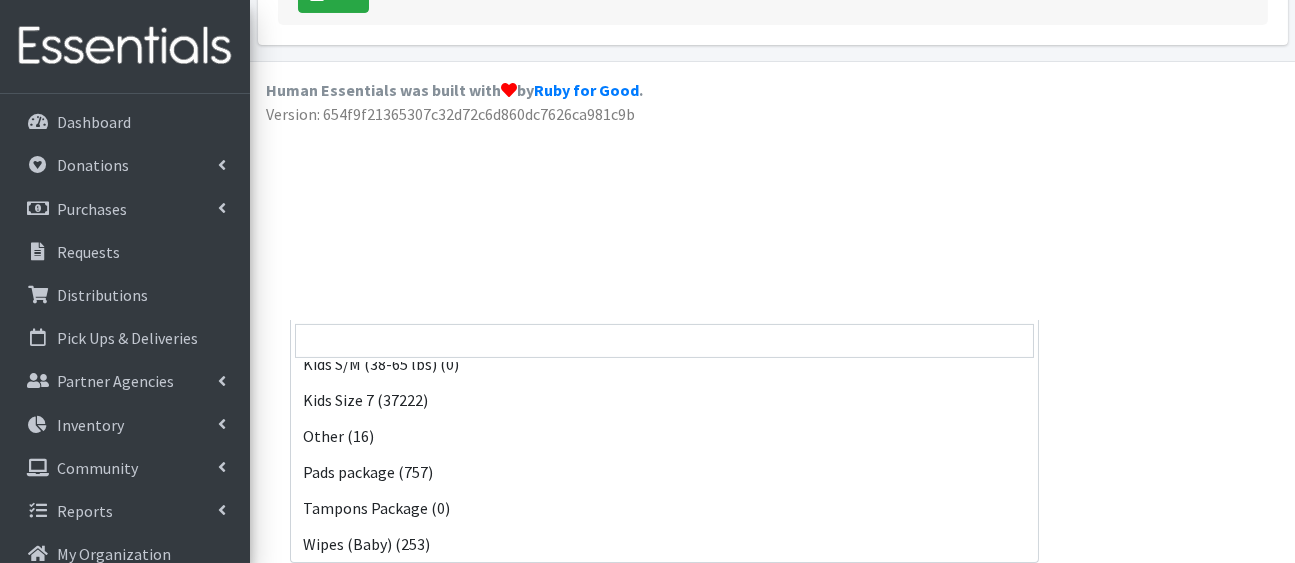 scroll, scrollTop: 639, scrollLeft: 0, axis: vertical 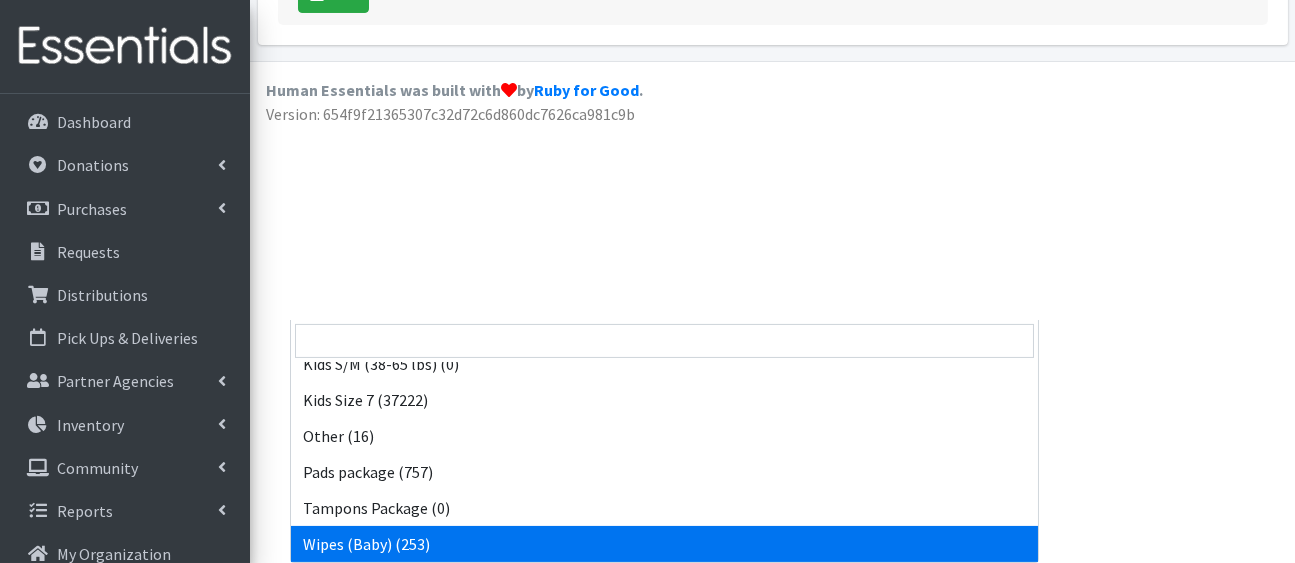 select on "5170" 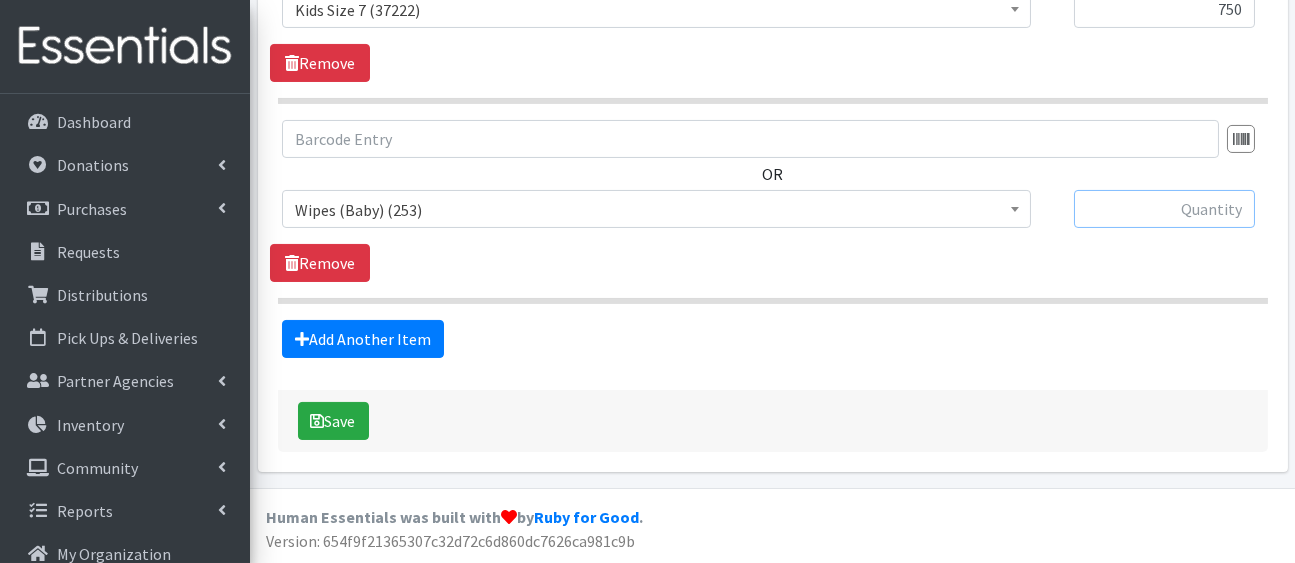 click at bounding box center [1164, 209] 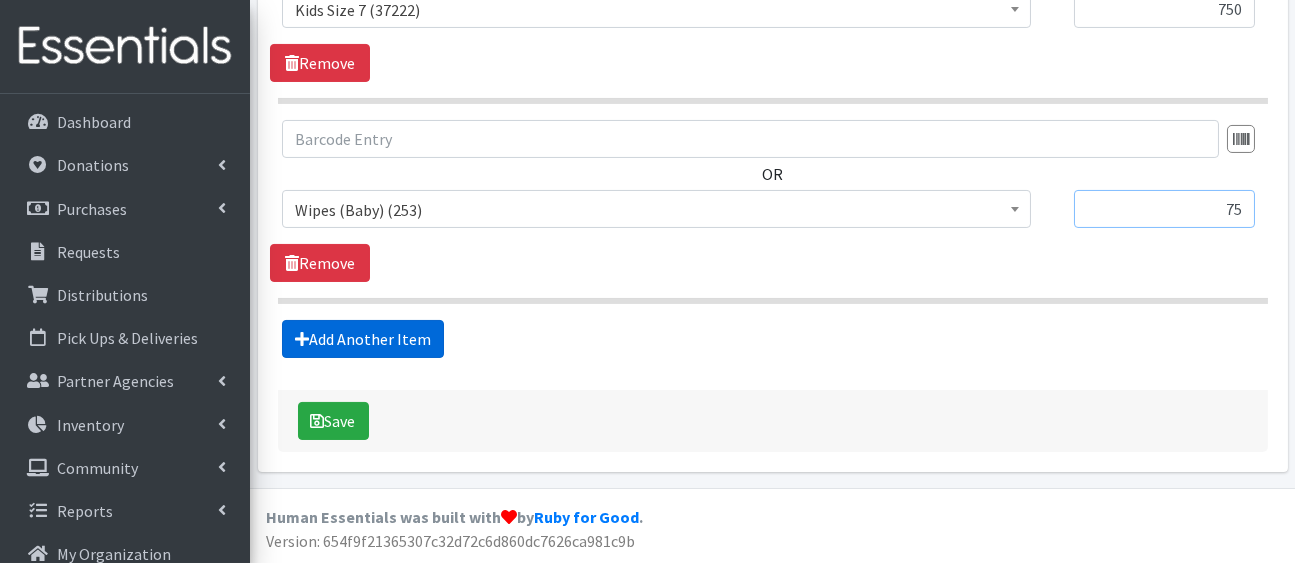 type on "75" 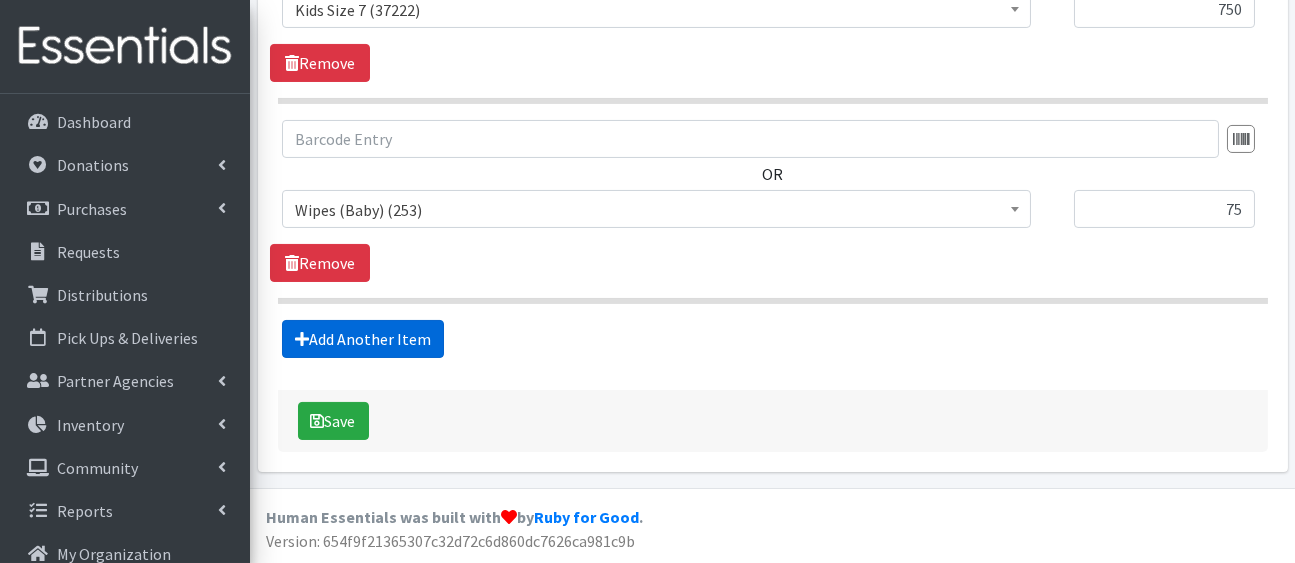 click on "Add Another Item" at bounding box center (363, 339) 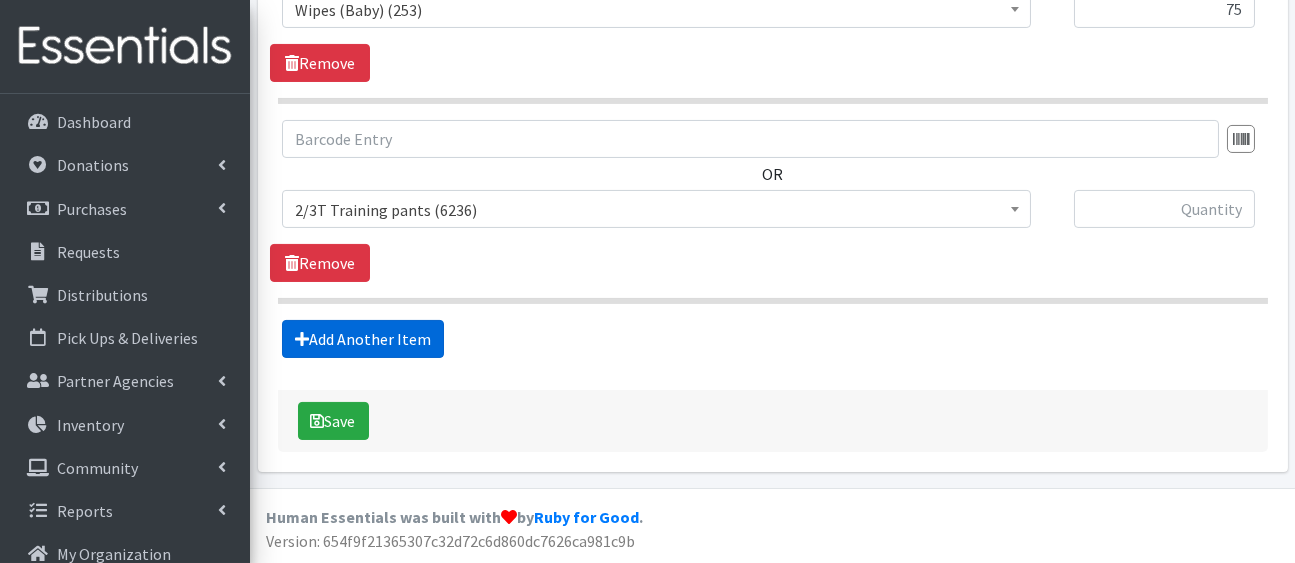 scroll, scrollTop: 2425, scrollLeft: 0, axis: vertical 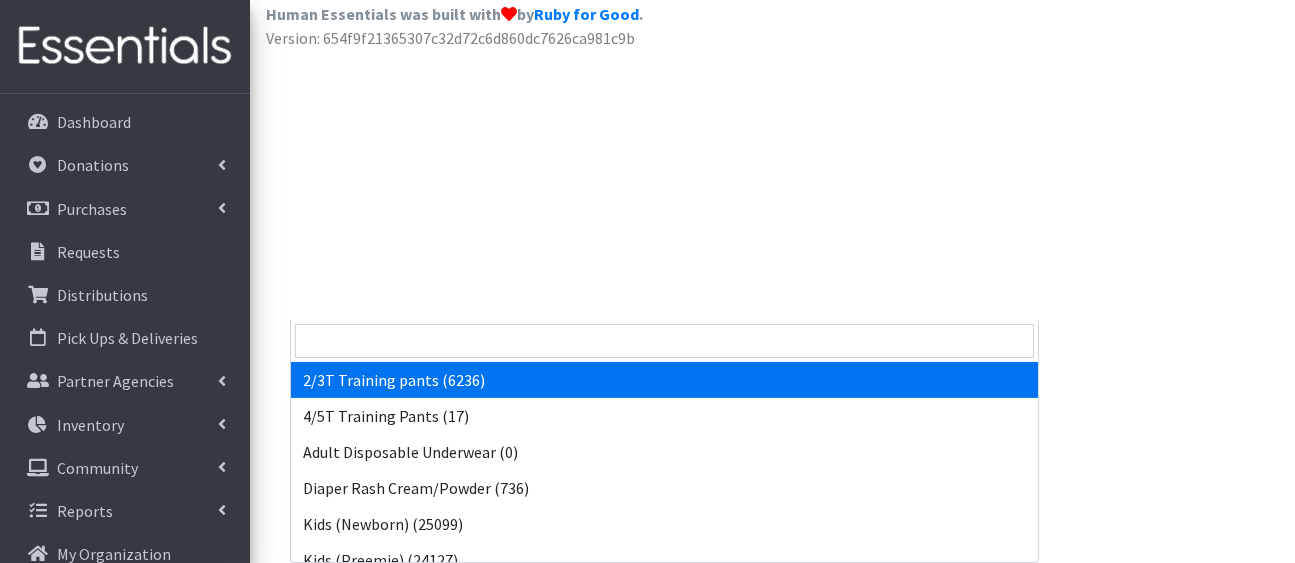 click on "2/3T Training pants (6236)" at bounding box center [656, -293] 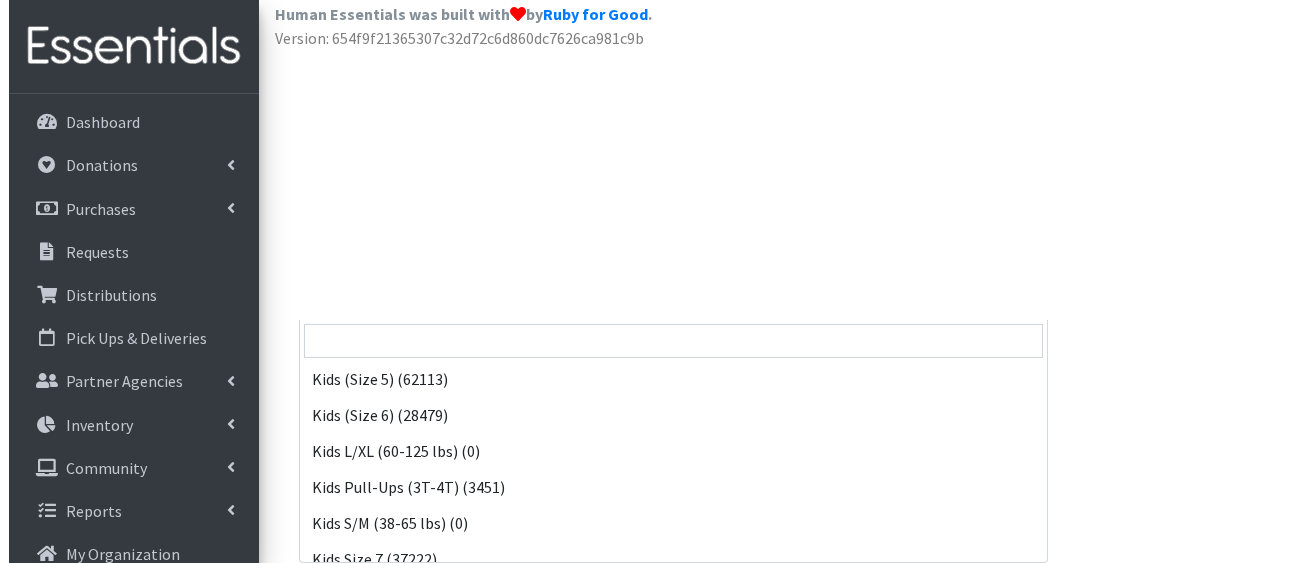scroll, scrollTop: 639, scrollLeft: 0, axis: vertical 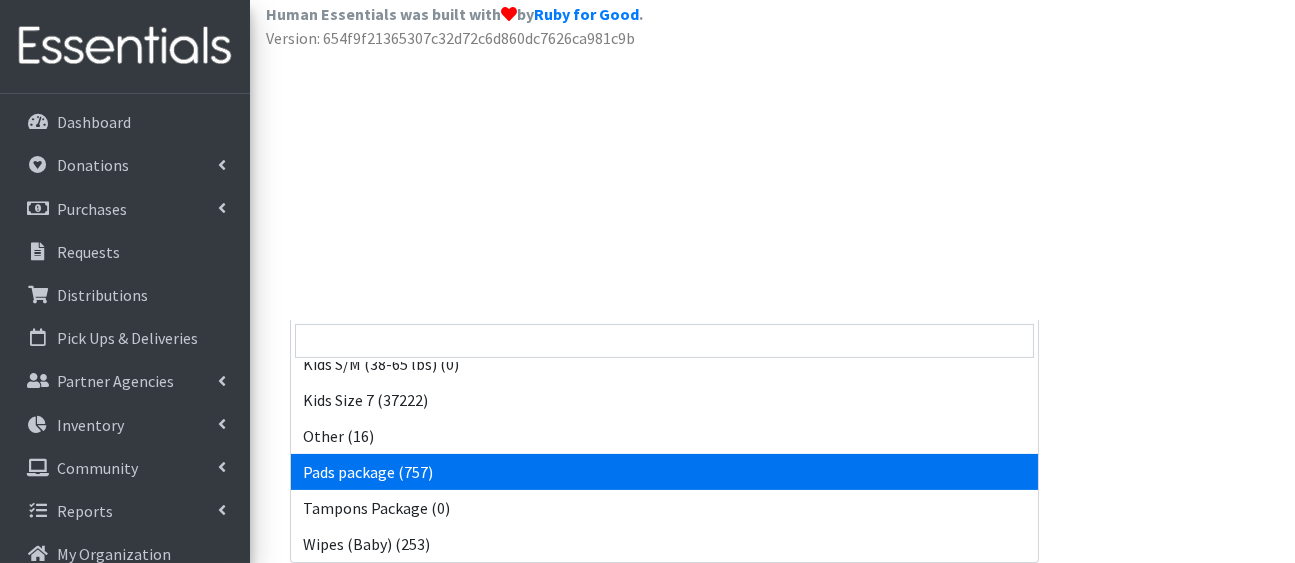select on "5177" 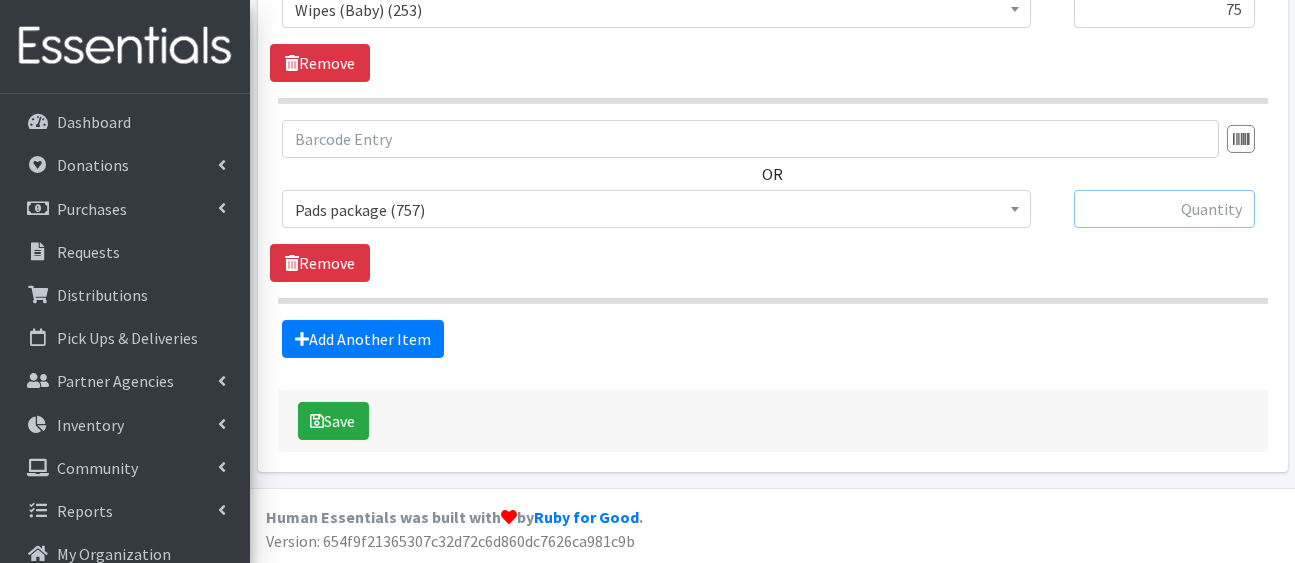 click at bounding box center [1164, 209] 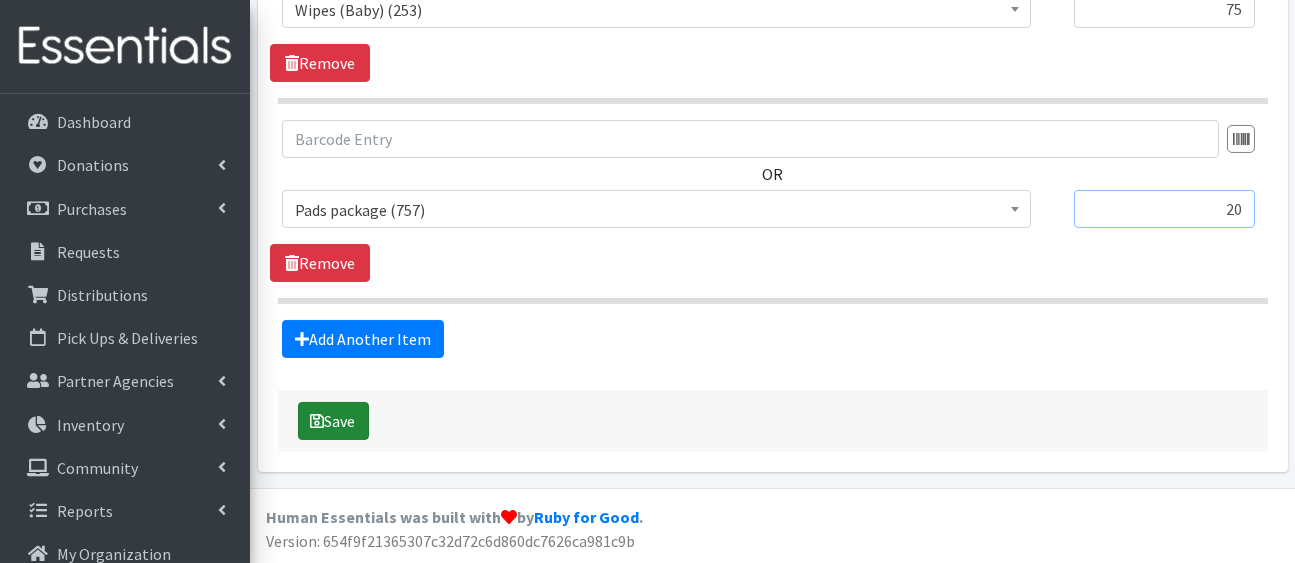 type on "20" 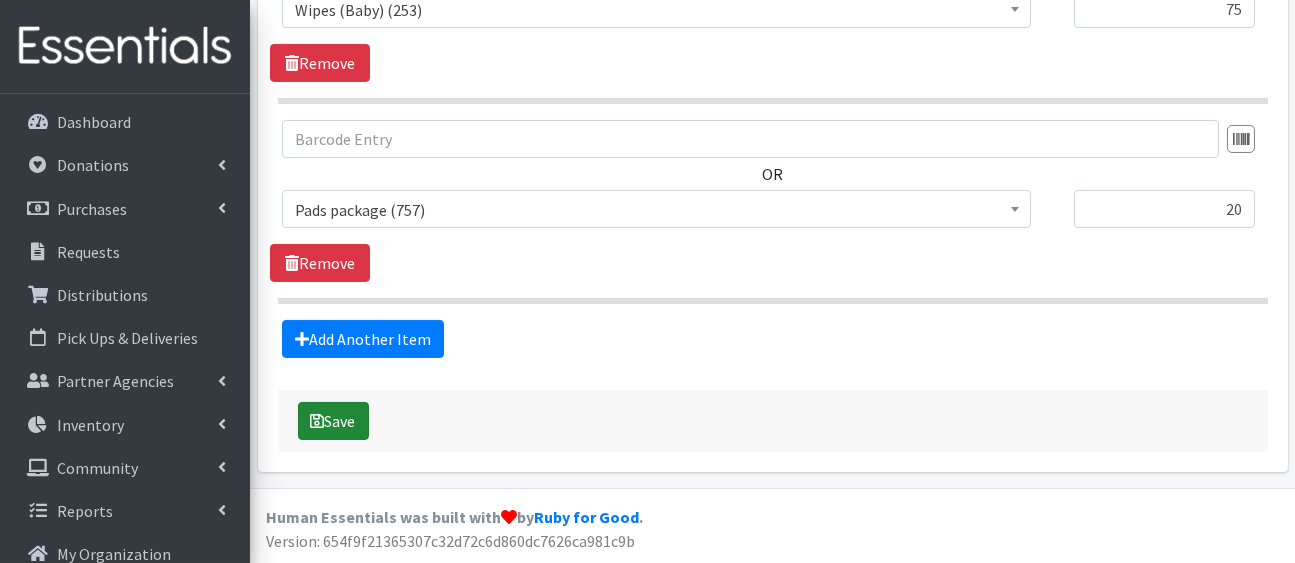 click on "Save" at bounding box center [333, 421] 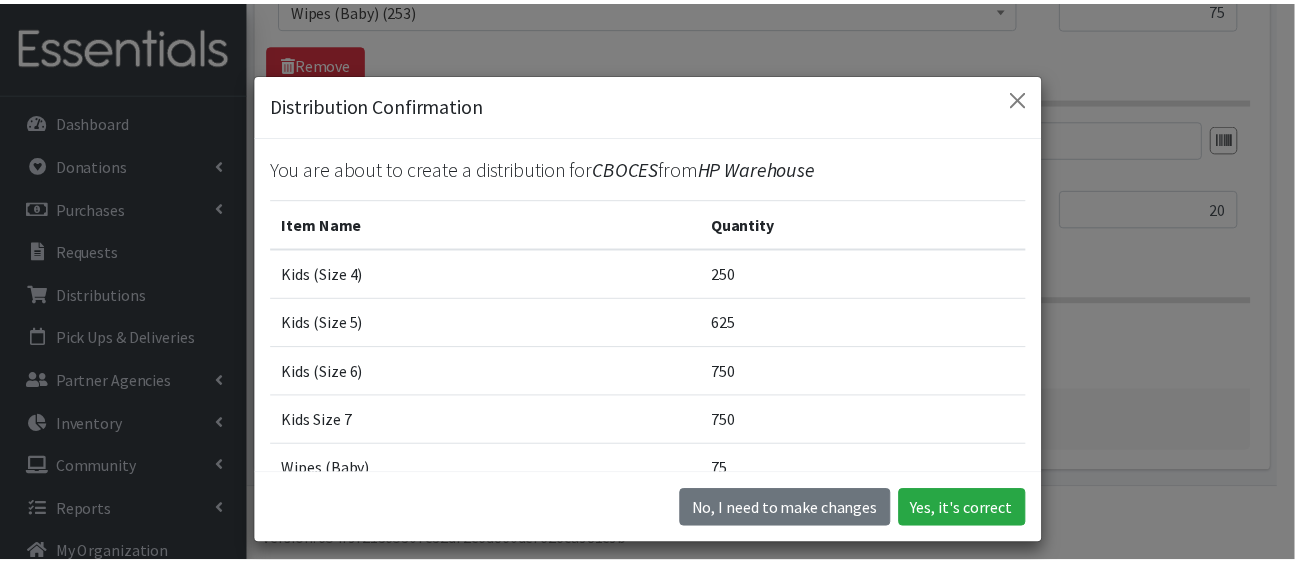 scroll, scrollTop: 283, scrollLeft: 0, axis: vertical 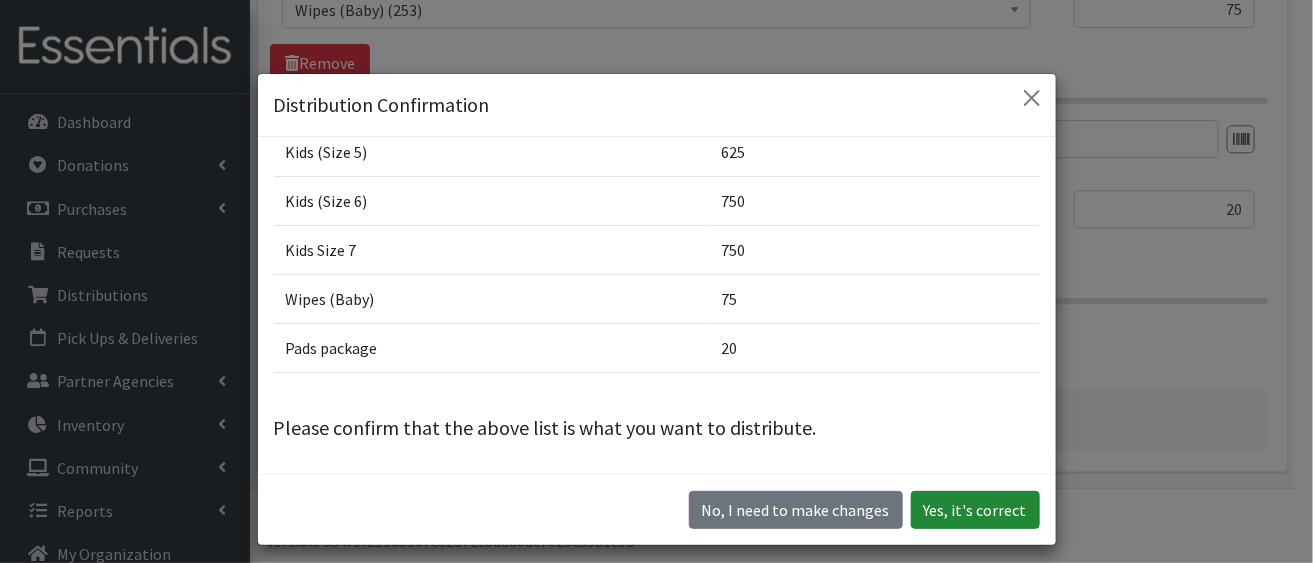 click on "Yes, it's correct" at bounding box center (975, 510) 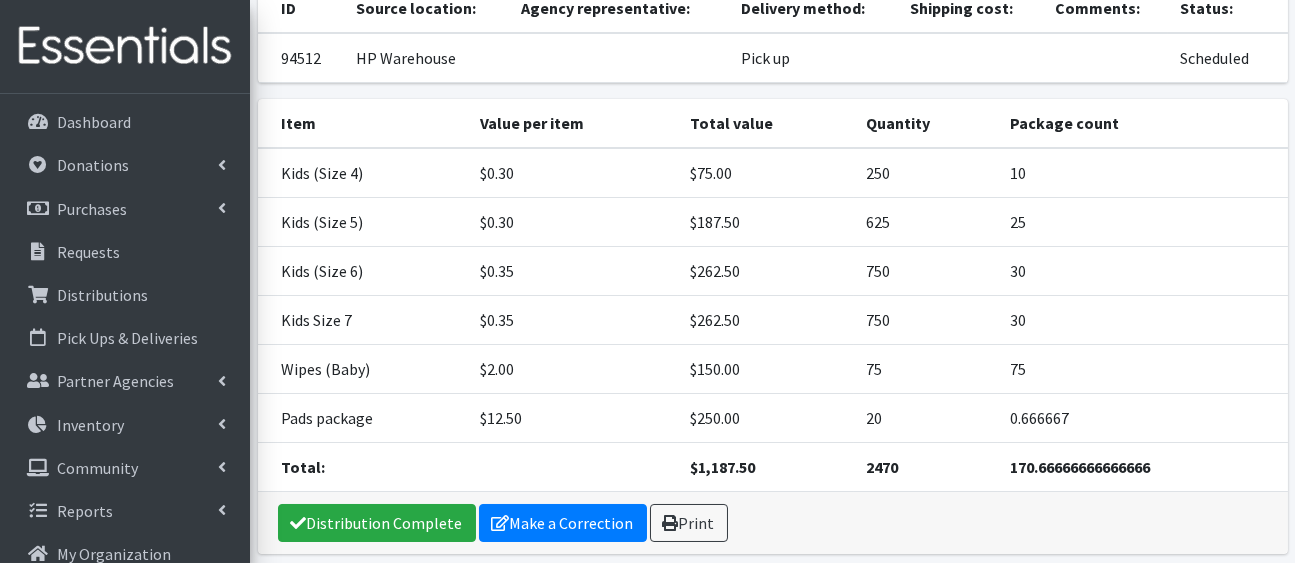 scroll, scrollTop: 618, scrollLeft: 0, axis: vertical 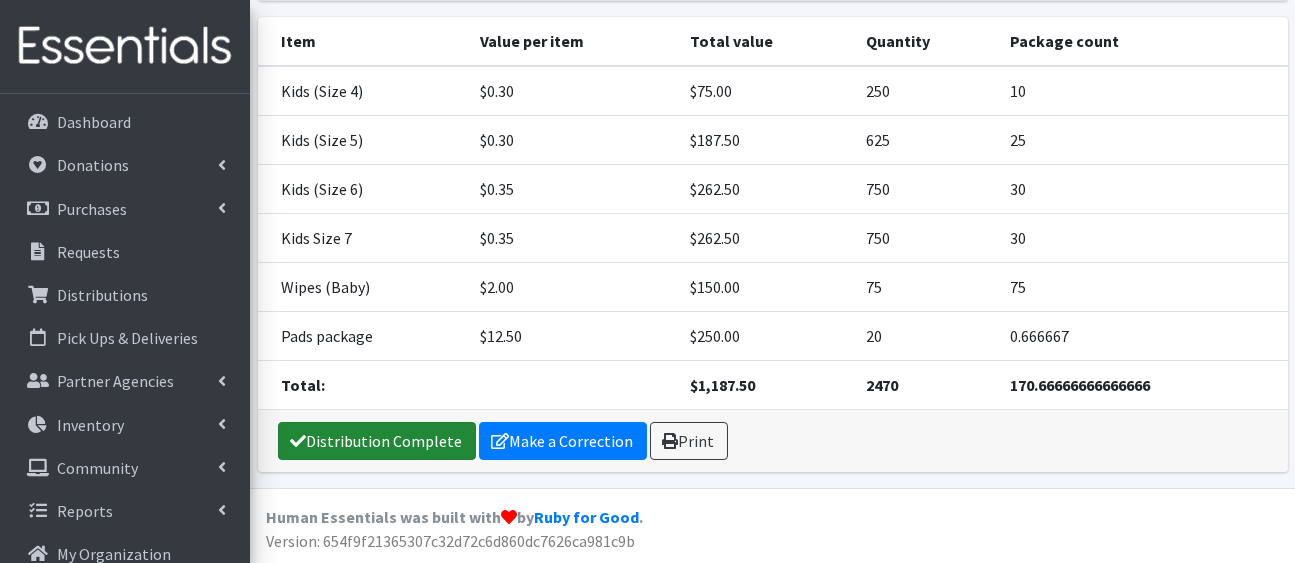 click on "Distribution Complete" at bounding box center (377, 441) 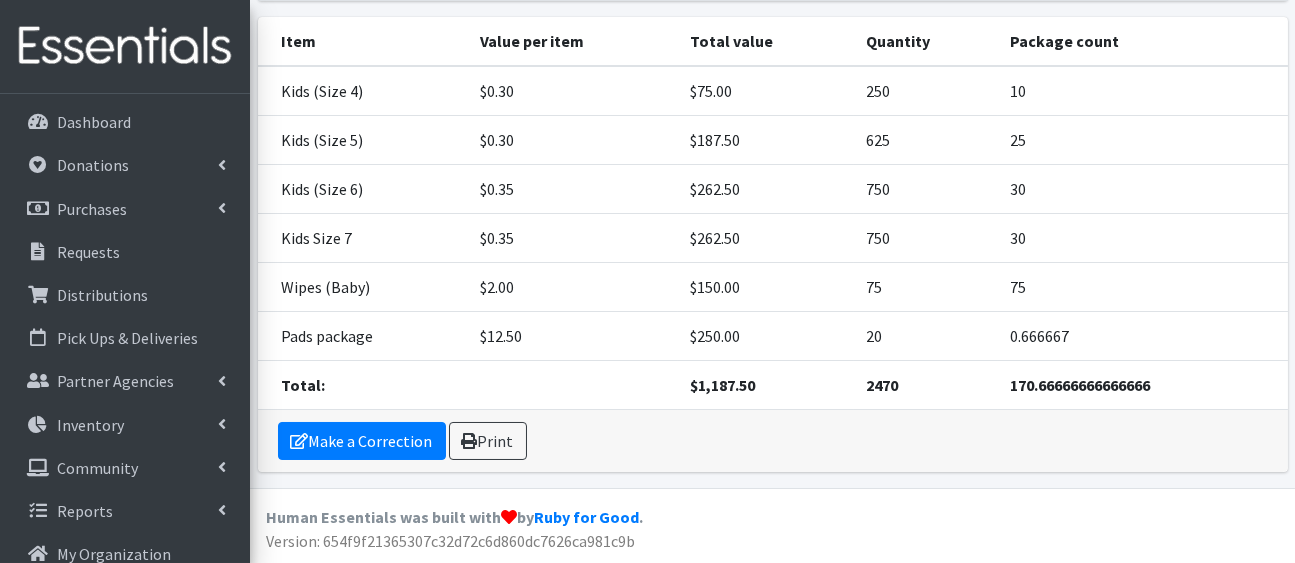 scroll, scrollTop: 0, scrollLeft: 0, axis: both 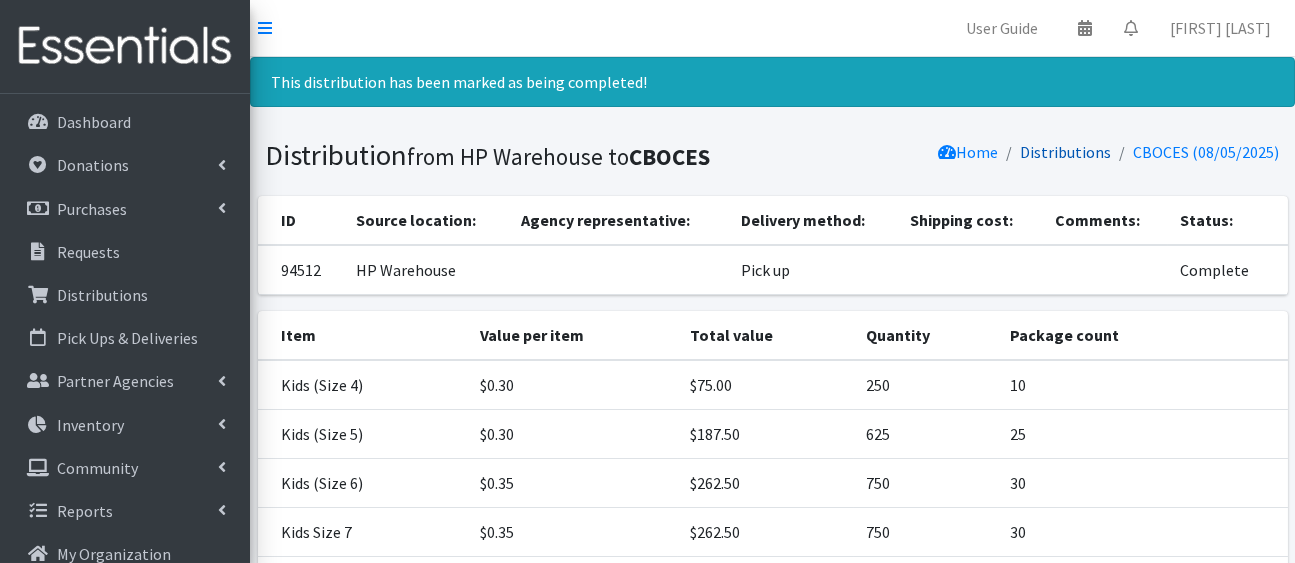 click on "Distributions" at bounding box center [1066, 152] 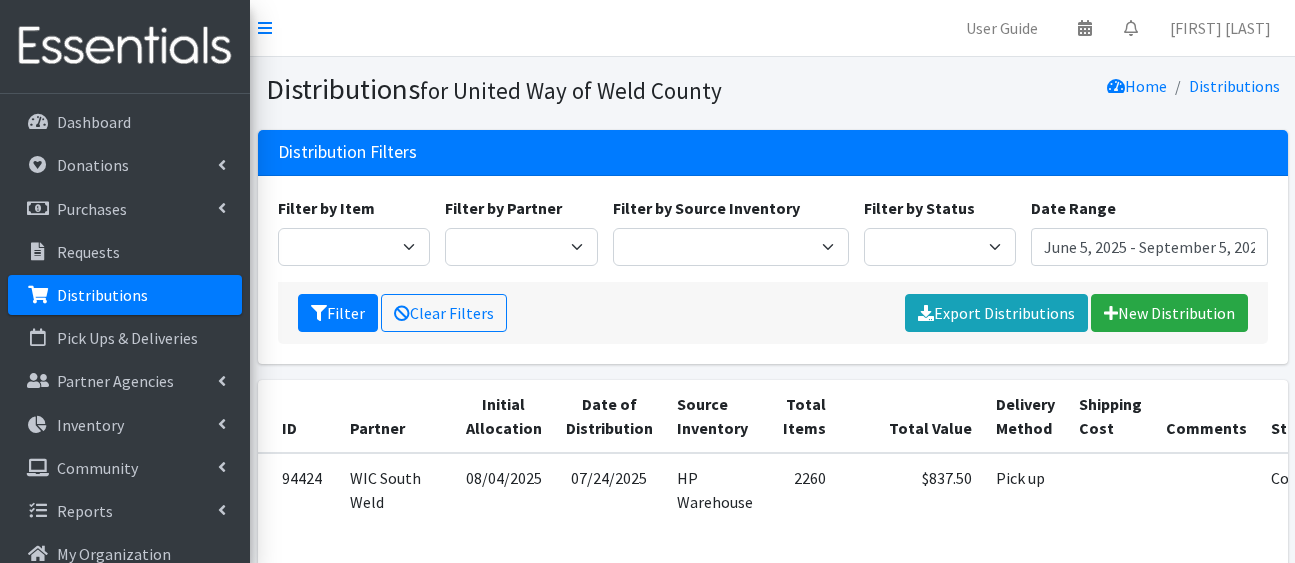 scroll, scrollTop: 0, scrollLeft: 0, axis: both 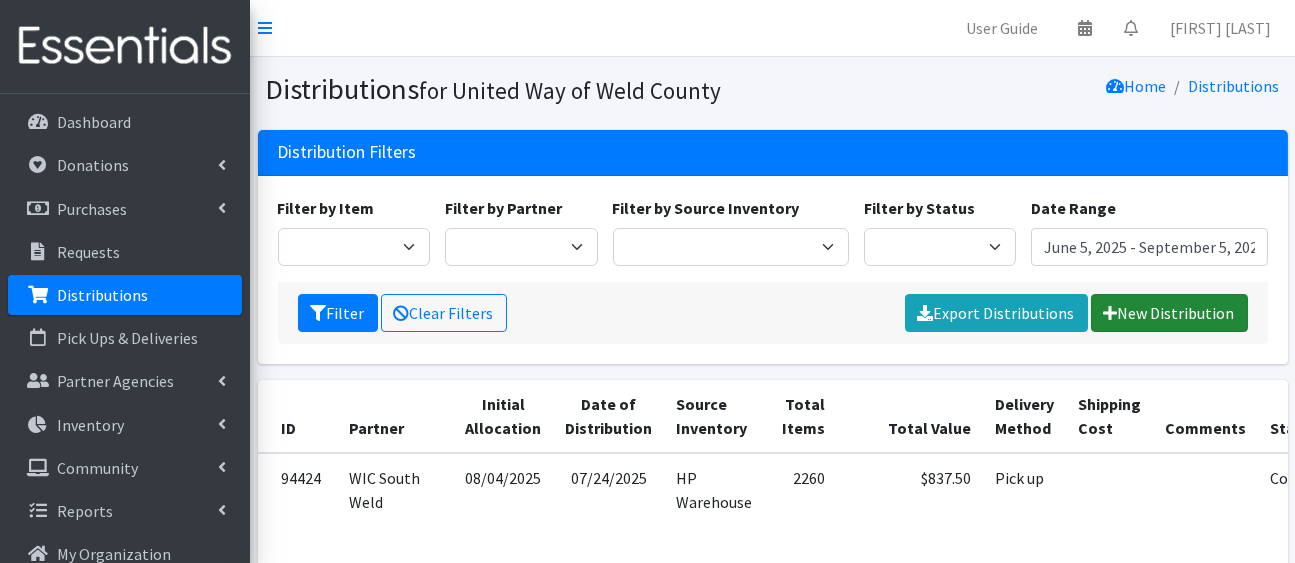 click on "New Distribution" at bounding box center (1169, 313) 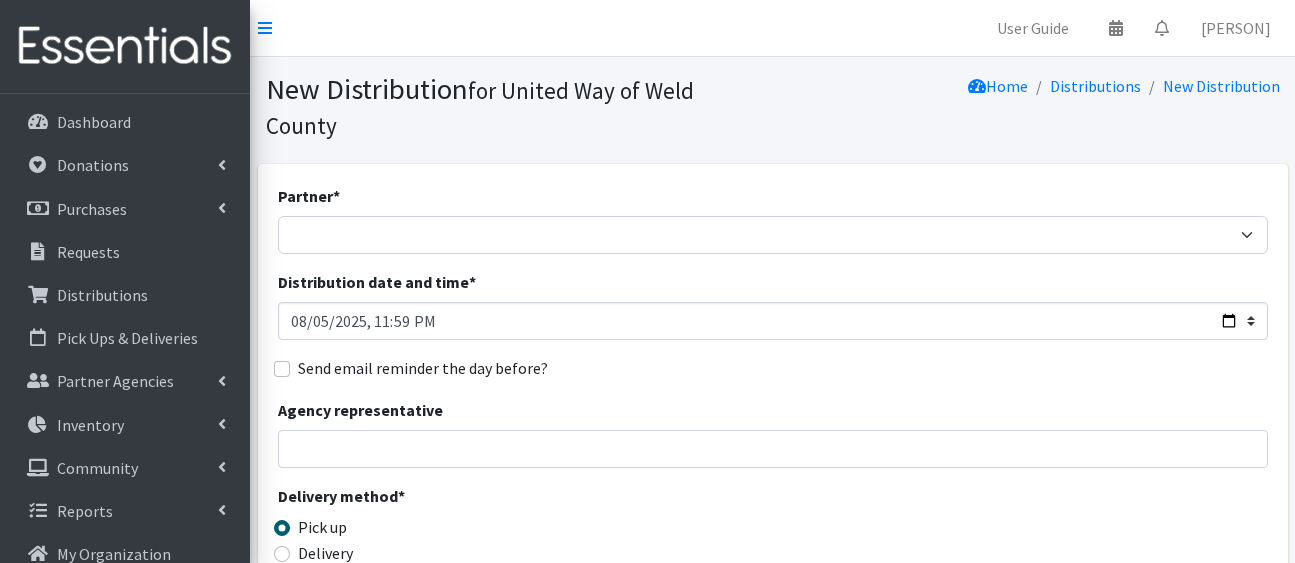 scroll, scrollTop: 0, scrollLeft: 0, axis: both 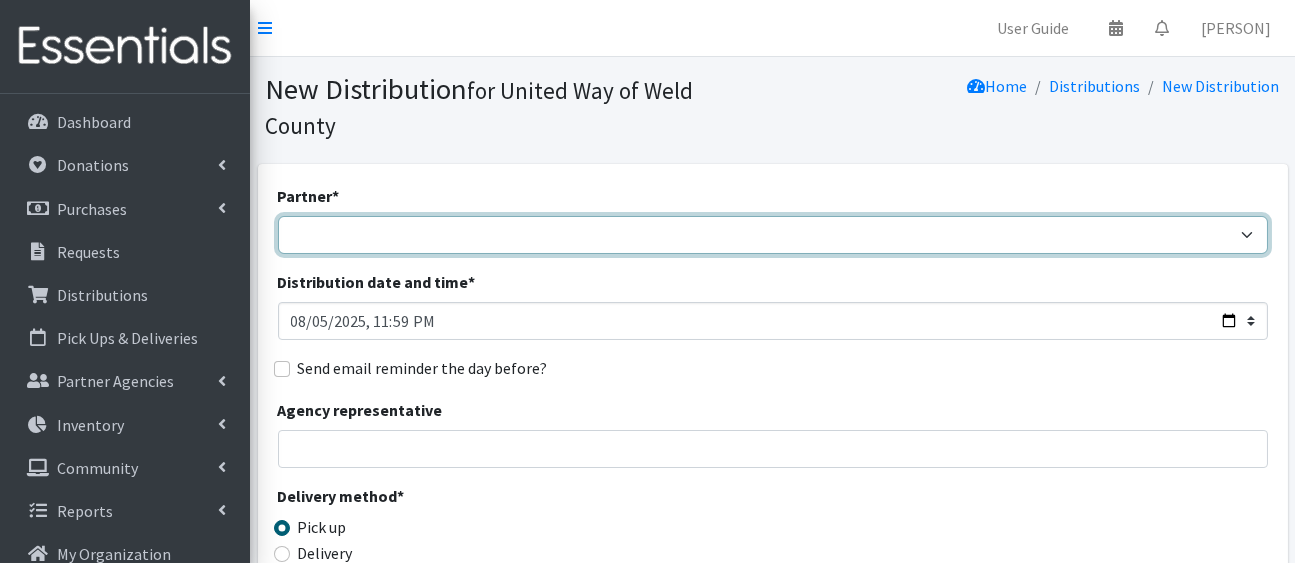 click on "Ann K Heiman Elementary
[PERSON]
Arty's Pantry at AIMS
[PERSON] with HCP
Baby Bear Hugs
Billie Martinez Elementary
CBOCES
Centennial Elementary
Colorado Early Education Network (CEEN)
DHS [COUNTY] County
Family Support Distribution Events
Family Support Home Visits
Goal High School -- Coliseum
Goal High School -- Downtown Greeley
Greeley Vineyard Church
High Plains Library District
IRC NOCO
Jefferson High School
LFSRM Refugee & Asylee Programs
Lighthouse Community Center and Food Pantry
Maplewood Elementary
Meeker Elementary
Mountain Family Center
NCHA
NCHA Care Management
NRBH (Family Connects)
OTHER
Project Protect Food Systems
Salvation Army - Greeley
Stork Support of Northern Colorado
Table of Hope Food Pantry
Union Colony Elementary
WeeCycle
Weld County Department of Public Health and Environment
WIC South Weld
WIC Weld County
Wings Residential Treatment" at bounding box center (773, 235) 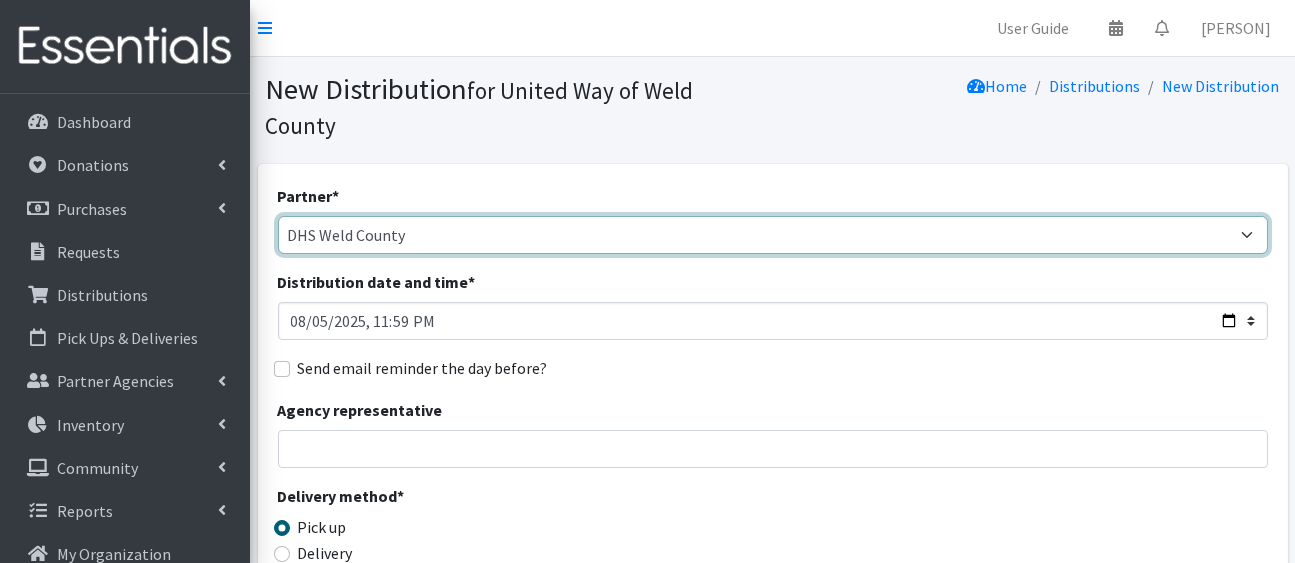 click on "Ann K Heiman Elementary
[PERSON]
Arty's Pantry at AIMS
[PERSON] with HCP
Baby Bear Hugs
Billie Martinez Elementary
CBOCES
Centennial Elementary
Colorado Early Education Network (CEEN)
DHS [COUNTY] County
Family Support Distribution Events
Family Support Home Visits
Goal High School -- Coliseum
Goal High School -- Downtown Greeley
Greeley Vineyard Church
High Plains Library District
IRC NOCO
Jefferson High School
LFSRM Refugee & Asylee Programs
Lighthouse Community Center and Food Pantry
Maplewood Elementary
Meeker Elementary
Mountain Family Center
NCHA
NCHA Care Management
NRBH (Family Connects)
OTHER
Project Protect Food Systems
Salvation Army - Greeley
Stork Support of Northern Colorado
Table of Hope Food Pantry
Union Colony Elementary
WeeCycle
Weld County Department of Public Health and Environment
WIC South Weld
WIC Weld County
Wings Residential Treatment" at bounding box center (773, 235) 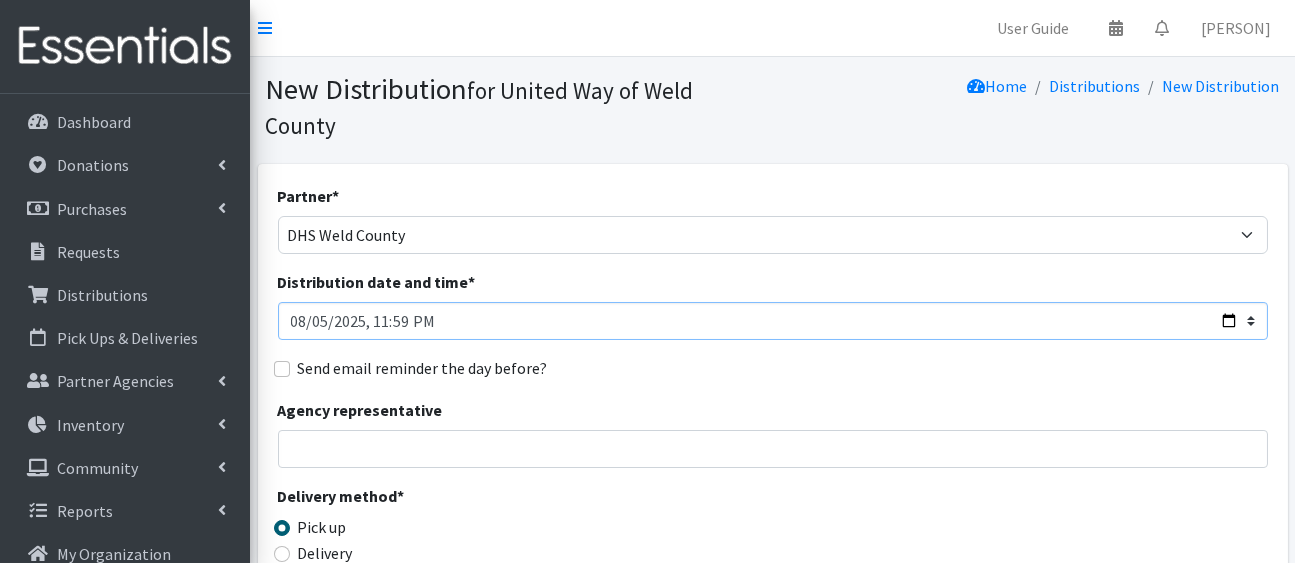 click on "Distribution date and time  *" at bounding box center (773, 321) 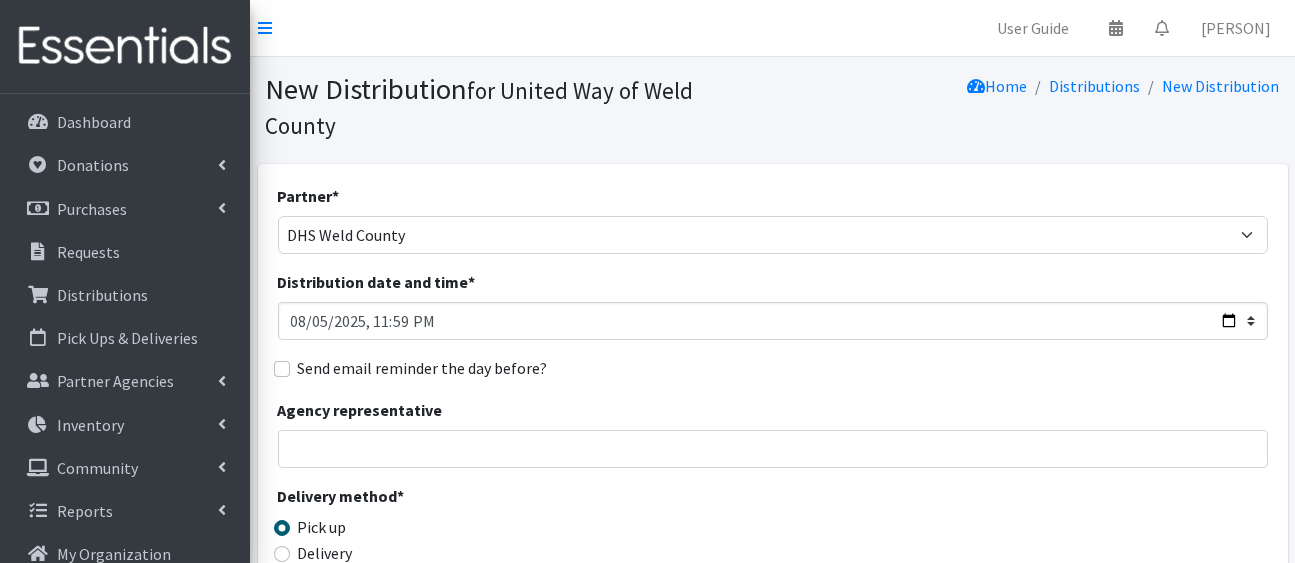 type on "[DATE]" 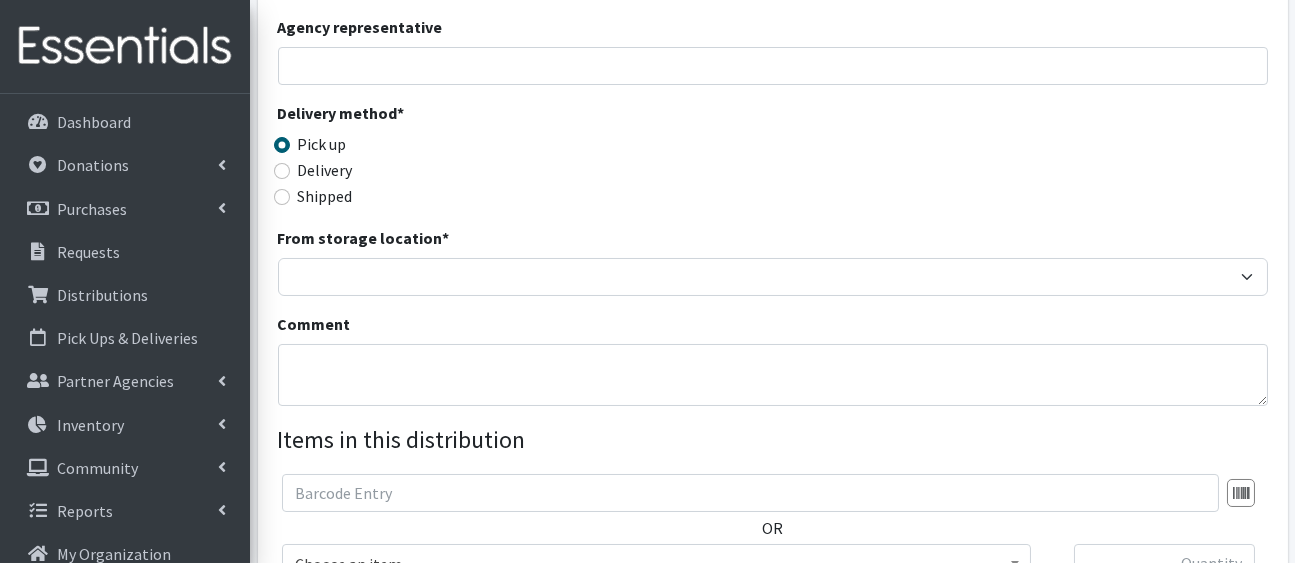 scroll, scrollTop: 510, scrollLeft: 0, axis: vertical 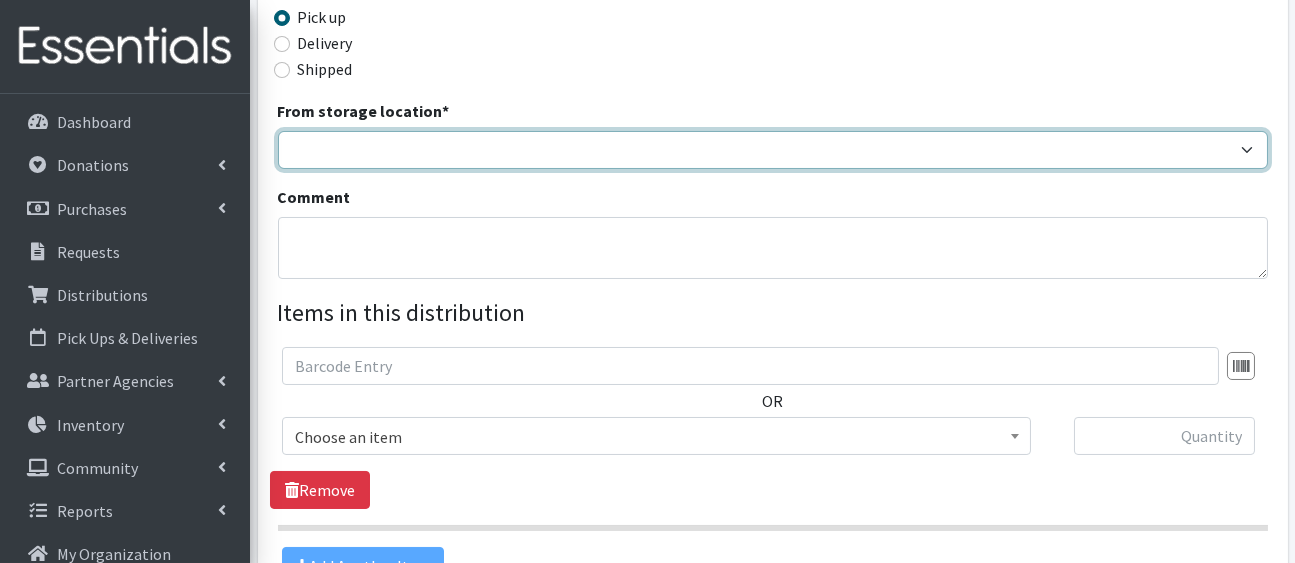 click on "HP Warehouse
UWWC Downtown office, upstairs" at bounding box center (773, 150) 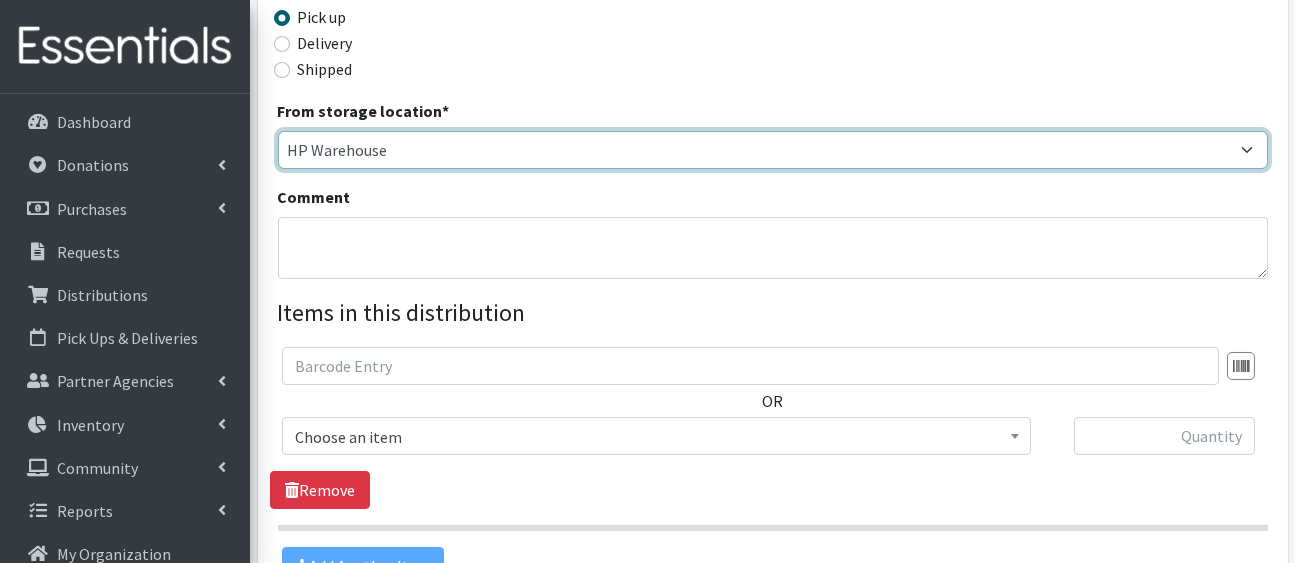 click on "HP Warehouse
UWWC Downtown office, upstairs" at bounding box center [773, 150] 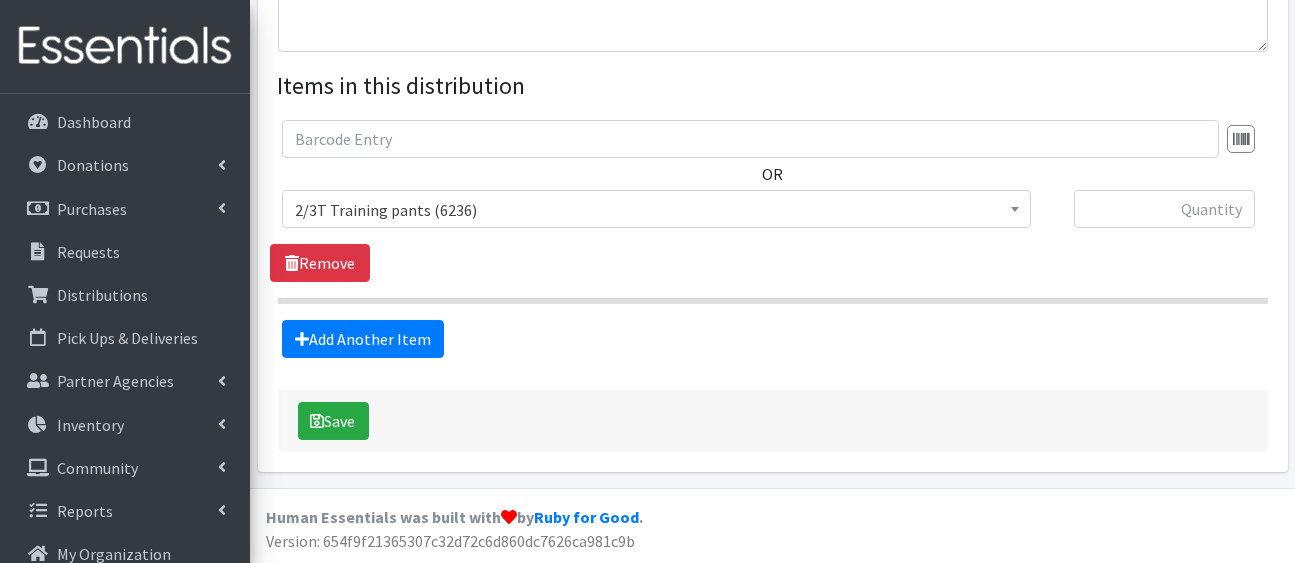 scroll, scrollTop: 947, scrollLeft: 0, axis: vertical 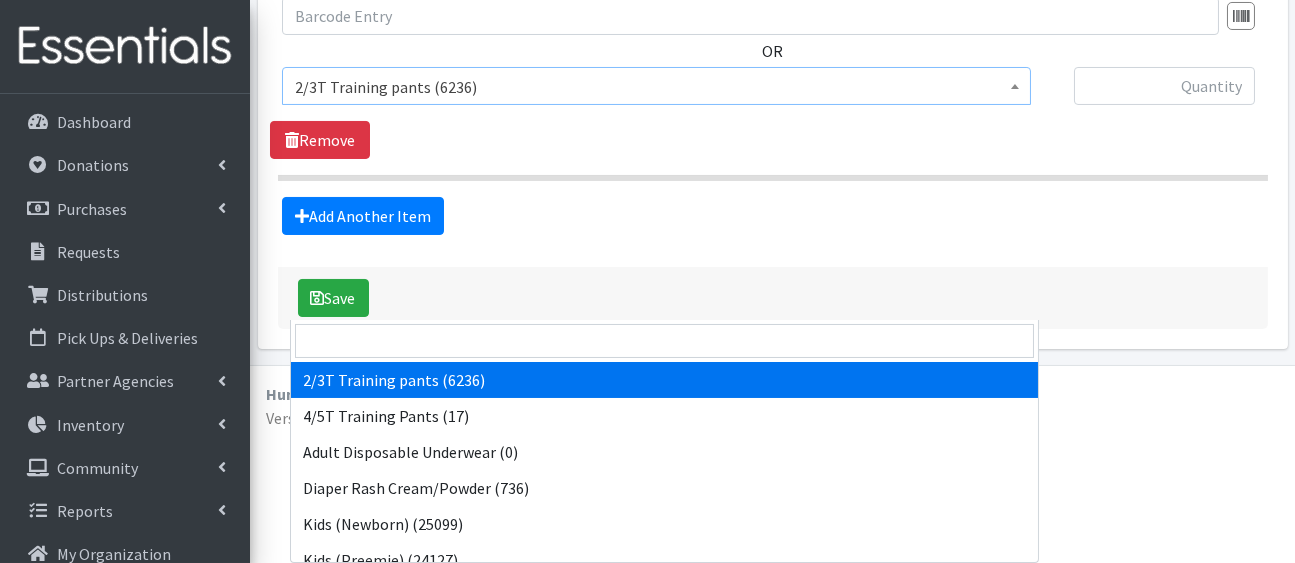 click on "2/3T Training pants (6236)" at bounding box center [656, 87] 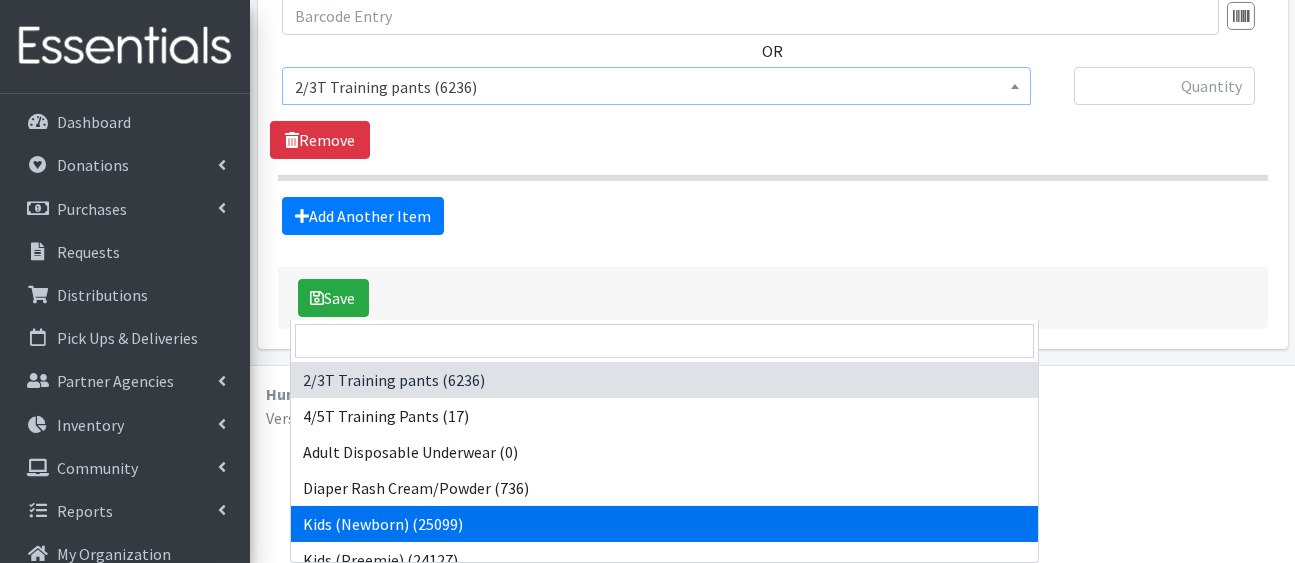 select on "5168" 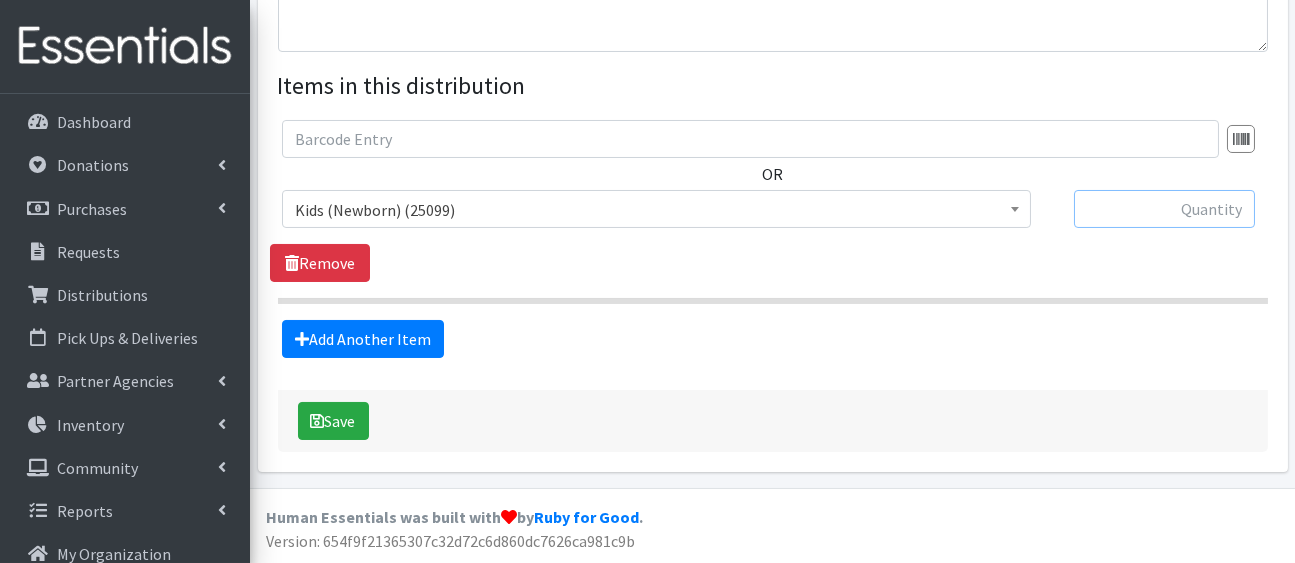 click at bounding box center [1164, 209] 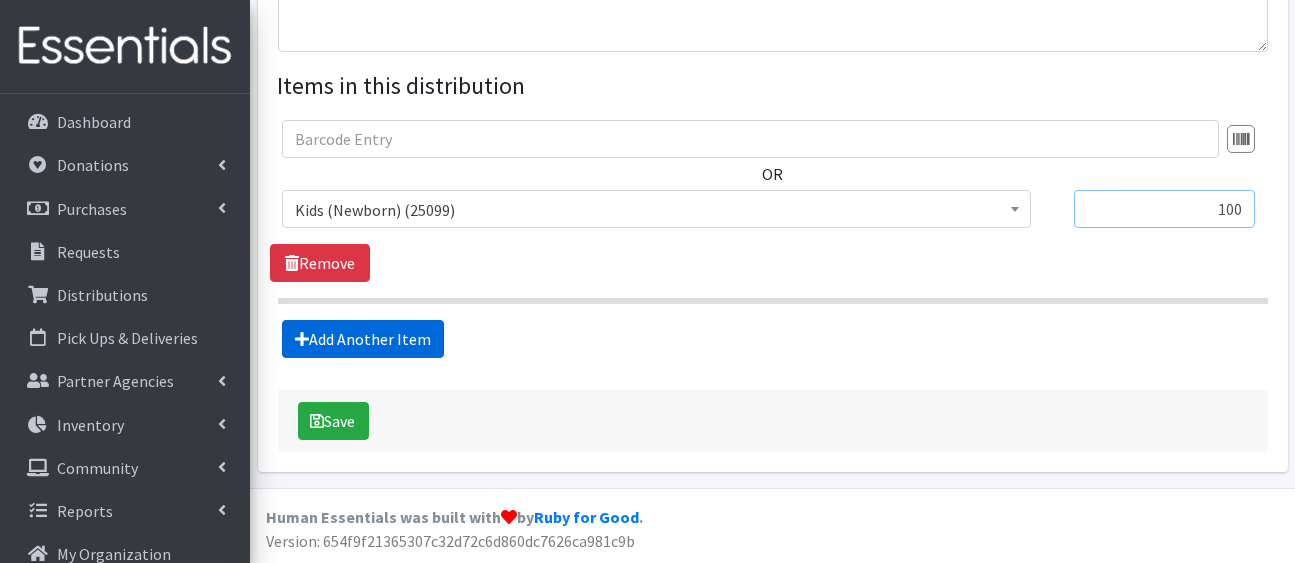 type on "100" 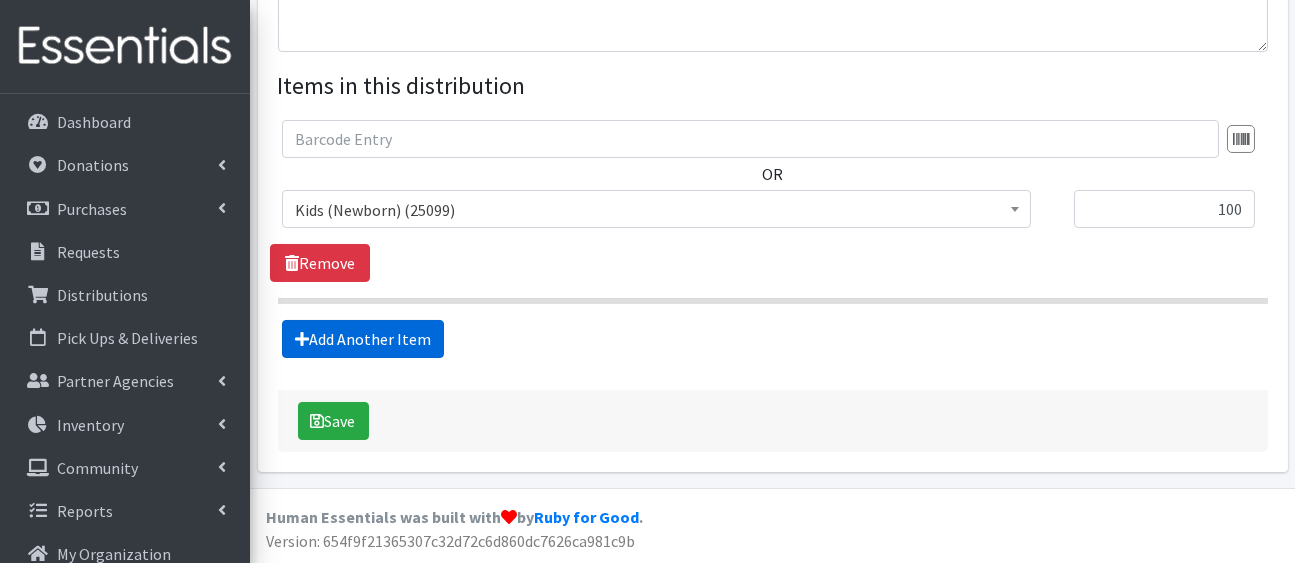 click on "Add Another Item" at bounding box center [363, 339] 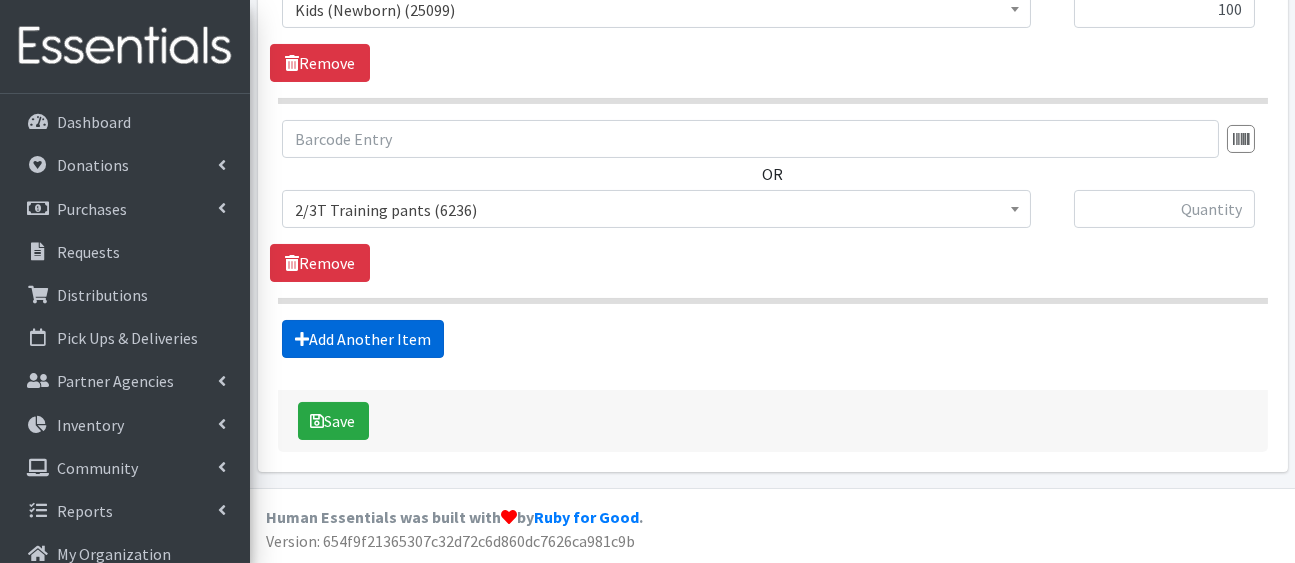 scroll, scrollTop: 1321, scrollLeft: 0, axis: vertical 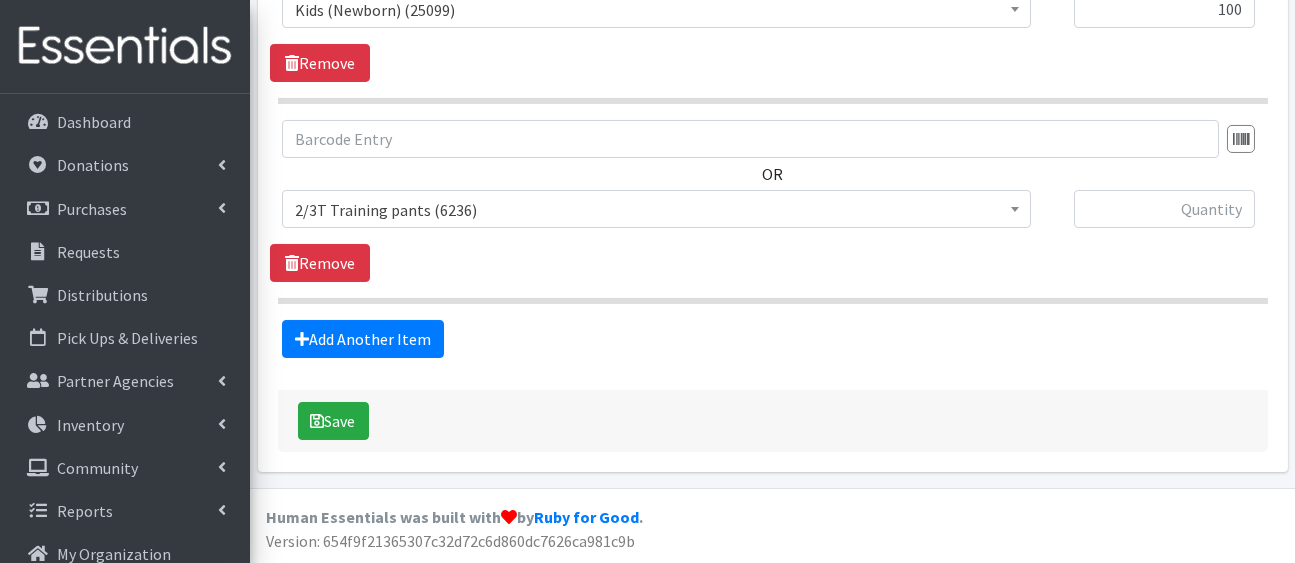 click on "2/3T Training pants (6236)
4/5T Training Pants (17)
Adult Disposable Underwear (0)
Diaper Rash Cream/Powder (736)
Kids (Newborn) (25099)
Kids (Preemie) (24127)
Kids (Size 1) (23116)
Kids (Size 2) (20886)
Kids (Size 3) (18617)
Kids (Size 4) (45612)
Kids (Size 5) (61488)
Kids (Size 6) (27729)
Kids L/XL (60-125 lbs) (0)
Kids Pull-Ups (3T-4T) (3451)
Kids S/M (38-65 lbs) (0)
Kids Size 7 (36472)
Other (16)
Pads package (737)
Tampons Package (0)
Wipes (Baby) (178)
2/3T Training pants (6236)" at bounding box center (674, 217) 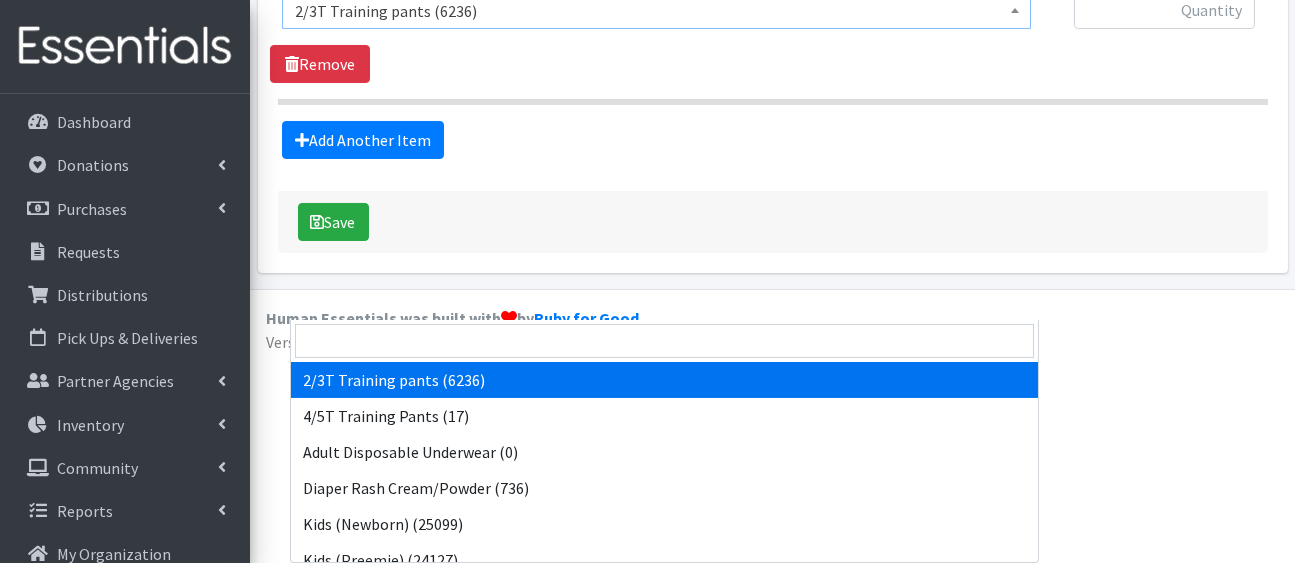 click on "2/3T Training pants (6236)" at bounding box center (656, 11) 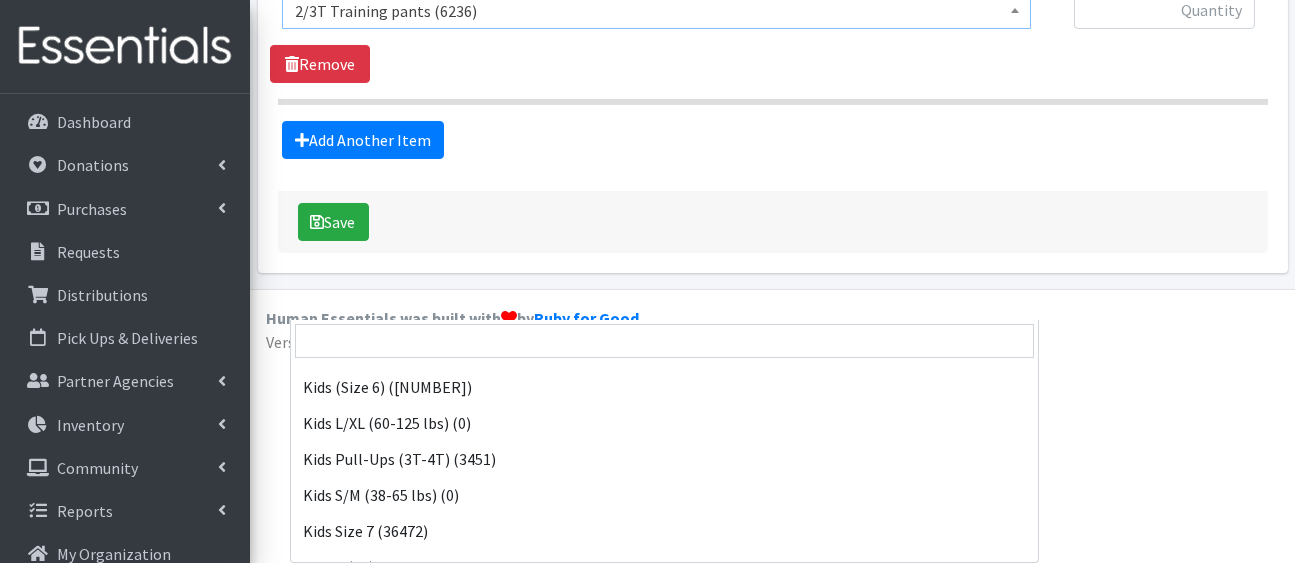 scroll, scrollTop: 391, scrollLeft: 0, axis: vertical 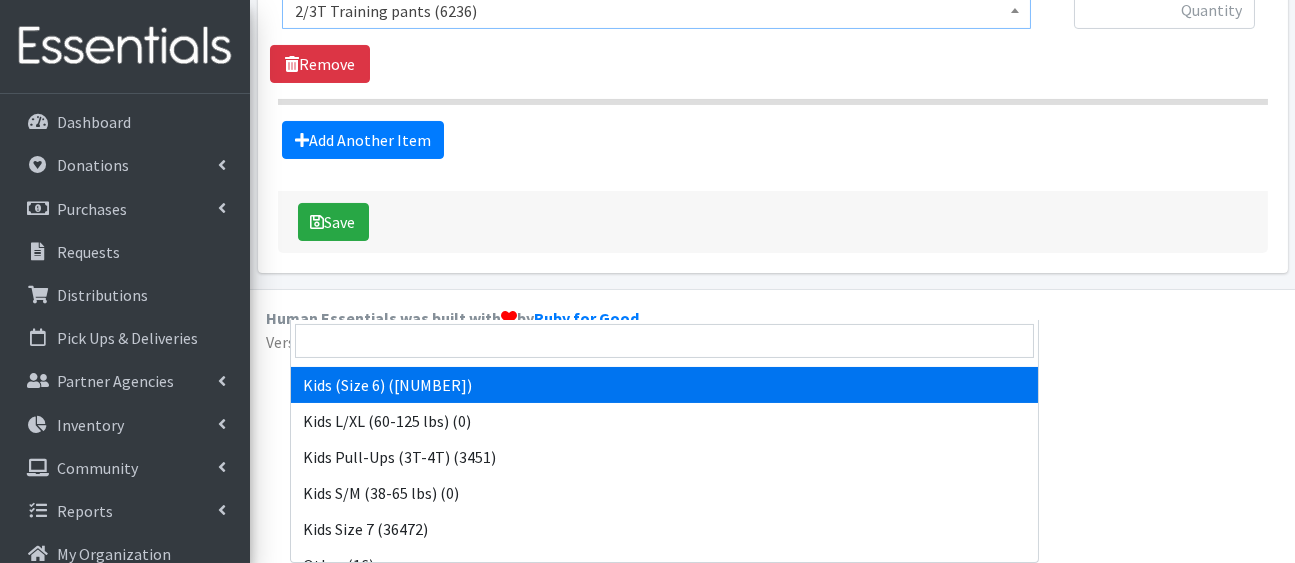 select on "5160" 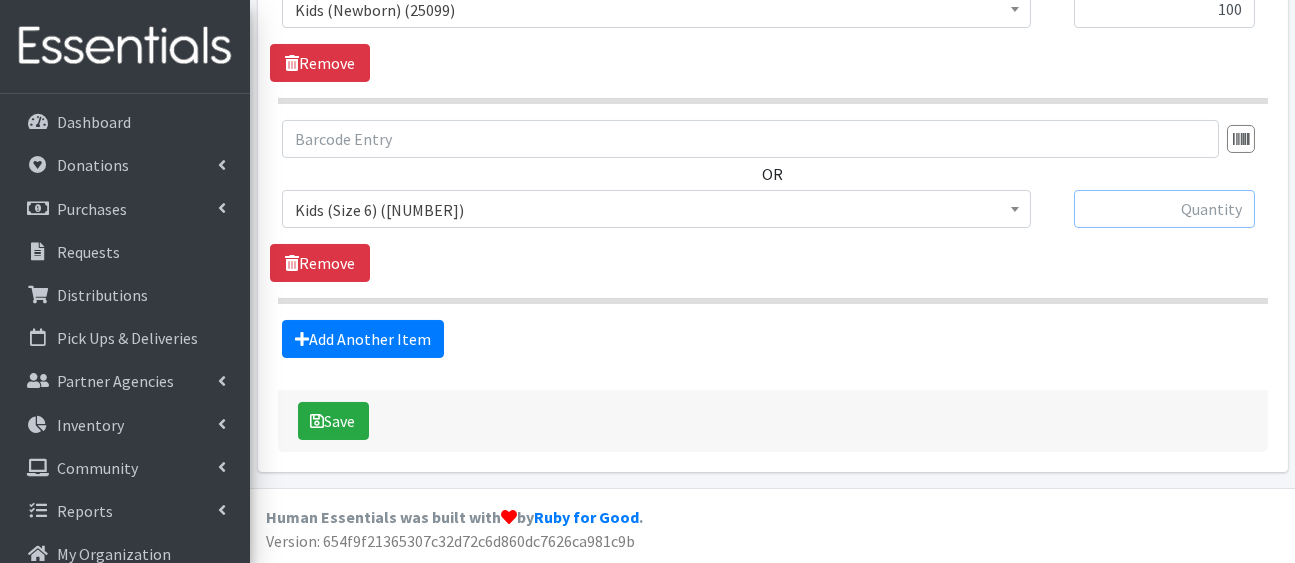 click at bounding box center (1164, 209) 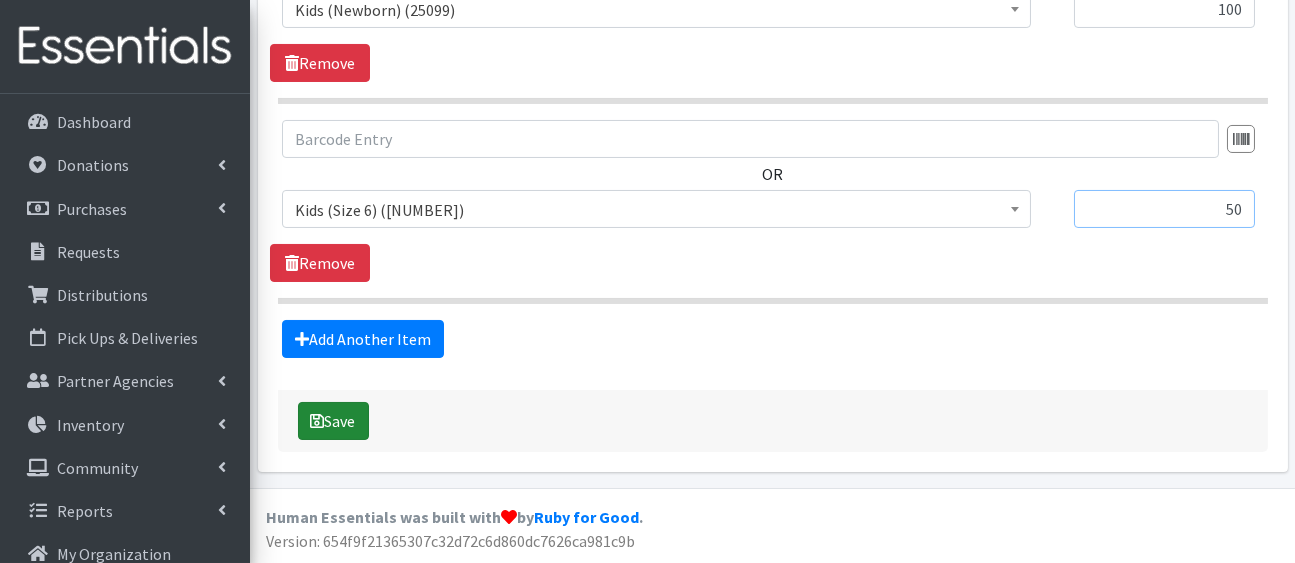 type on "50" 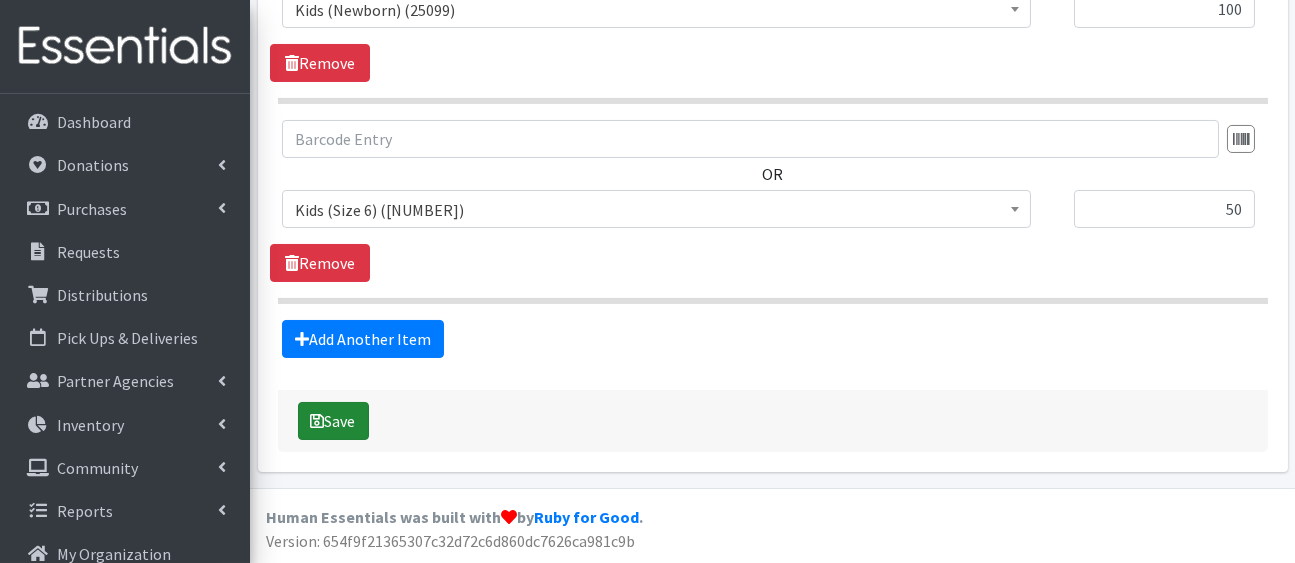 click on "Save" at bounding box center (333, 421) 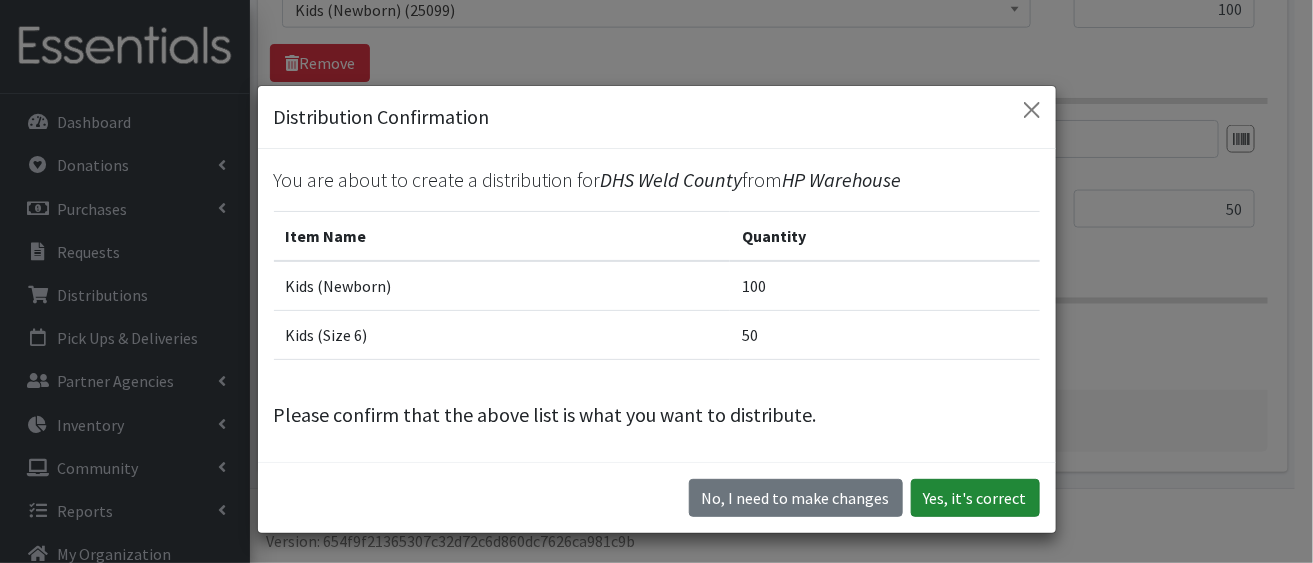 click on "Yes, it's correct" at bounding box center (975, 498) 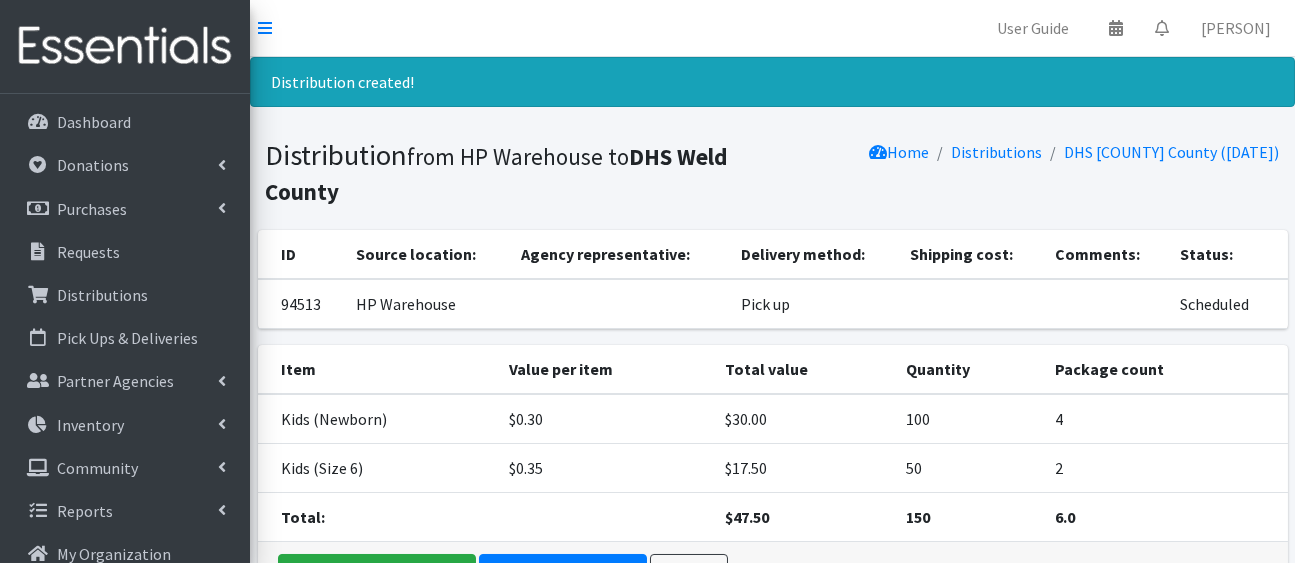scroll, scrollTop: 294, scrollLeft: 0, axis: vertical 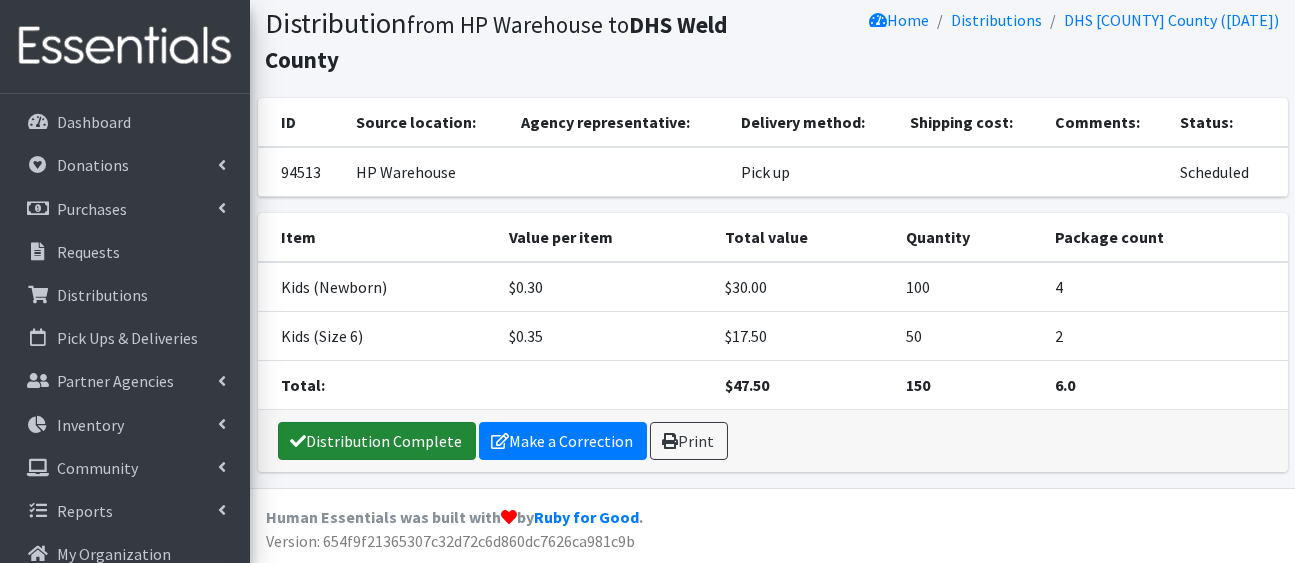 click on "Distribution Complete" at bounding box center (377, 441) 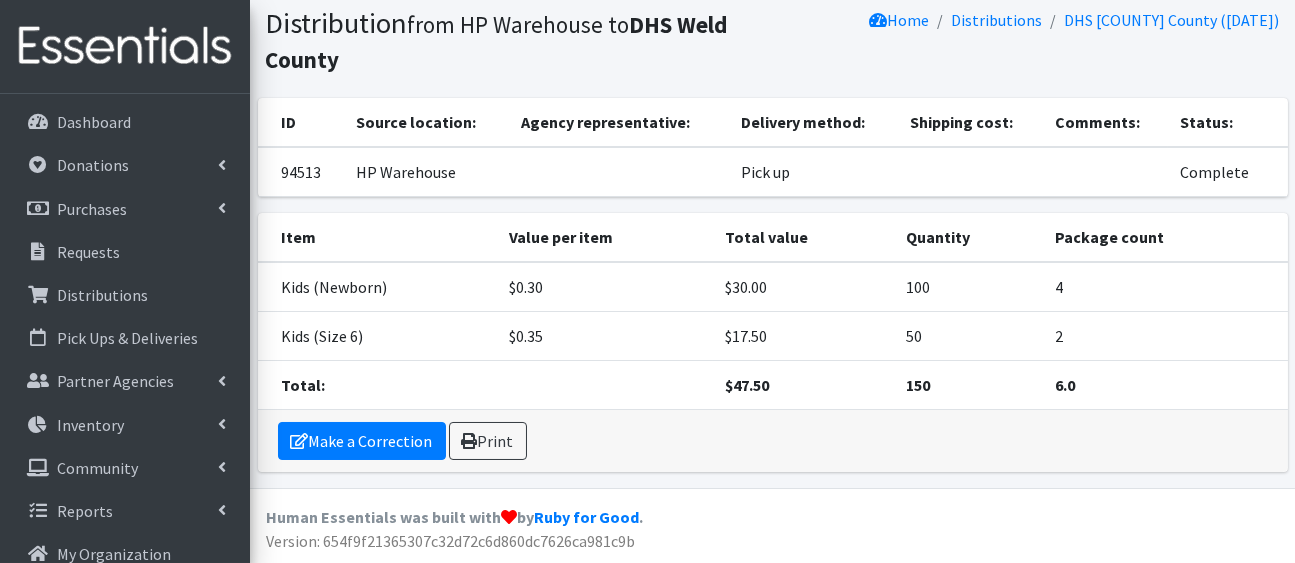 scroll, scrollTop: 0, scrollLeft: 0, axis: both 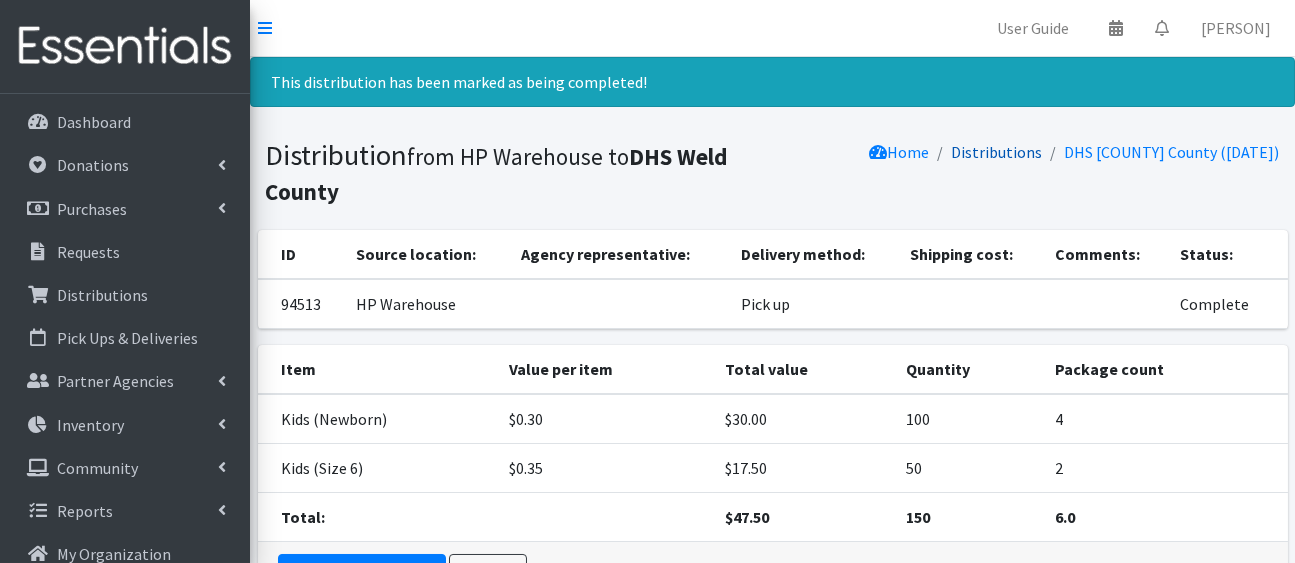 click on "Distributions" at bounding box center [997, 152] 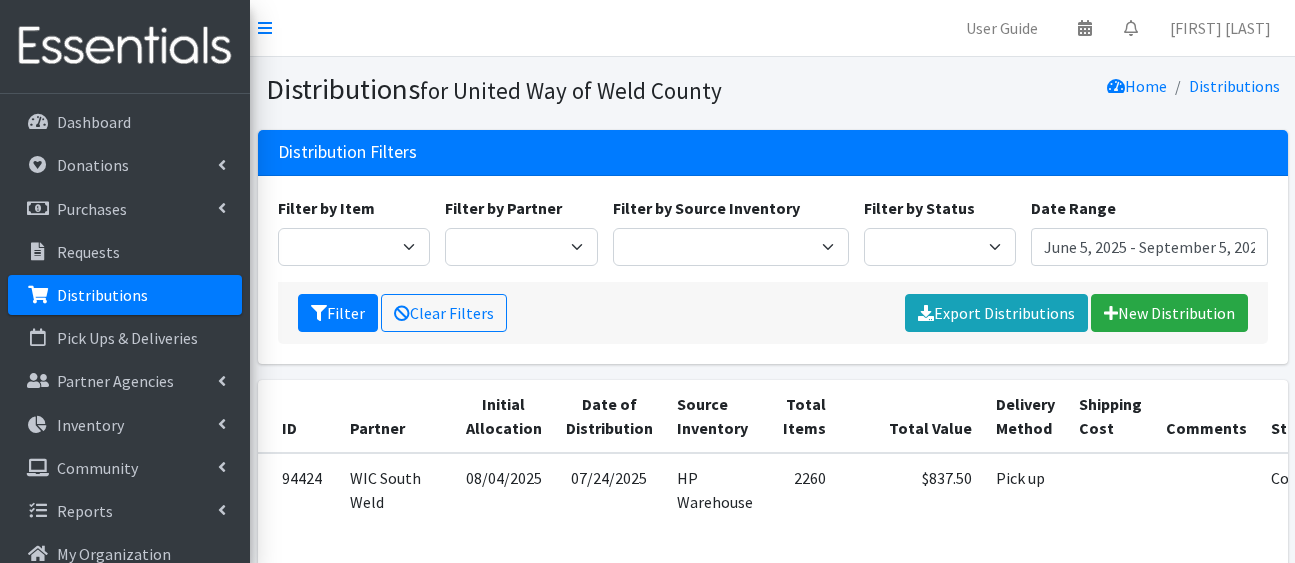 scroll, scrollTop: 0, scrollLeft: 0, axis: both 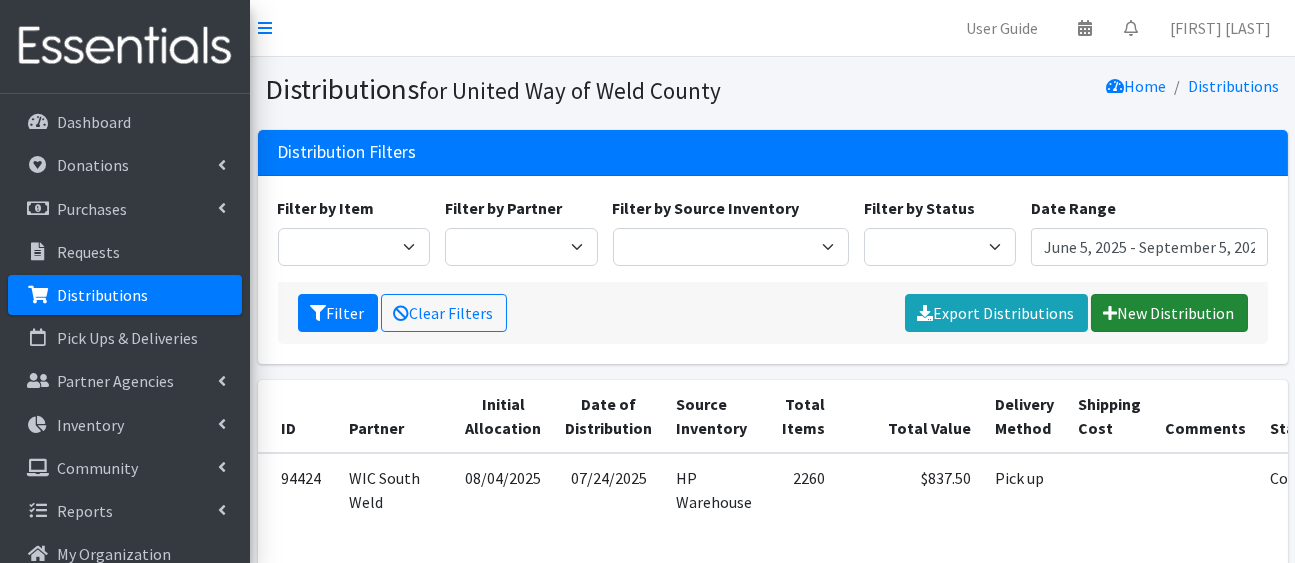 click on "New Distribution" at bounding box center [1169, 313] 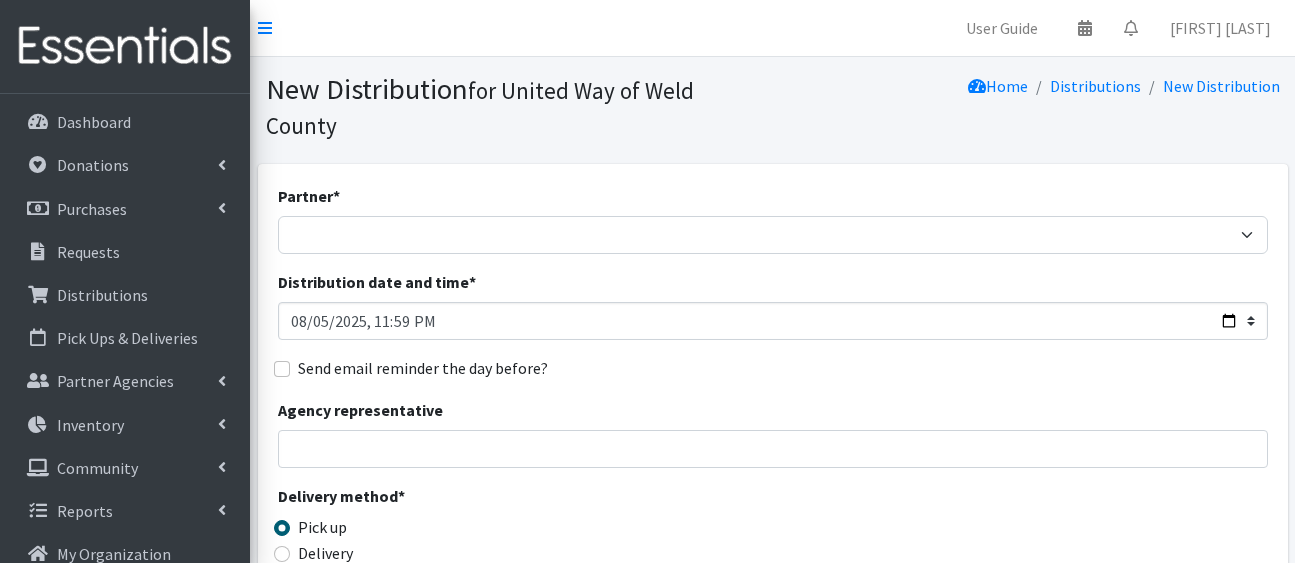 scroll, scrollTop: 0, scrollLeft: 0, axis: both 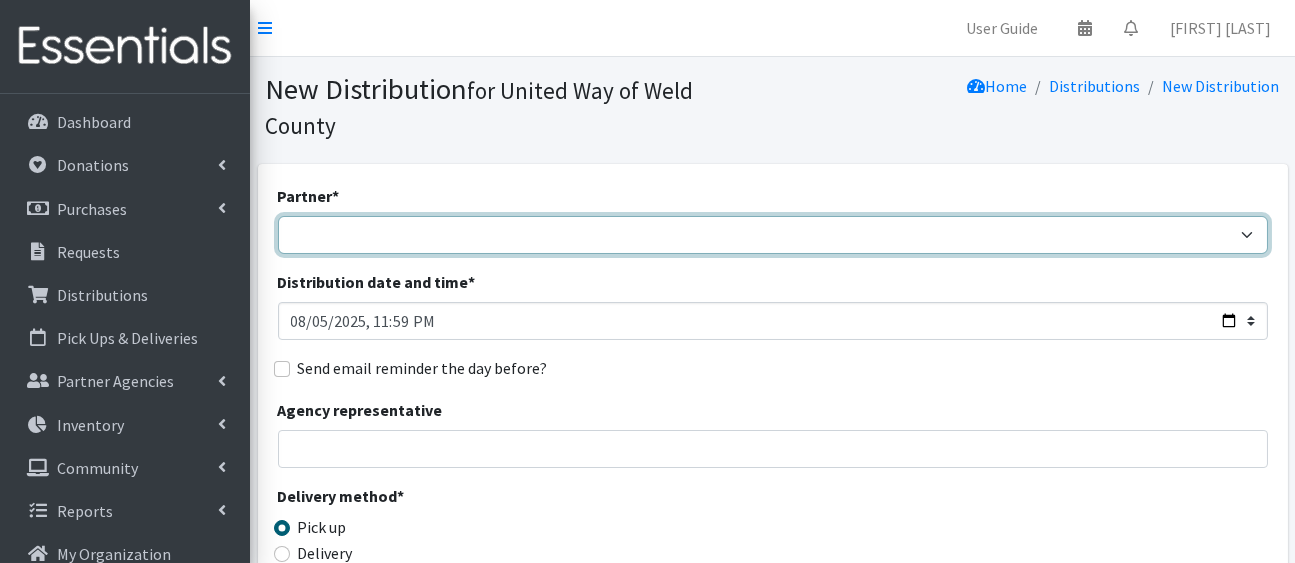 click on "Ann K Heiman Elementary
[FIRST] [LAST]
Arty's Pantry at AIMS
[FIRST] [LAST] with HCP
Baby Bear Hugs
Billie Martinez Elementary
CBOCES
Centennial Elementary
Colorado Early Education Network (CEEN)
DHS [COUNTY]
Family Support Distribution Events
Family Support Home Visits
Goal High School -- Coliseum
Goal High School -- Downtown Greeley
Greeley Vineyard Church
High Plains Library District
IRC NOCO
Jefferson High School
LFSRM Refugee & Asylee Programs
Lighthouse Community Center and Food Pantry
Maplewood Elementary
Meeker Elementary
Mountain Family Center
NCHA
NCHA Care Management
NRBH (Family Connects)
OTHER
Project Protect Food Systems
Salvation Army - Greeley
Stork Support of Northern Colorado
Table of Hope Food Pantry
Union Colony Elementary
WeeCycle
[COUNTY] Department of Public Health and Environment
WIC South [COUNTY]
WIC [COUNTY]
Wings Residential Treatment" at bounding box center (773, 235) 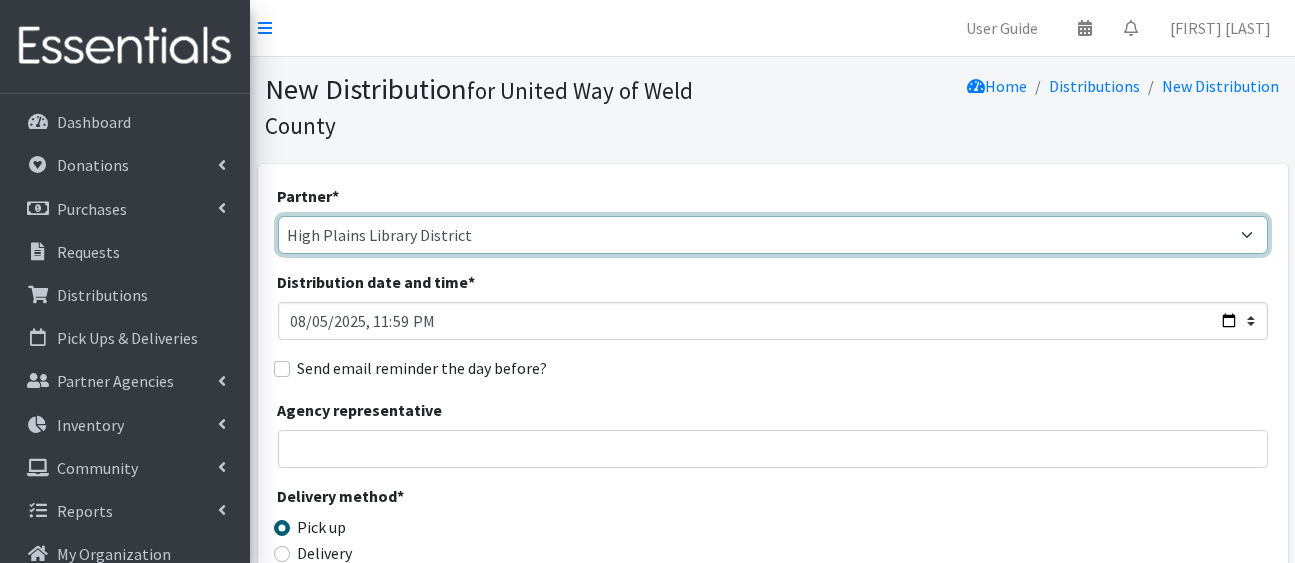 click on "Ann K Heiman Elementary
[FIRST] [LAST]
Arty's Pantry at AIMS
[FIRST] [LAST] with HCP
Baby Bear Hugs
Billie Martinez Elementary
CBOCES
Centennial Elementary
Colorado Early Education Network (CEEN)
DHS [COUNTY]
Family Support Distribution Events
Family Support Home Visits
Goal High School -- Coliseum
Goal High School -- Downtown Greeley
Greeley Vineyard Church
High Plains Library District
IRC NOCO
Jefferson High School
LFSRM Refugee & Asylee Programs
Lighthouse Community Center and Food Pantry
Maplewood Elementary
Meeker Elementary
Mountain Family Center
NCHA
NCHA Care Management
NRBH (Family Connects)
OTHER
Project Protect Food Systems
Salvation Army - Greeley
Stork Support of Northern Colorado
Table of Hope Food Pantry
Union Colony Elementary
WeeCycle
[COUNTY] Department of Public Health and Environment
WIC South [COUNTY]
WIC [COUNTY]
Wings Residential Treatment" at bounding box center (773, 235) 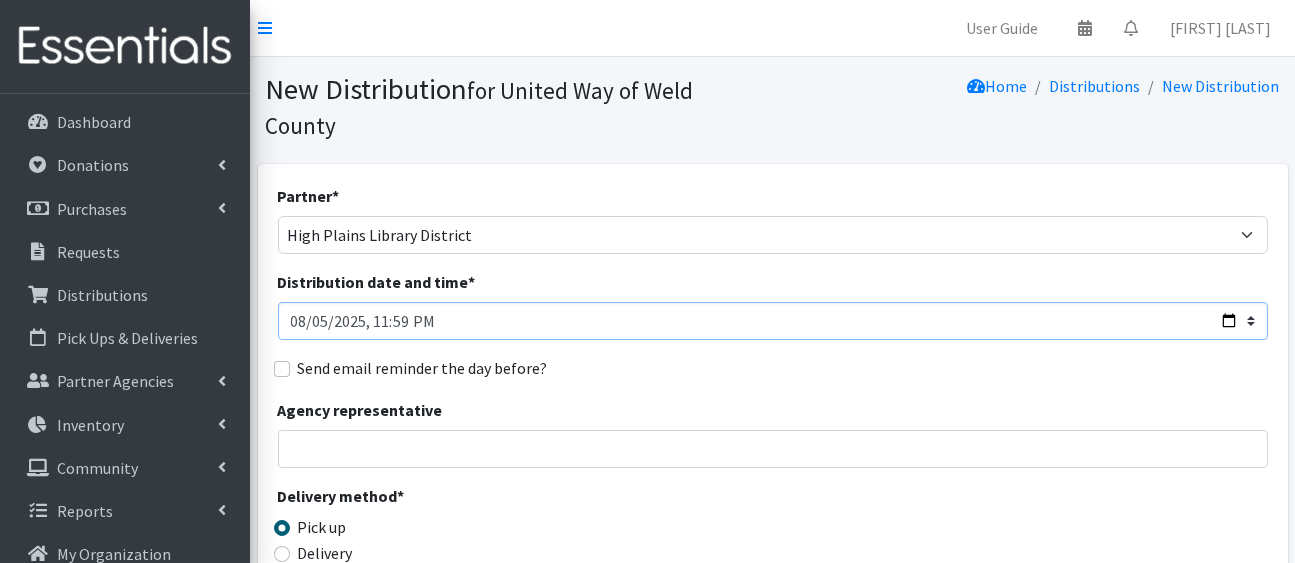 click on "Distribution date and time  *" at bounding box center (773, 321) 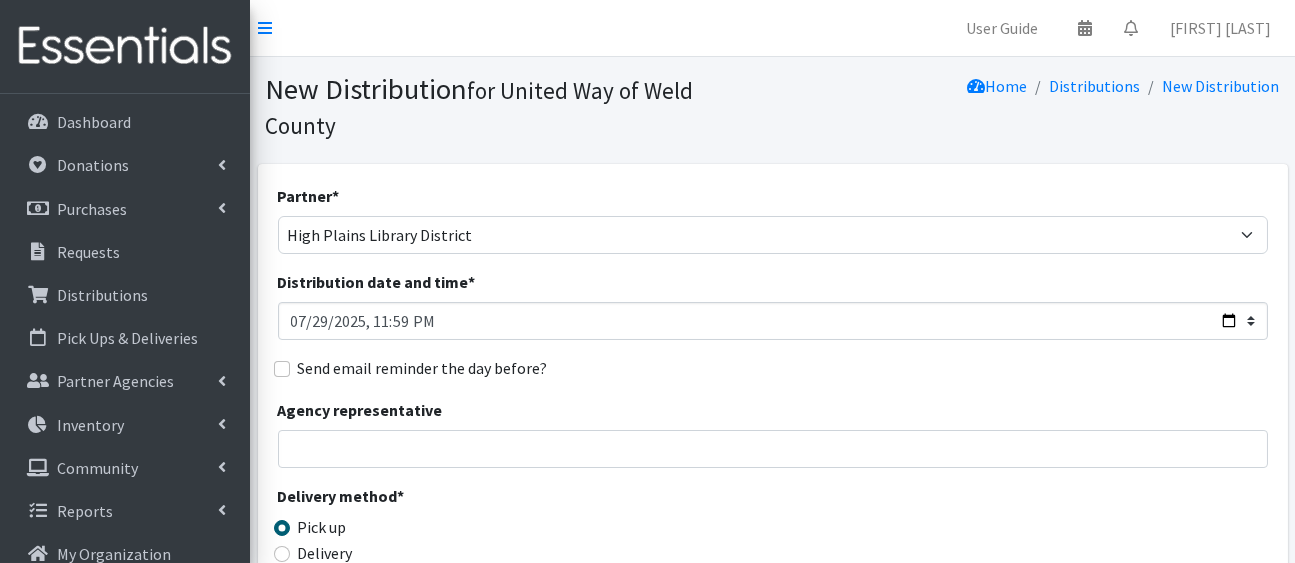 type on "2025-07-29T23:59" 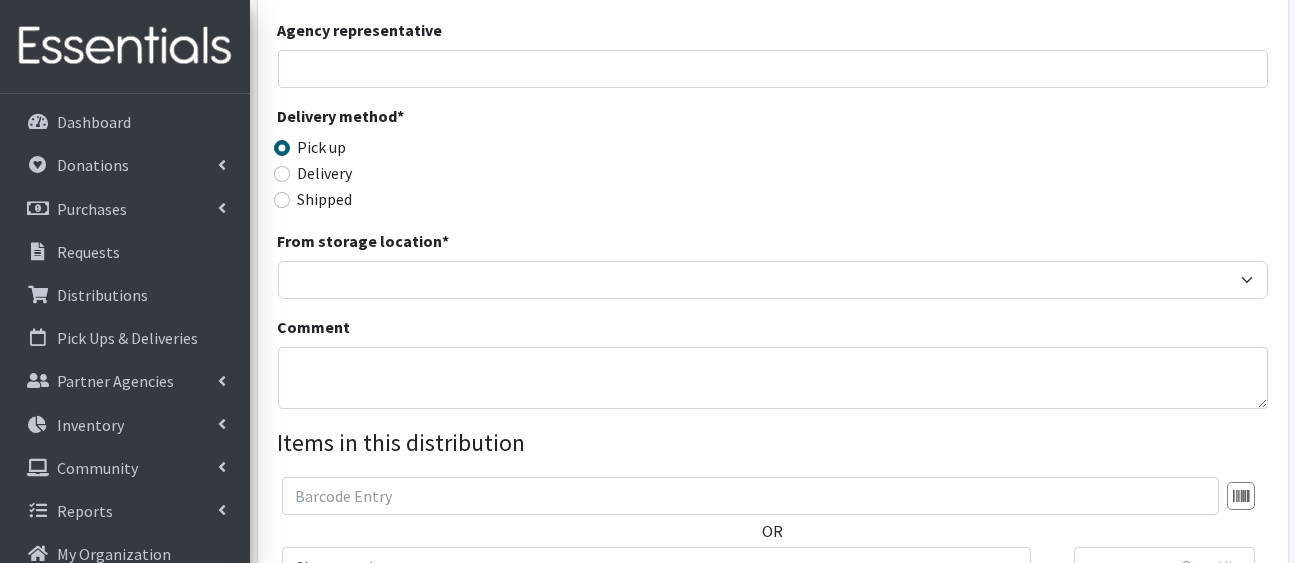 scroll, scrollTop: 412, scrollLeft: 0, axis: vertical 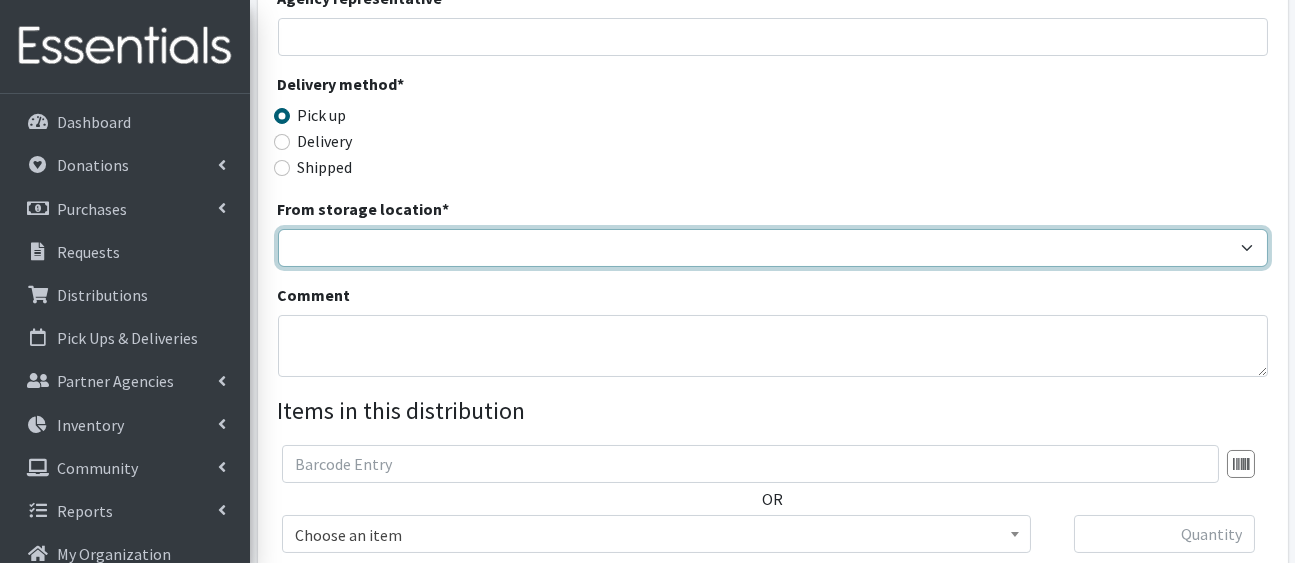 click on "HP Warehouse
UWWC Downtown office, upstairs" at bounding box center [773, 248] 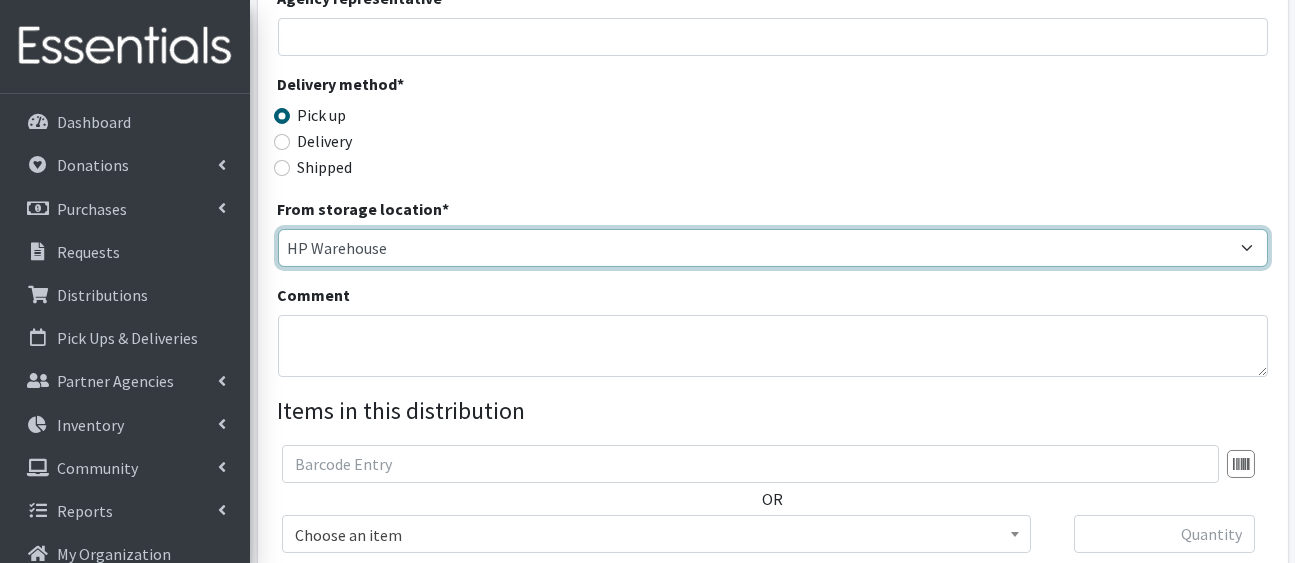 click on "HP Warehouse
UWWC Downtown office, upstairs" at bounding box center (773, 248) 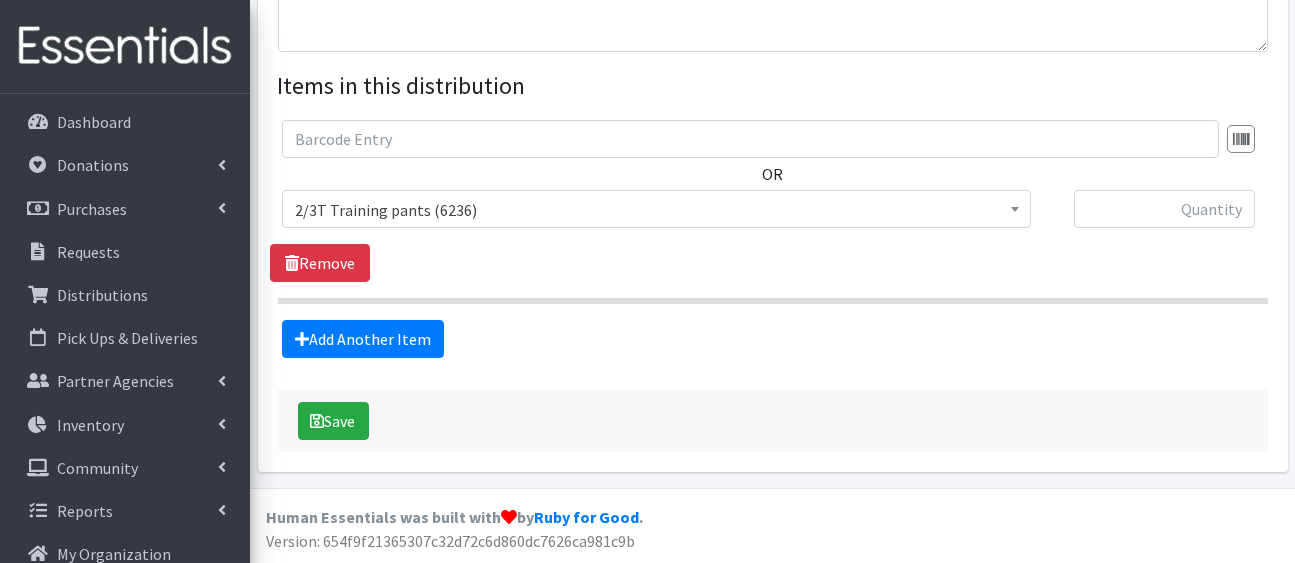 scroll, scrollTop: 896, scrollLeft: 0, axis: vertical 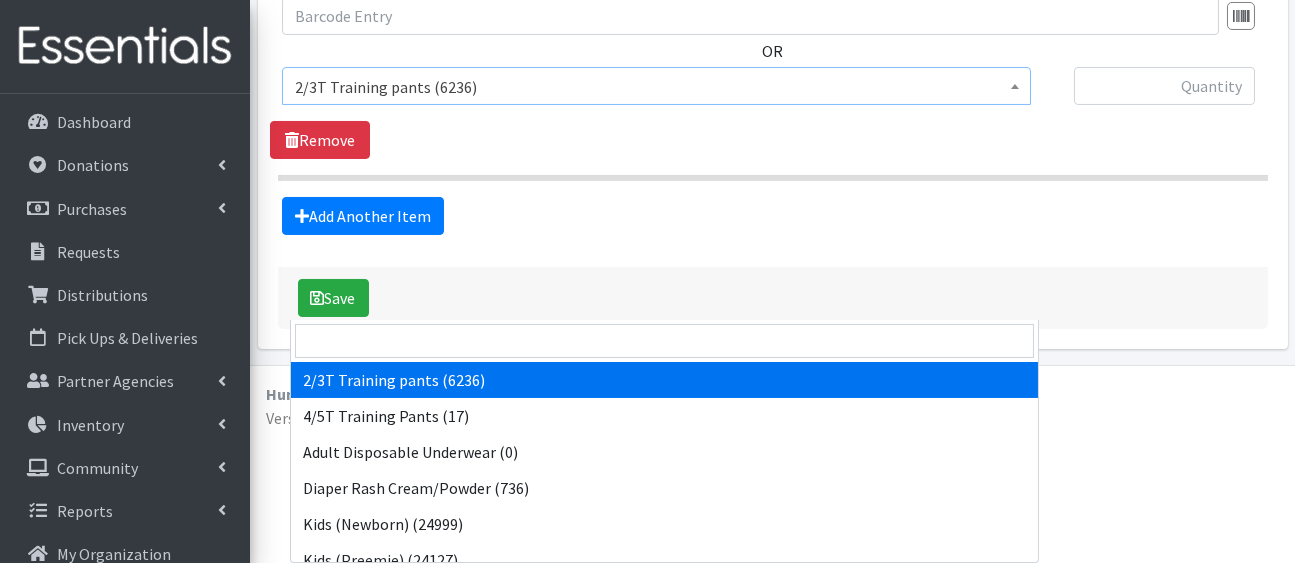 click on "2/3T Training pants (6236)" at bounding box center (656, 87) 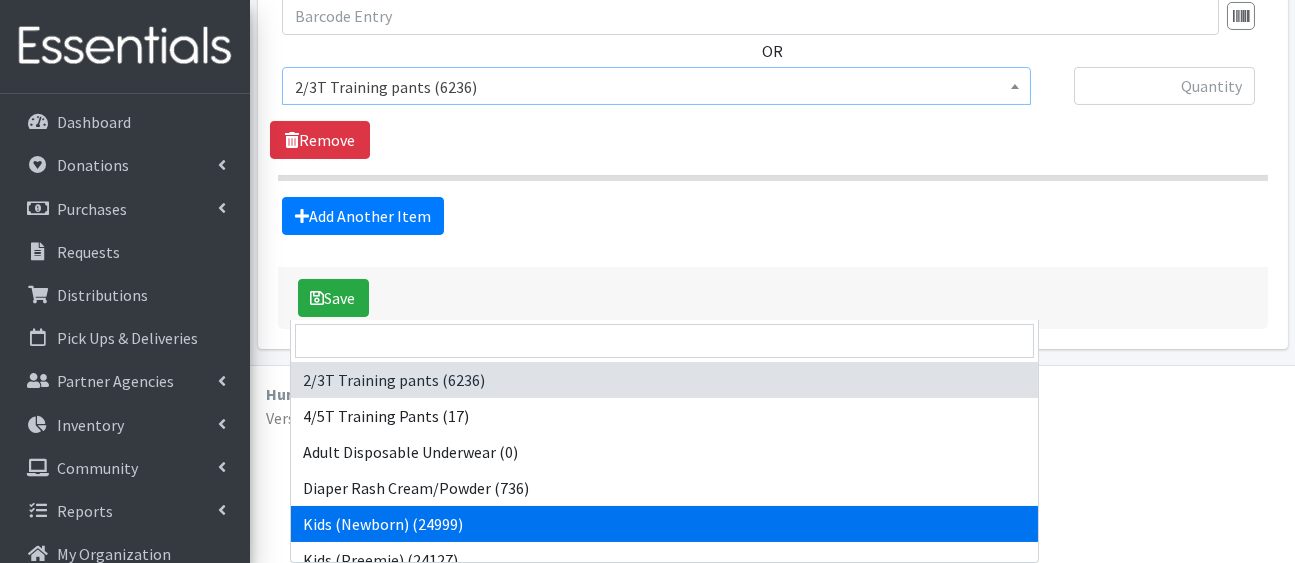 select on "5168" 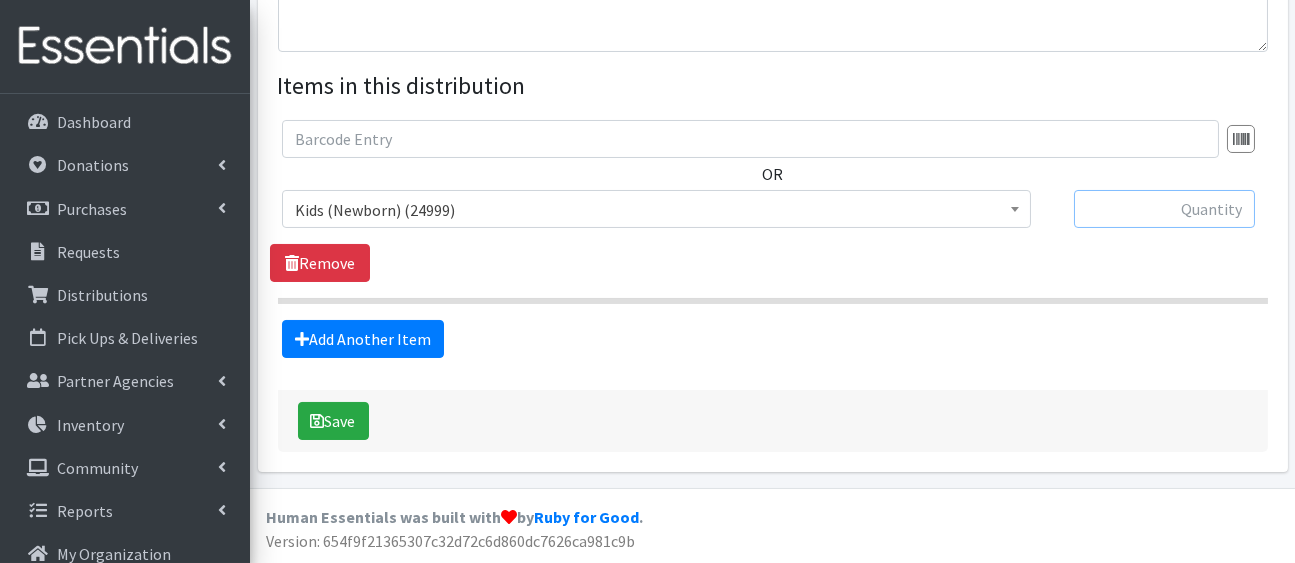 click at bounding box center (1164, 209) 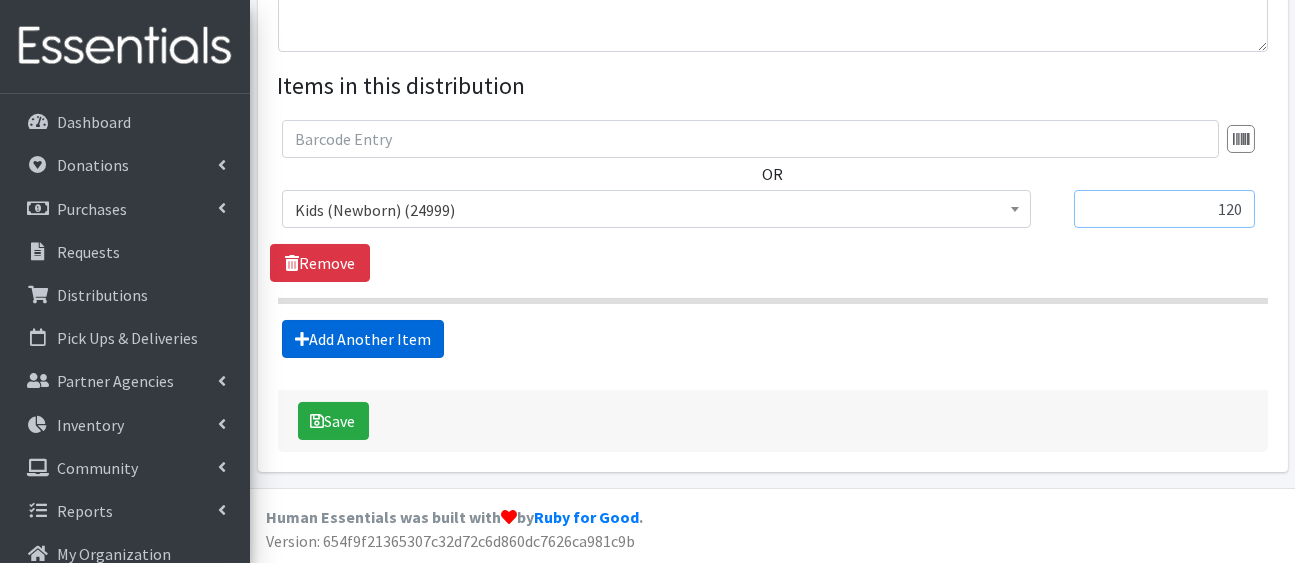 type on "120" 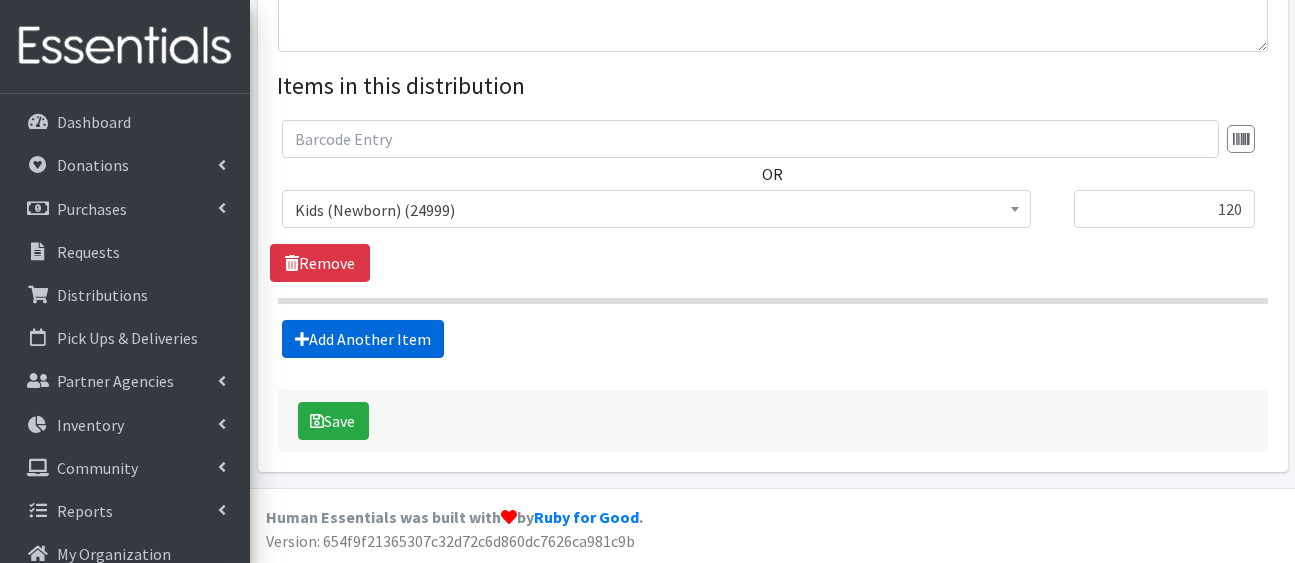 click on "Add Another Item" at bounding box center [363, 339] 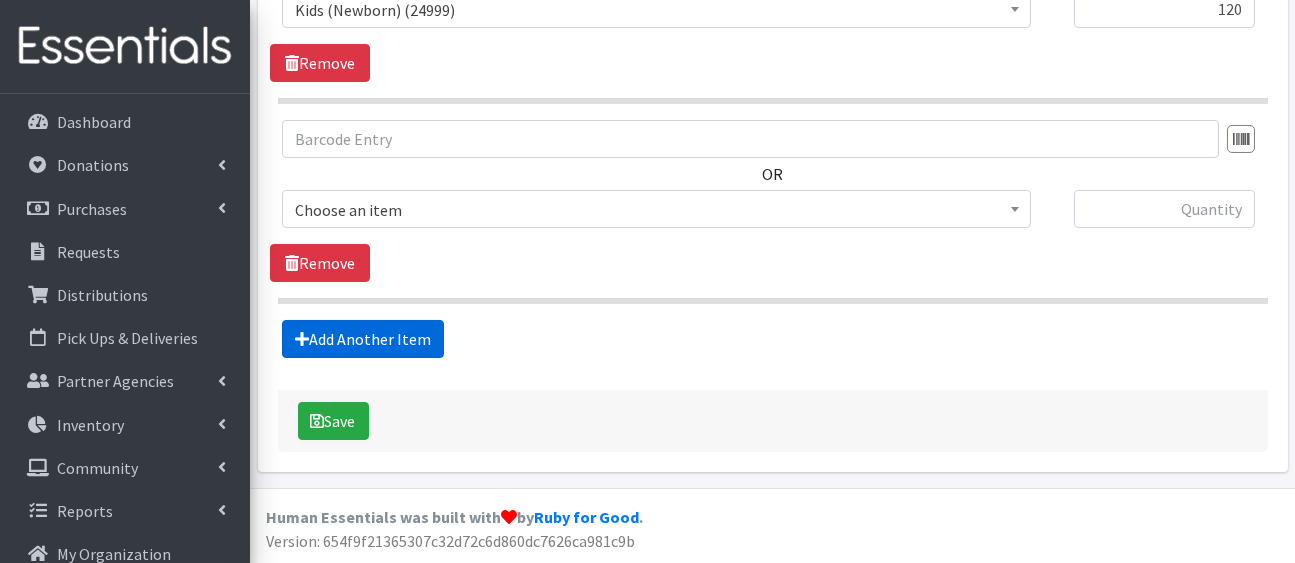 scroll, scrollTop: 1321, scrollLeft: 0, axis: vertical 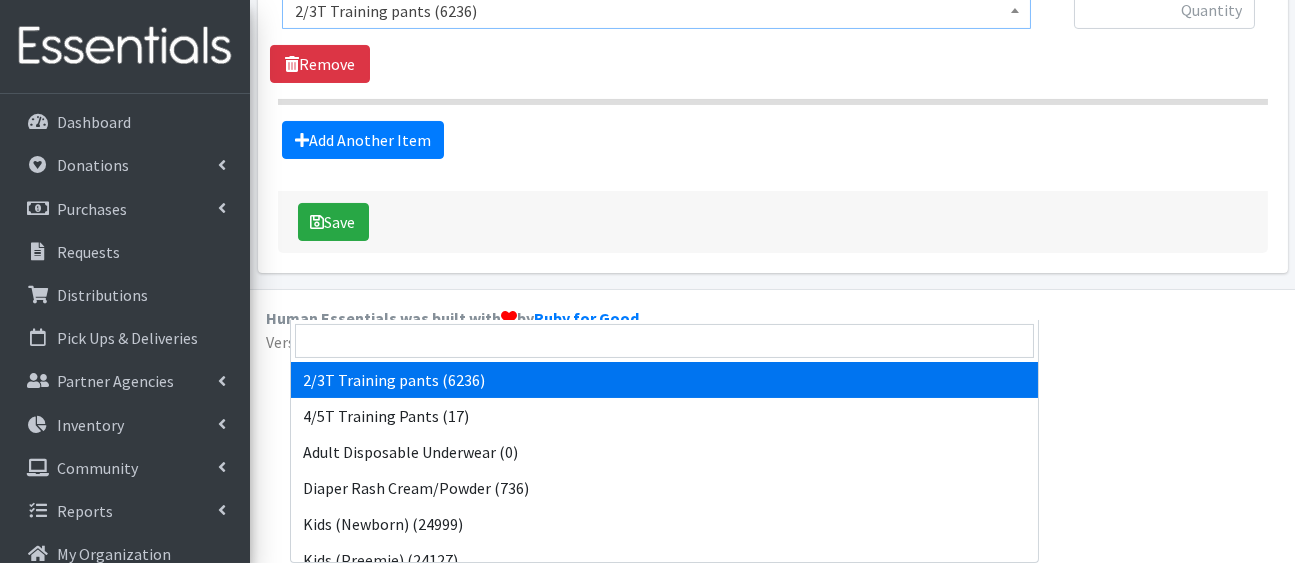 click on "2/3T Training pants (6236)" at bounding box center [656, 11] 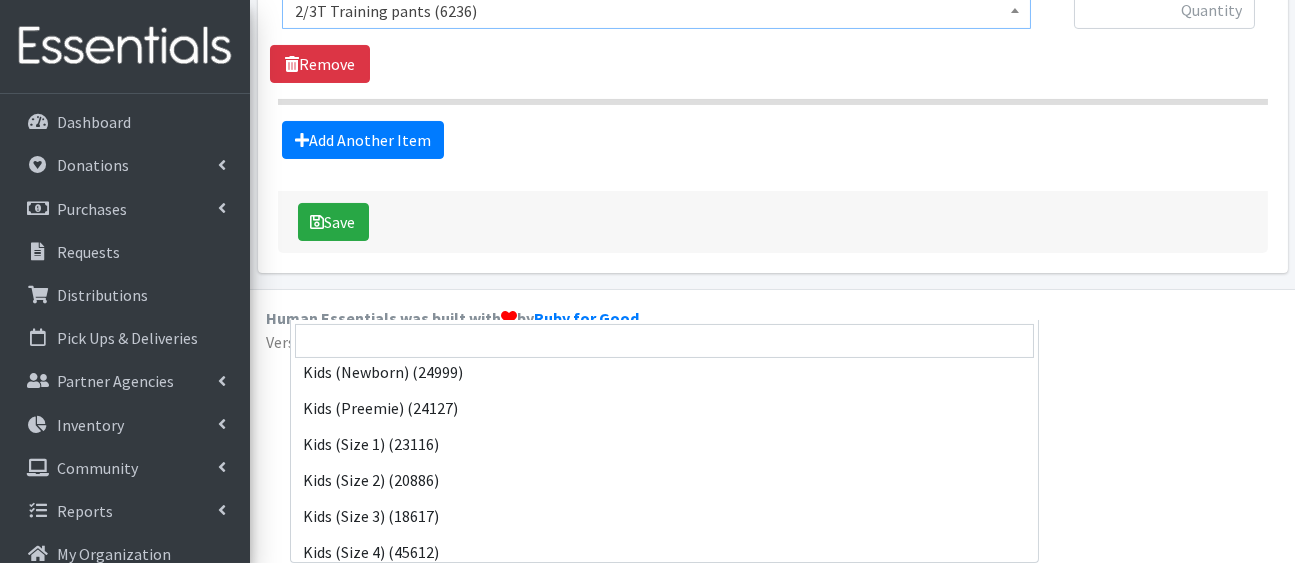 scroll, scrollTop: 155, scrollLeft: 0, axis: vertical 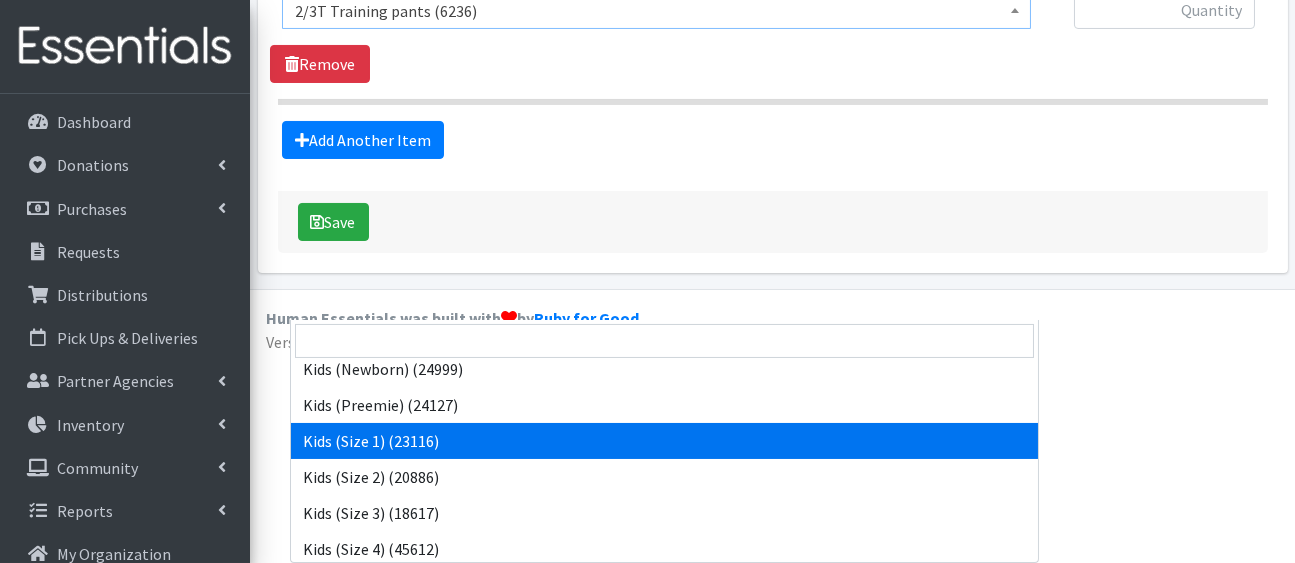 select on "5180" 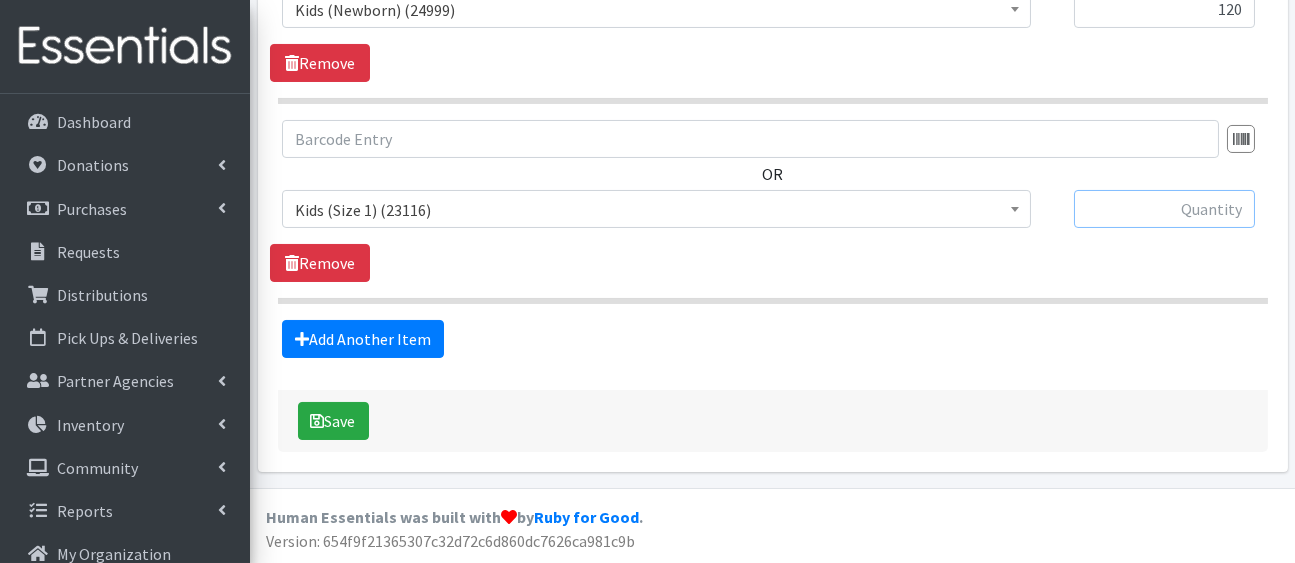 click at bounding box center (1164, 209) 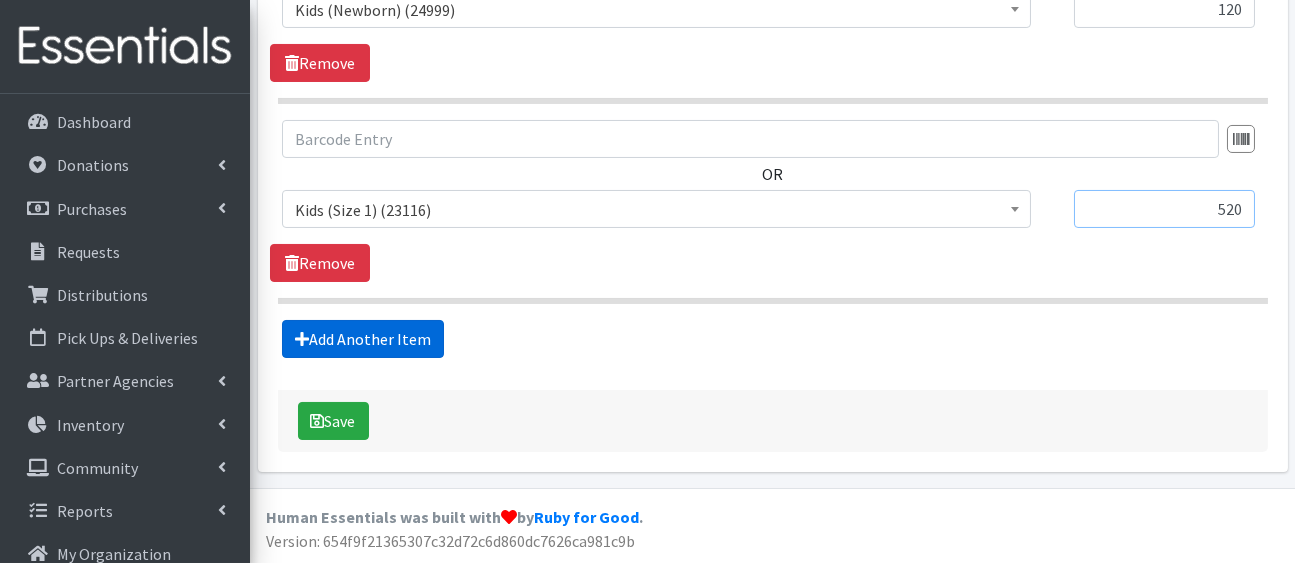 type on "520" 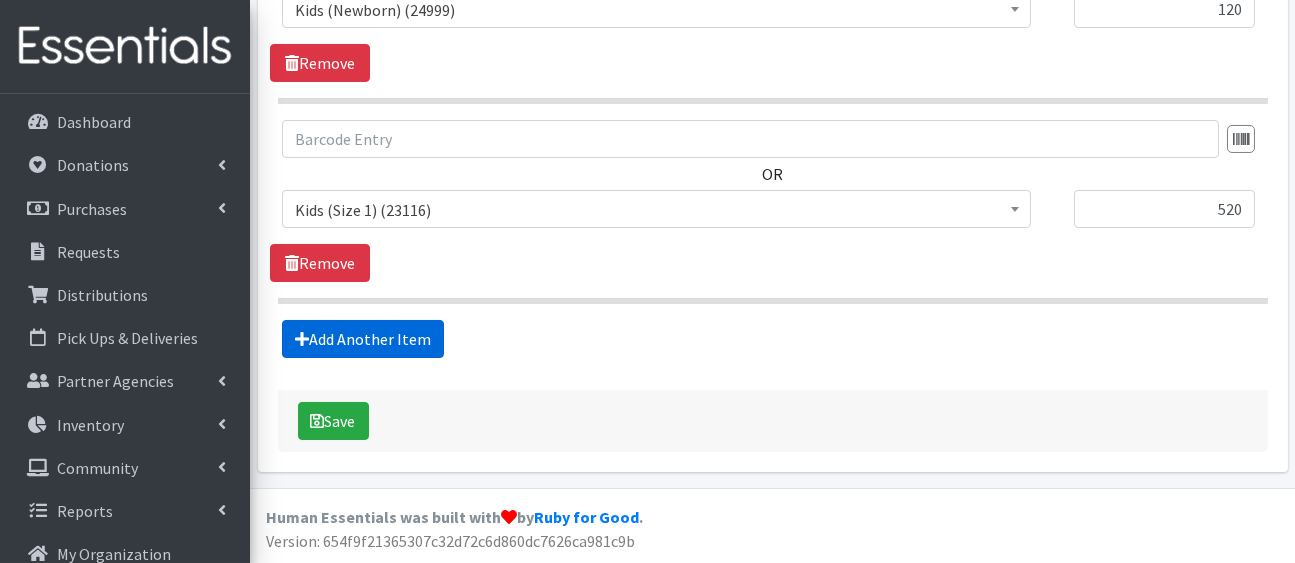 click on "Add Another Item" at bounding box center (363, 339) 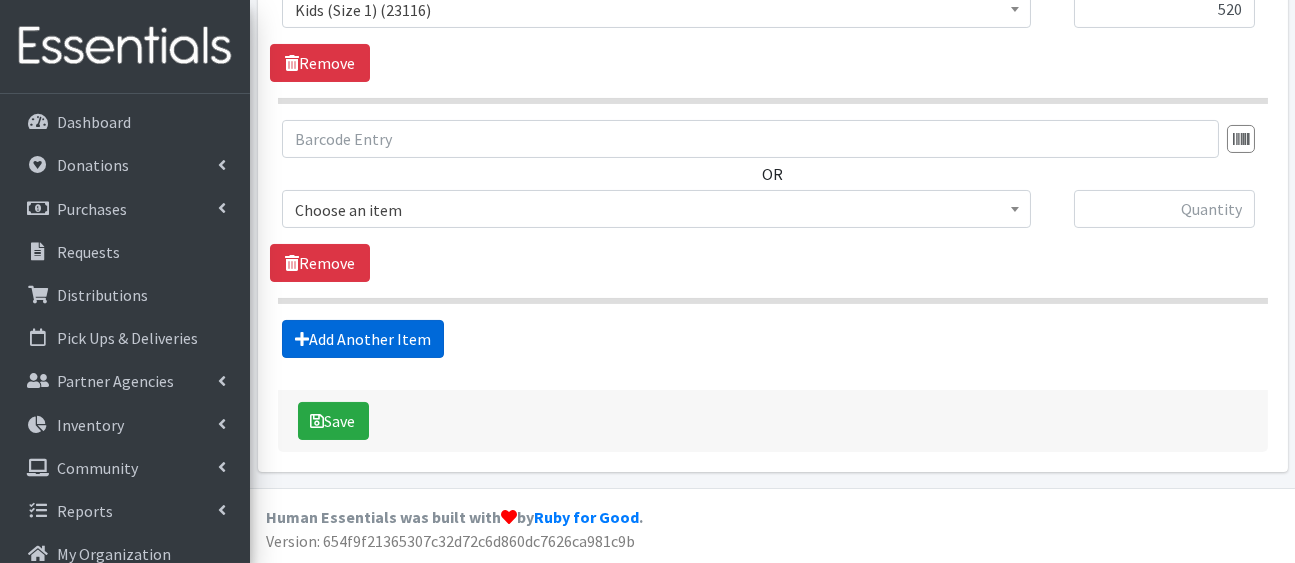 scroll, scrollTop: 1597, scrollLeft: 0, axis: vertical 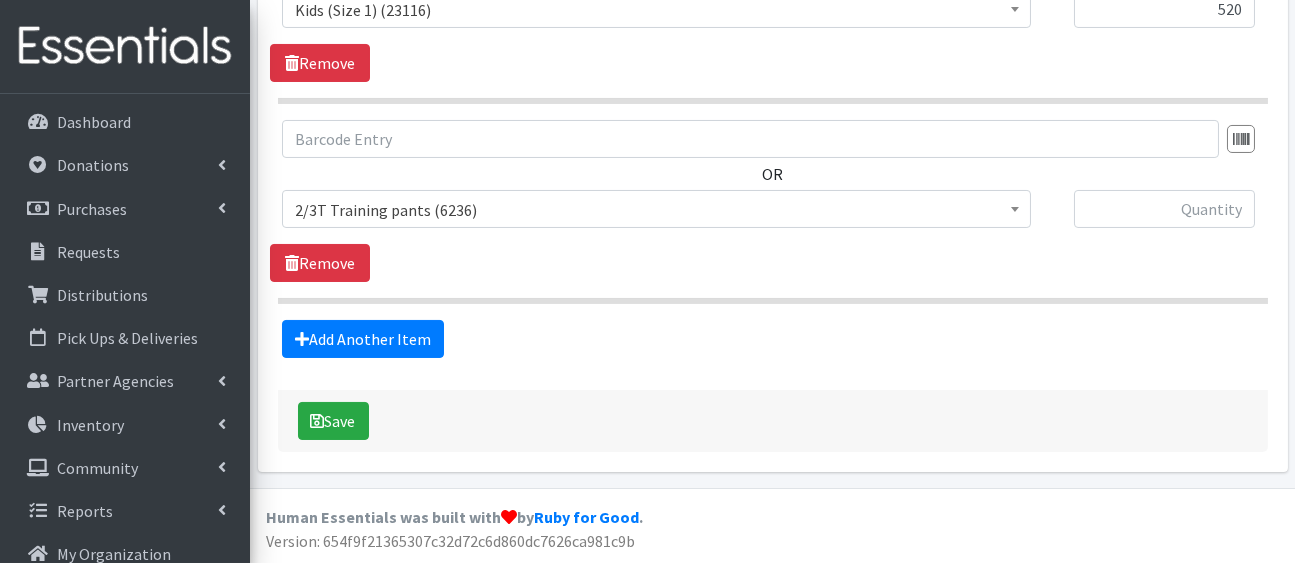 click on "2/3T Training pants (6236)" at bounding box center [656, 210] 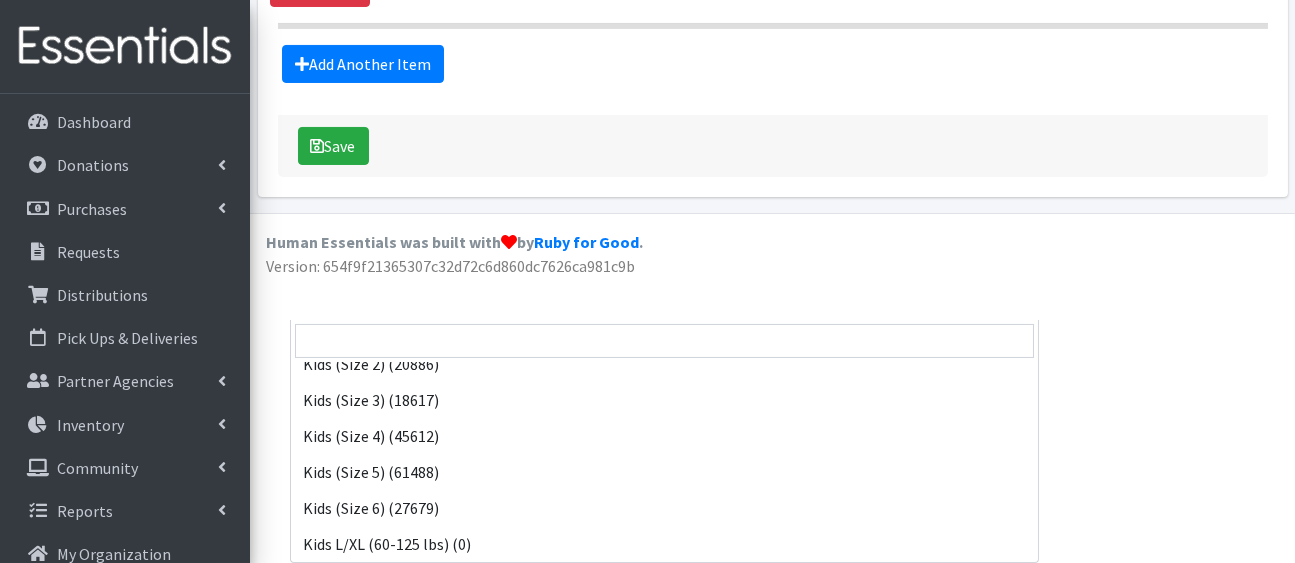 scroll, scrollTop: 270, scrollLeft: 0, axis: vertical 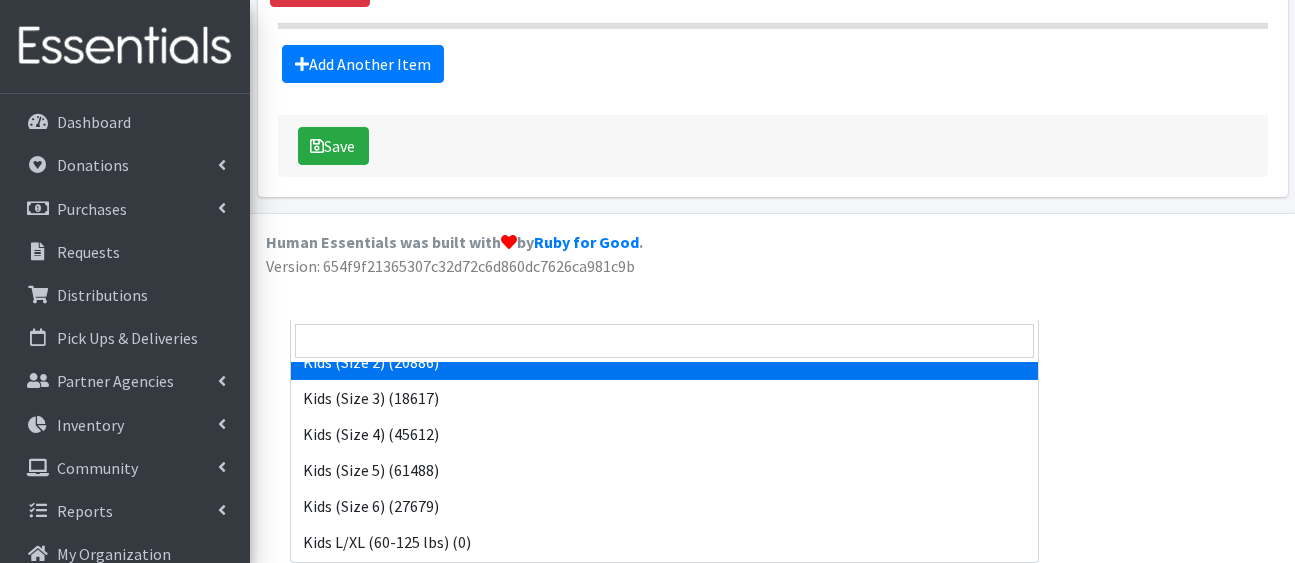 select on "5181" 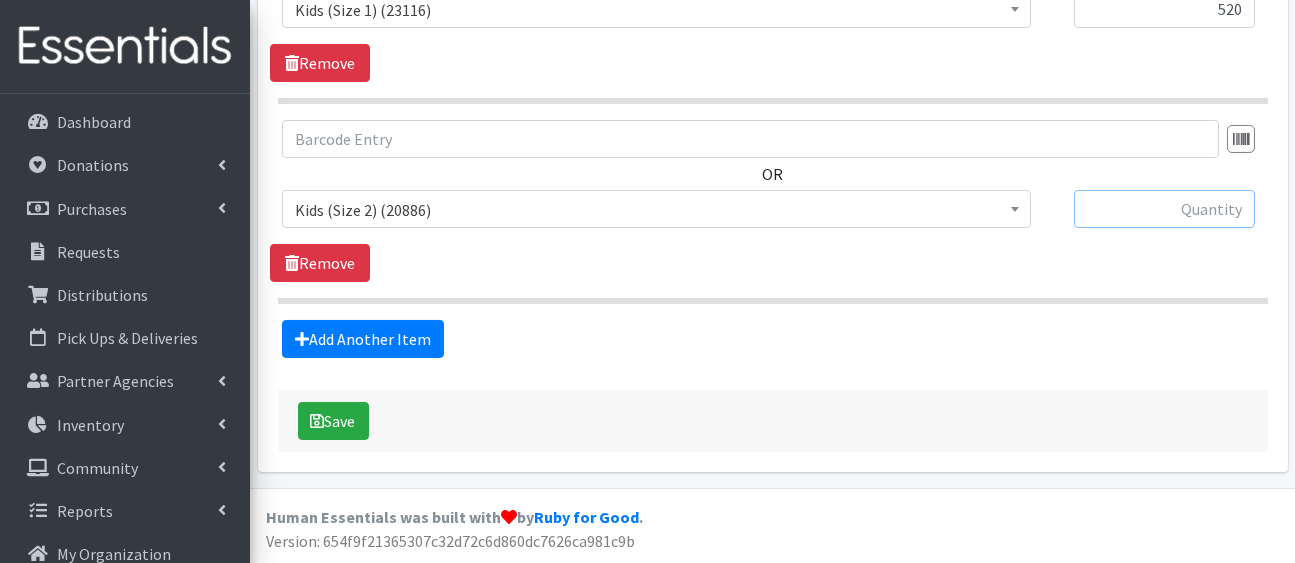 click at bounding box center [1164, 209] 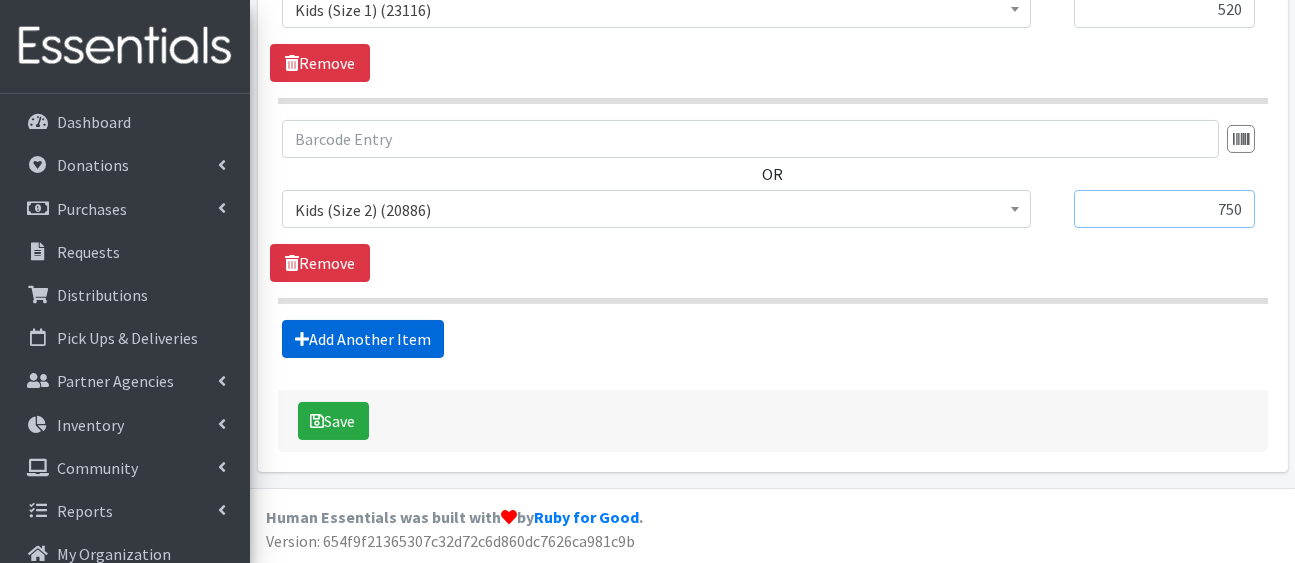 type on "750" 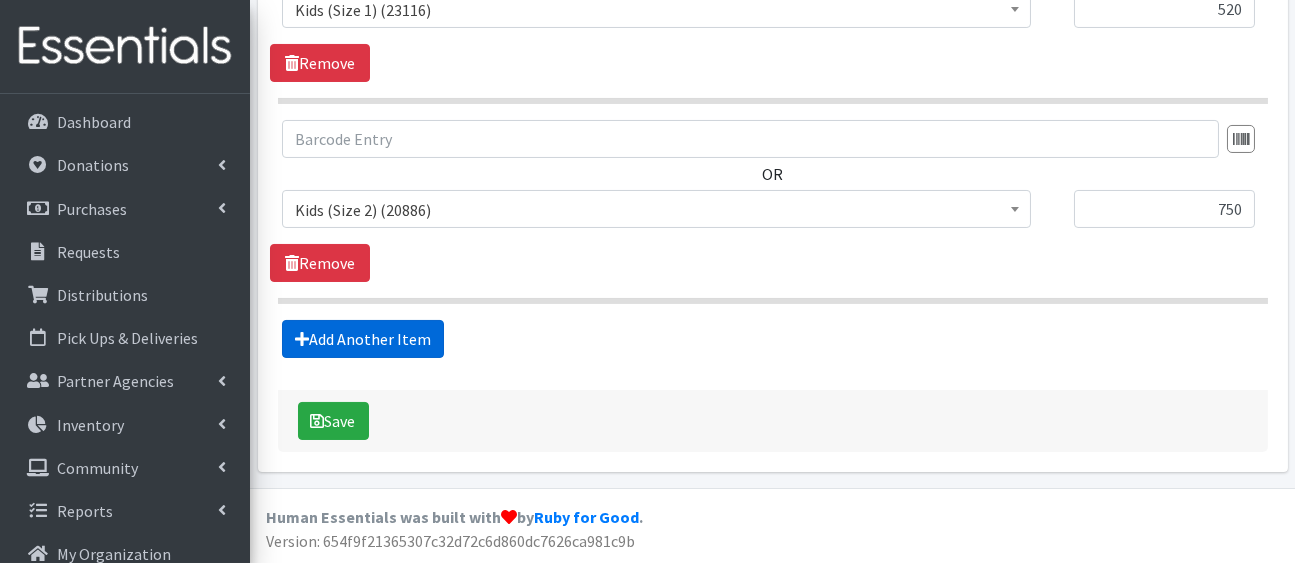 click on "Add Another Item" at bounding box center [363, 339] 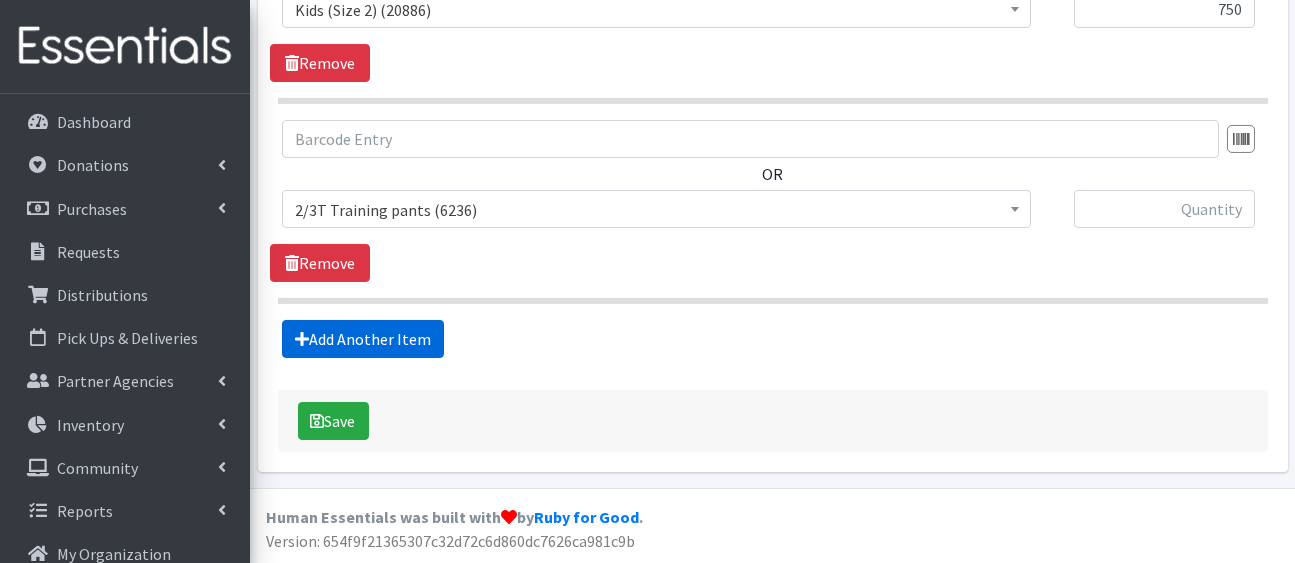 scroll, scrollTop: 1874, scrollLeft: 0, axis: vertical 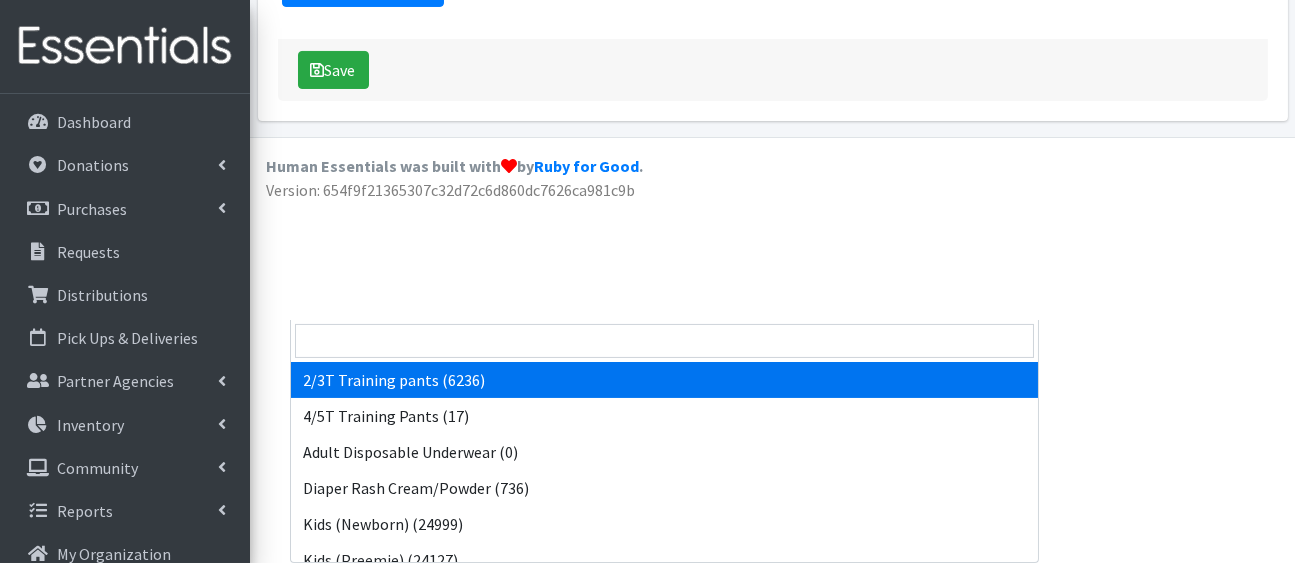 click on "2/3T Training pants (6236)" at bounding box center [656, -141] 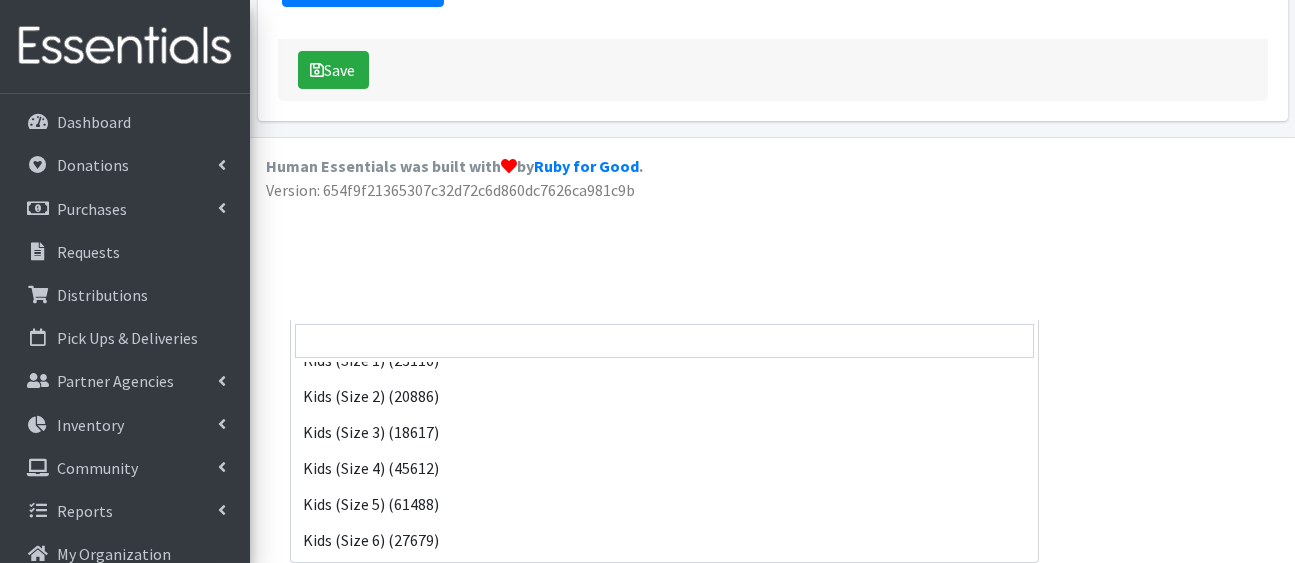 scroll, scrollTop: 237, scrollLeft: 0, axis: vertical 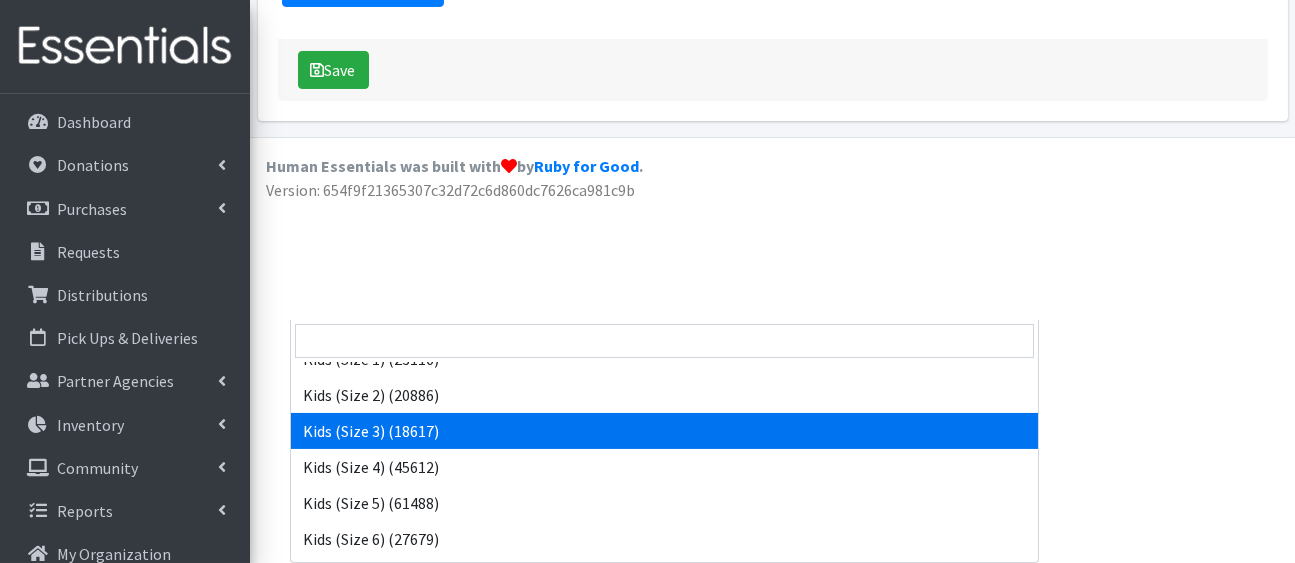 select on "5156" 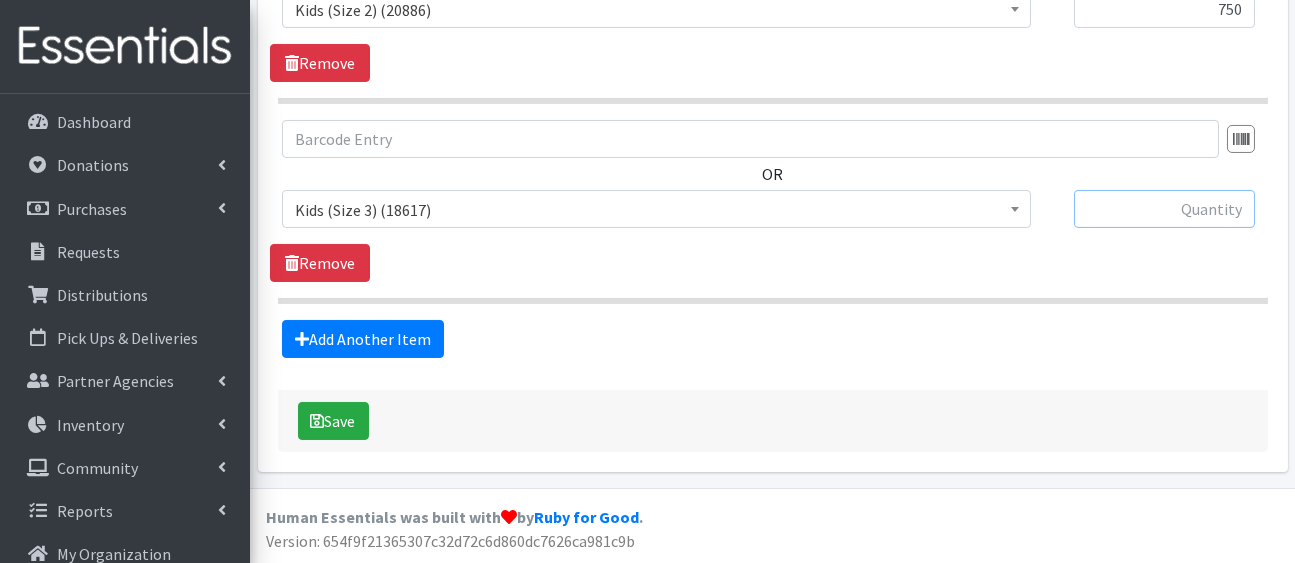 click at bounding box center [1164, 209] 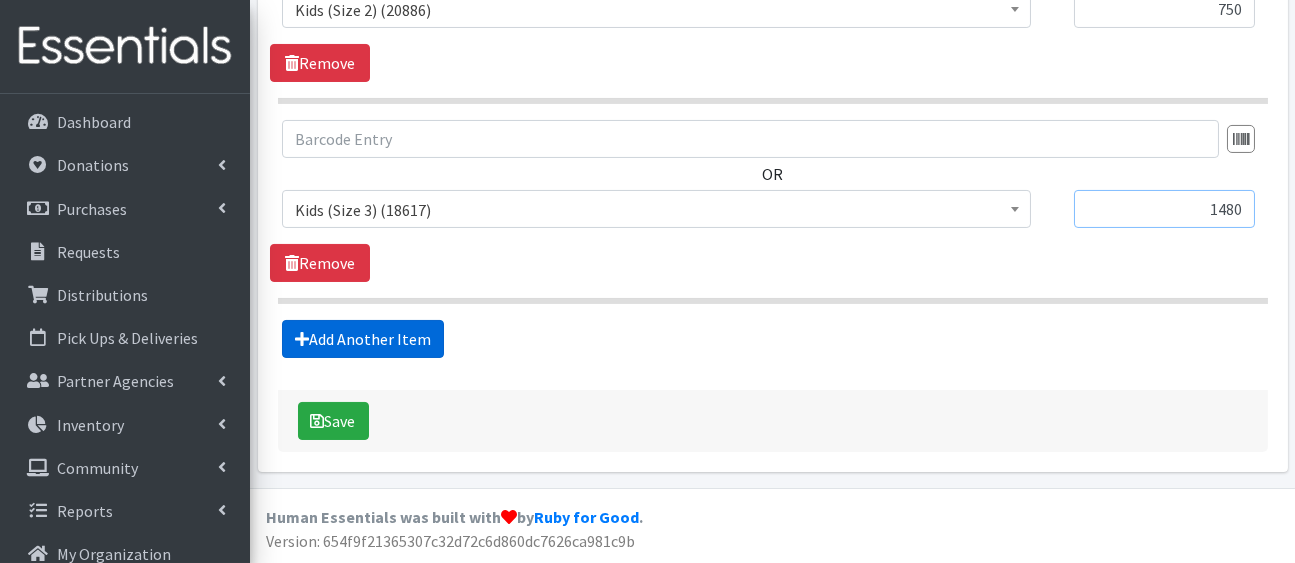 type on "1480" 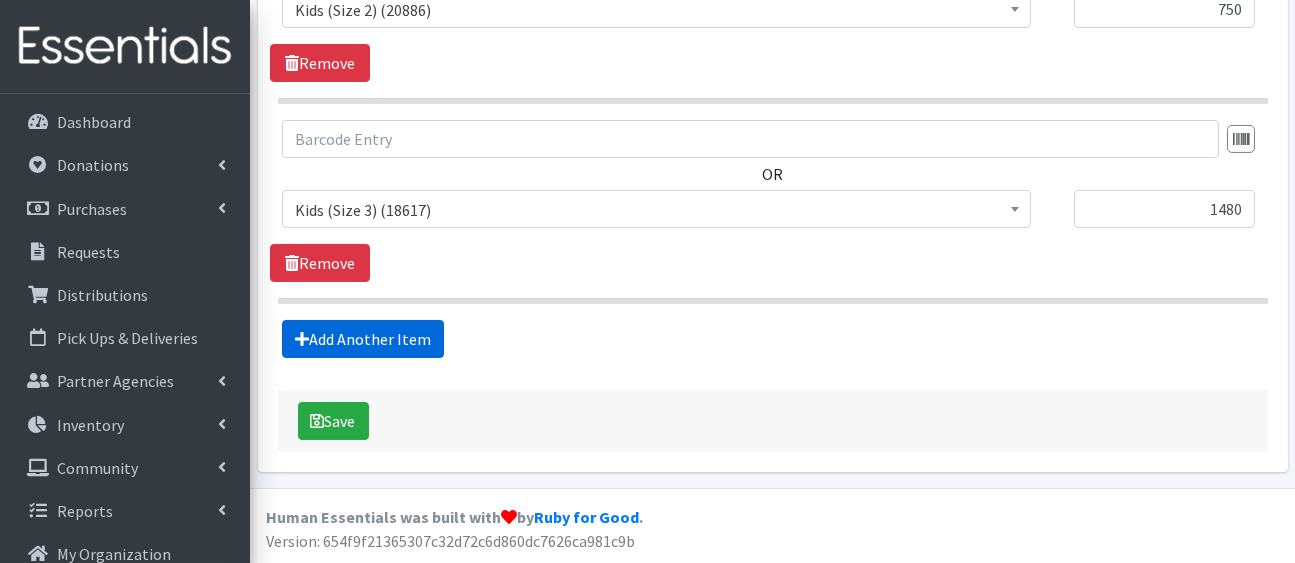 click on "Add Another Item" at bounding box center [363, 339] 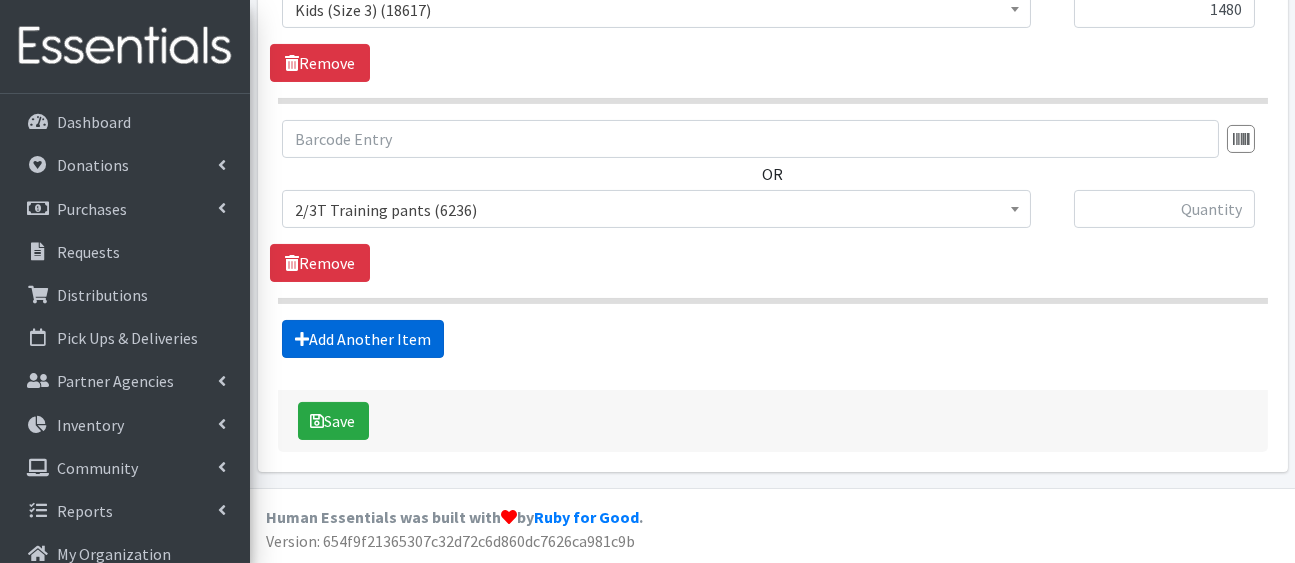 scroll, scrollTop: 2050, scrollLeft: 0, axis: vertical 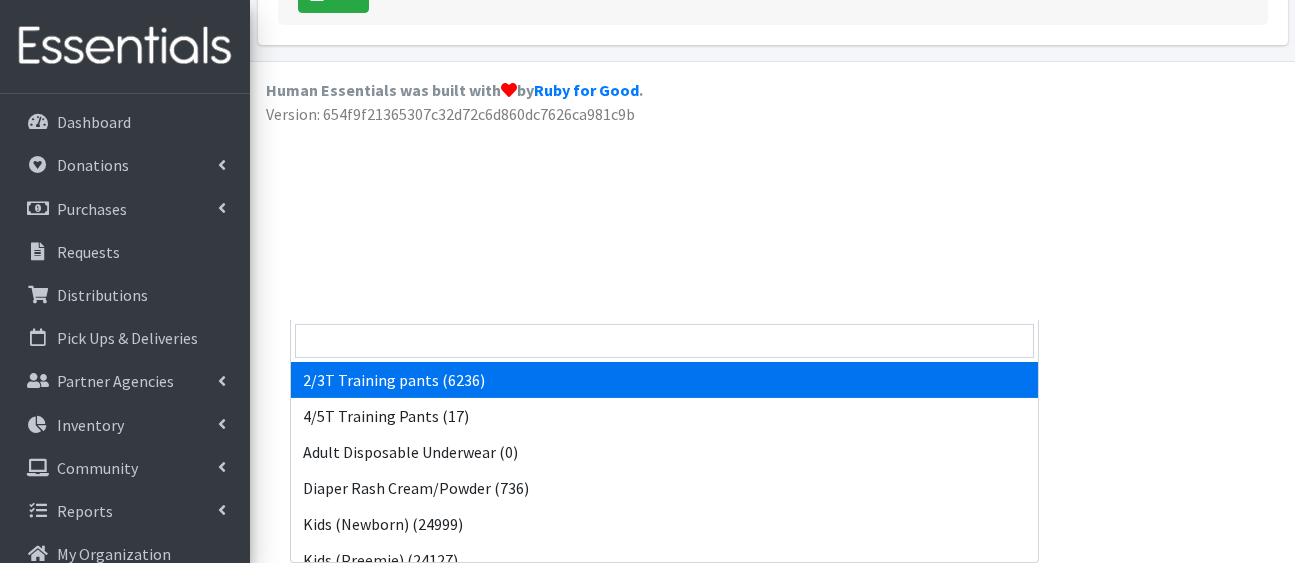 click on "2/3T Training pants (6236)" at bounding box center [656, -217] 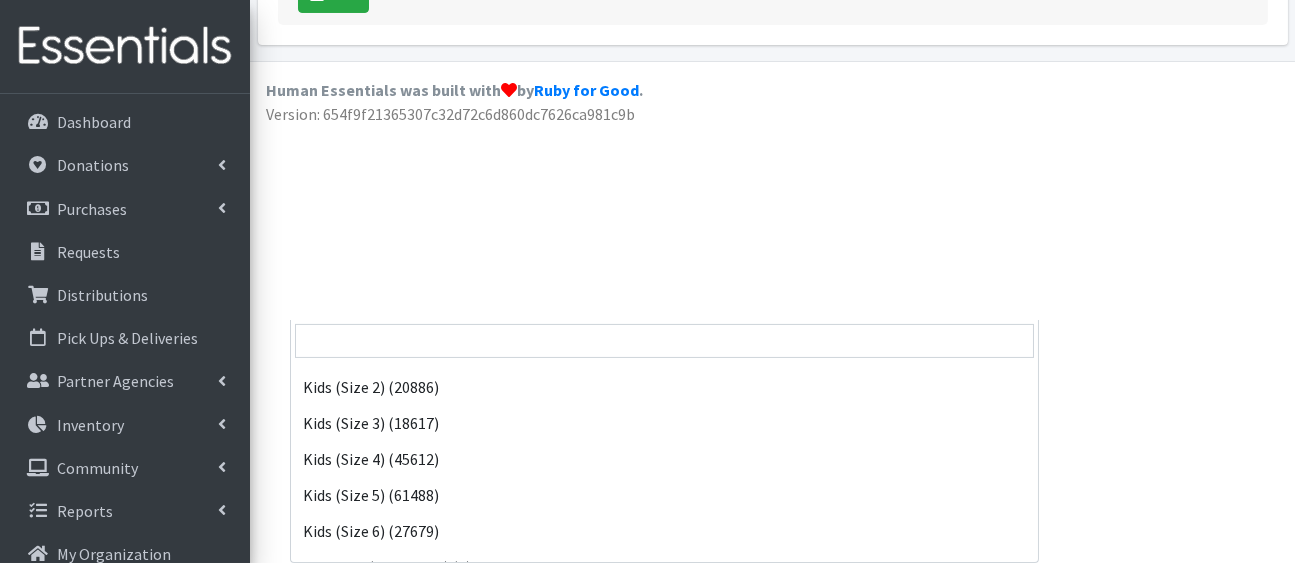 scroll, scrollTop: 246, scrollLeft: 0, axis: vertical 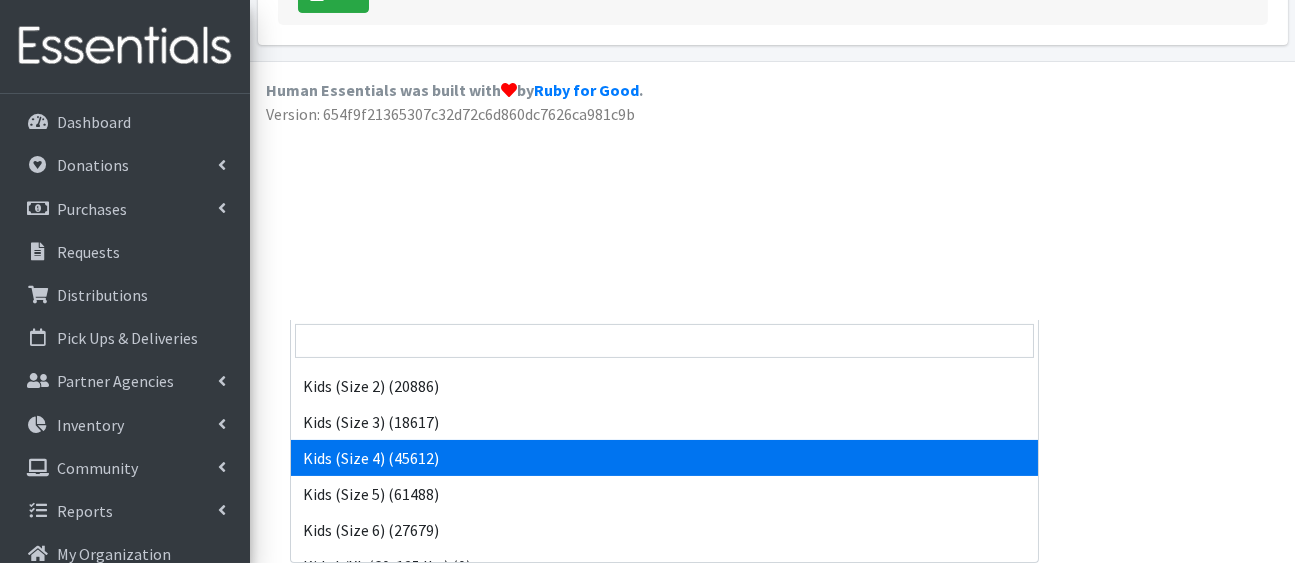 select on "5157" 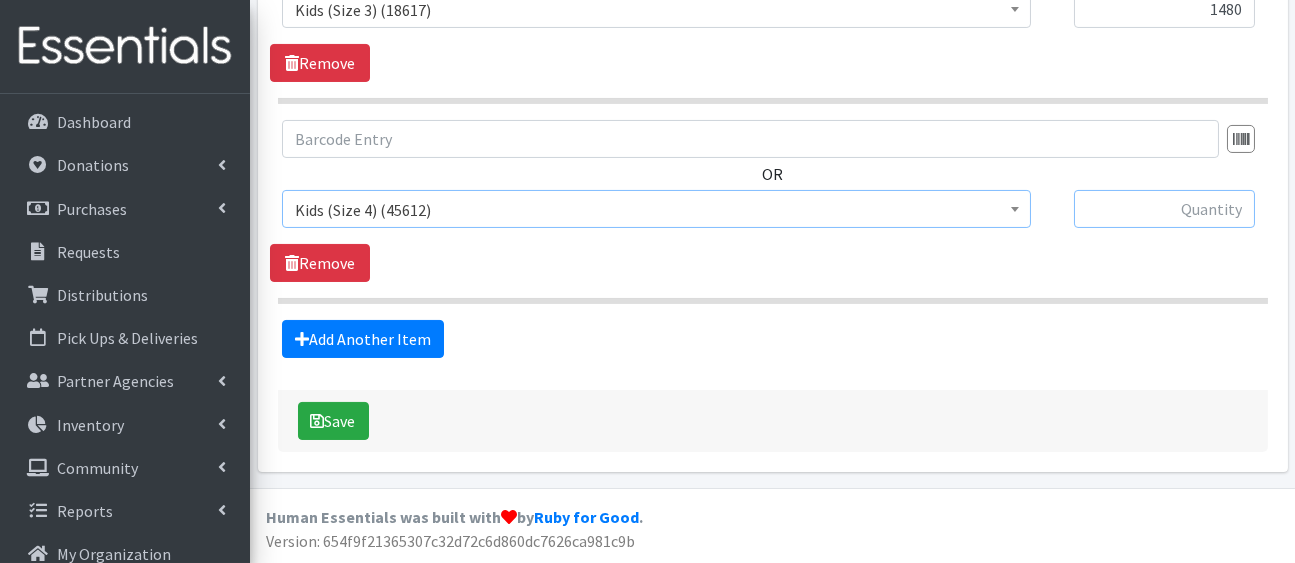 click at bounding box center [1164, 209] 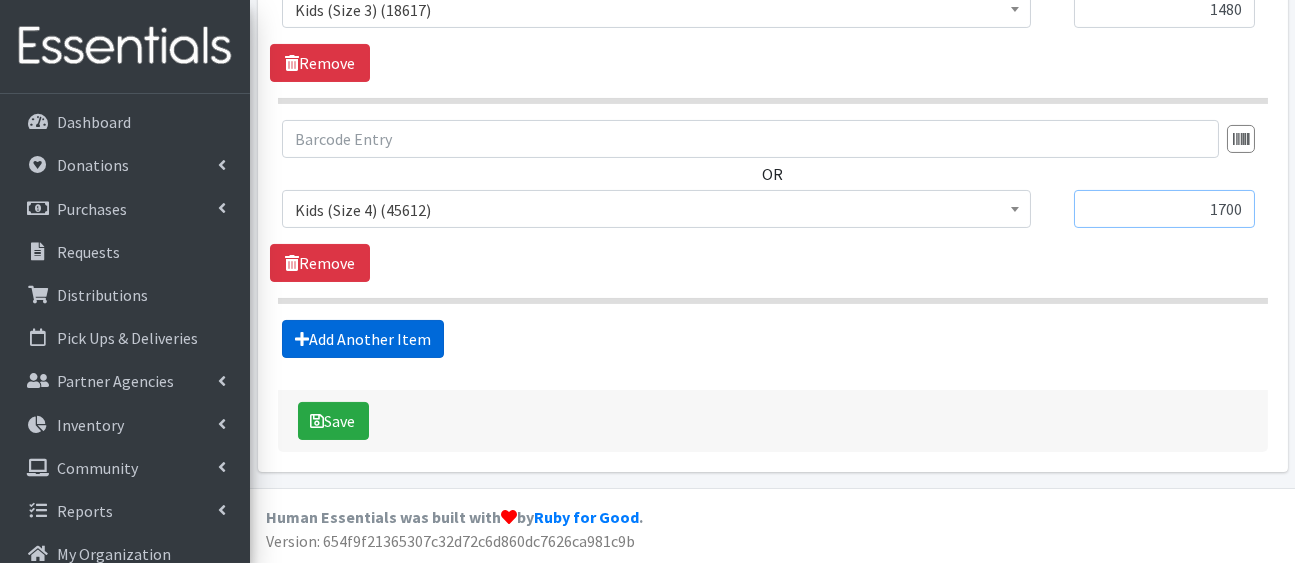 type on "1700" 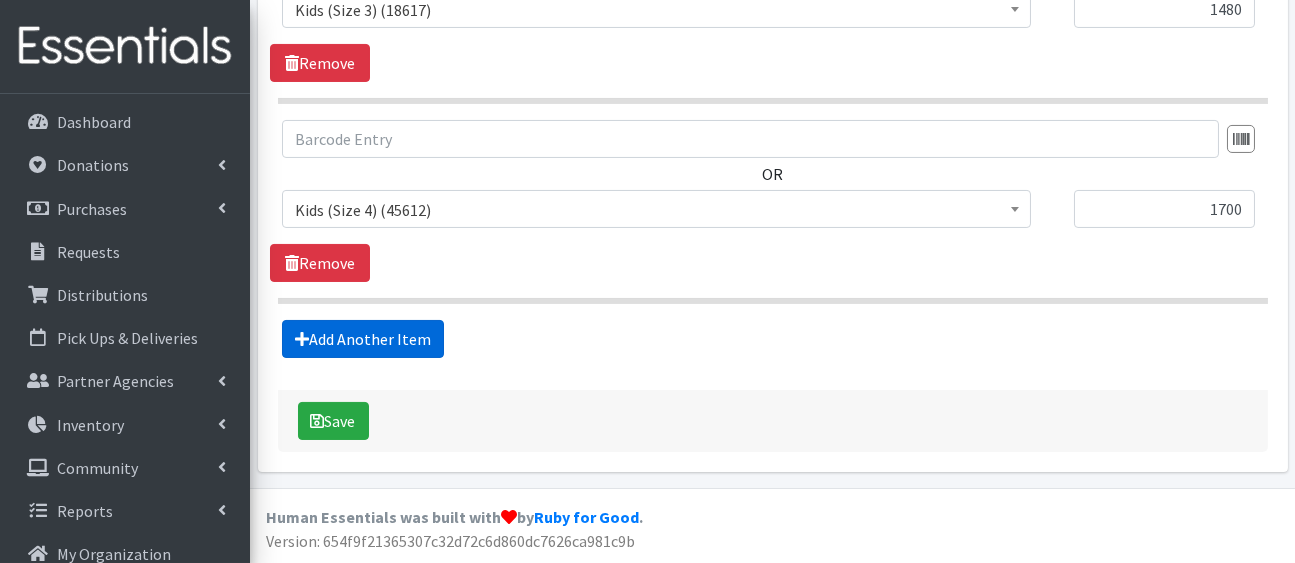 click on "Add Another Item" at bounding box center (363, 339) 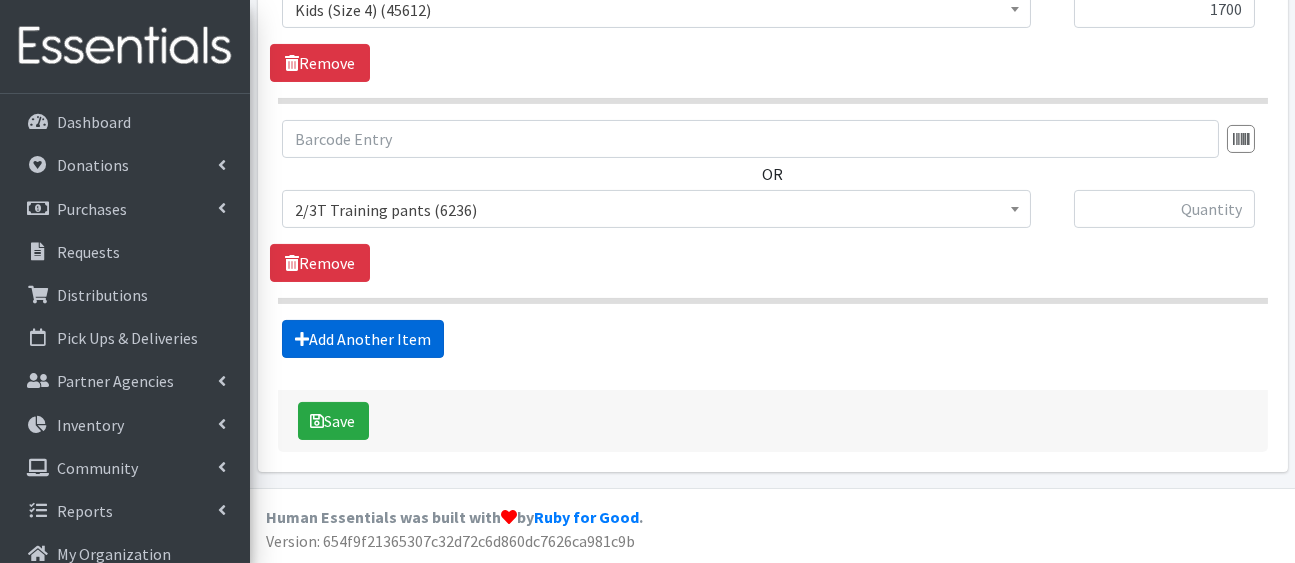 scroll, scrollTop: 2425, scrollLeft: 0, axis: vertical 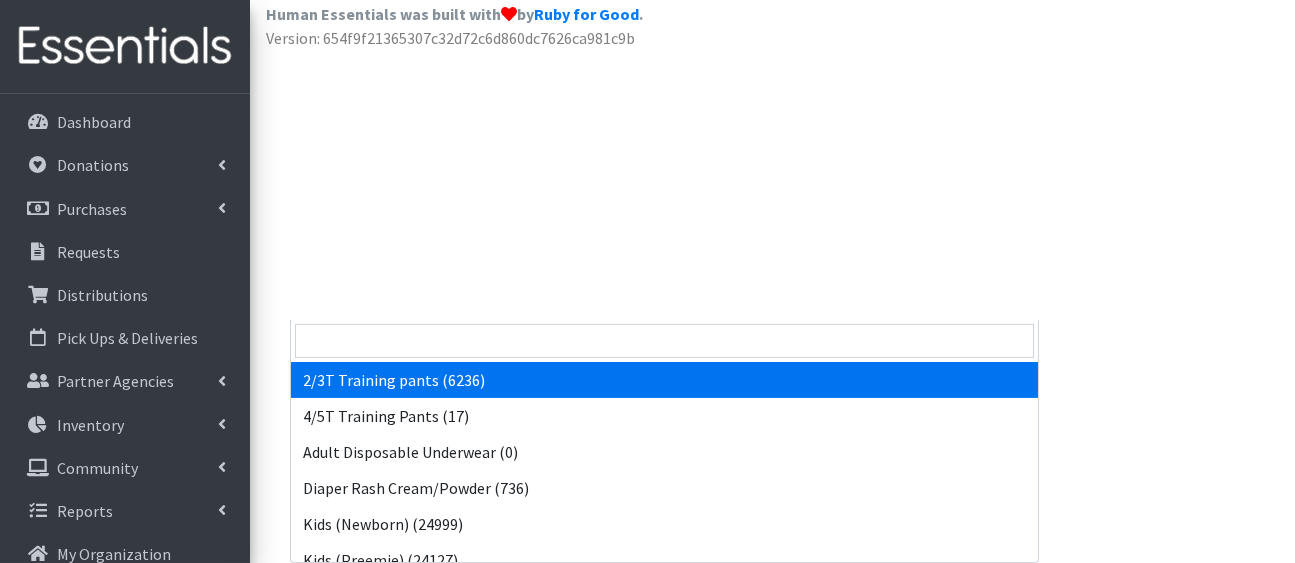 click on "2/3T Training pants (6236)" at bounding box center (656, -294) 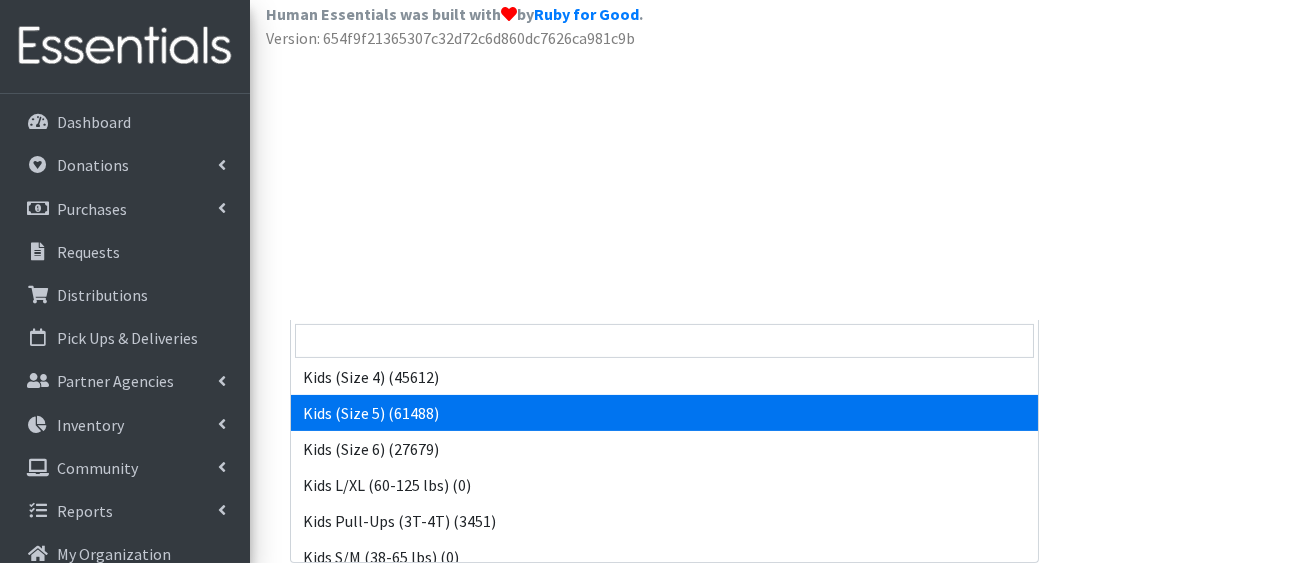 scroll, scrollTop: 324, scrollLeft: 0, axis: vertical 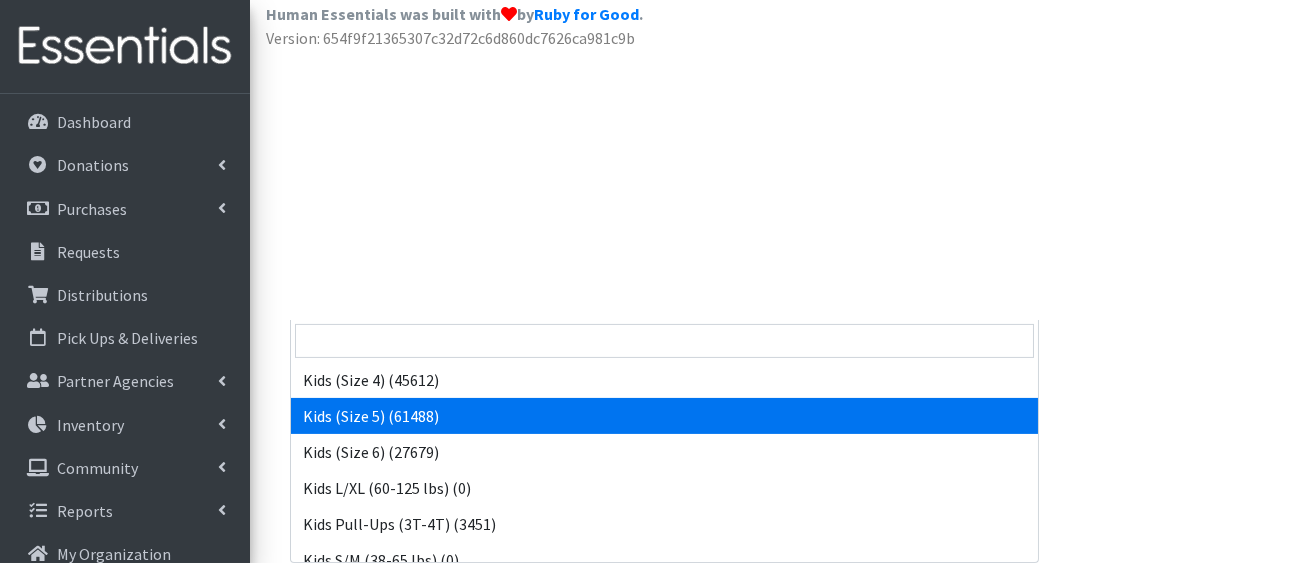 select on "5159" 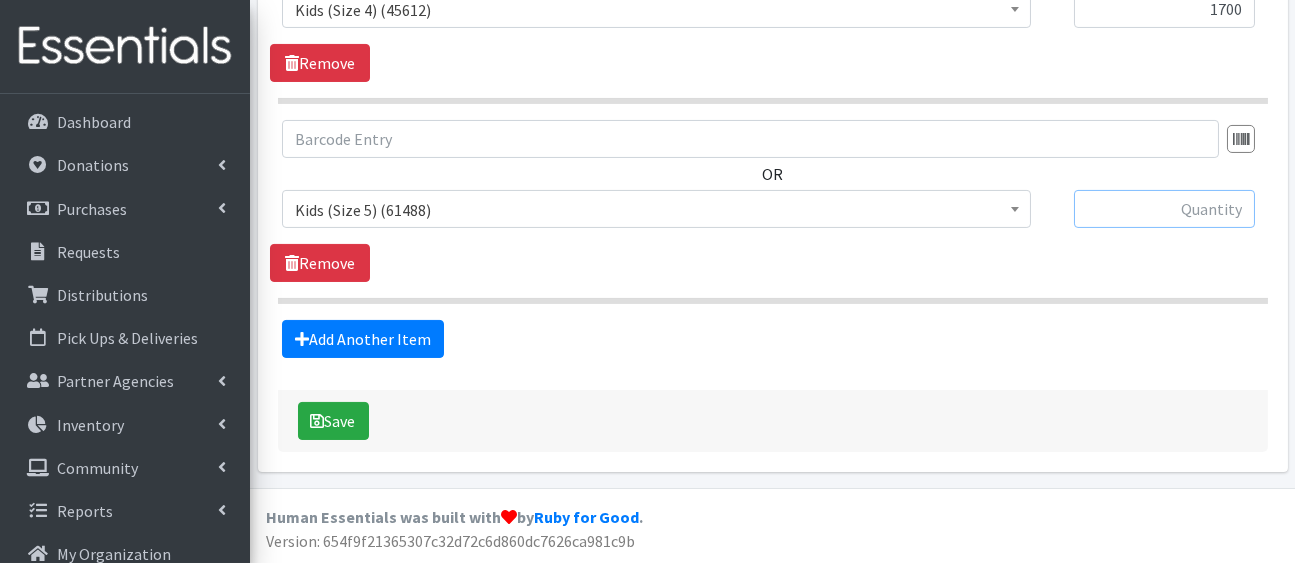 click at bounding box center (1164, 209) 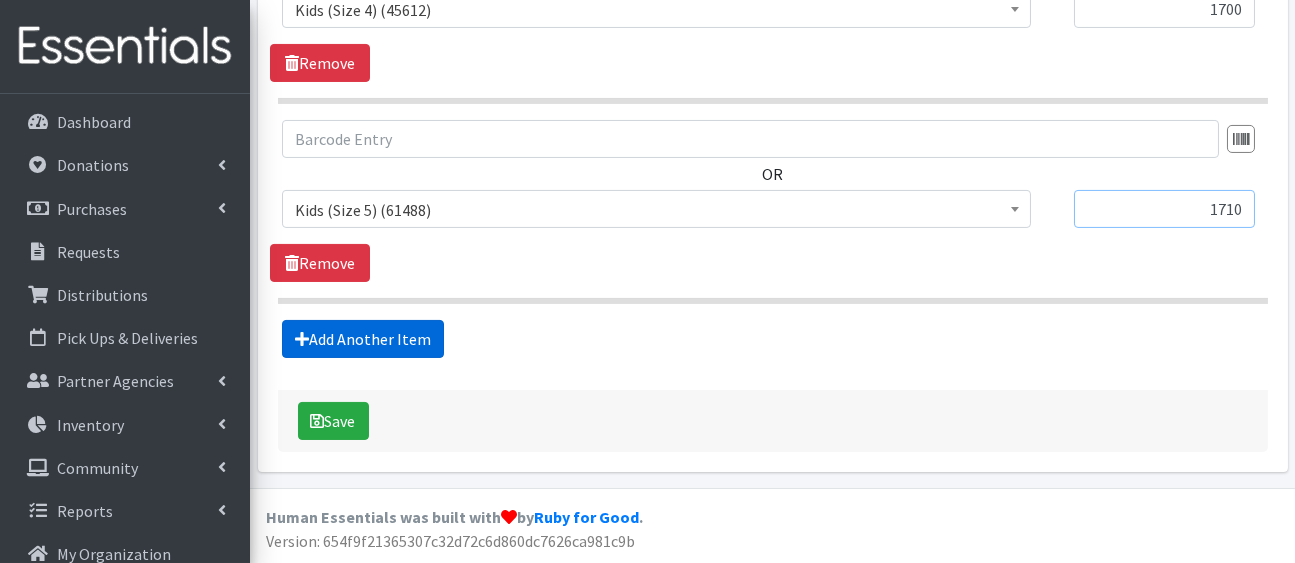 type on "1710" 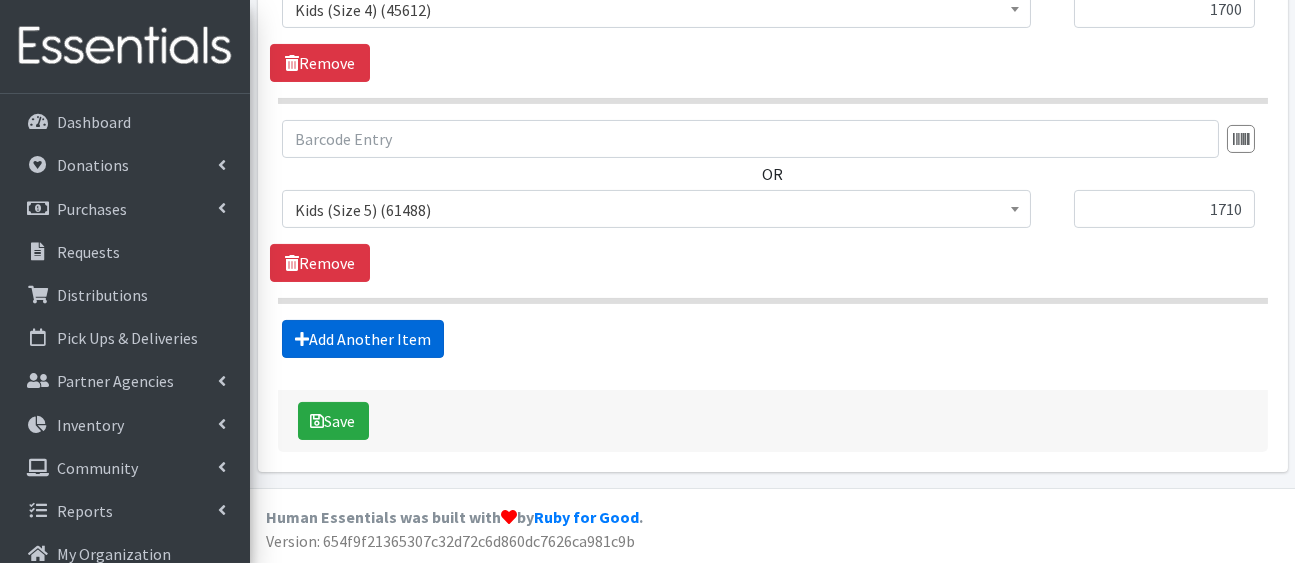click on "Add Another Item" at bounding box center (363, 339) 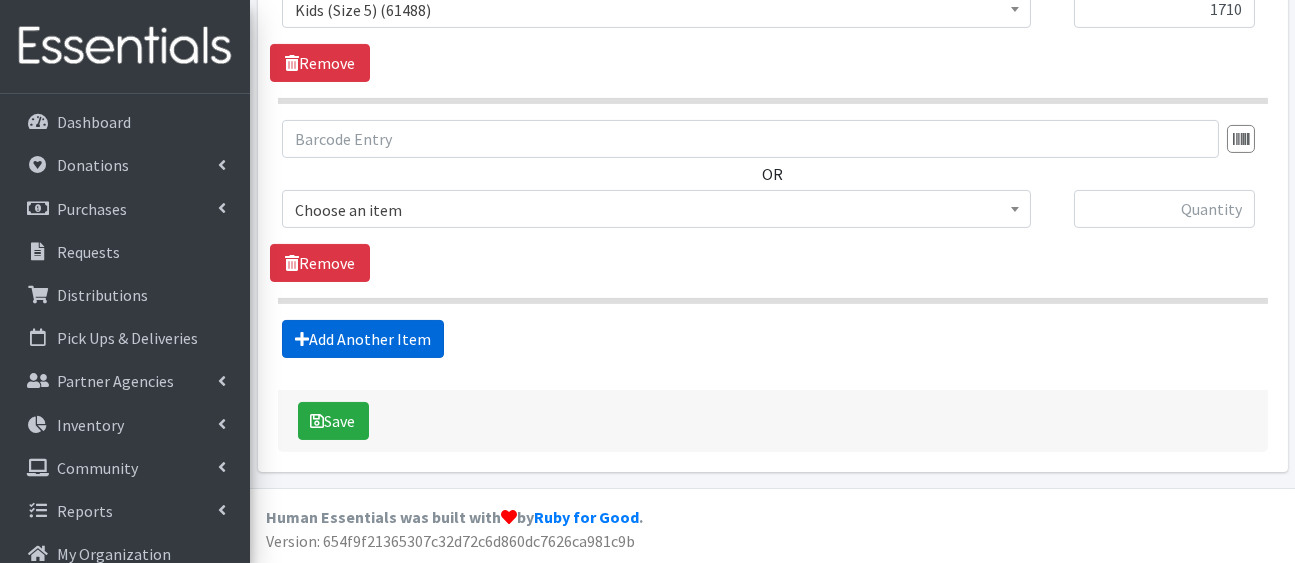 scroll, scrollTop: 2702, scrollLeft: 0, axis: vertical 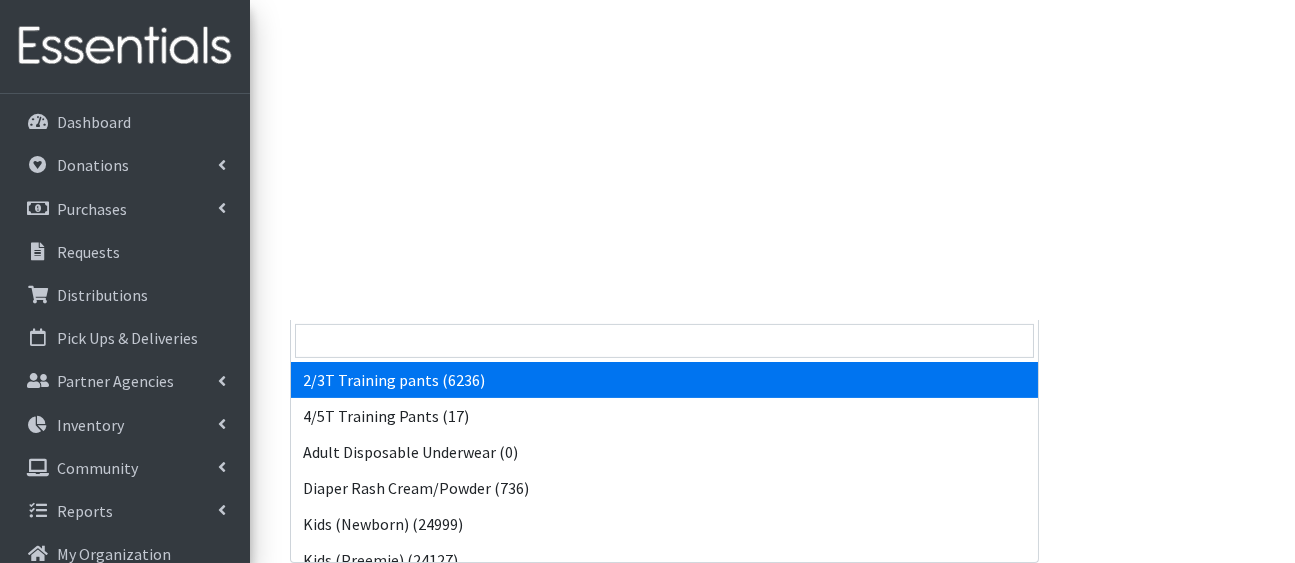 click on "2/3T Training pants (6236)" at bounding box center [656, -370] 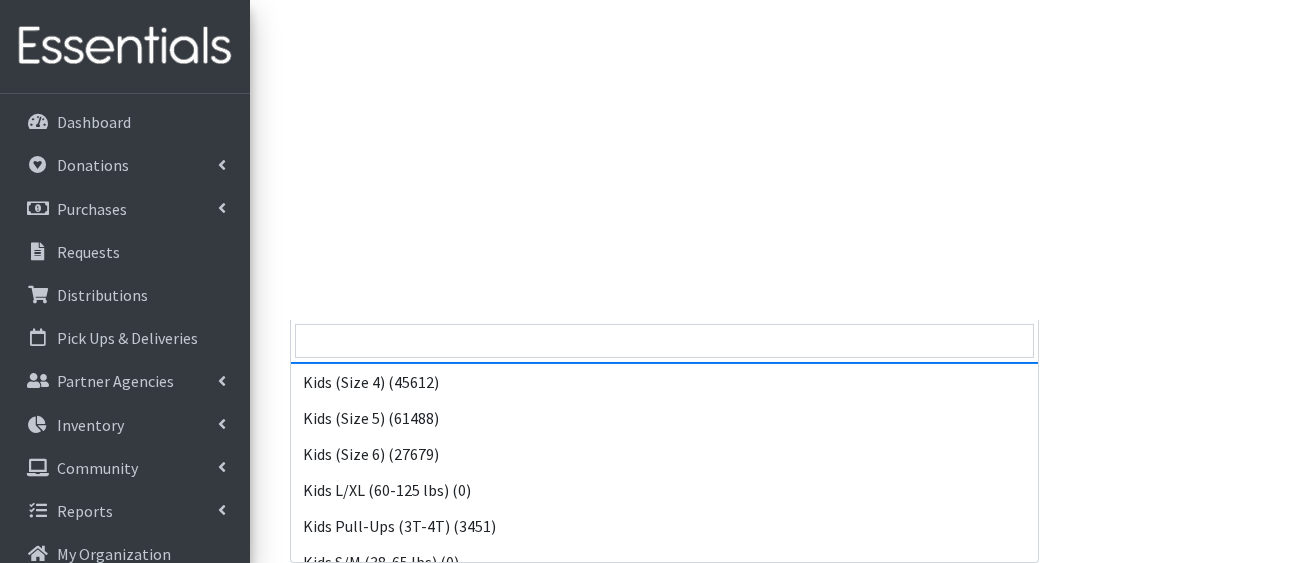 scroll, scrollTop: 348, scrollLeft: 0, axis: vertical 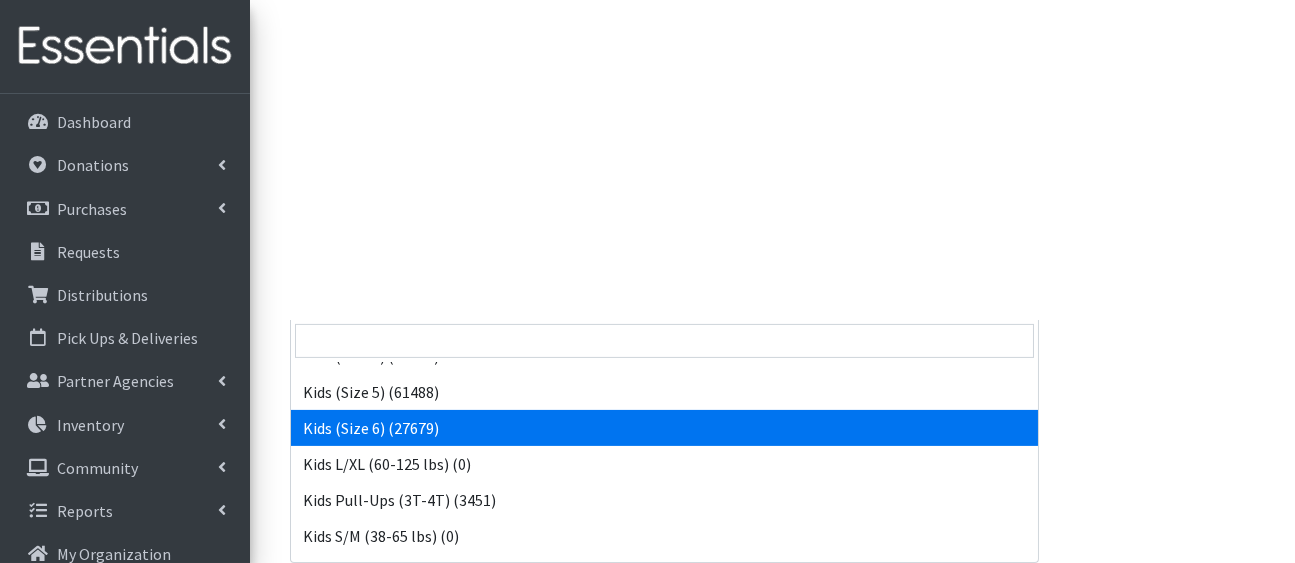select on "5160" 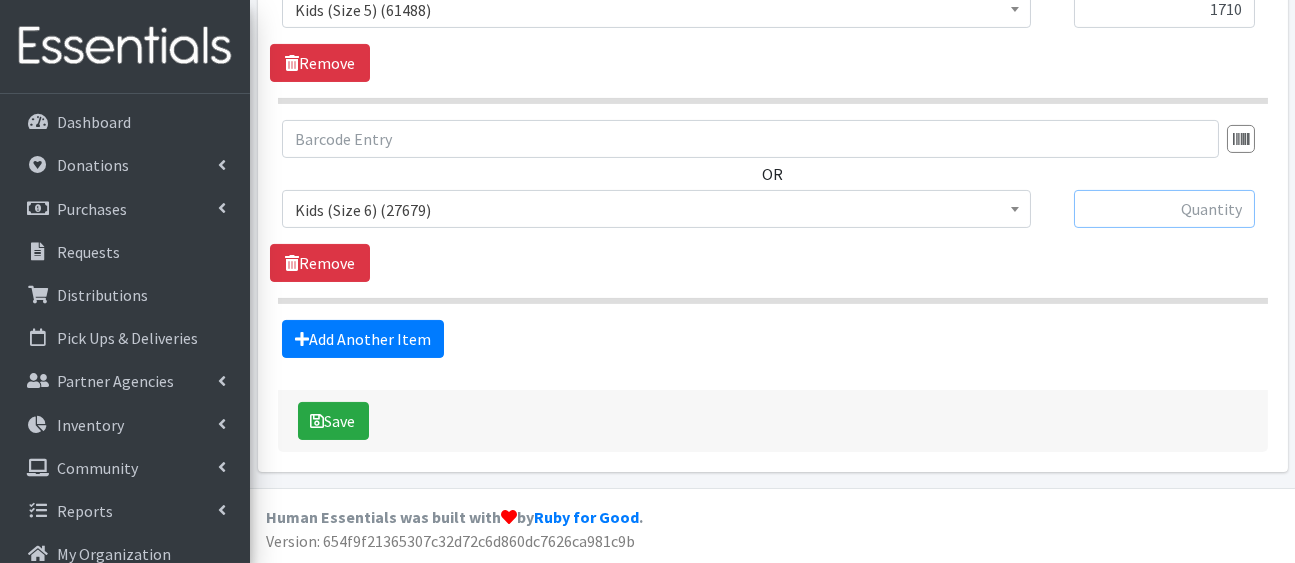 click at bounding box center [1164, 209] 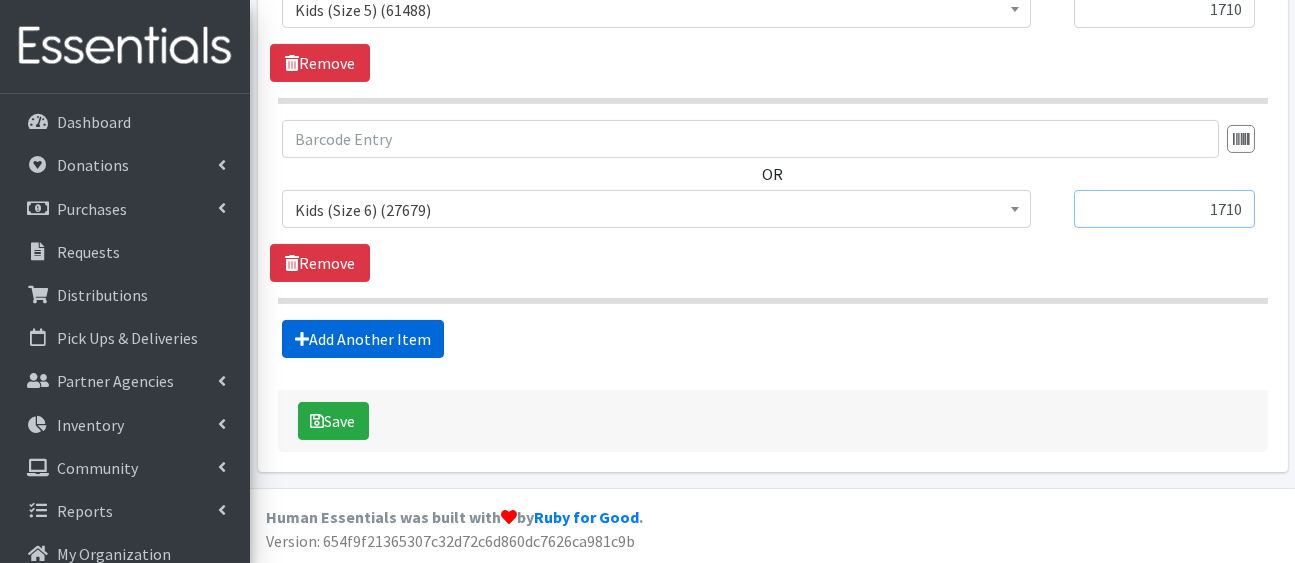 type on "1710" 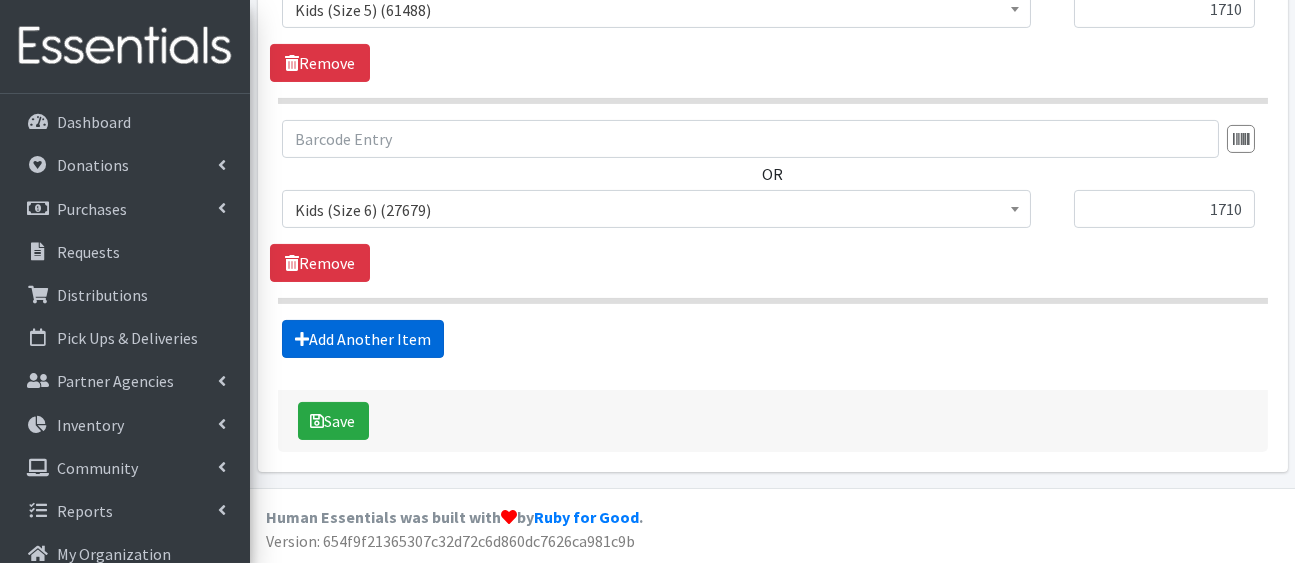 click on "Add Another Item" at bounding box center (363, 339) 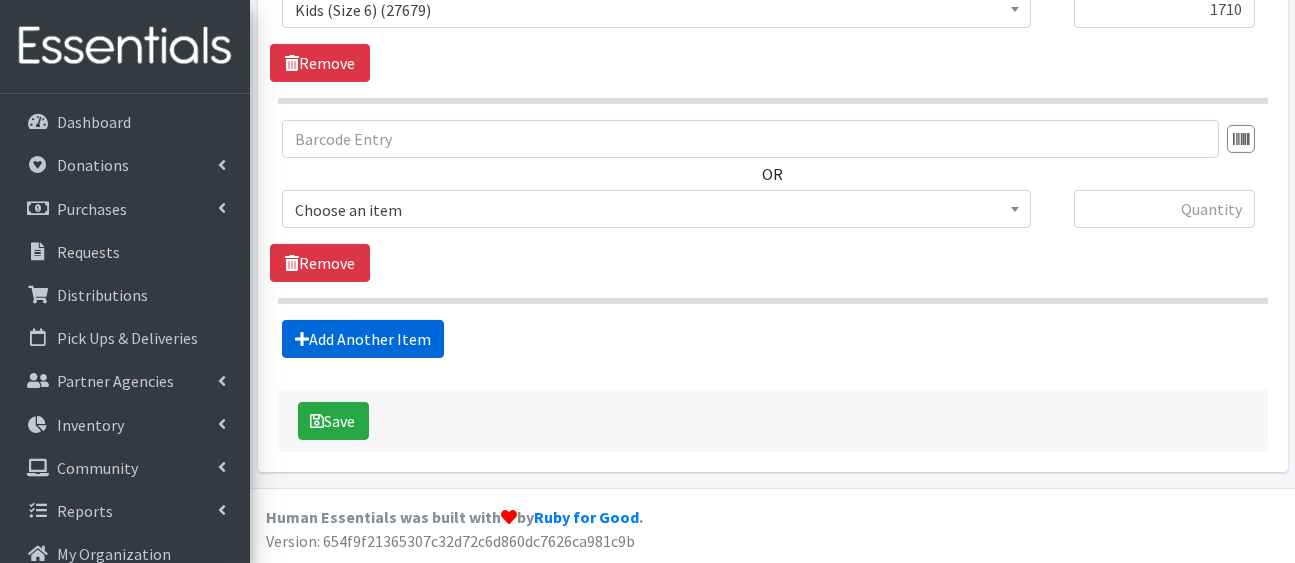 scroll, scrollTop: 2978, scrollLeft: 0, axis: vertical 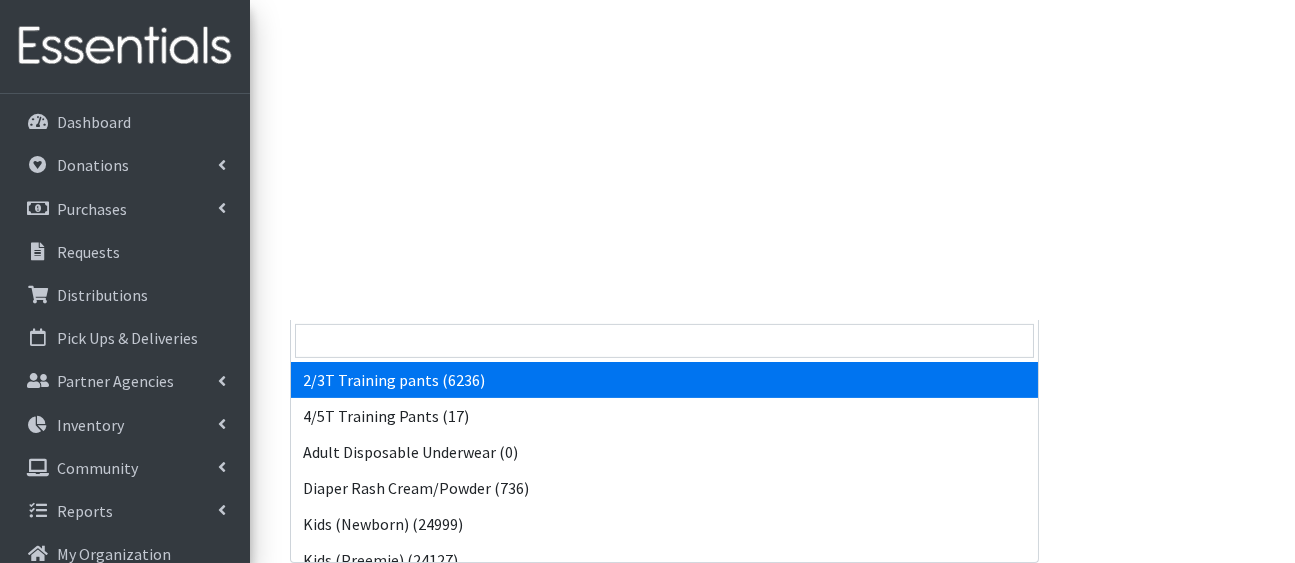 click on "2/3T Training pants (6236)" at bounding box center [656, -447] 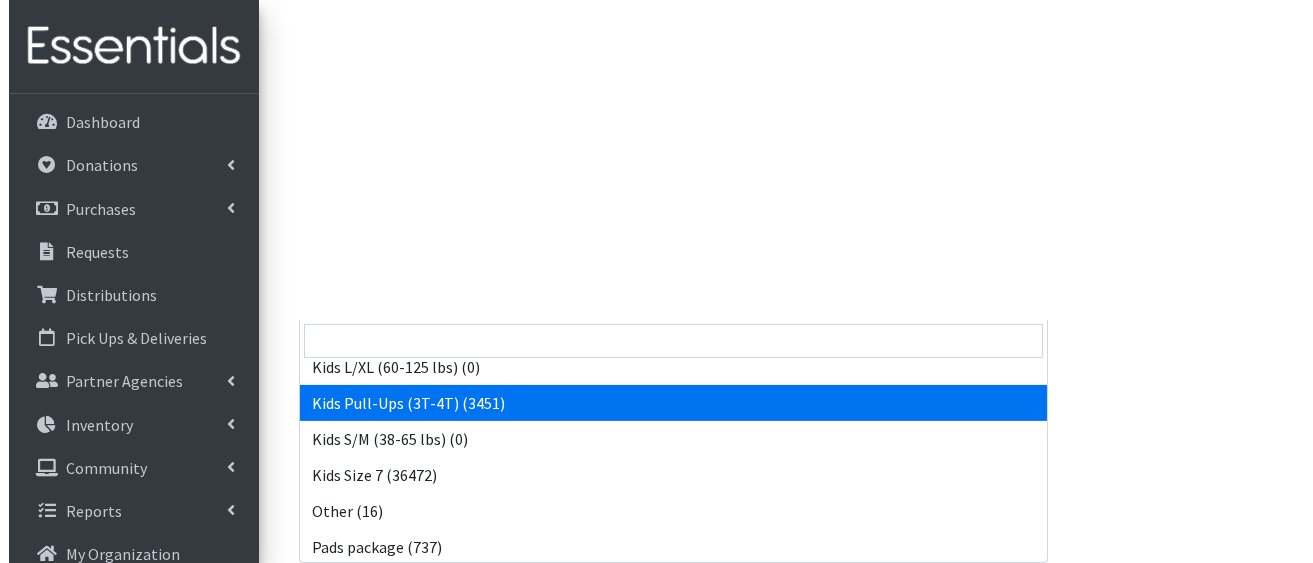scroll, scrollTop: 577, scrollLeft: 0, axis: vertical 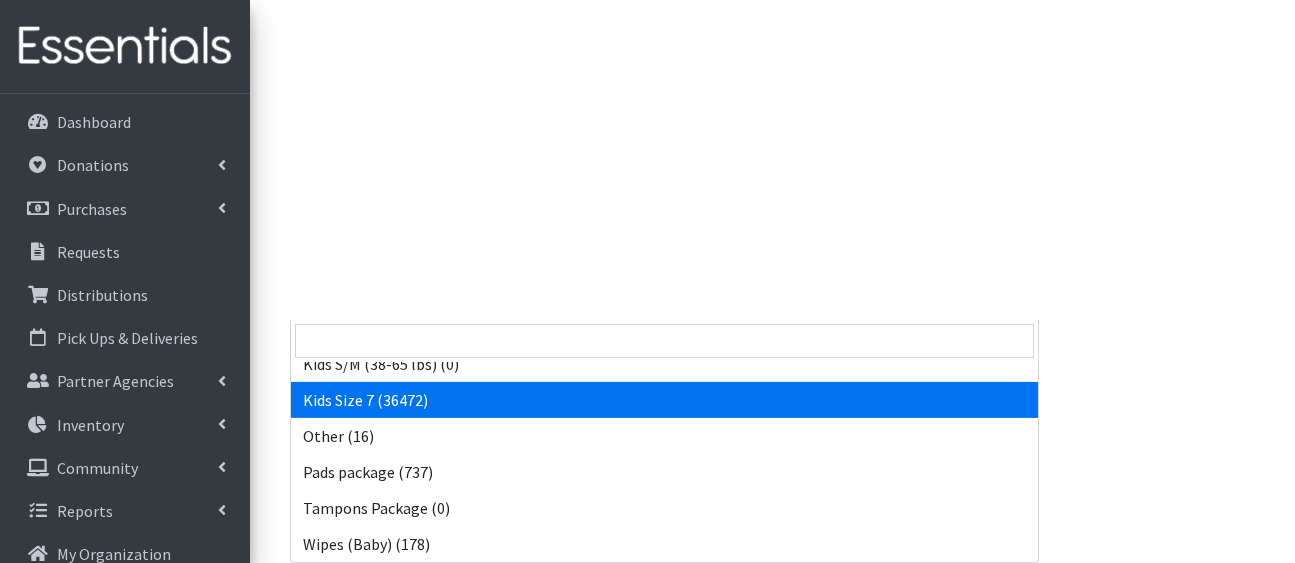 select on "5432" 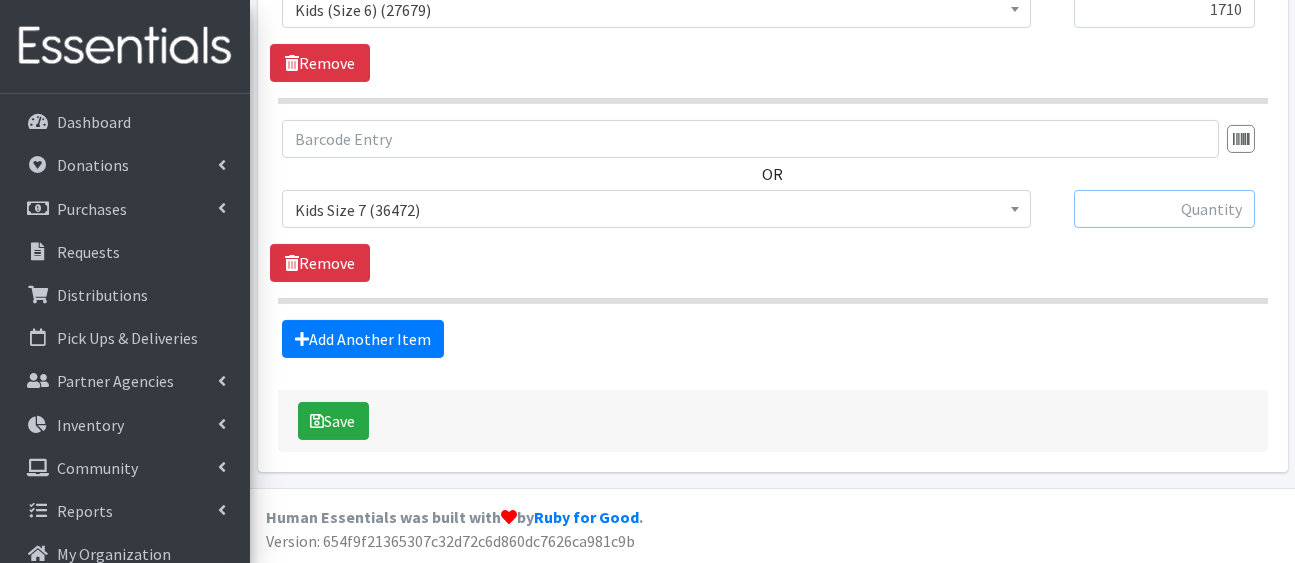 click at bounding box center [1164, 209] 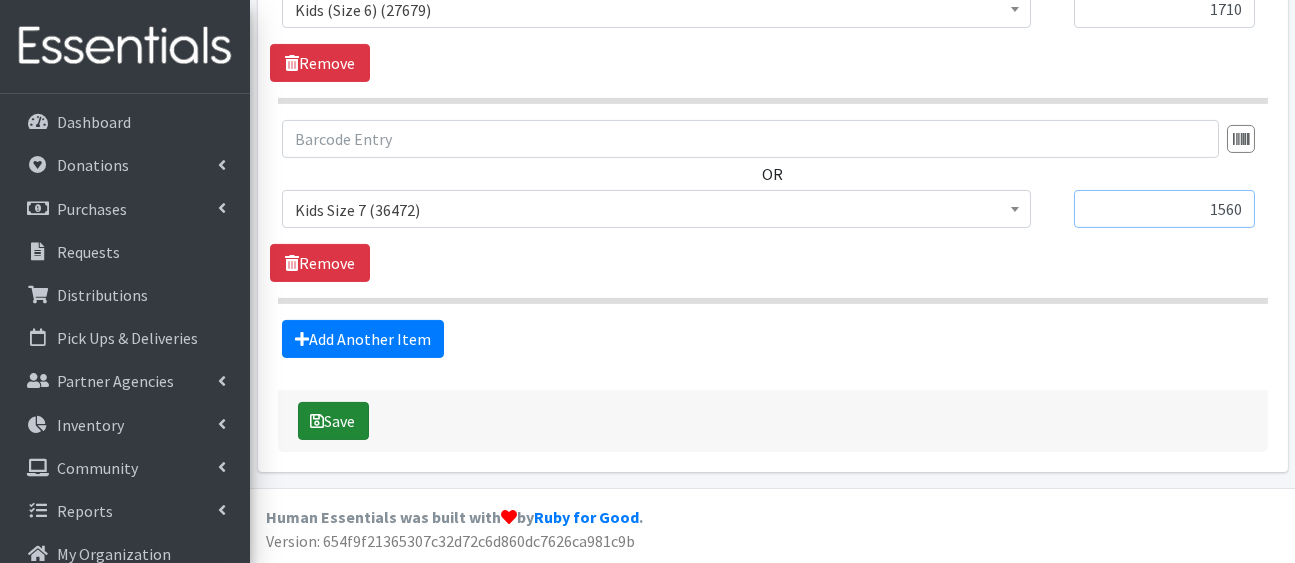 type on "1560" 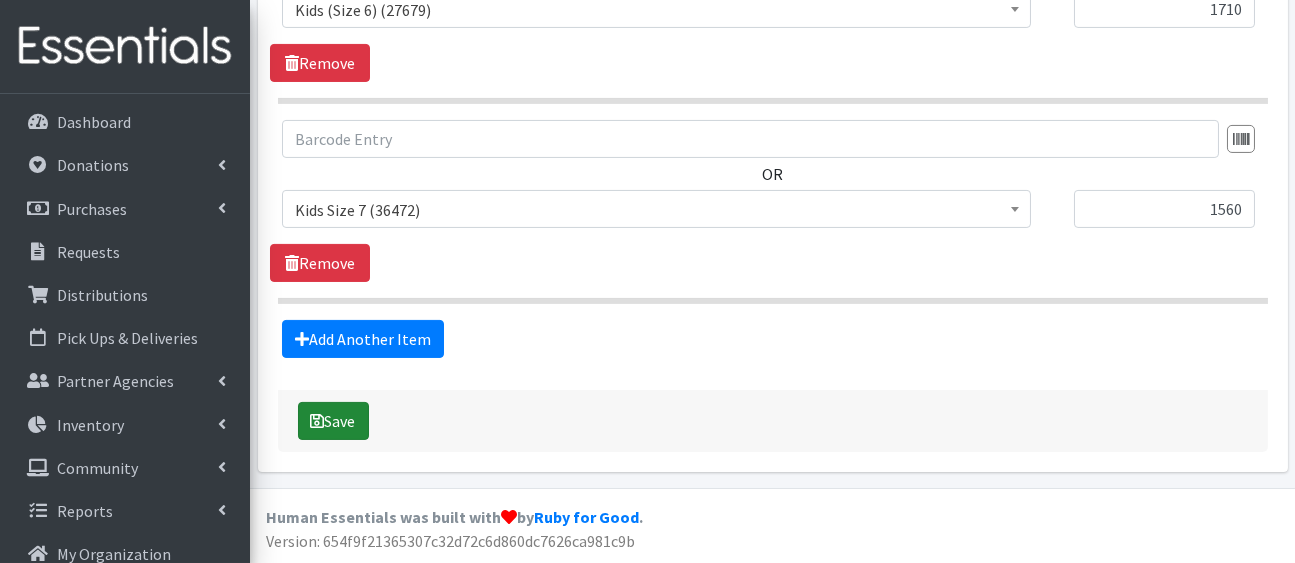 click on "Save" at bounding box center (333, 421) 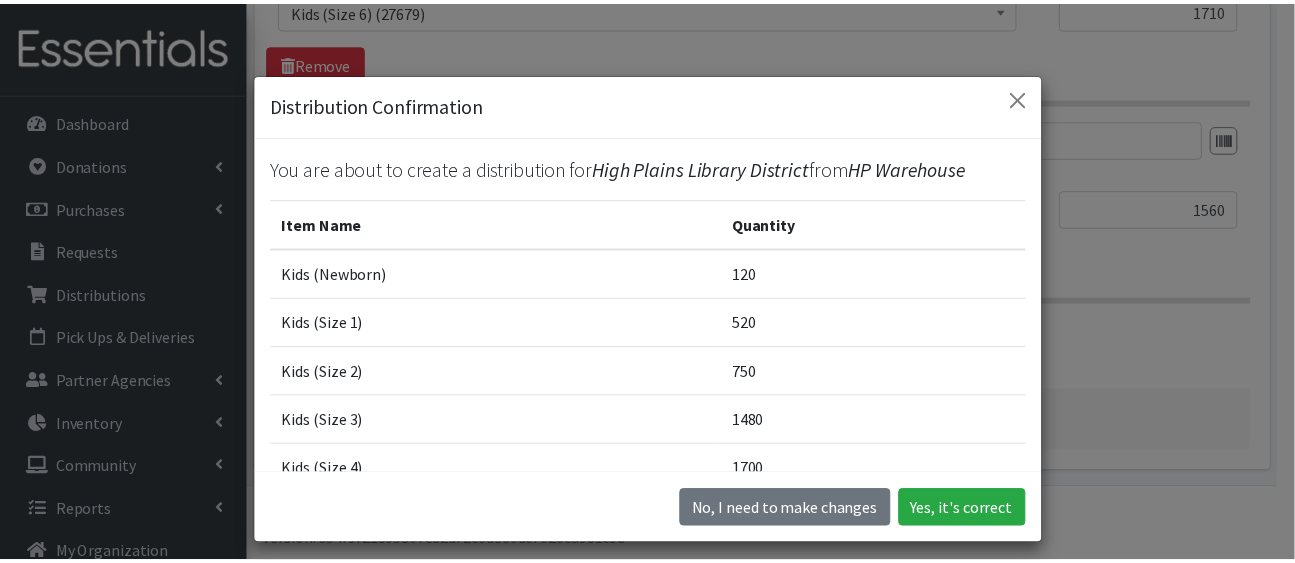 scroll, scrollTop: 441, scrollLeft: 0, axis: vertical 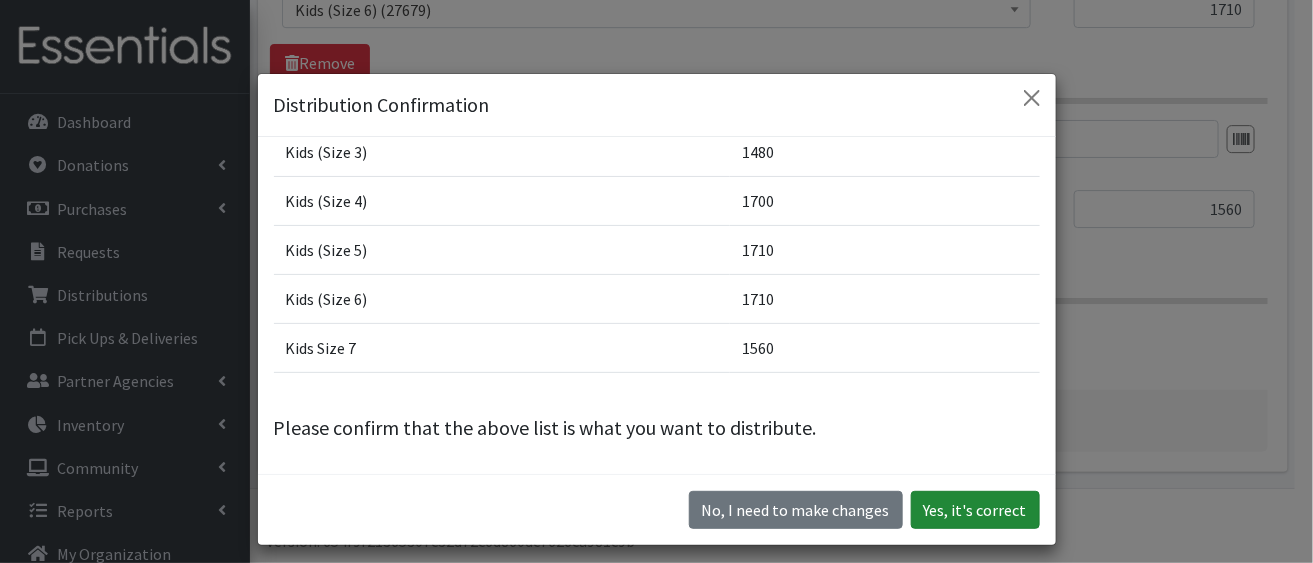 click on "Yes, it's correct" at bounding box center [975, 510] 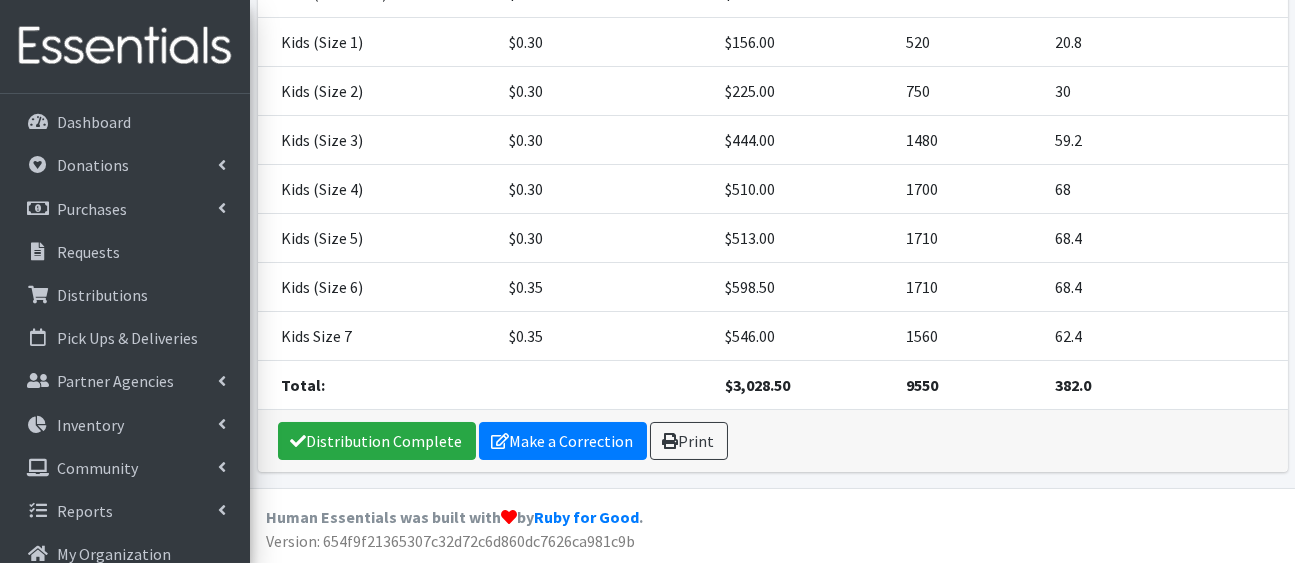 scroll, scrollTop: 657, scrollLeft: 0, axis: vertical 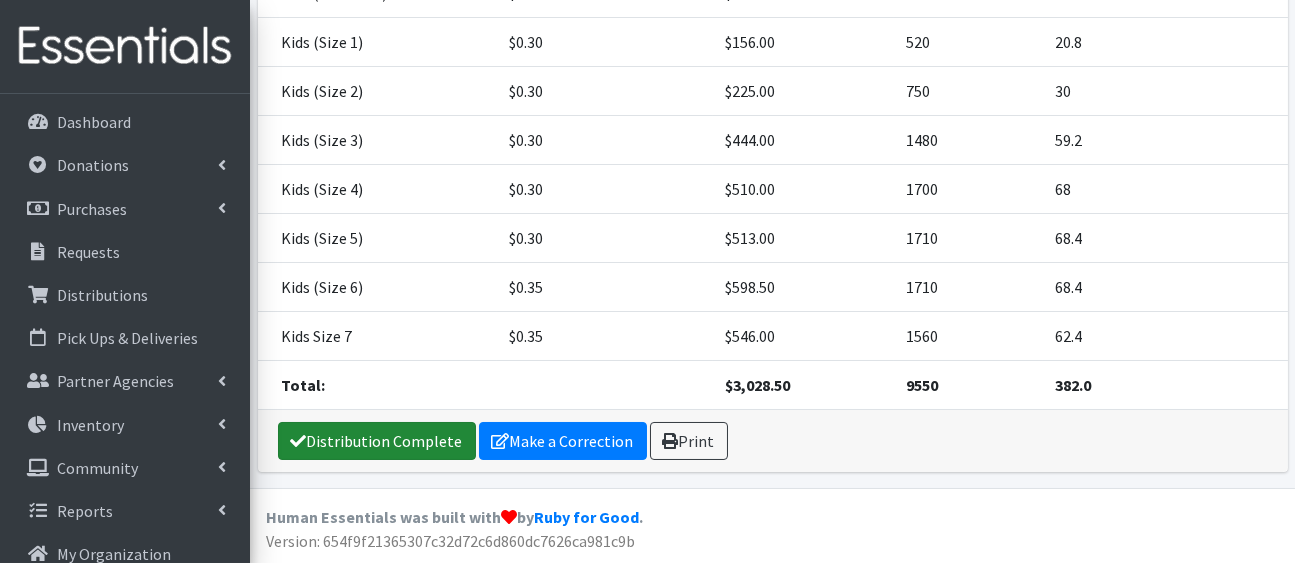 click on "Distribution Complete" at bounding box center [377, 441] 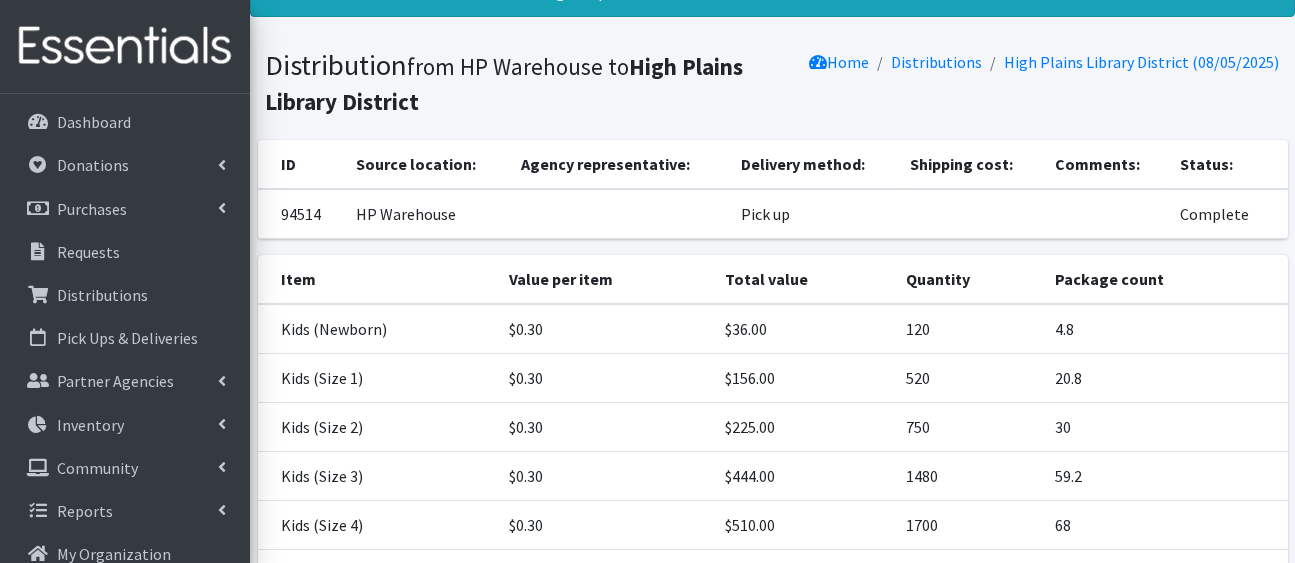 scroll, scrollTop: 0, scrollLeft: 0, axis: both 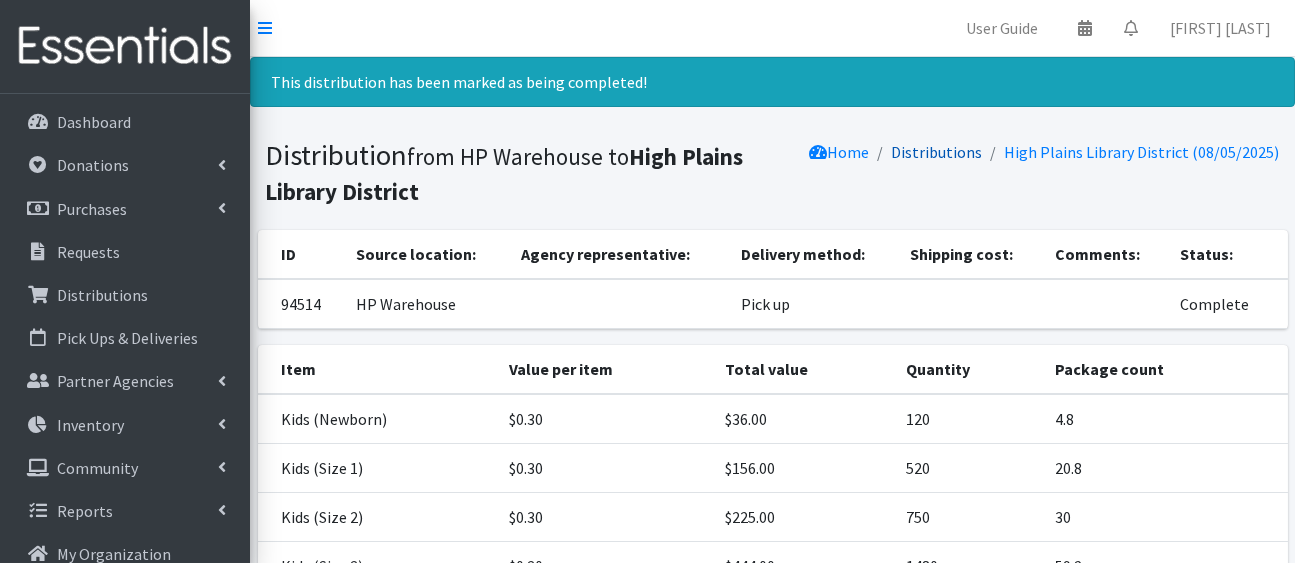 click on "Distributions" at bounding box center [937, 152] 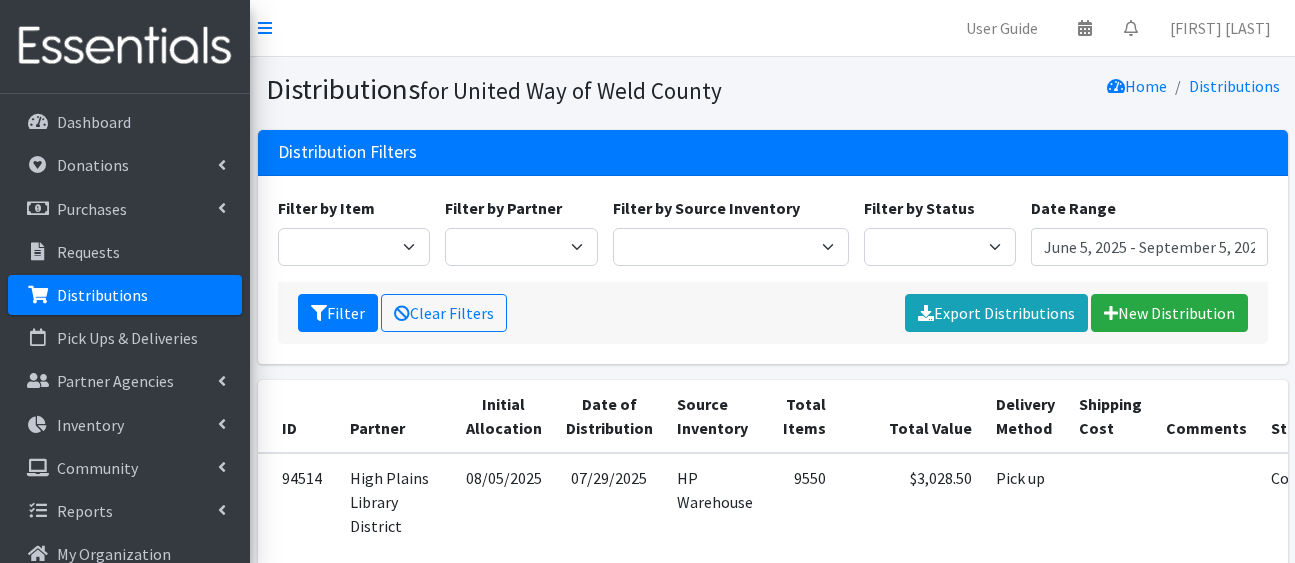 scroll, scrollTop: 0, scrollLeft: 0, axis: both 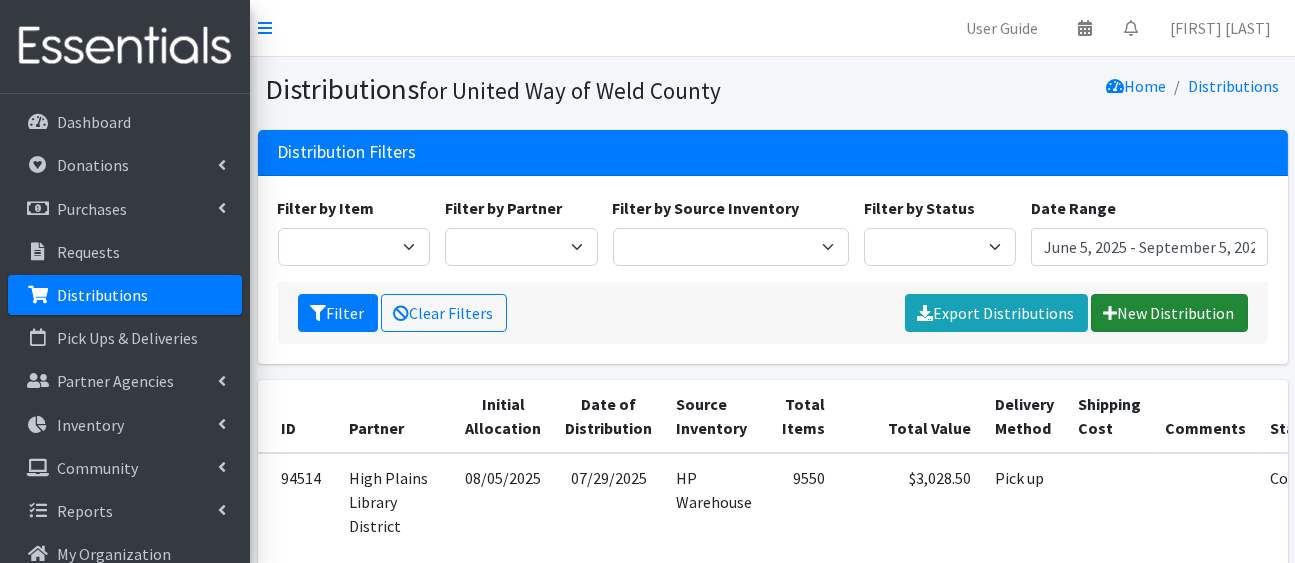 click on "New Distribution" at bounding box center (1169, 313) 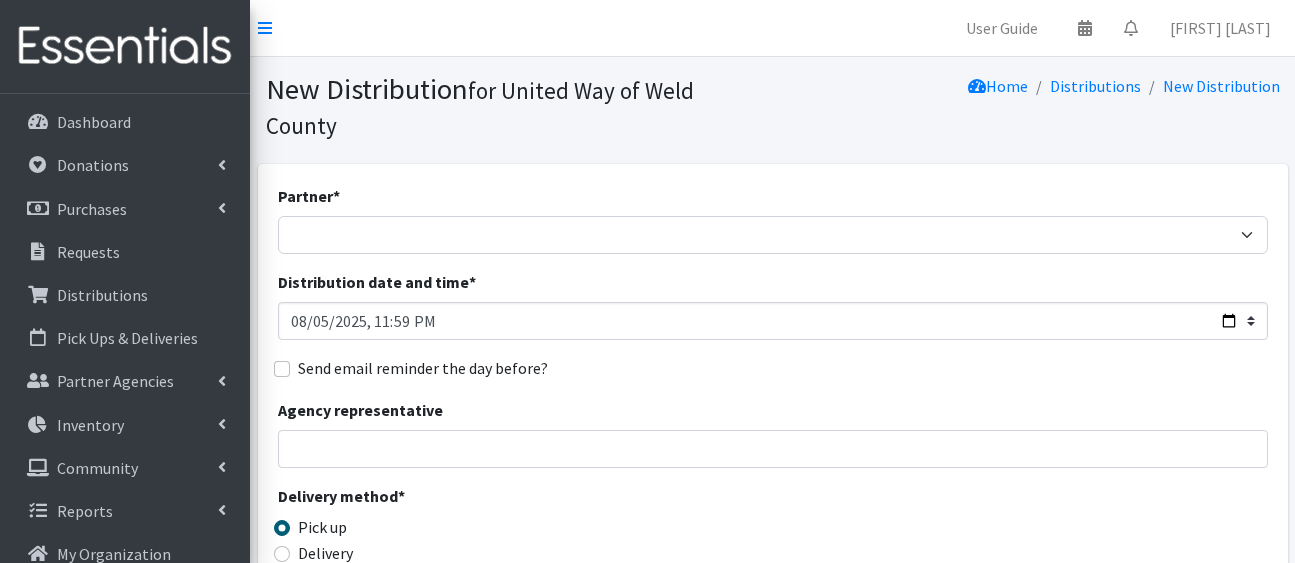 scroll, scrollTop: 0, scrollLeft: 0, axis: both 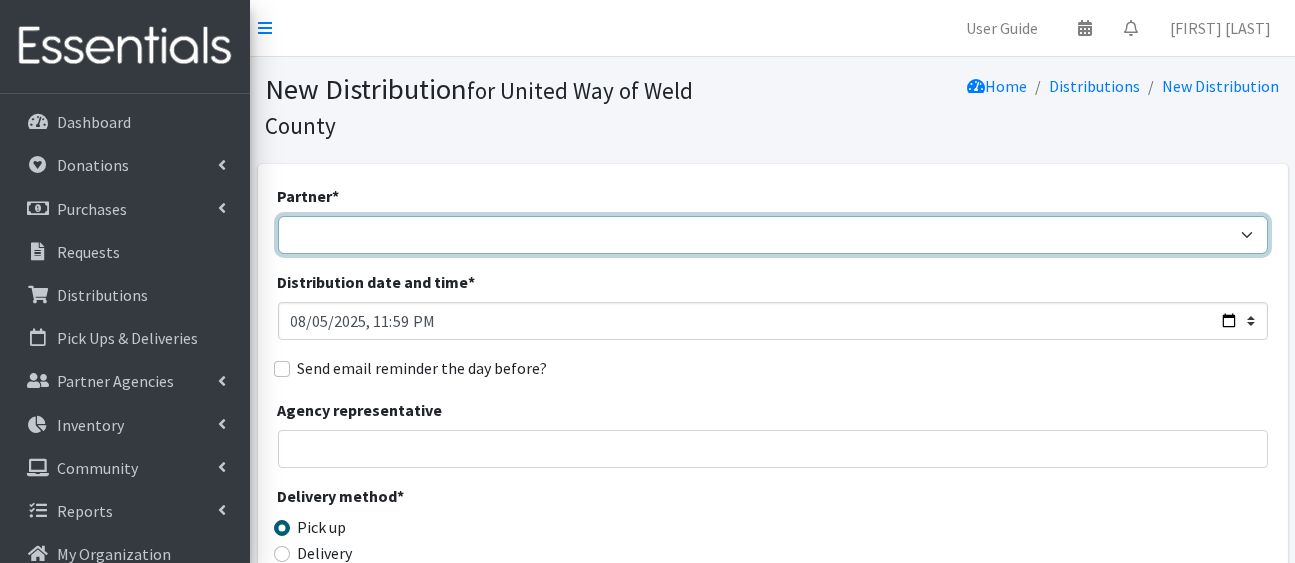 click on "Ann K Heiman Elementary
[PERSON]
Arty's Pantry at AIMS
[PERSON] with HCP
Baby Bear Hugs
Billie Martinez Elementary
CBOCES
Centennial Elementary
Colorado Early Education Network (CEEN)
DHS Weld County
Family Support Distribution Events
Family Support Home Visits
Goal High School -- Coliseum
Goal High School -- Downtown Greeley
Greeley Vineyard Church
High Plains Library District
IRC NOCO
Jefferson High School
LFSRM Refugee & Asylee Programs
Lighthouse Community Center and Food Pantry
Maplewood Elementary
Meeker Elementary
Mountain Family Center
NCHA
NCHA Care Management
NRBH (Family Connects)
OTHER
Project Protect Food Systems
Salvation Army - Greeley
Stork Support of Northern Colorado
Table of Hope Food Pantry
Union Colony Elementary
WeeCycle
Weld County Department of Public Health and Environment
WIC South Weld
WIC Weld County
Wings Residential Treatment" at bounding box center (773, 235) 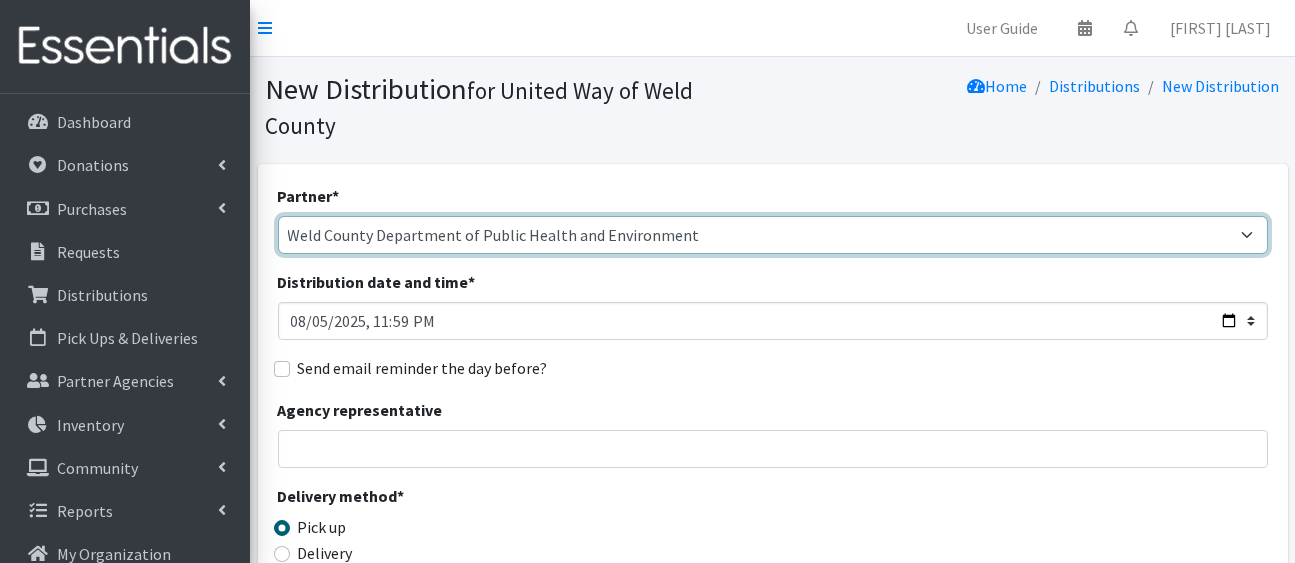 click on "Ann K Heiman Elementary
[PERSON]
Arty's Pantry at AIMS
[PERSON] with HCP
Baby Bear Hugs
Billie Martinez Elementary
CBOCES
Centennial Elementary
Colorado Early Education Network (CEEN)
DHS Weld County
Family Support Distribution Events
Family Support Home Visits
Goal High School -- Coliseum
Goal High School -- Downtown Greeley
Greeley Vineyard Church
High Plains Library District
IRC NOCO
Jefferson High School
LFSRM Refugee & Asylee Programs
Lighthouse Community Center and Food Pantry
Maplewood Elementary
Meeker Elementary
Mountain Family Center
NCHA
NCHA Care Management
NRBH (Family Connects)
OTHER
Project Protect Food Systems
Salvation Army - Greeley
Stork Support of Northern Colorado
Table of Hope Food Pantry
Union Colony Elementary
WeeCycle
Weld County Department of Public Health and Environment
WIC South Weld
WIC Weld County
Wings Residential Treatment" at bounding box center [773, 235] 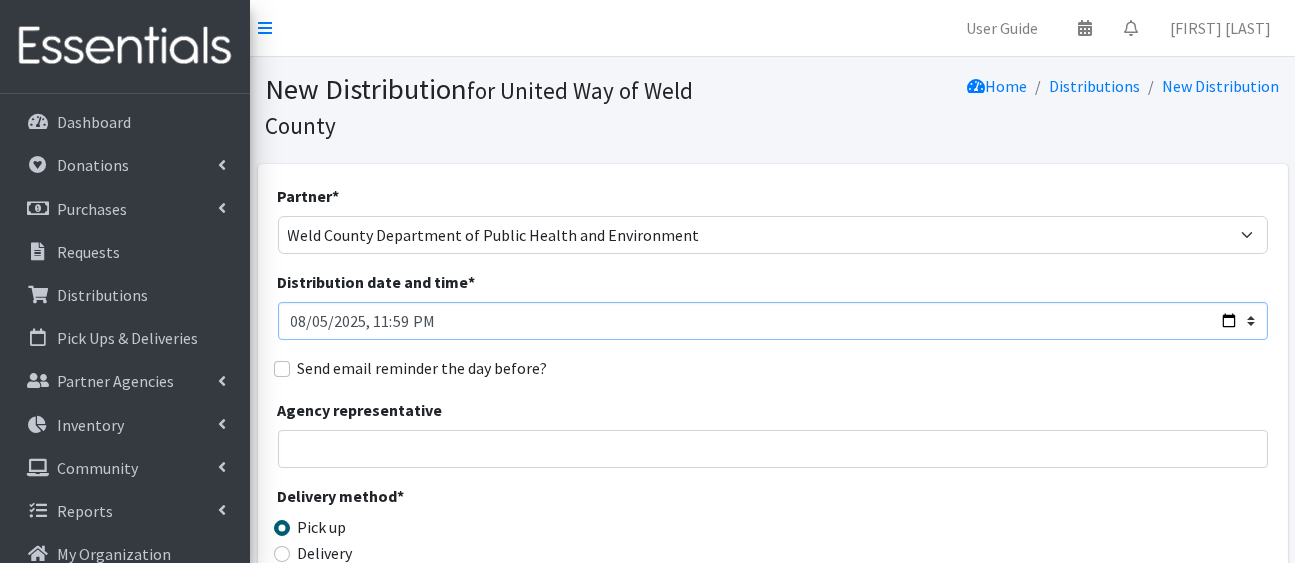 click on "Distribution date and time  *" at bounding box center [773, 321] 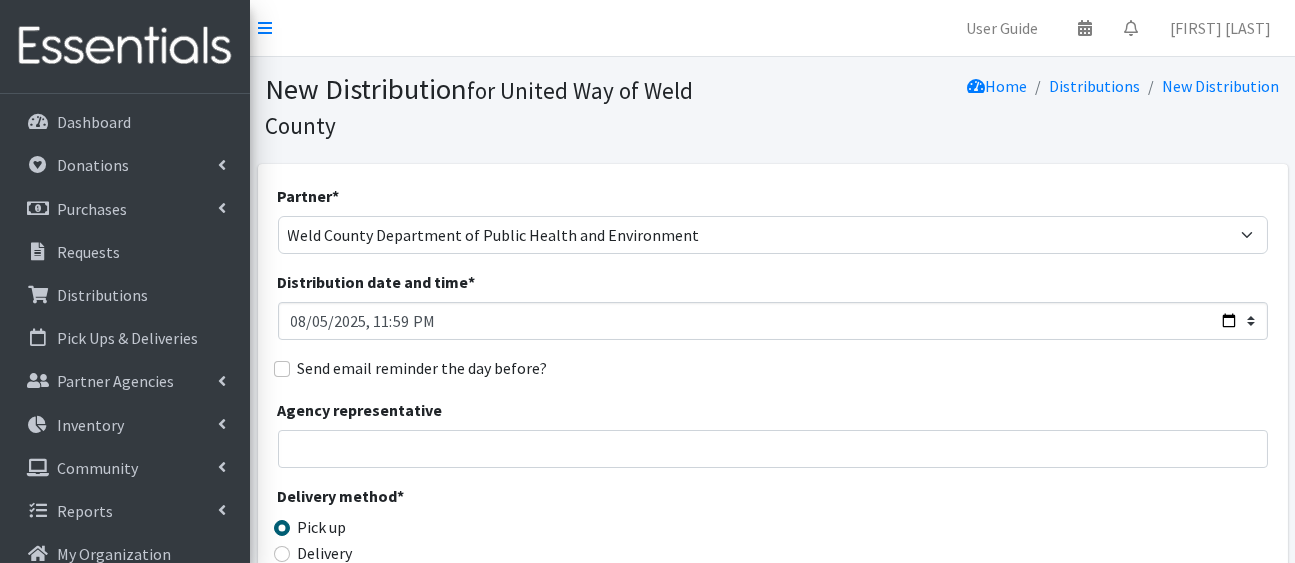 type on "[DATE]T23:59" 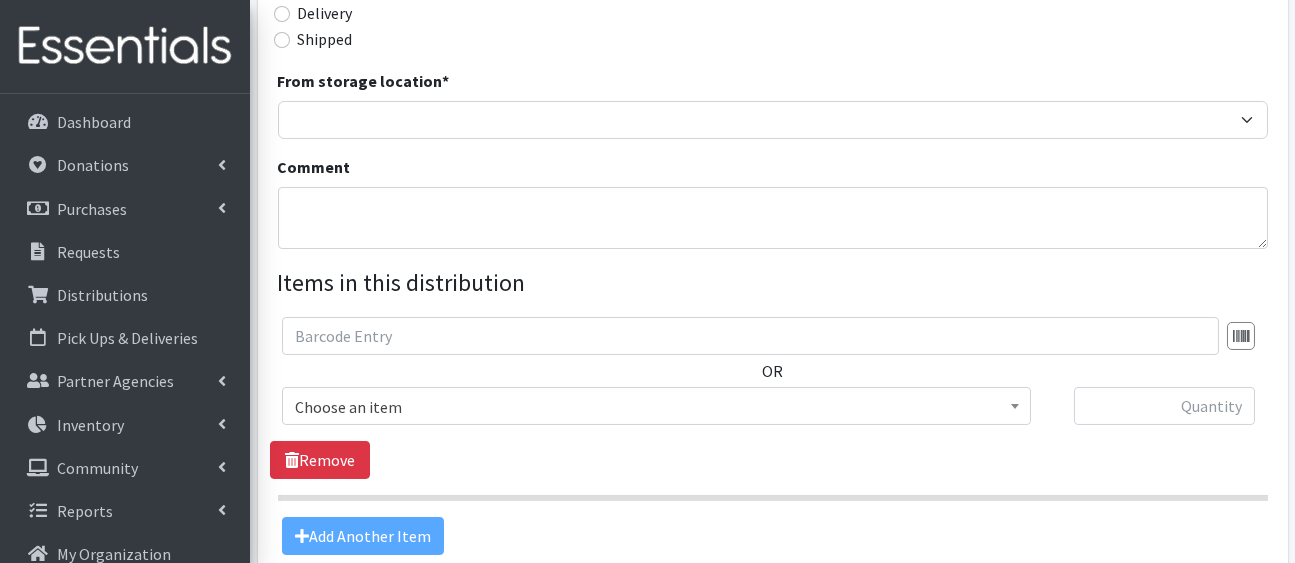 scroll, scrollTop: 542, scrollLeft: 0, axis: vertical 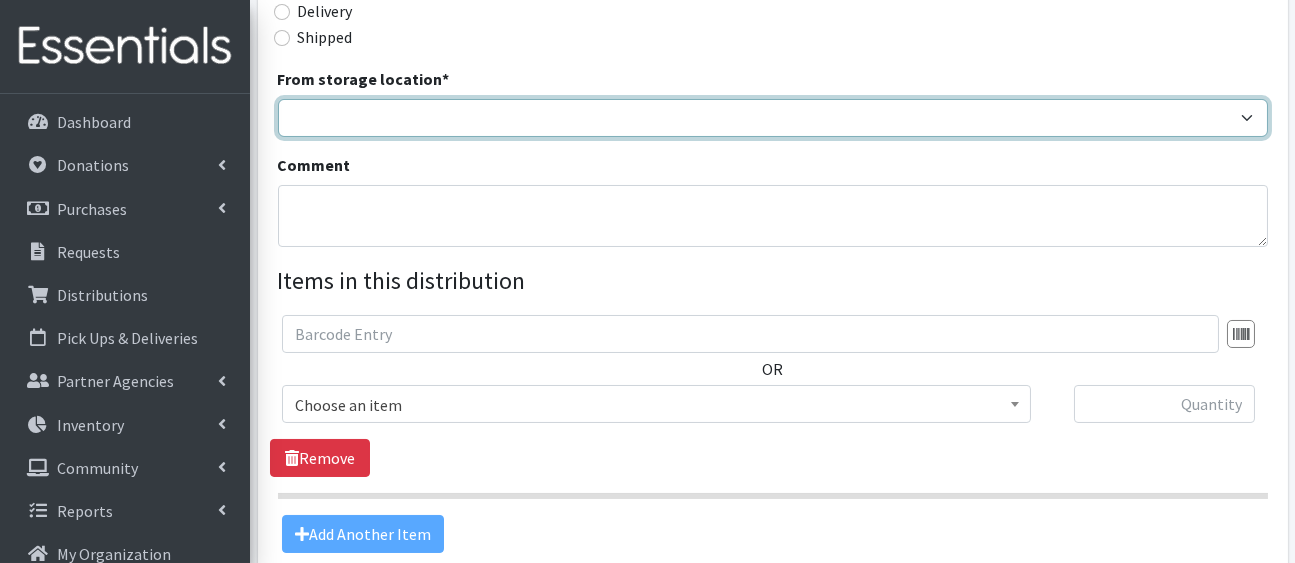 drag, startPoint x: 817, startPoint y: 271, endPoint x: 787, endPoint y: 324, distance: 60.90156 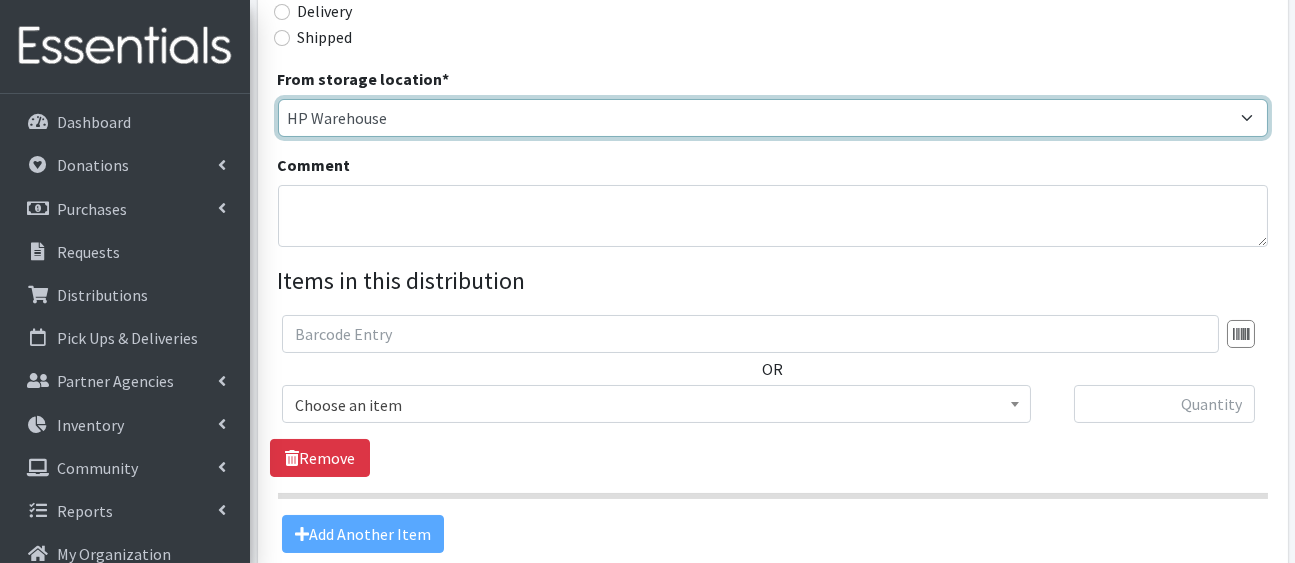 click on "HP Warehouse
UWWC Downtown office, upstairs" at bounding box center [773, 118] 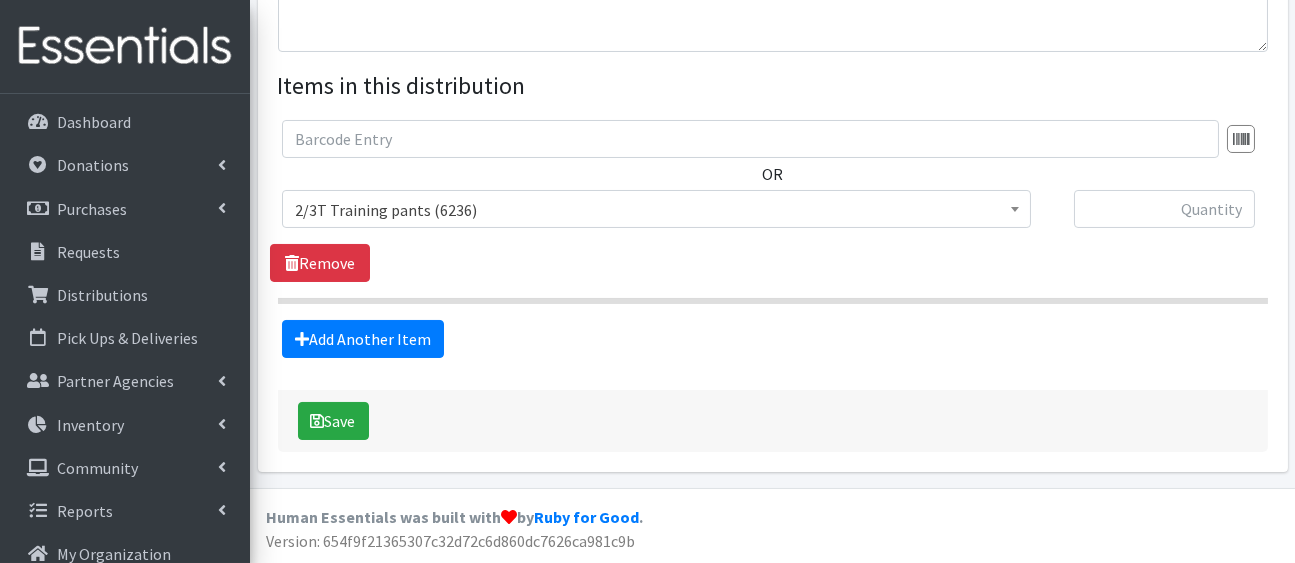 scroll, scrollTop: 972, scrollLeft: 0, axis: vertical 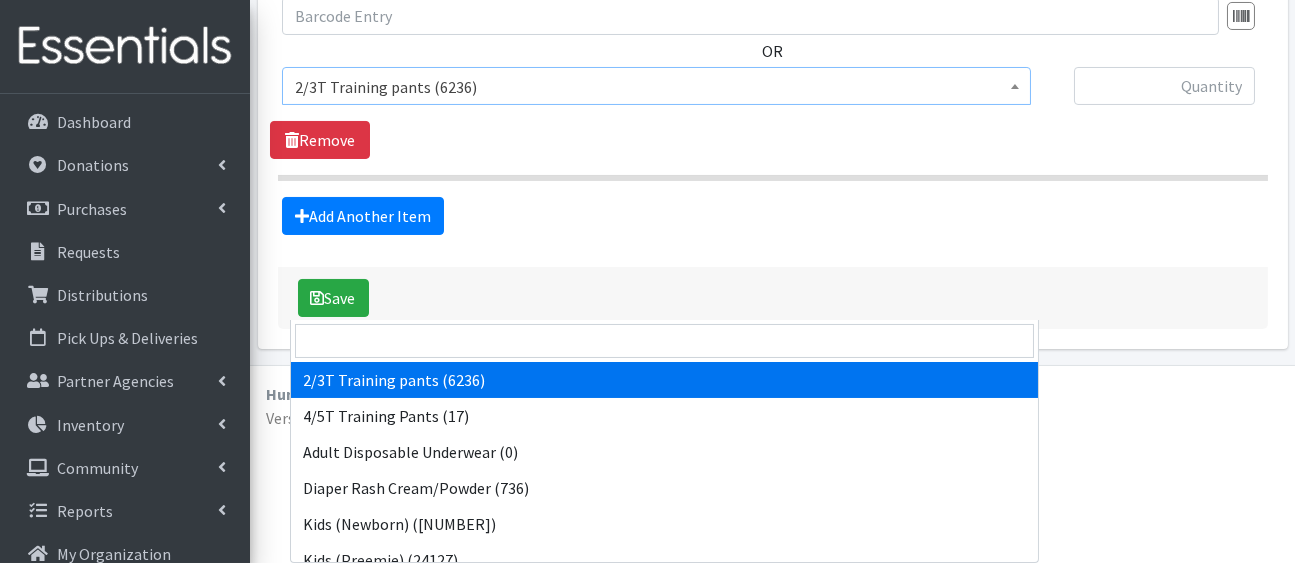 click on "2/3T Training pants (6236)" at bounding box center (656, 87) 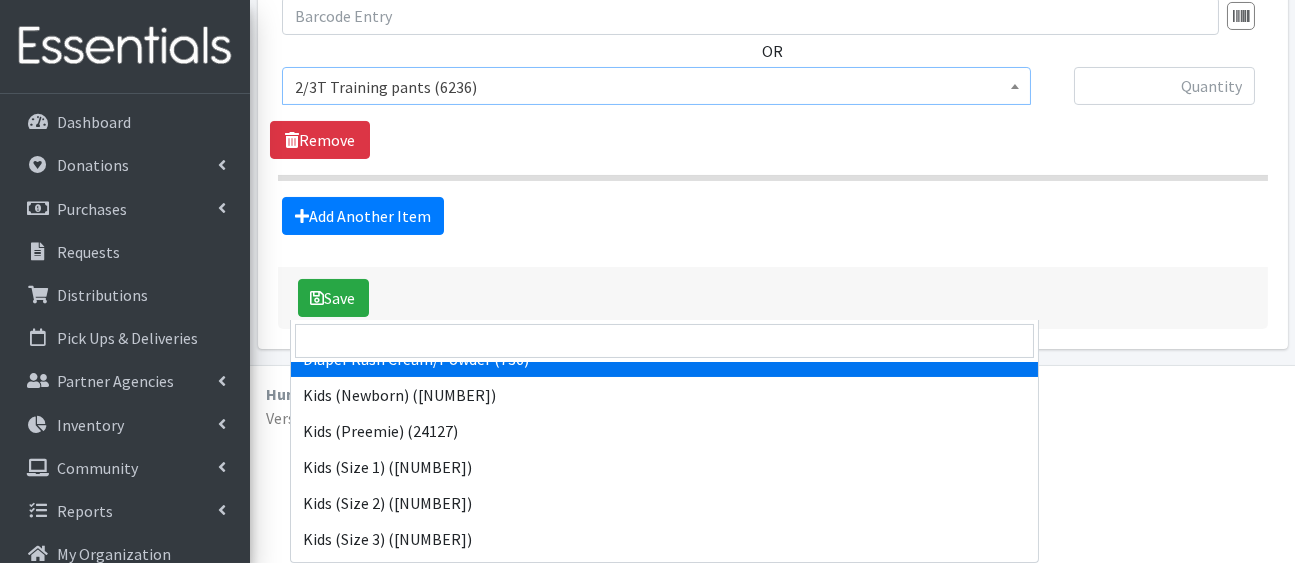 scroll, scrollTop: 133, scrollLeft: 0, axis: vertical 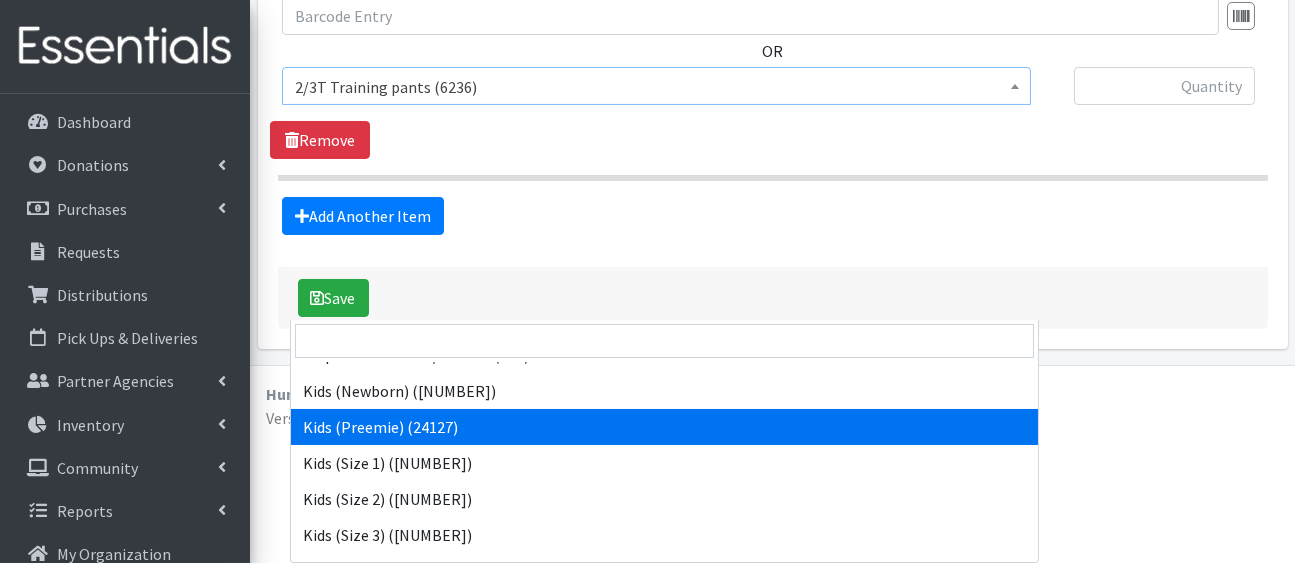 select on "5171" 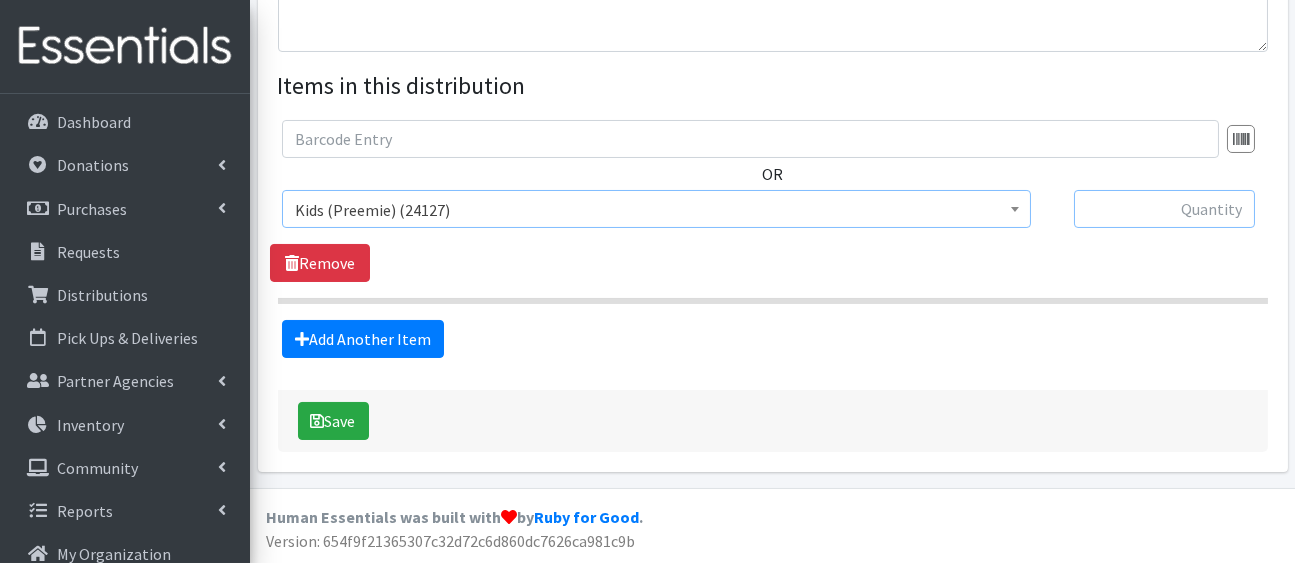 click at bounding box center [1164, 209] 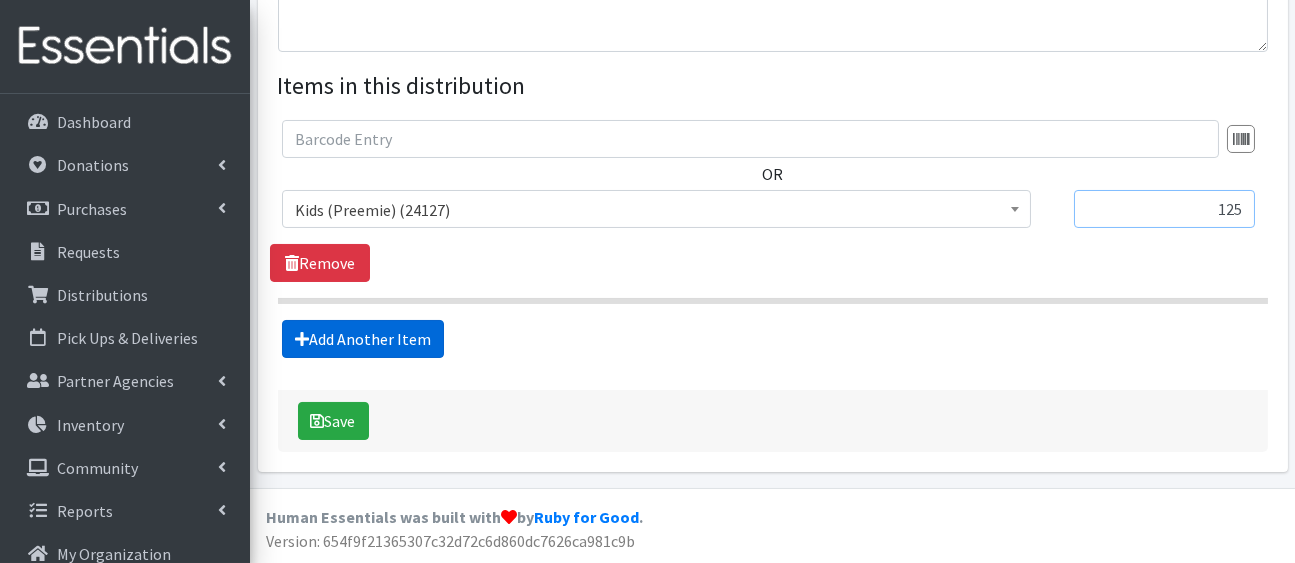 type on "125" 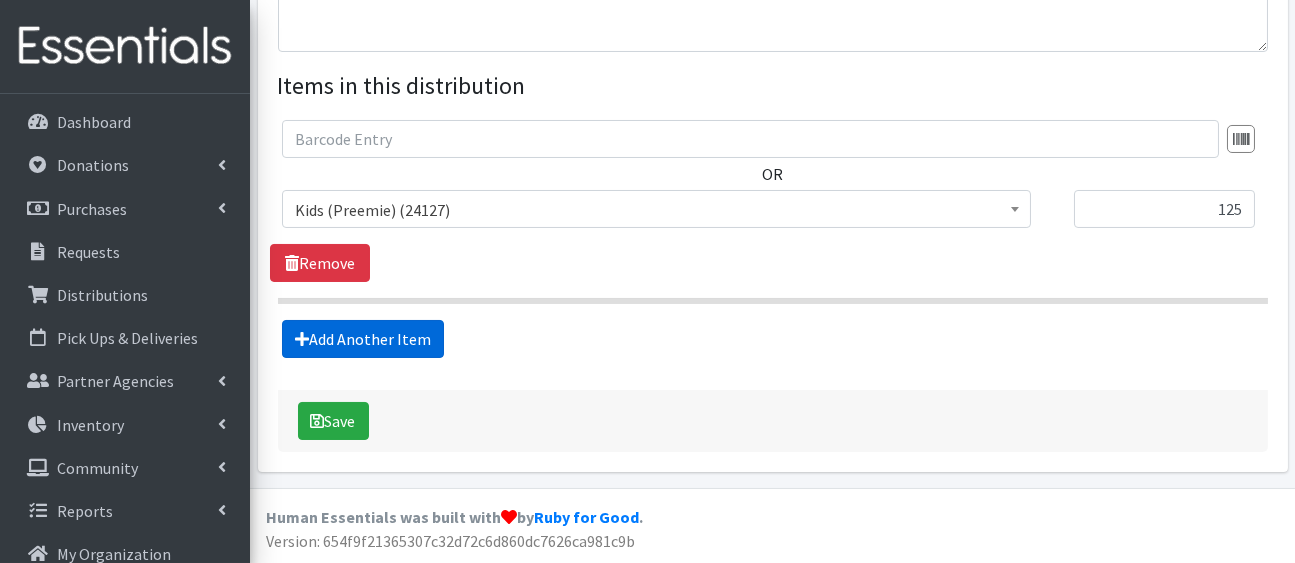 click on "Add Another Item" at bounding box center [363, 339] 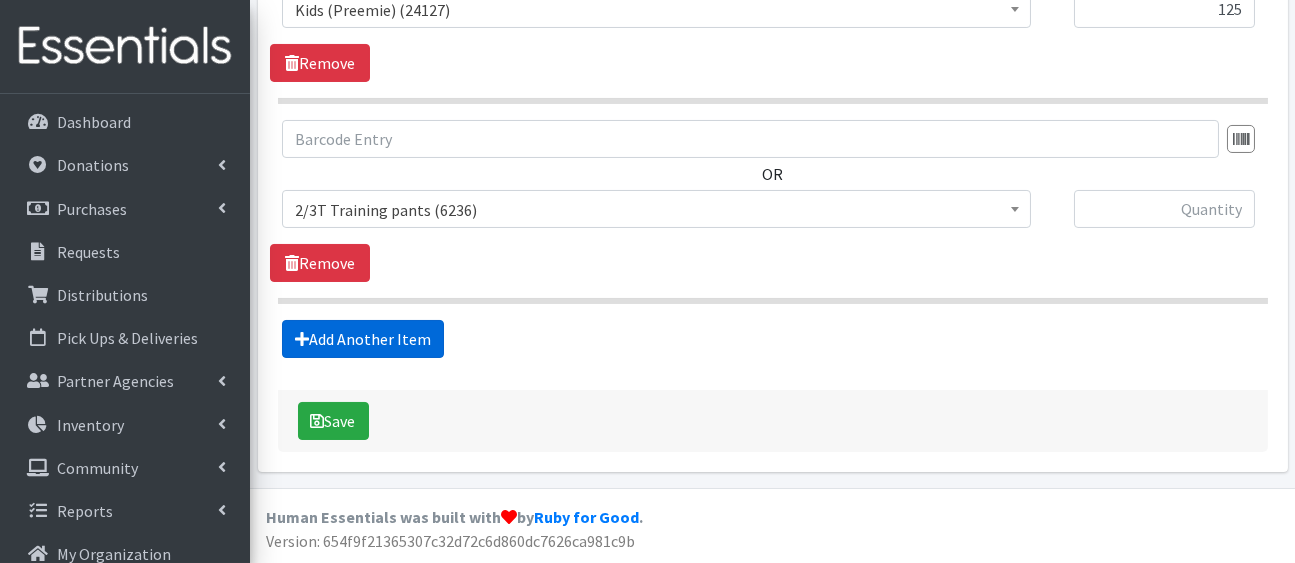 scroll, scrollTop: 1321, scrollLeft: 0, axis: vertical 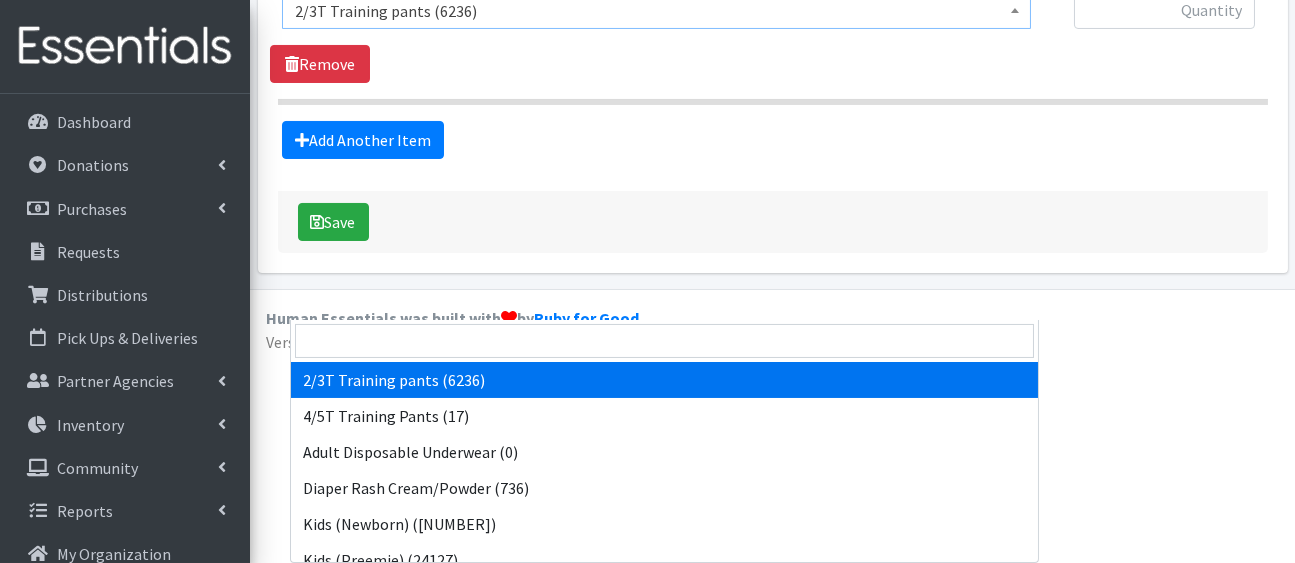 click on "2/3T Training pants (6236)" at bounding box center (656, 11) 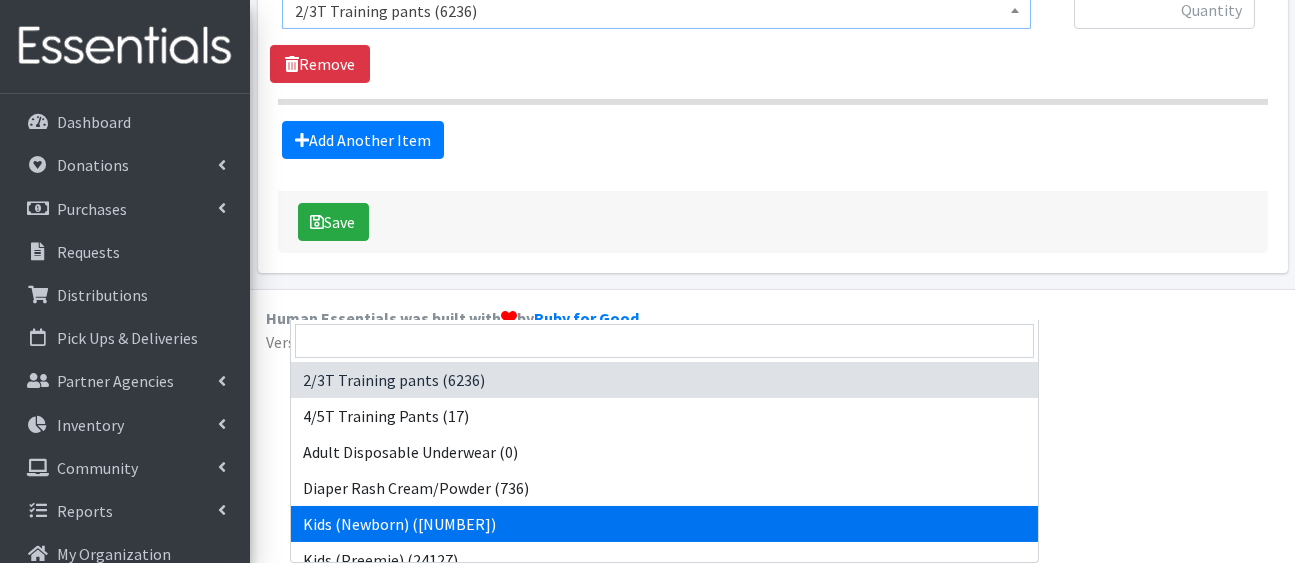 select on "5168" 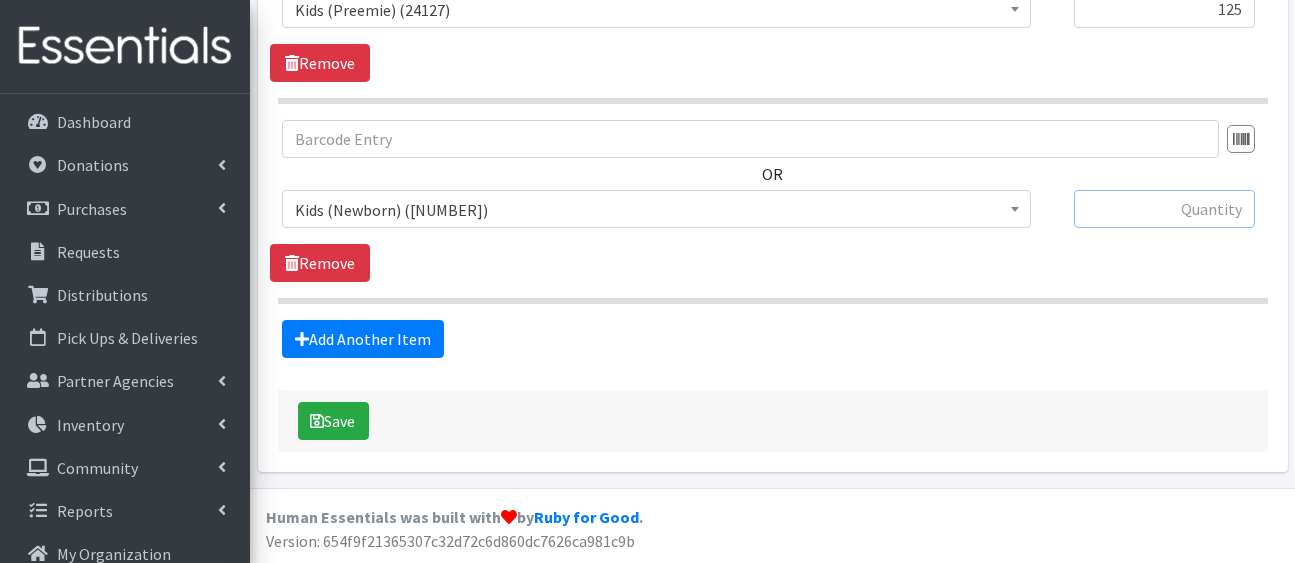 click at bounding box center (1164, 209) 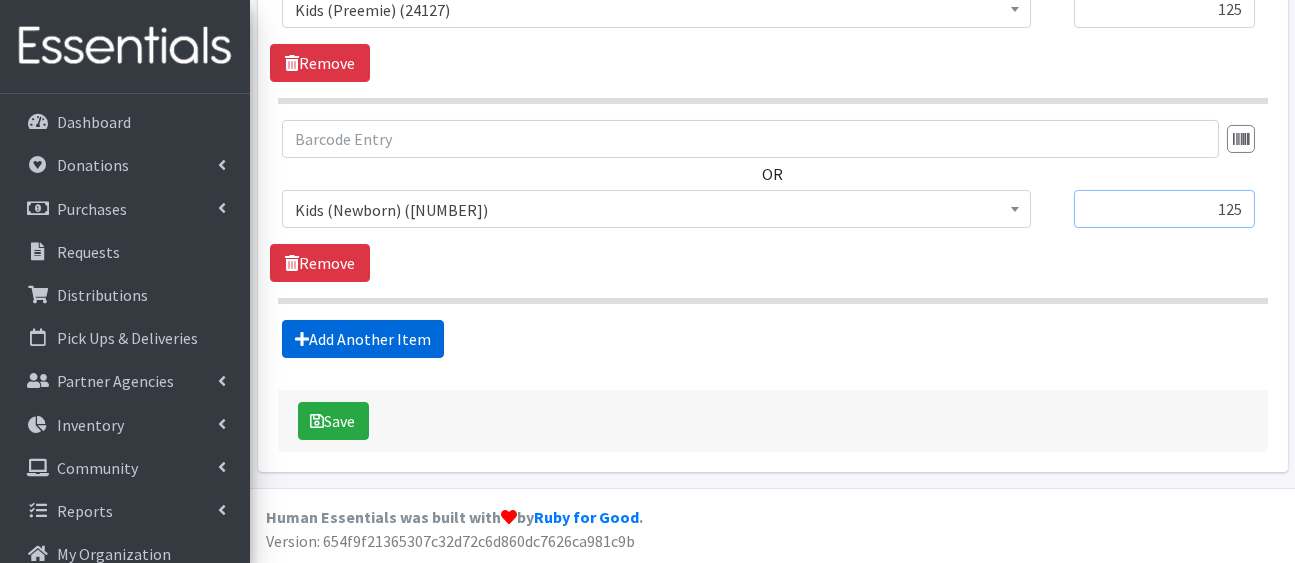 type on "125" 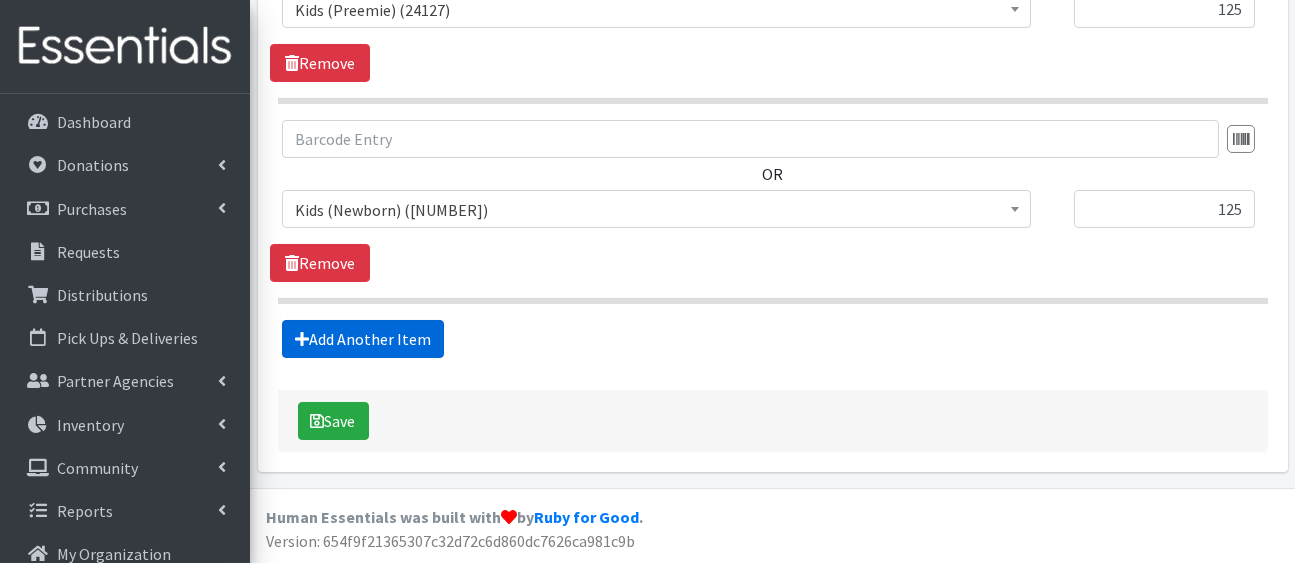 click on "Add Another Item" at bounding box center [363, 339] 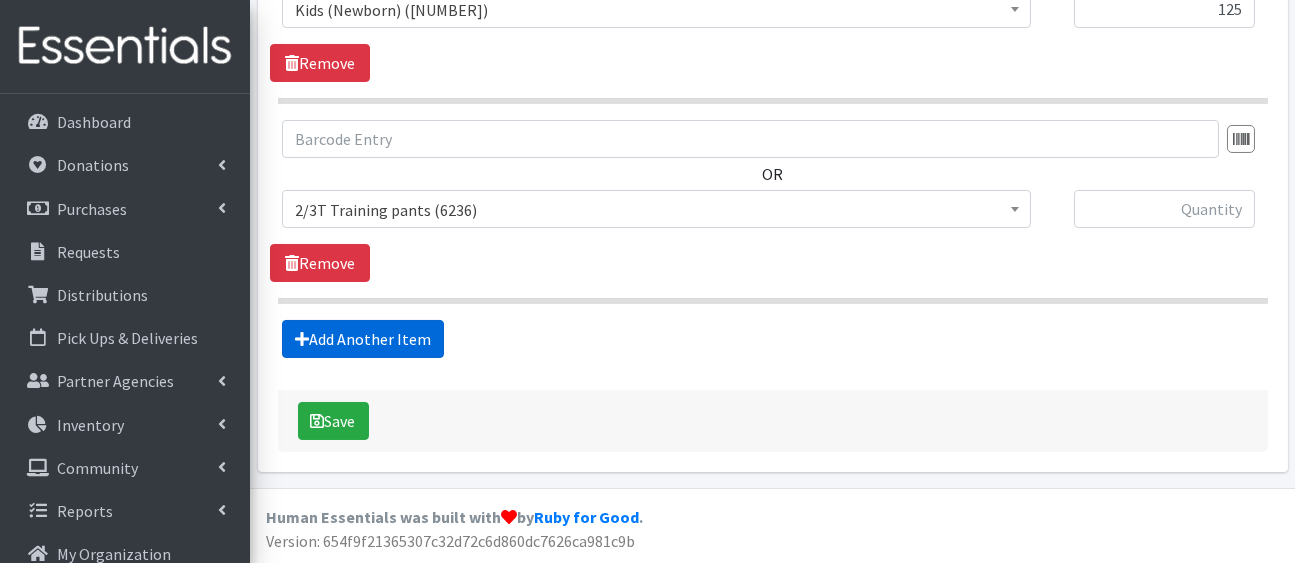 scroll, scrollTop: 1597, scrollLeft: 0, axis: vertical 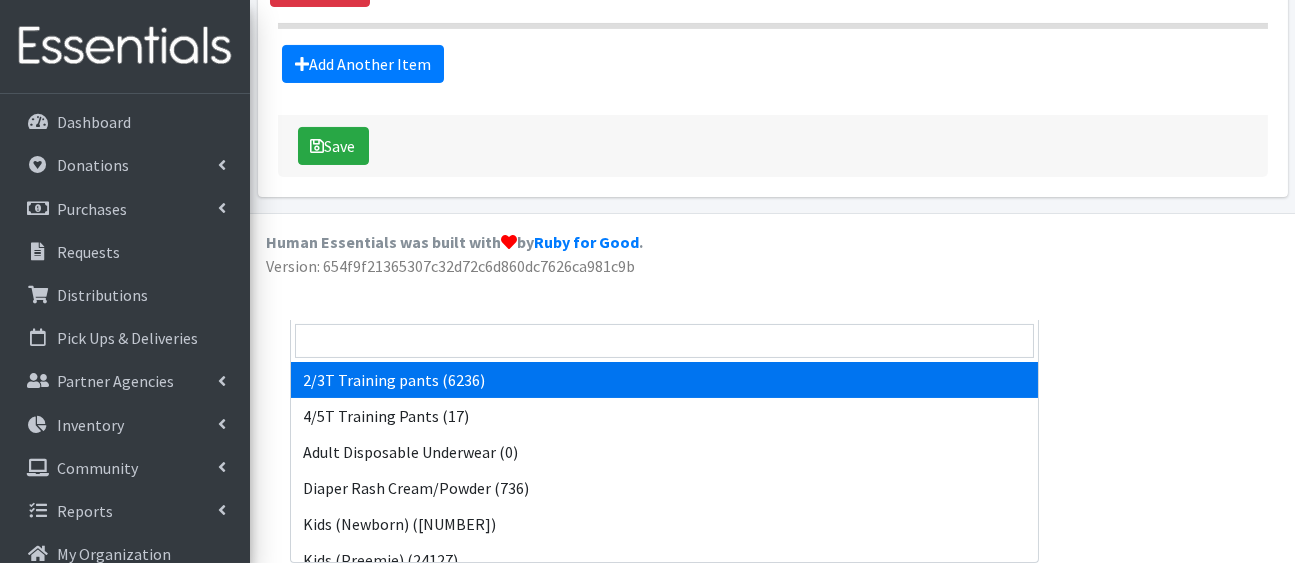 click on "2/3T Training pants (6236)" at bounding box center [656, -65] 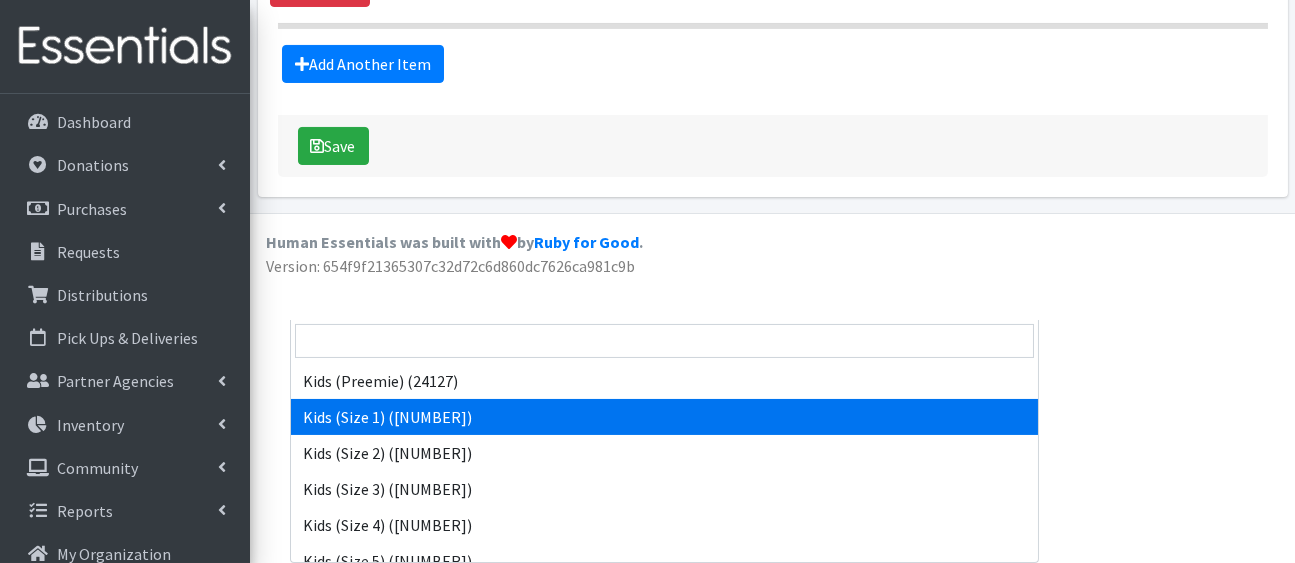 scroll, scrollTop: 181, scrollLeft: 0, axis: vertical 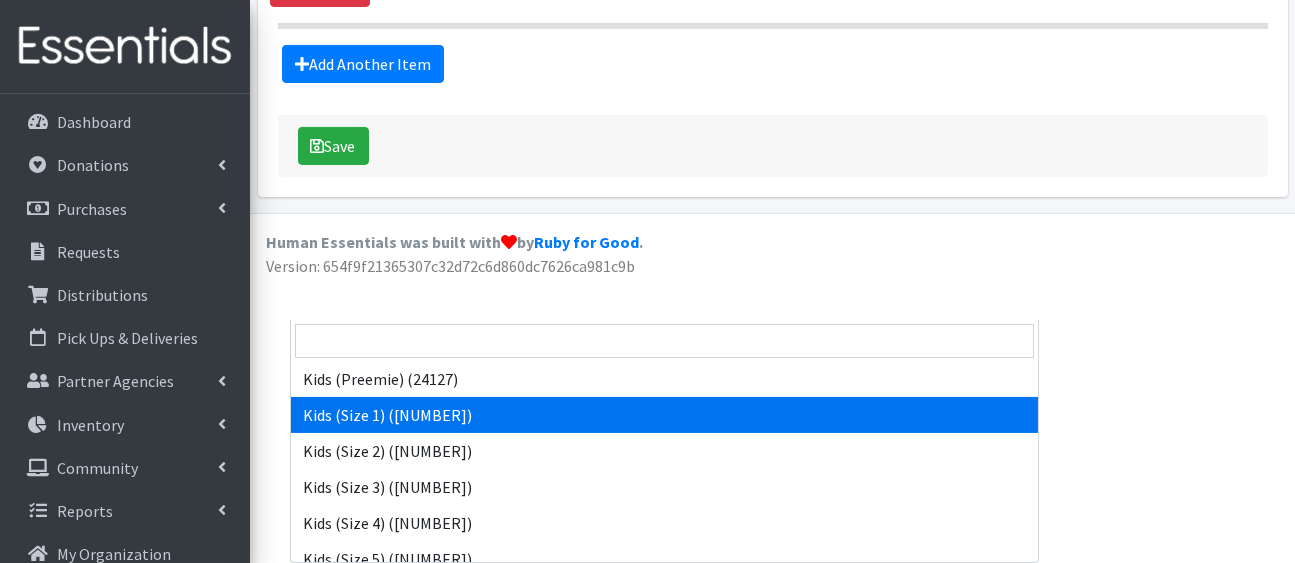 select on "5180" 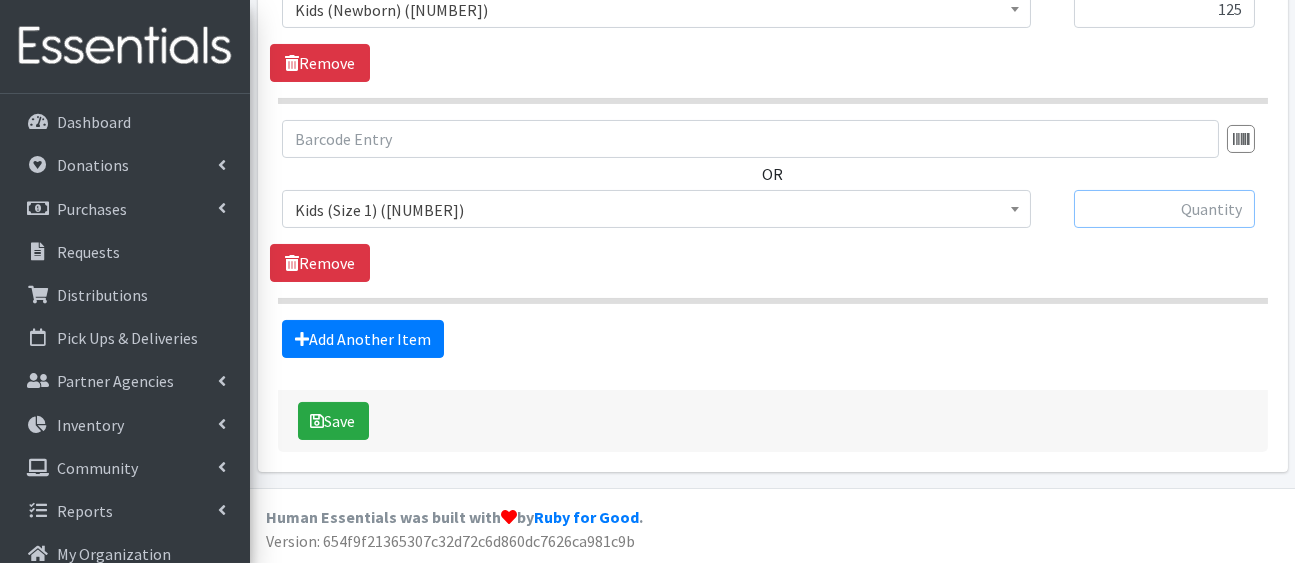 click at bounding box center [1164, 209] 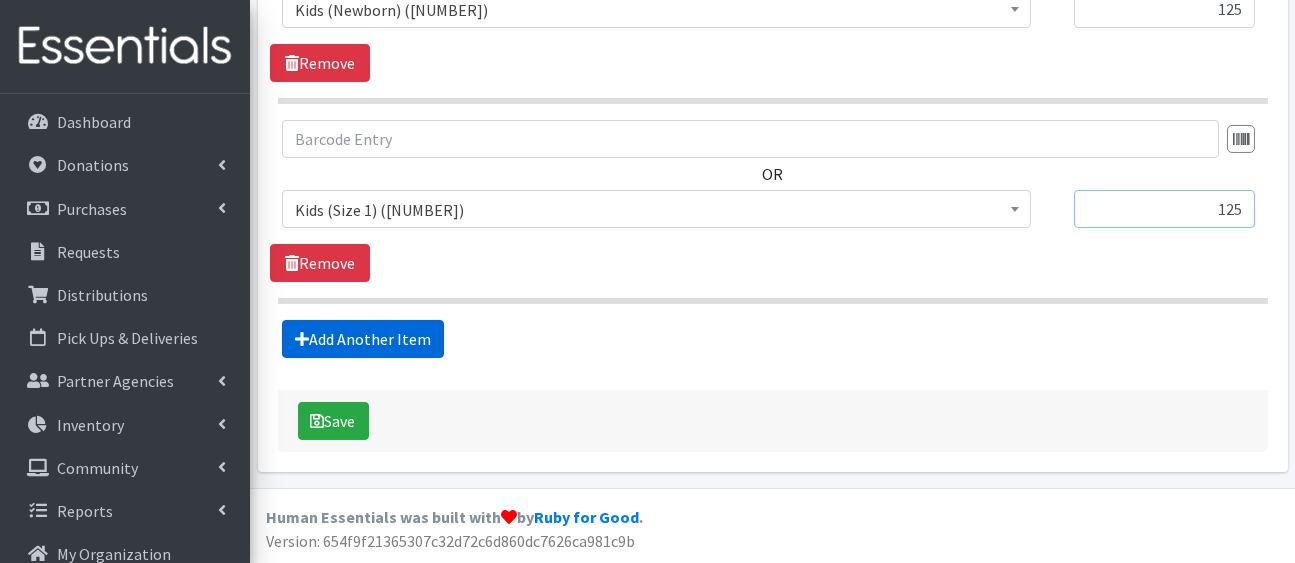 type on "125" 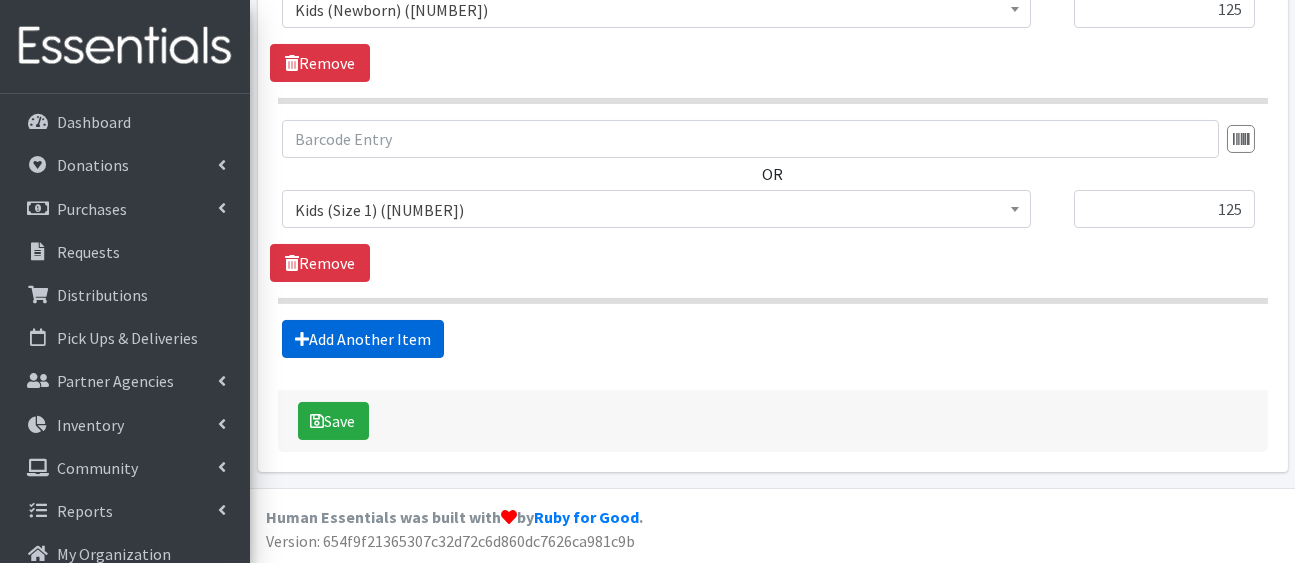 click on "Add Another Item" at bounding box center (363, 339) 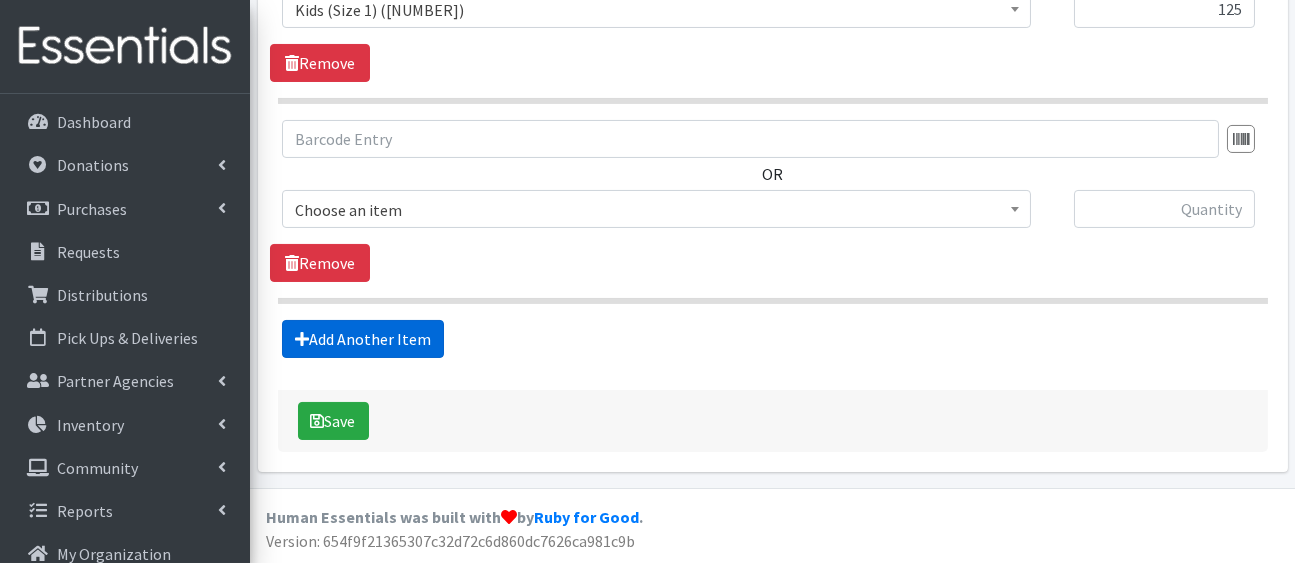 scroll, scrollTop: 1874, scrollLeft: 0, axis: vertical 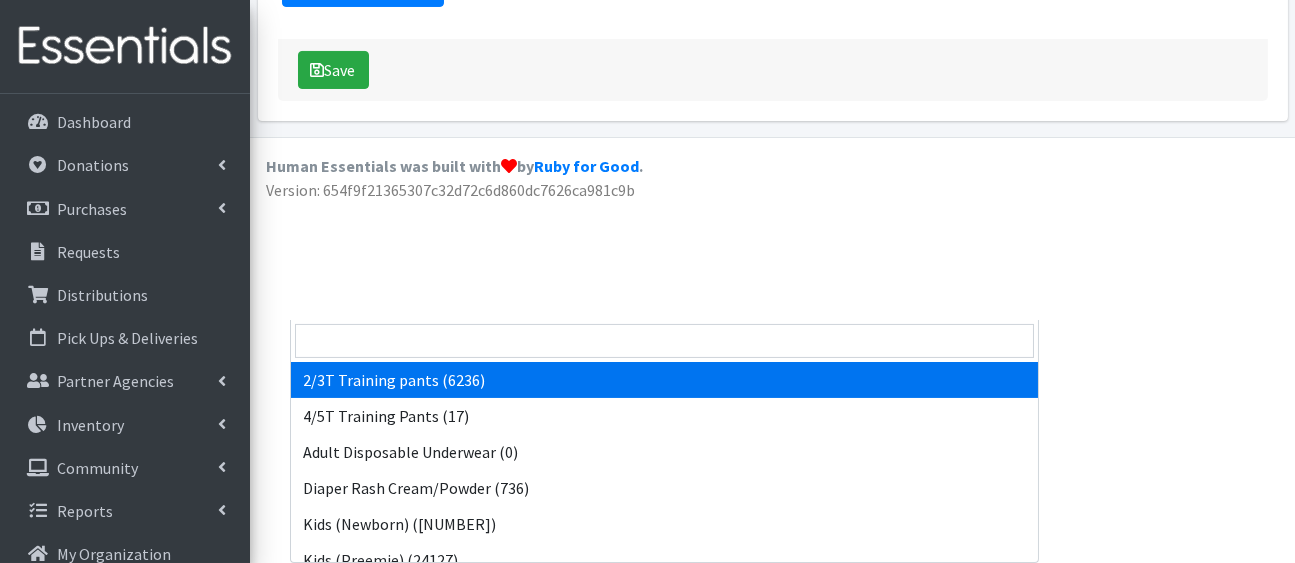 click on "2/3T Training pants (6236)" at bounding box center (656, -142) 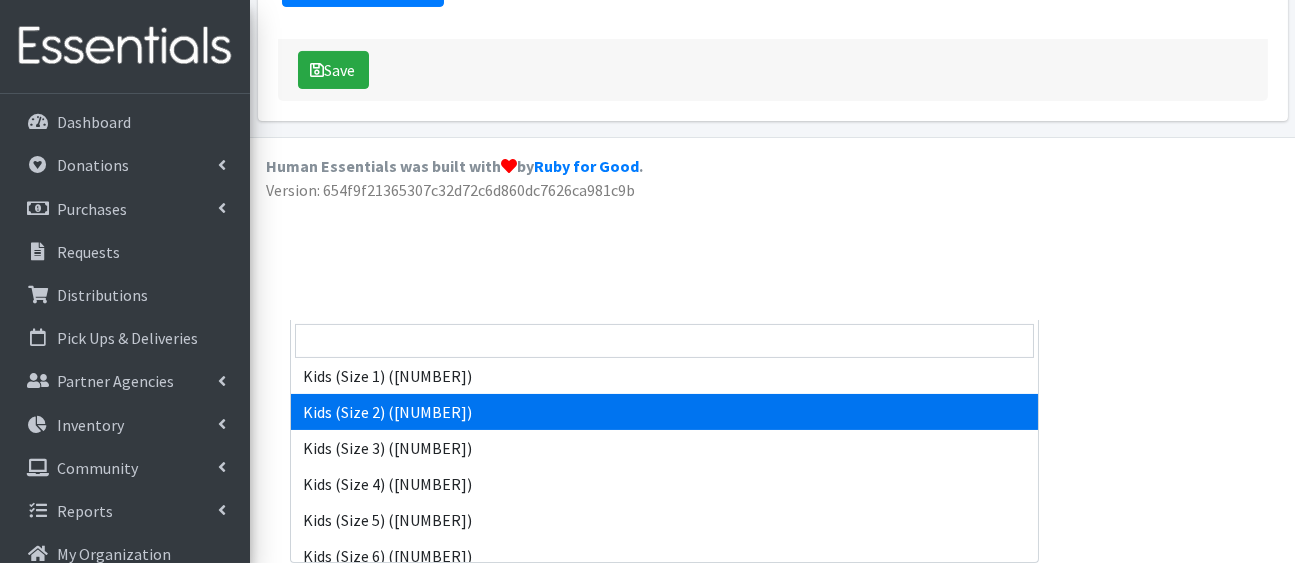 scroll, scrollTop: 222, scrollLeft: 0, axis: vertical 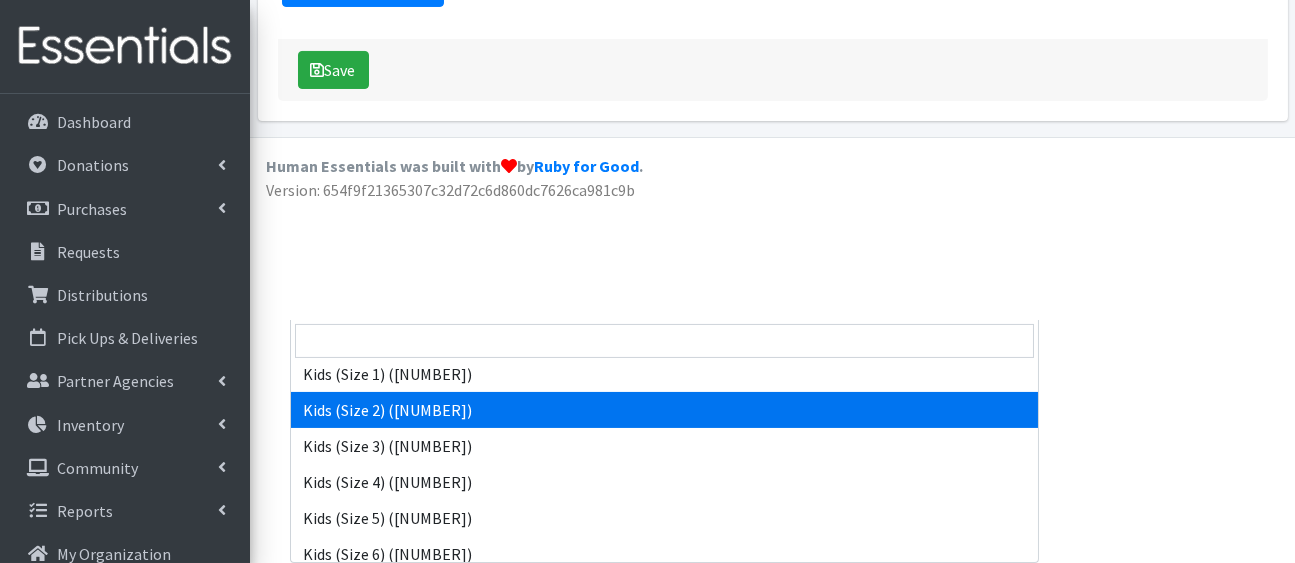 select on "5181" 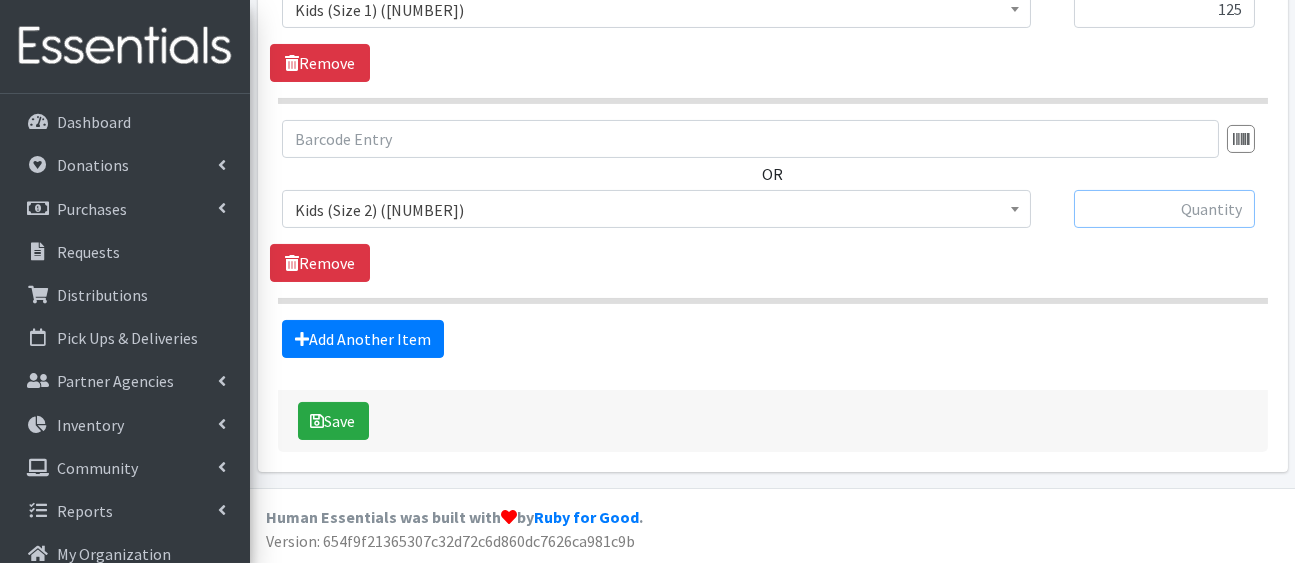 click at bounding box center [1164, 209] 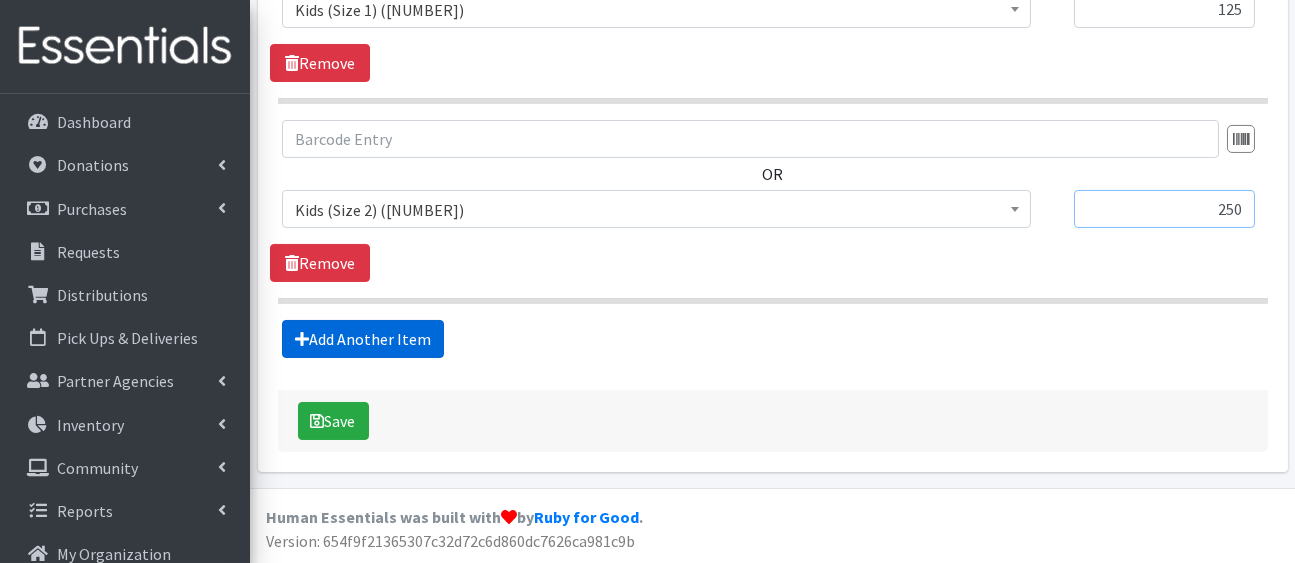 type on "250" 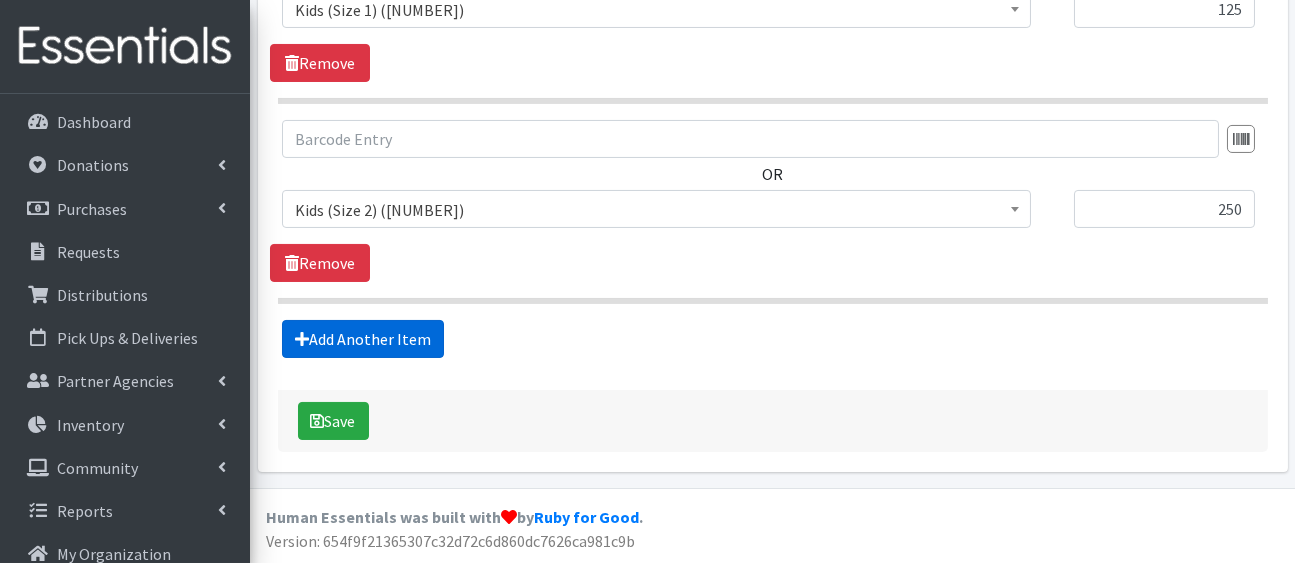 click on "Add Another Item" at bounding box center [363, 339] 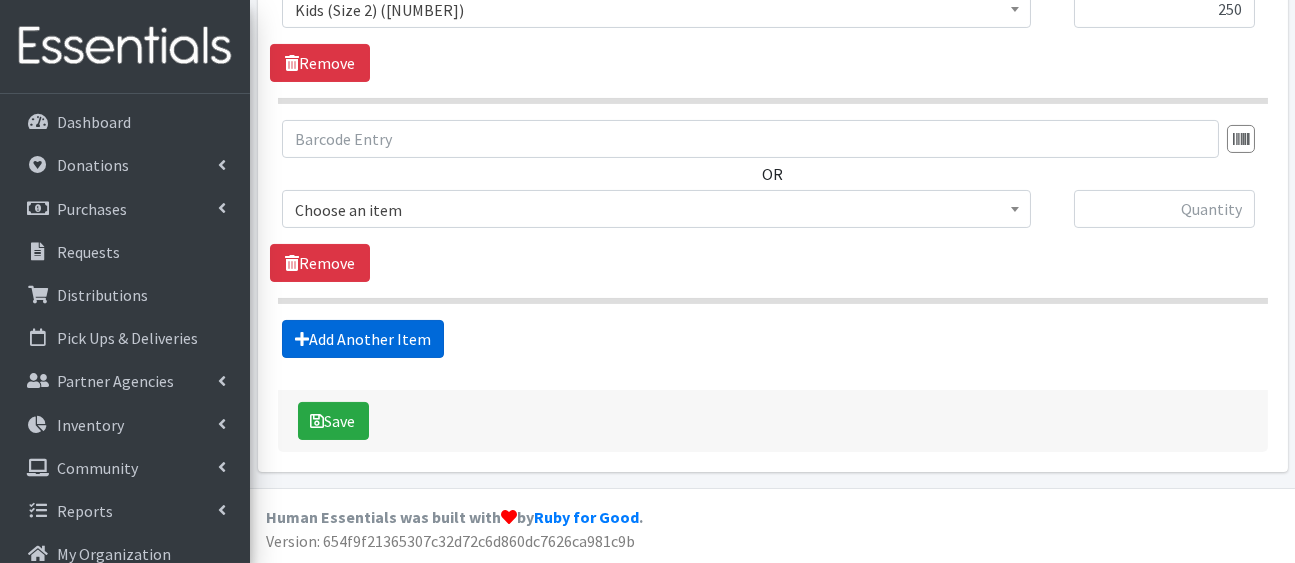 scroll, scrollTop: 2150, scrollLeft: 0, axis: vertical 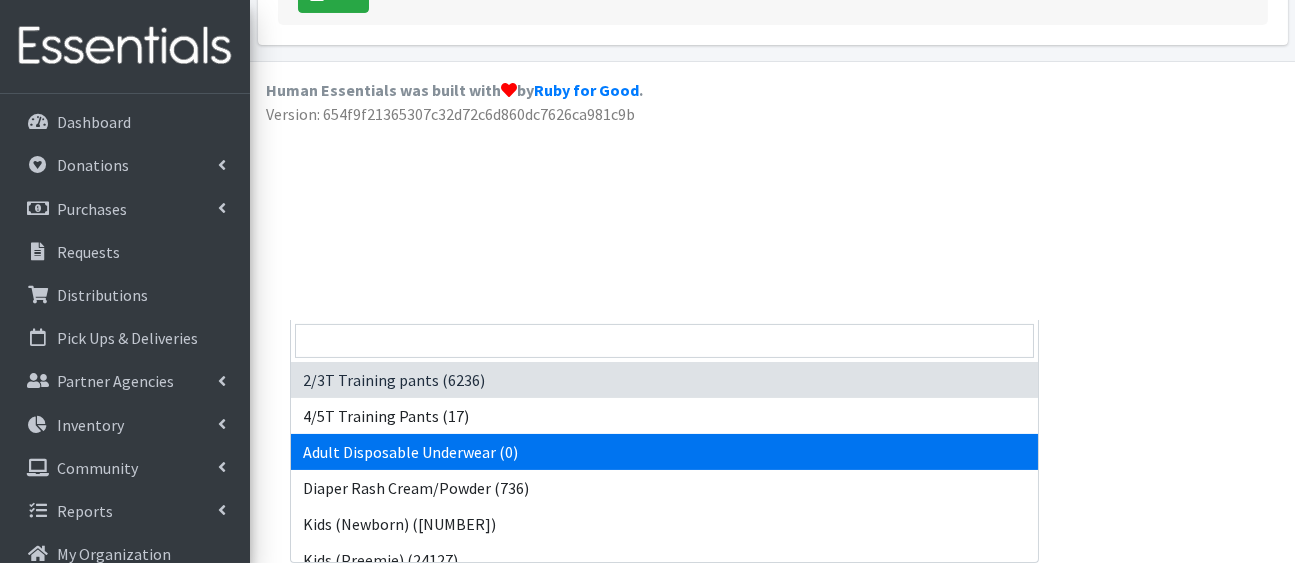 drag, startPoint x: 441, startPoint y: 106, endPoint x: 635, endPoint y: 302, distance: 275.77527 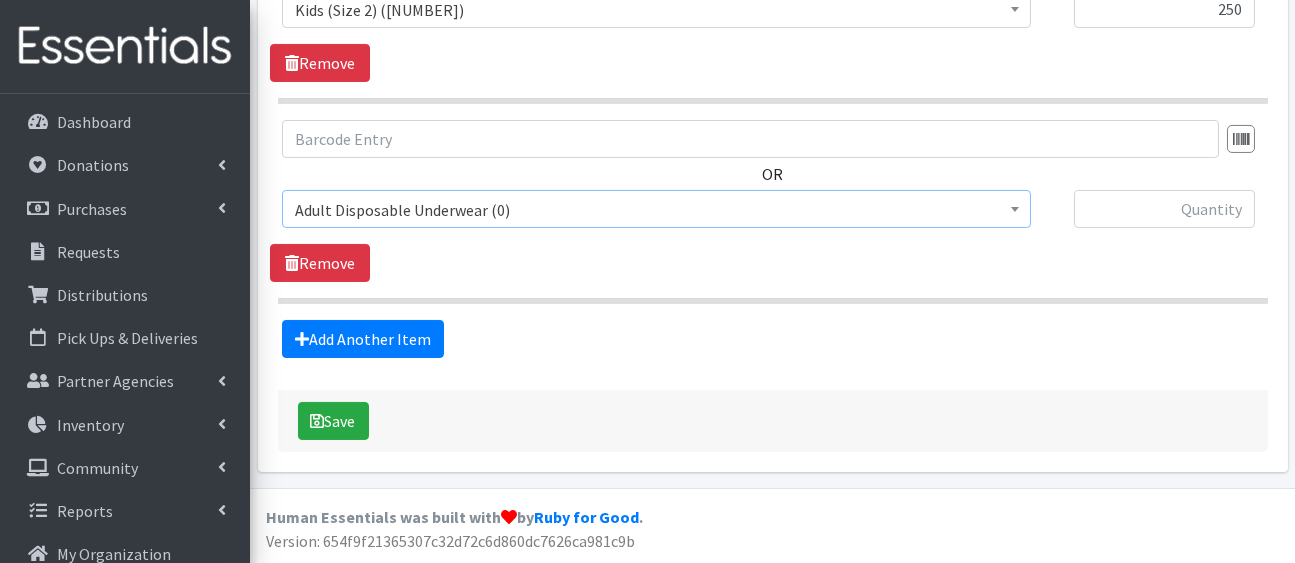 scroll, scrollTop: 2151, scrollLeft: 0, axis: vertical 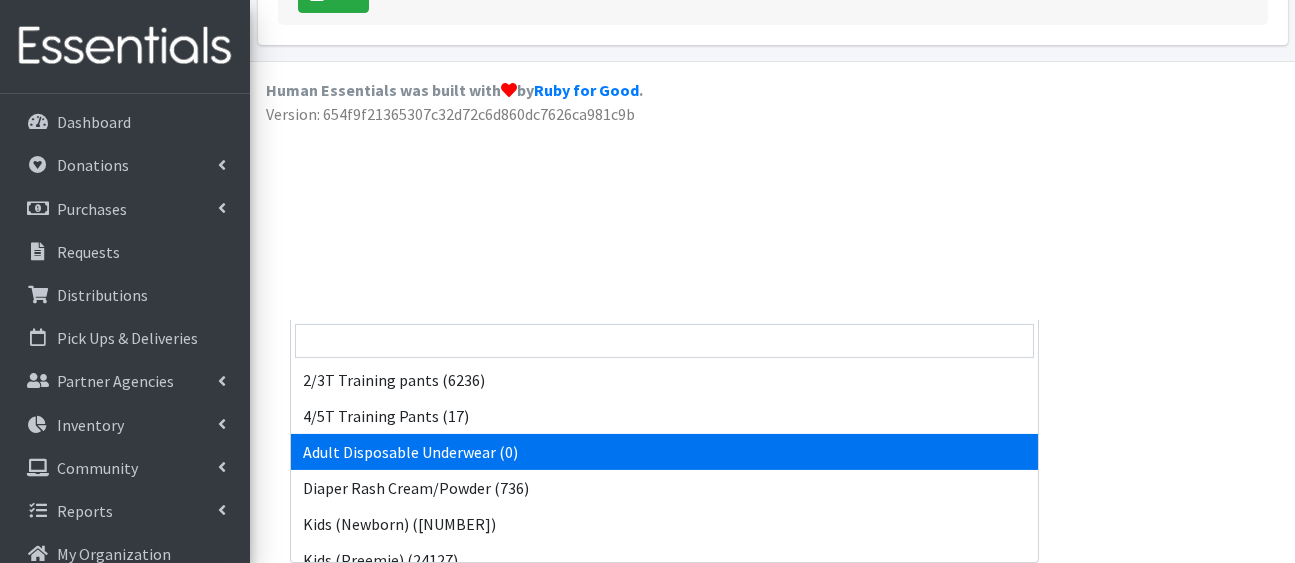 click on "Adult Disposable Underwear (0)" at bounding box center (656, -217) 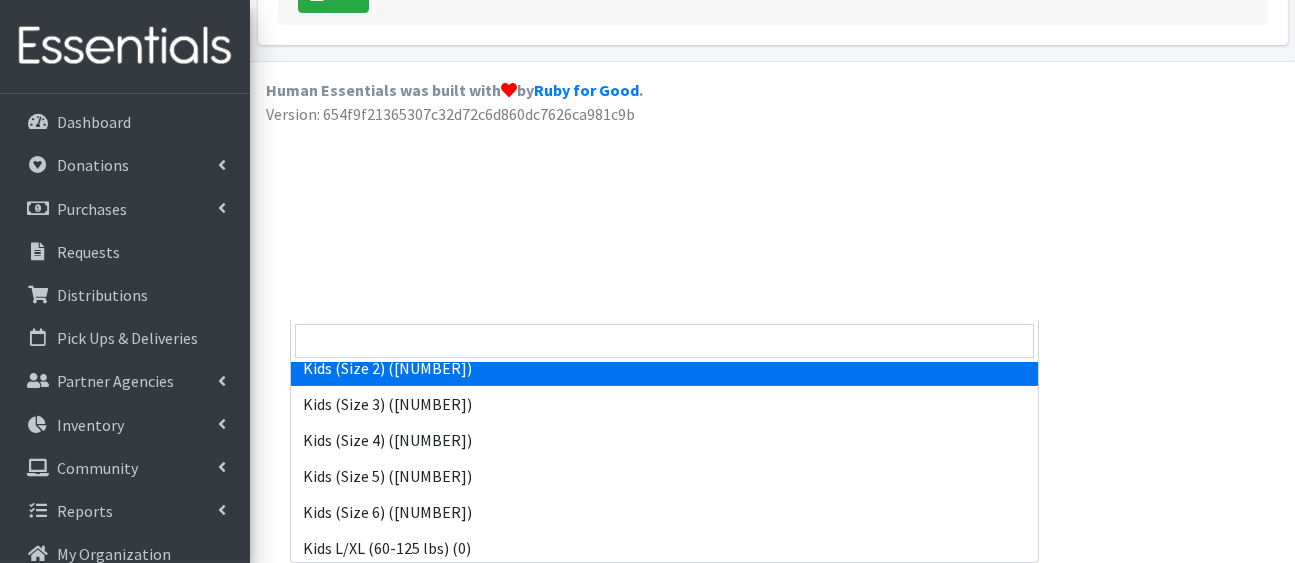 scroll, scrollTop: 294, scrollLeft: 0, axis: vertical 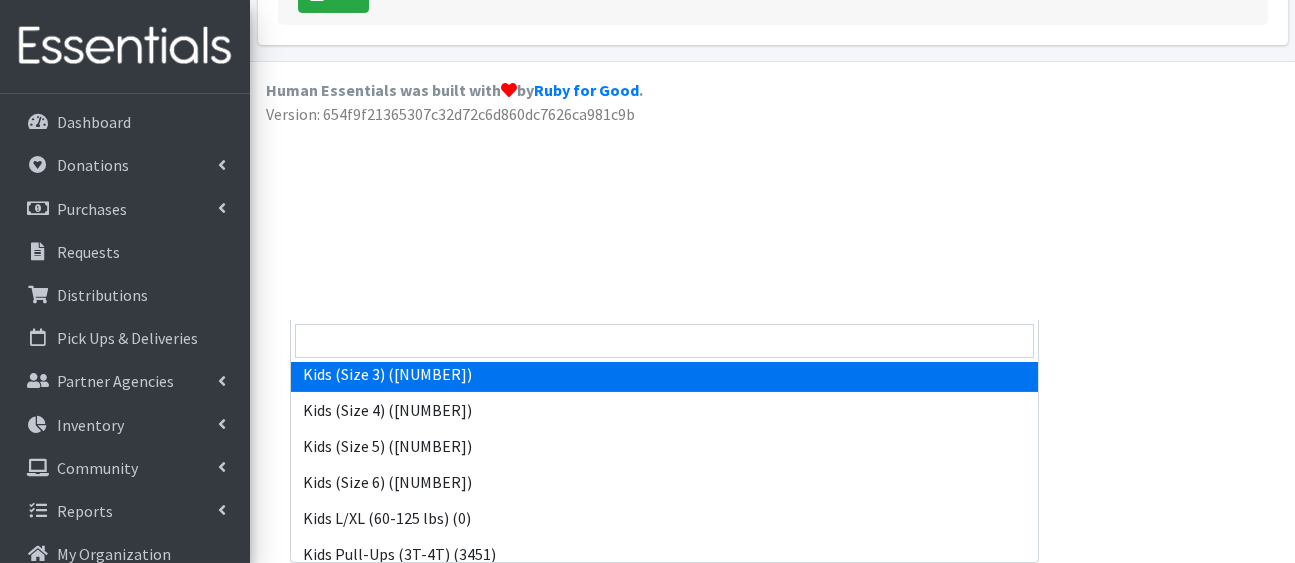 select on "5156" 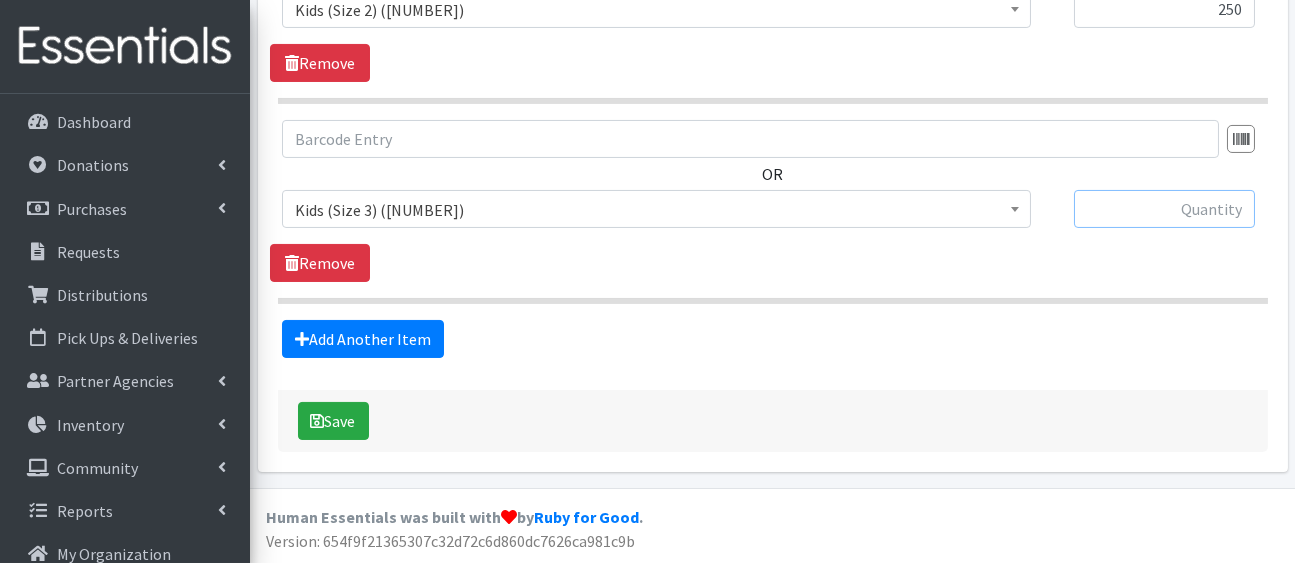 click at bounding box center [1164, 209] 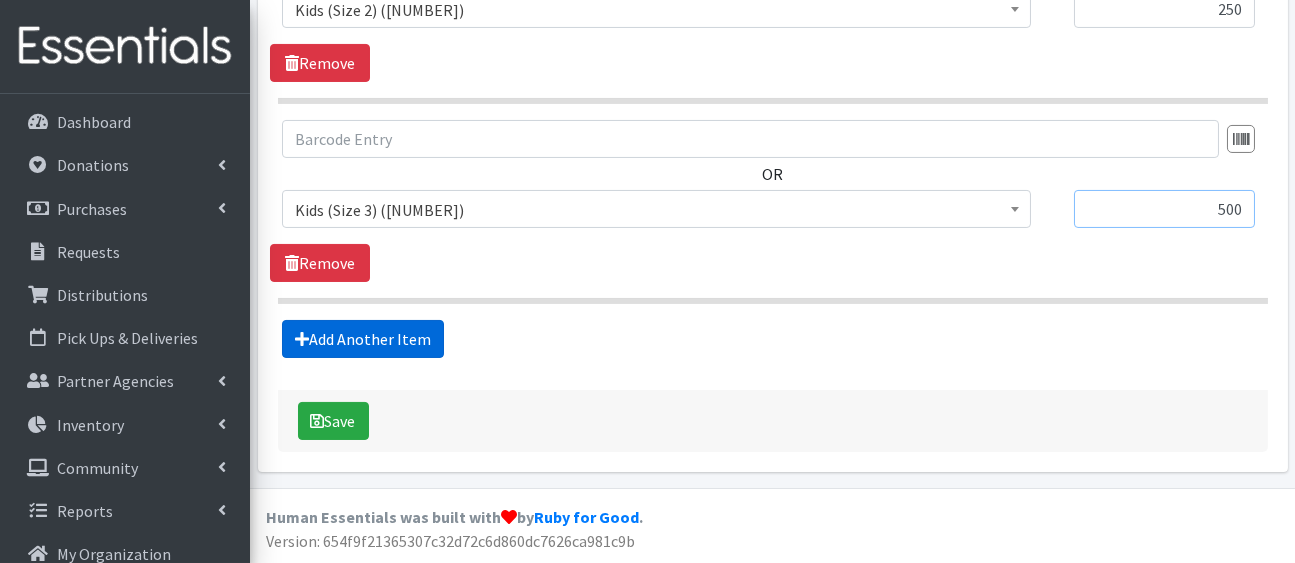 type on "500" 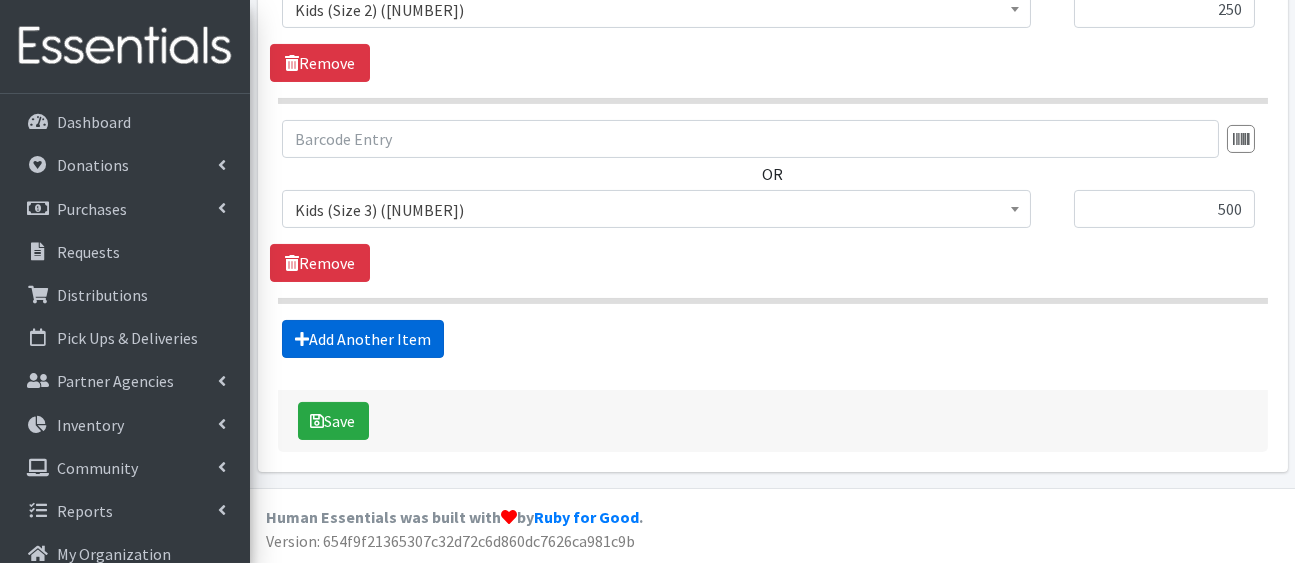 click on "Add Another Item" at bounding box center (363, 339) 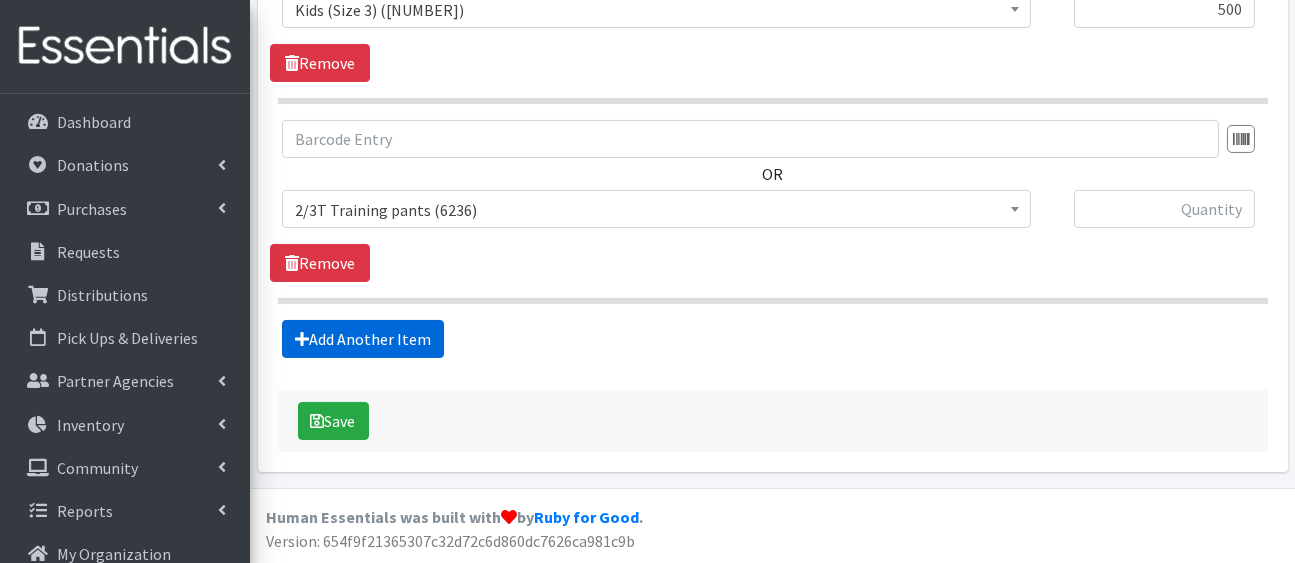 scroll, scrollTop: 2425, scrollLeft: 0, axis: vertical 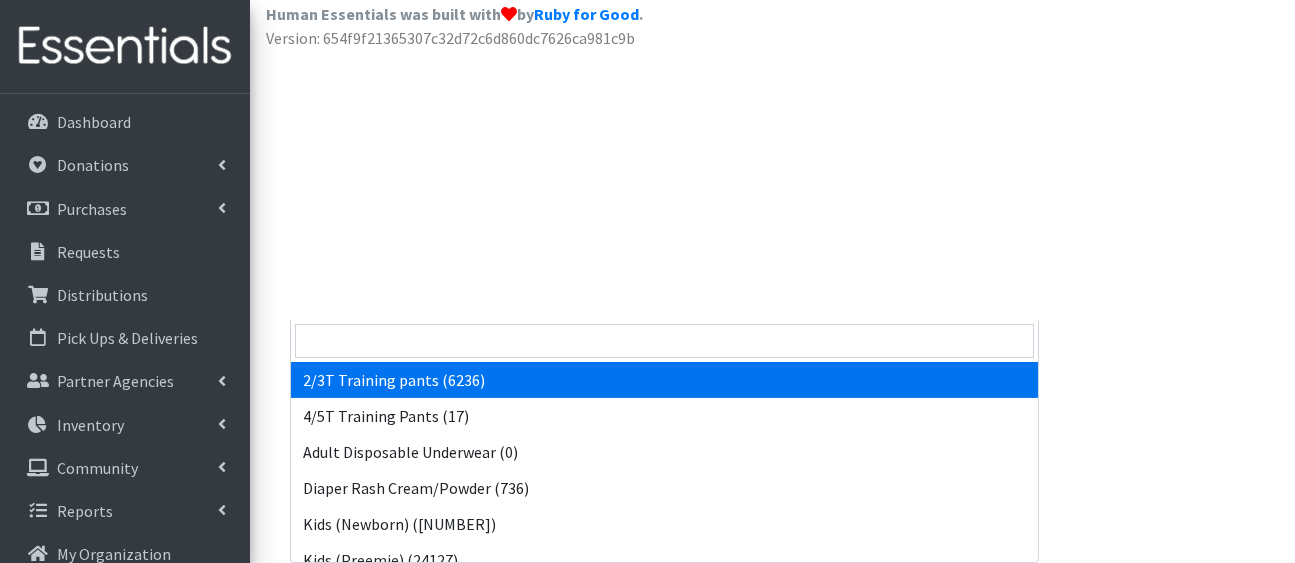 click on "2/3T Training pants (6236)" at bounding box center (656, -293) 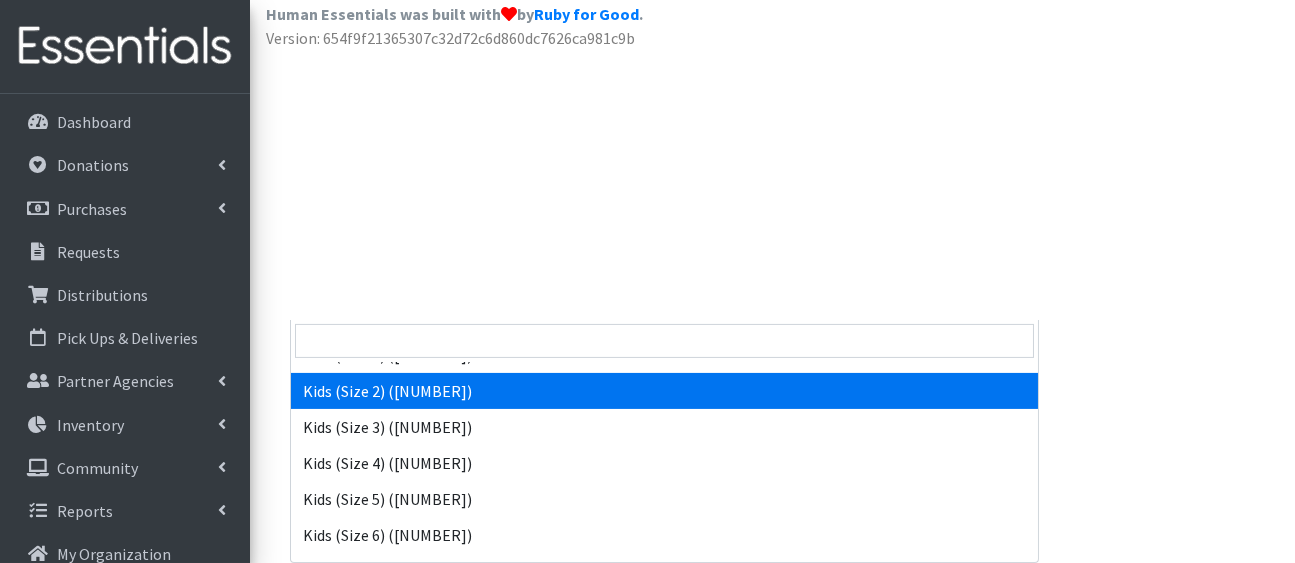 scroll, scrollTop: 246, scrollLeft: 0, axis: vertical 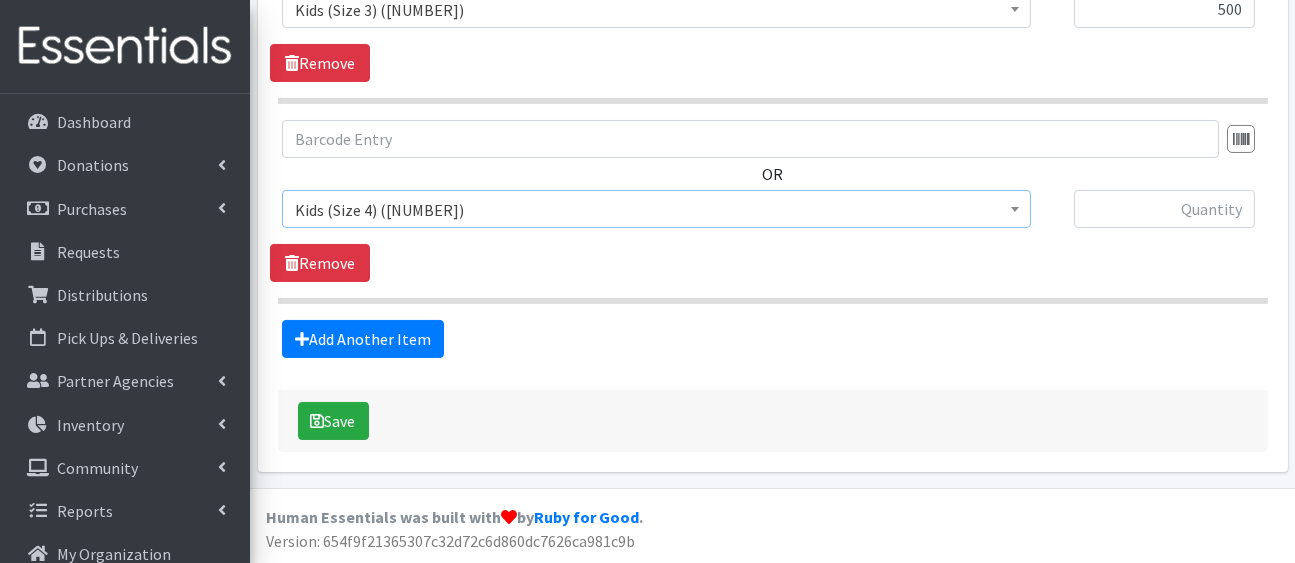 select on "5157" 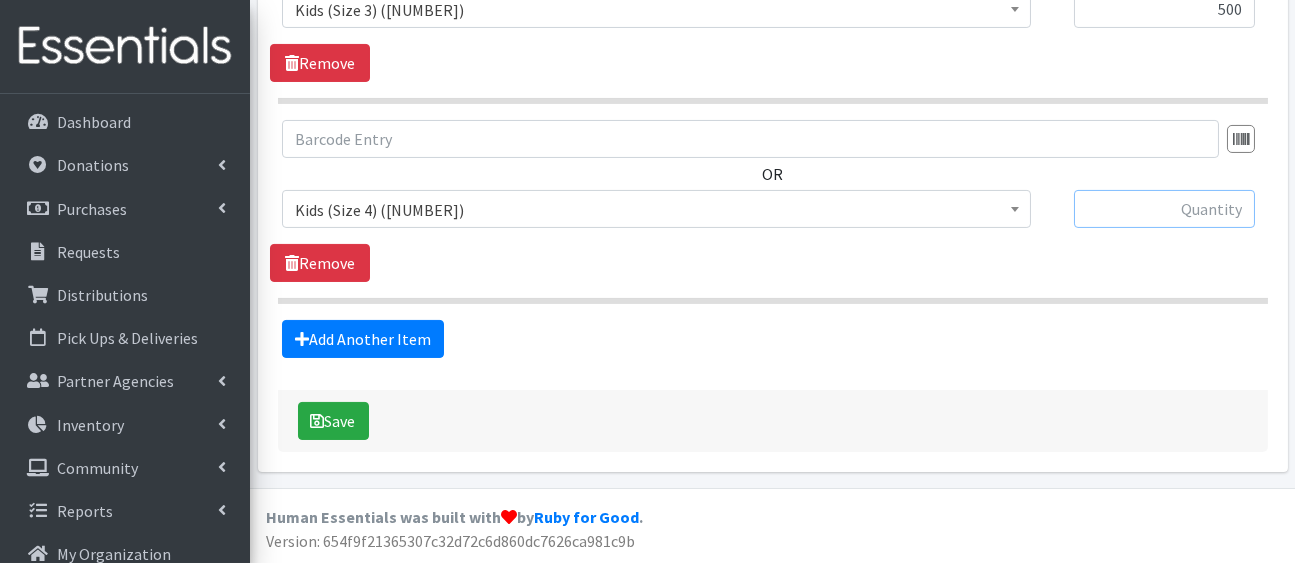 click at bounding box center [1164, 209] 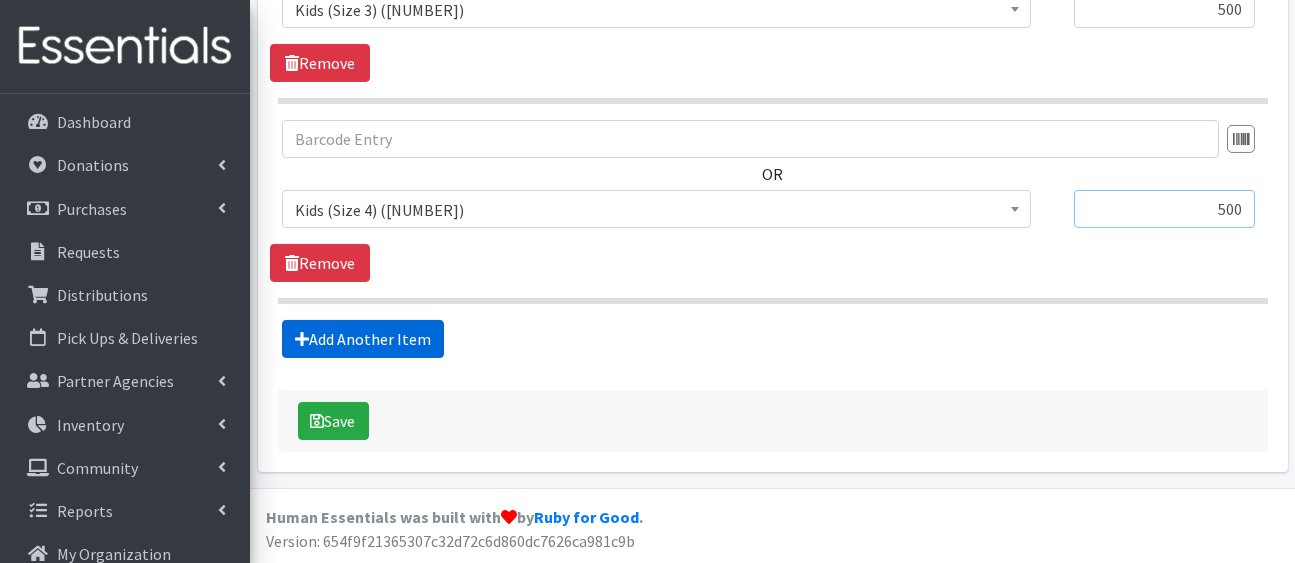 type on "500" 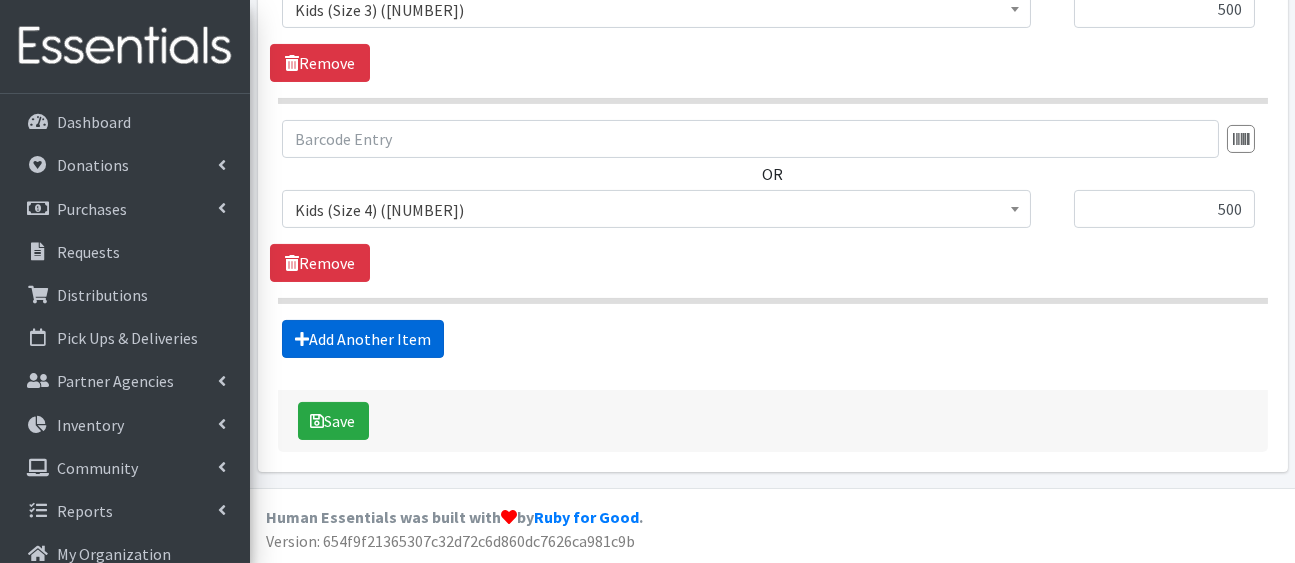 click on "Add Another Item" at bounding box center [363, 339] 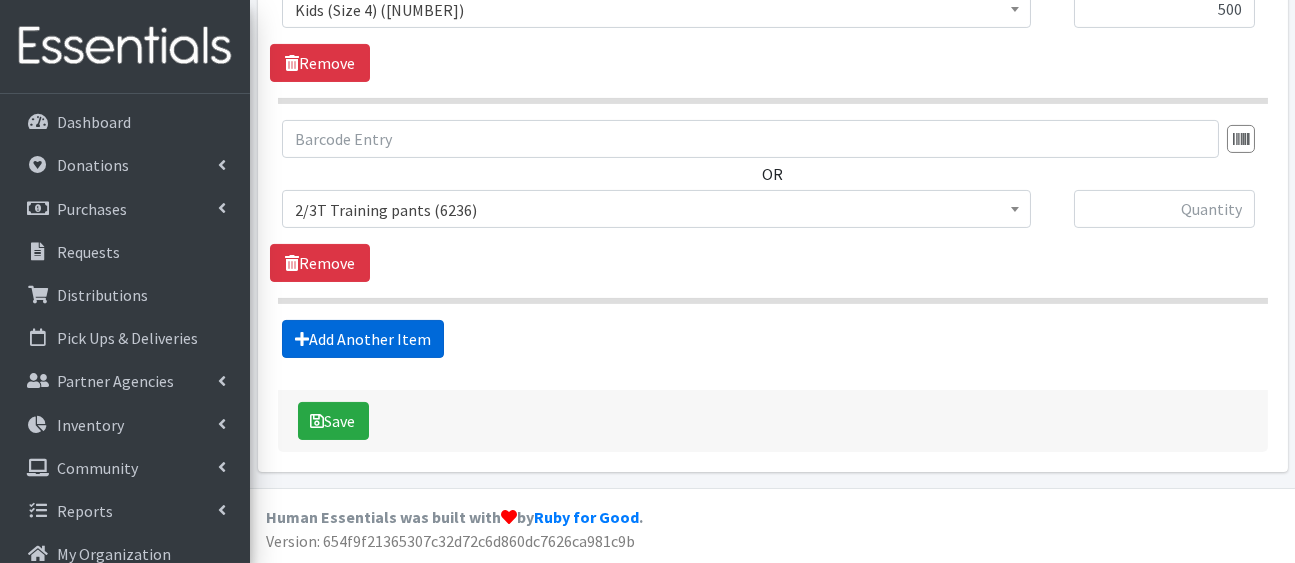 scroll, scrollTop: 2702, scrollLeft: 0, axis: vertical 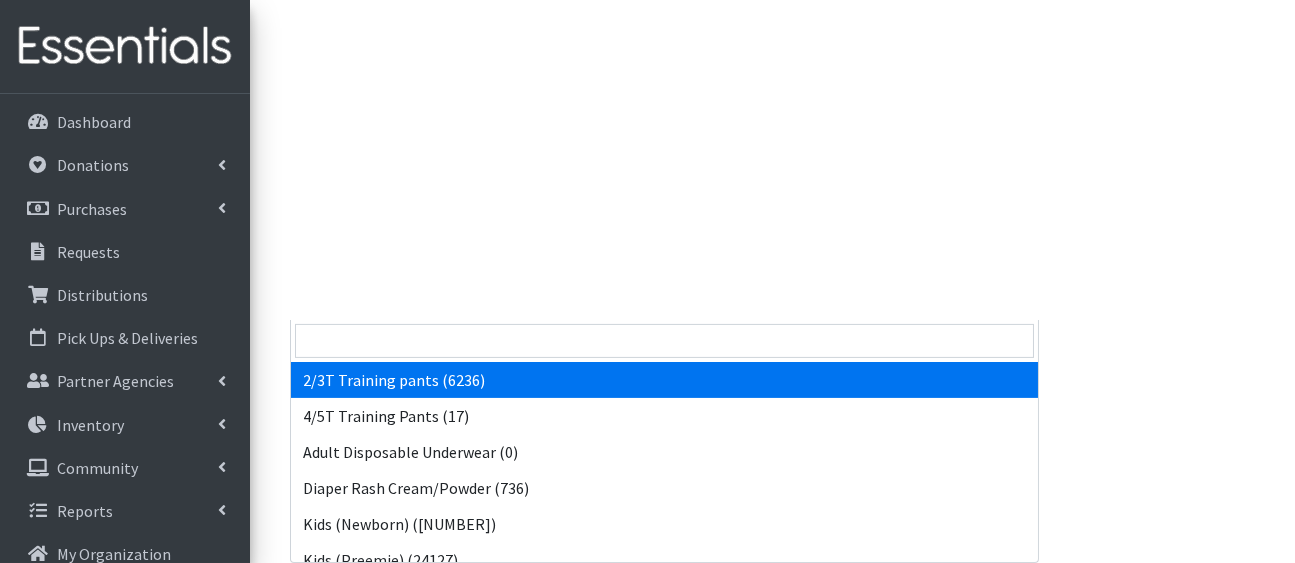 click on "2/3T Training pants (6236)" at bounding box center (656, -370) 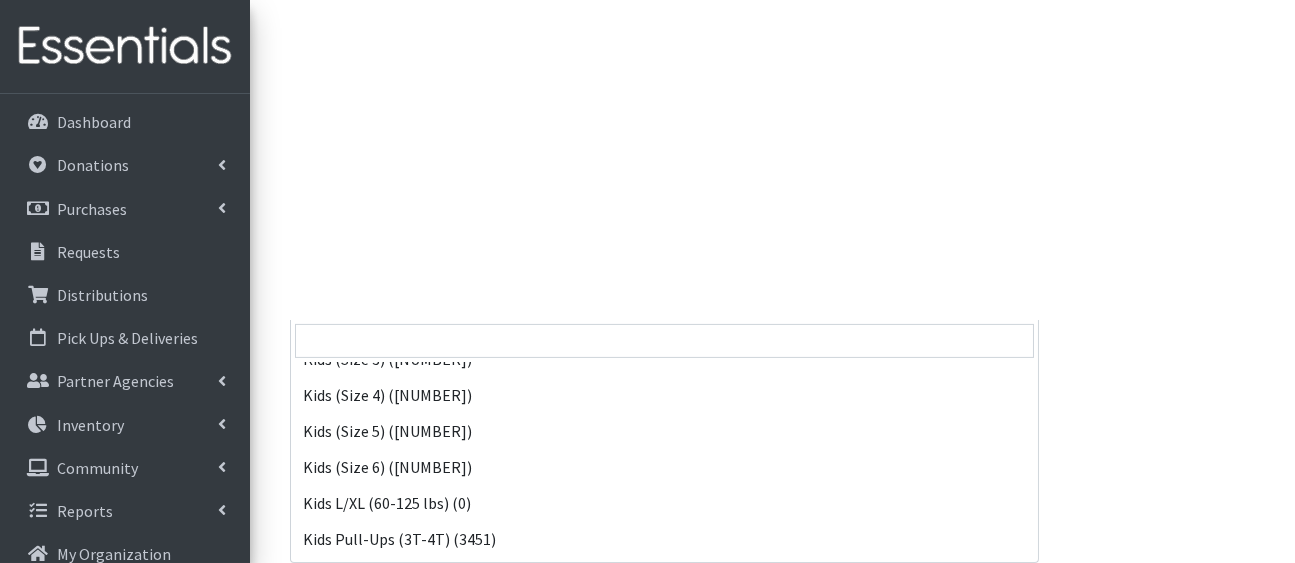 scroll, scrollTop: 311, scrollLeft: 0, axis: vertical 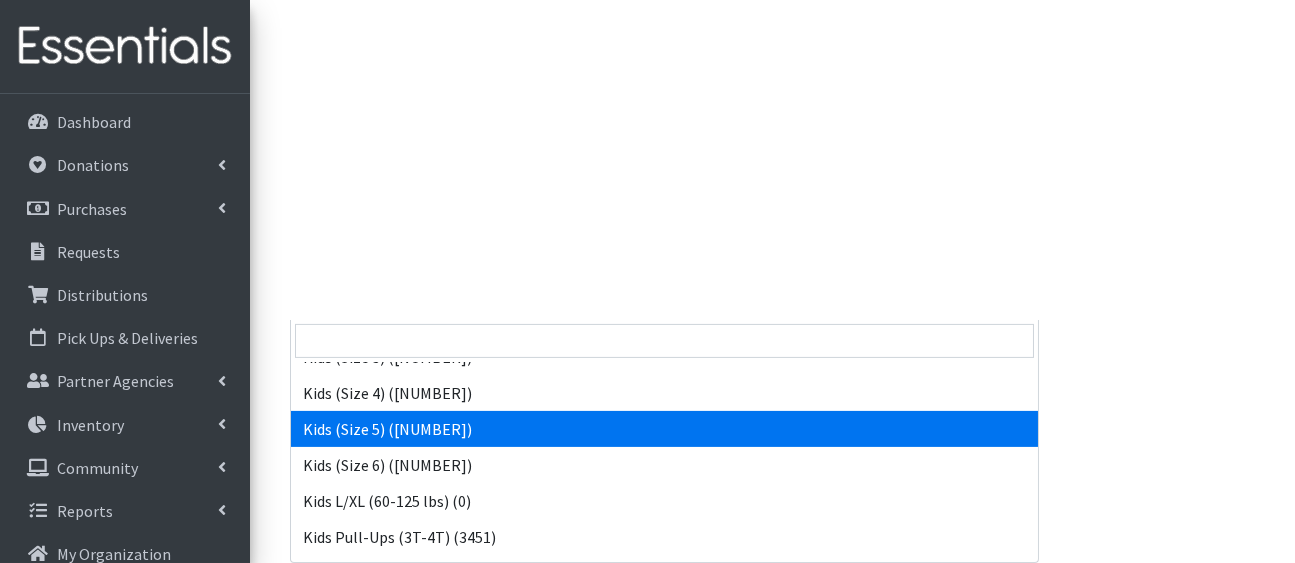 select on "5159" 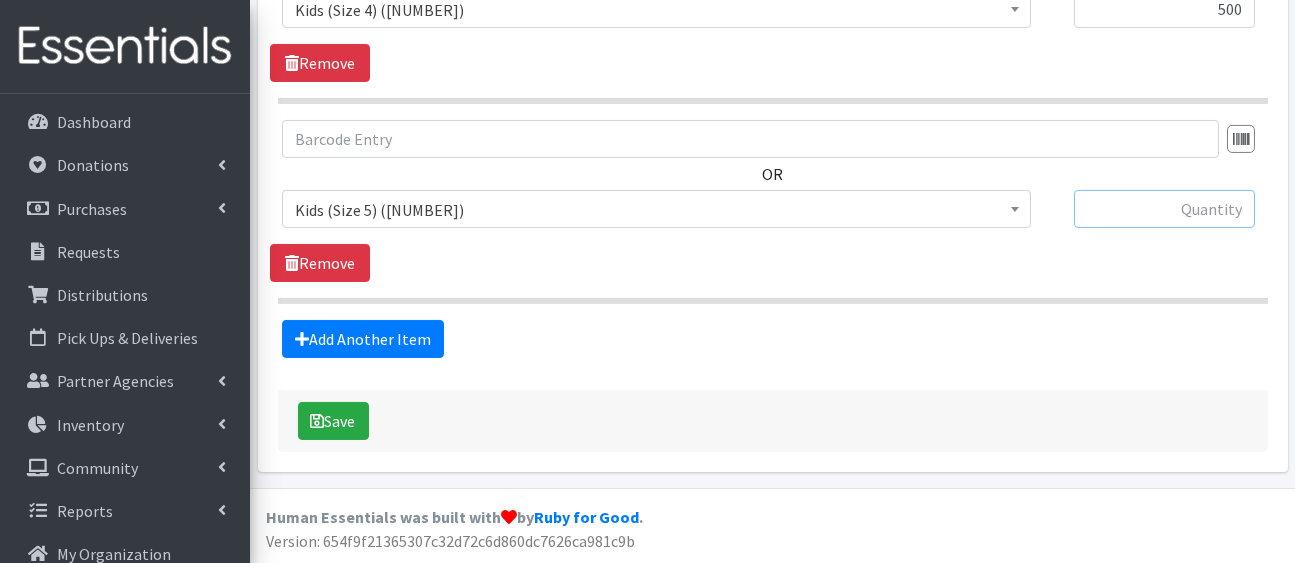 click at bounding box center [1164, 209] 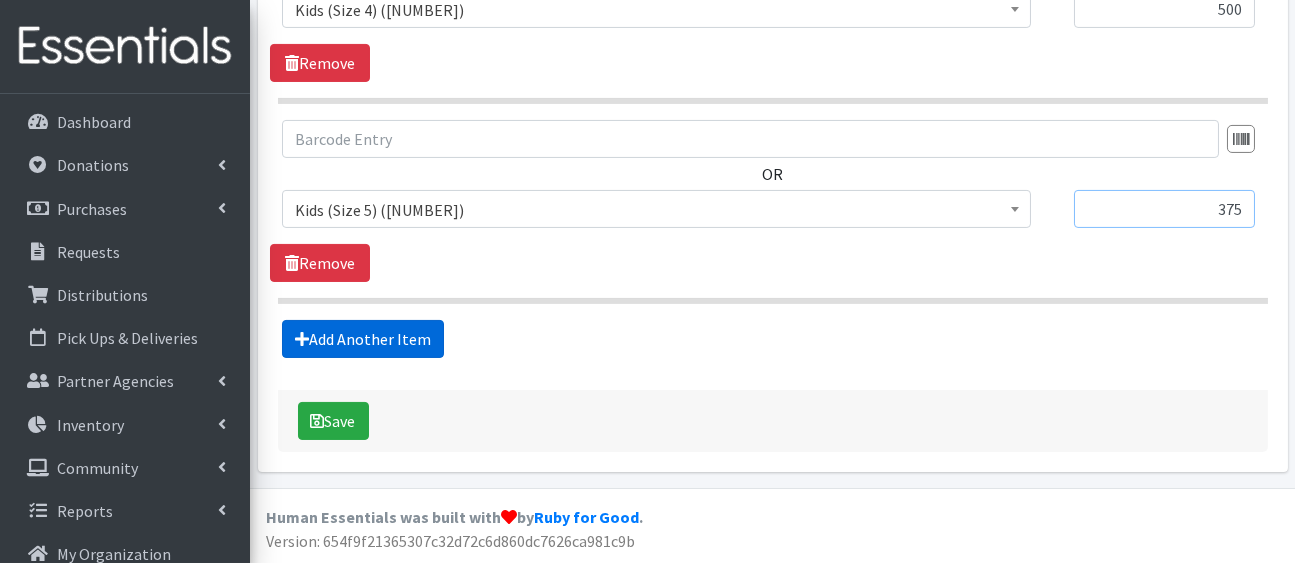 type on "375" 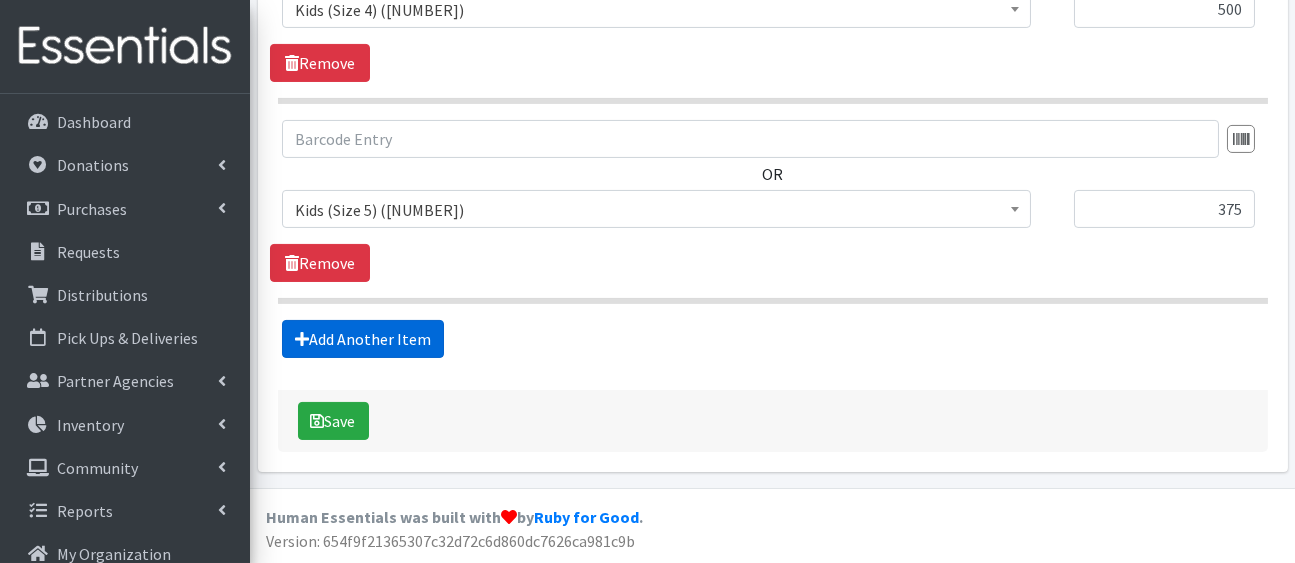 click on "Add Another Item" at bounding box center [363, 339] 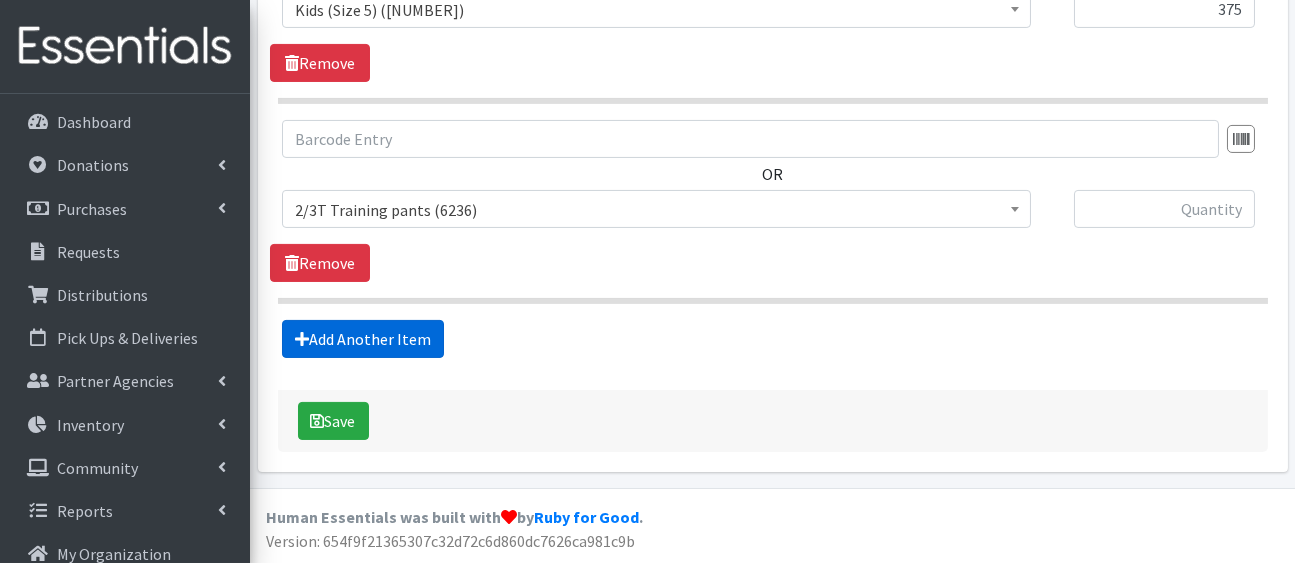 scroll, scrollTop: 2978, scrollLeft: 0, axis: vertical 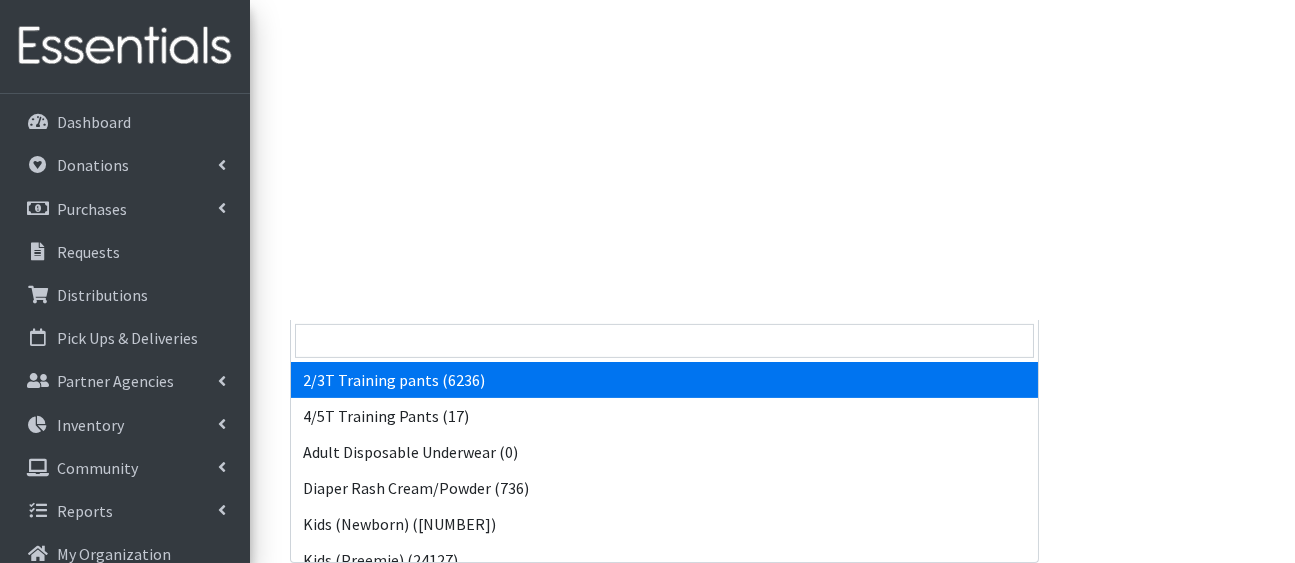 click on "2/3T Training pants (6236)" at bounding box center [656, -446] 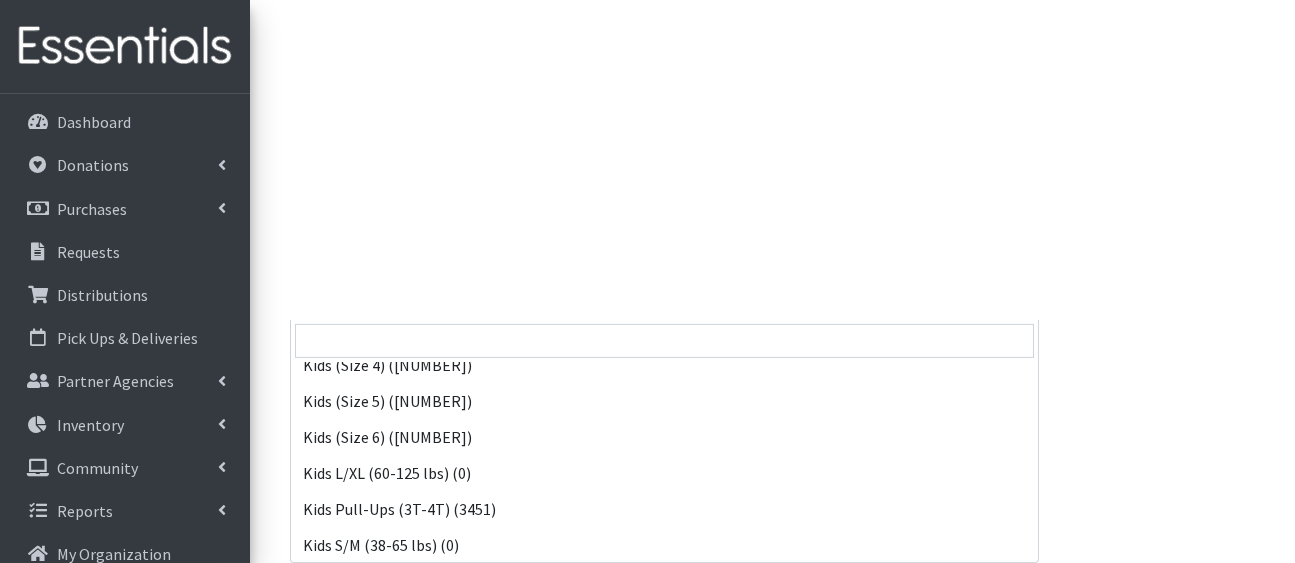 scroll, scrollTop: 341, scrollLeft: 0, axis: vertical 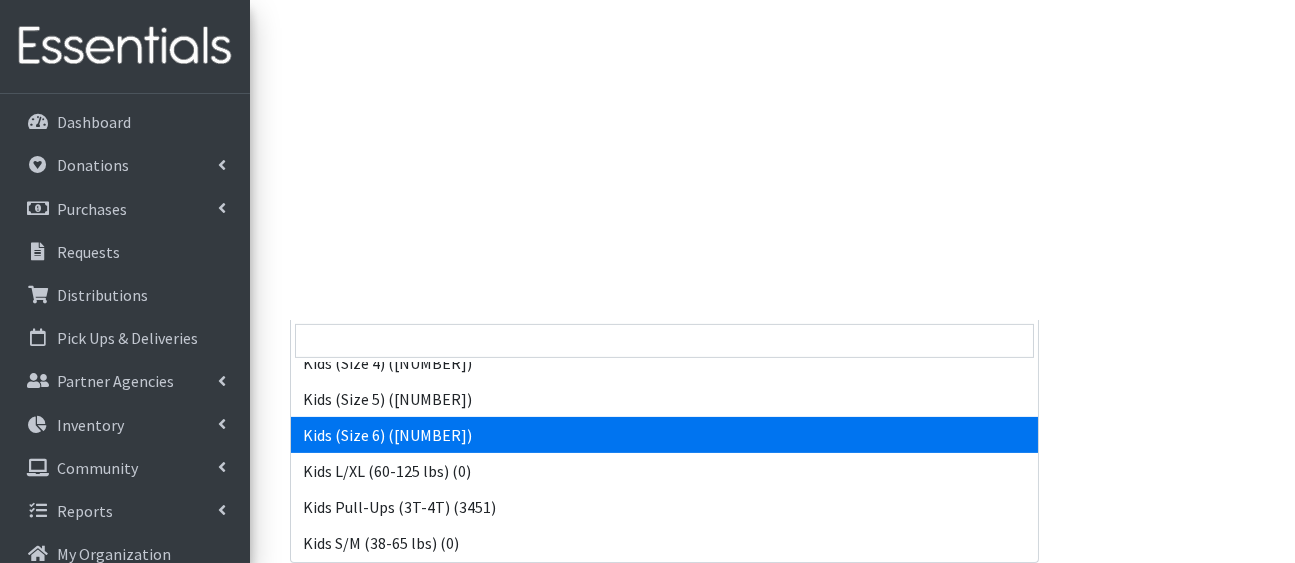 select on "5160" 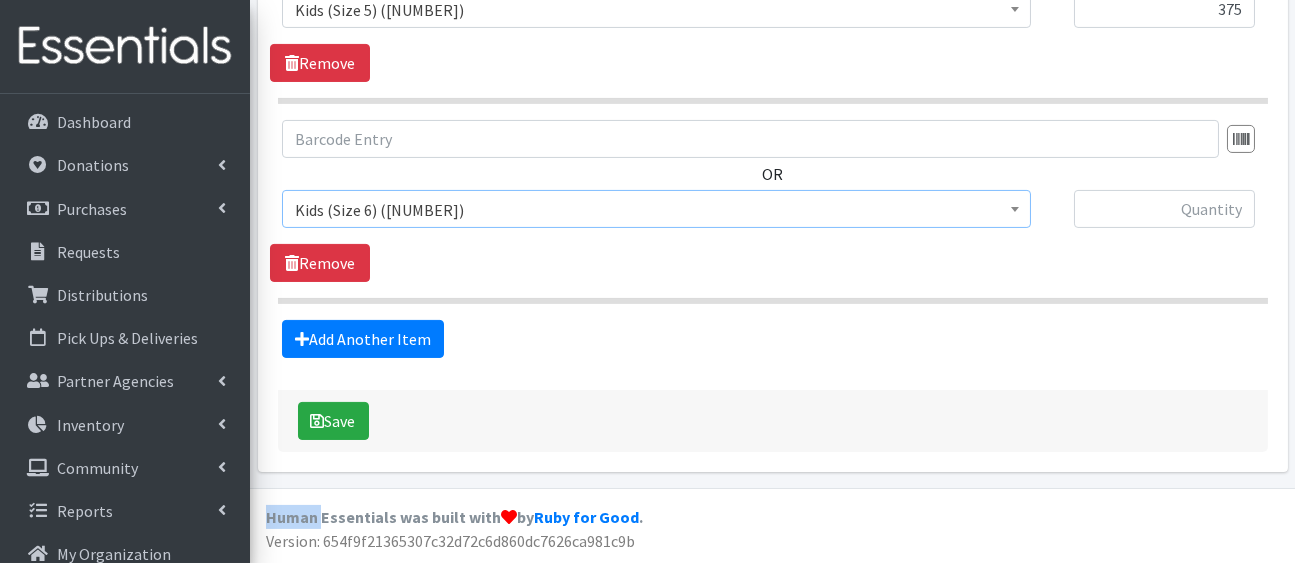 click on "Add Another Item" at bounding box center [772, 339] 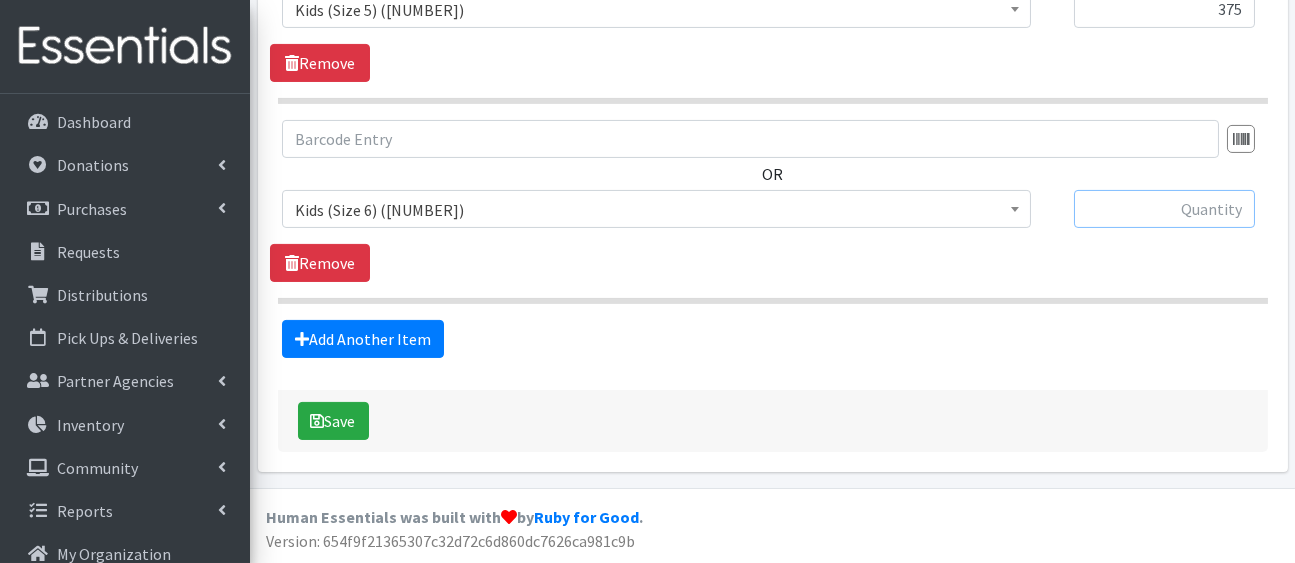 click at bounding box center (1164, 209) 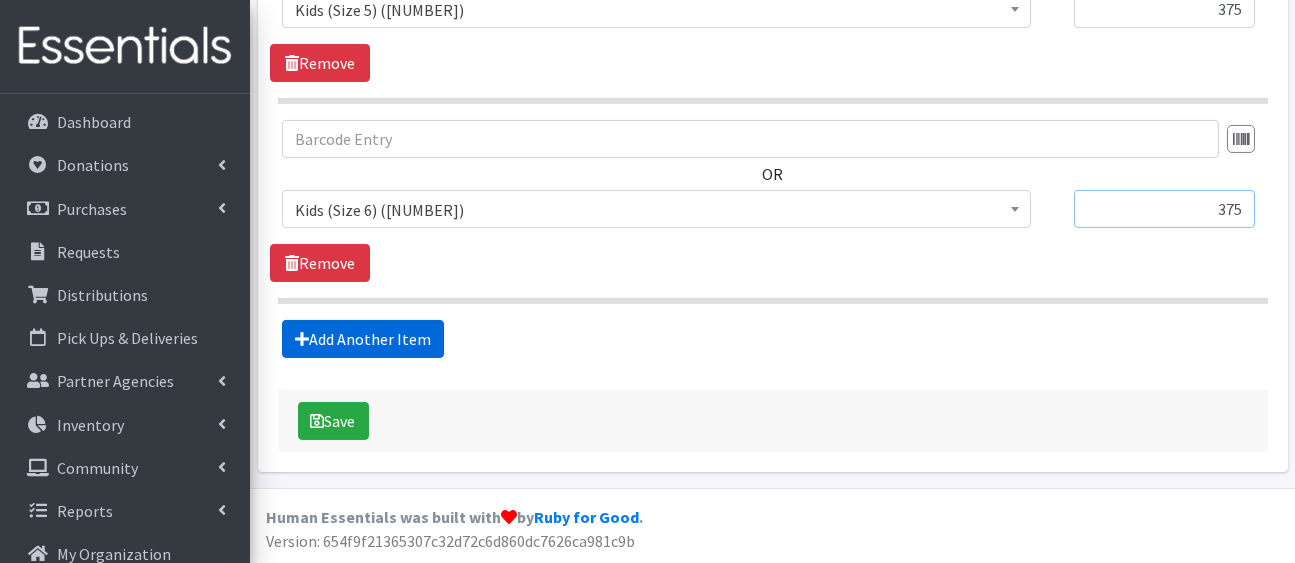 type on "375" 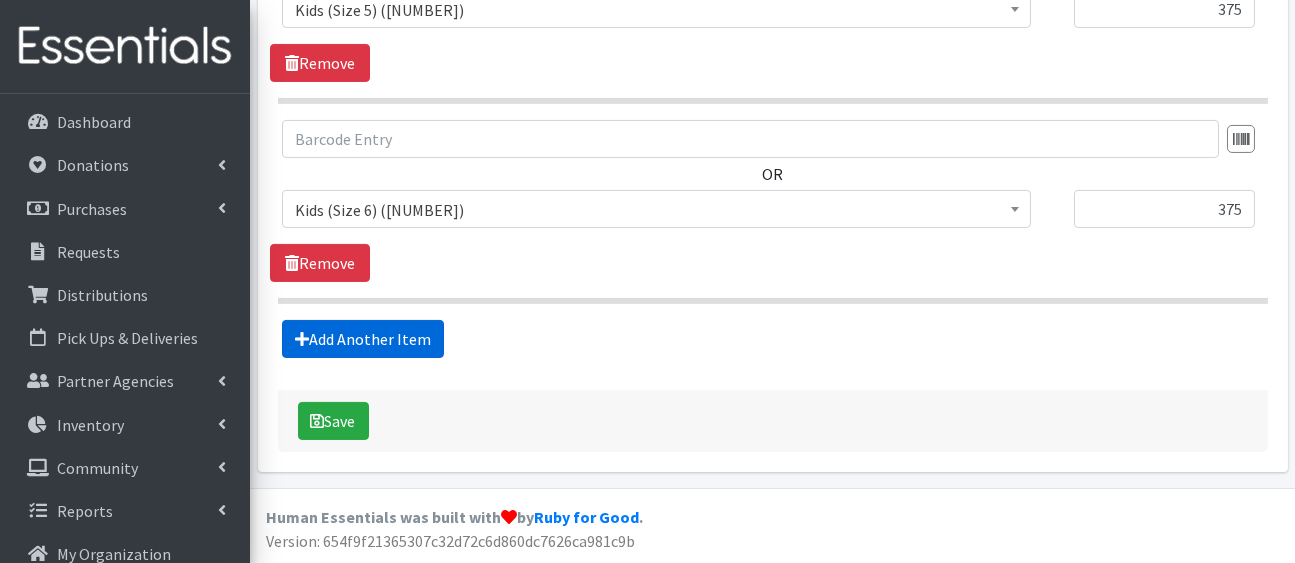 click on "Add Another Item" at bounding box center [363, 339] 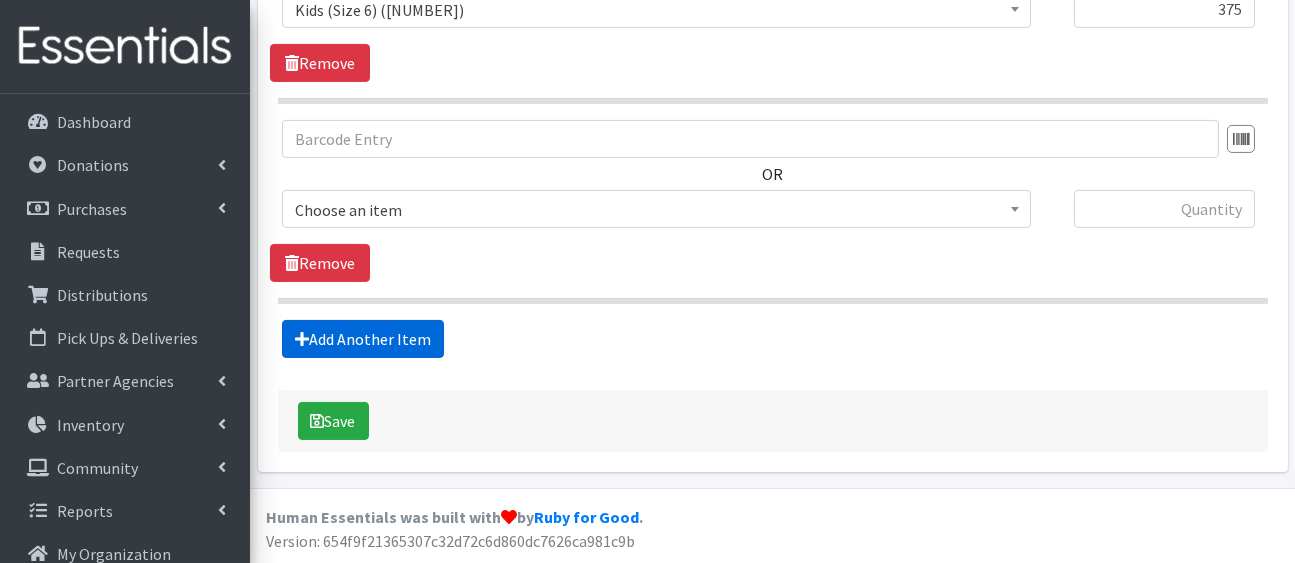 scroll, scrollTop: 3254, scrollLeft: 0, axis: vertical 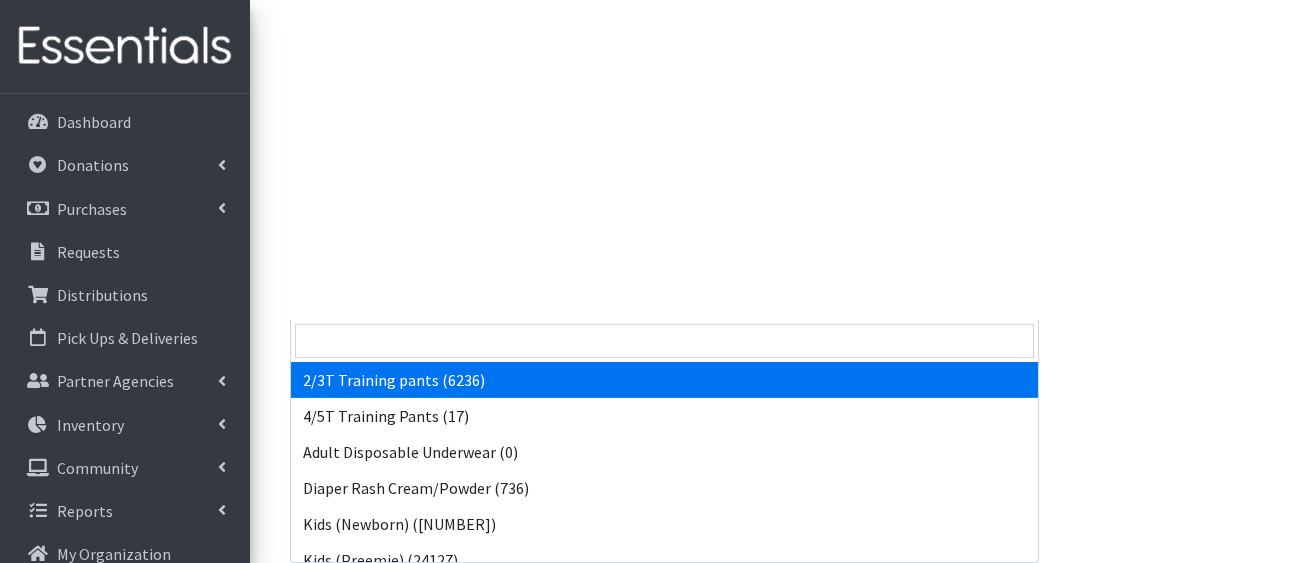 click on "2/3T Training pants (6236)" at bounding box center (656, -522) 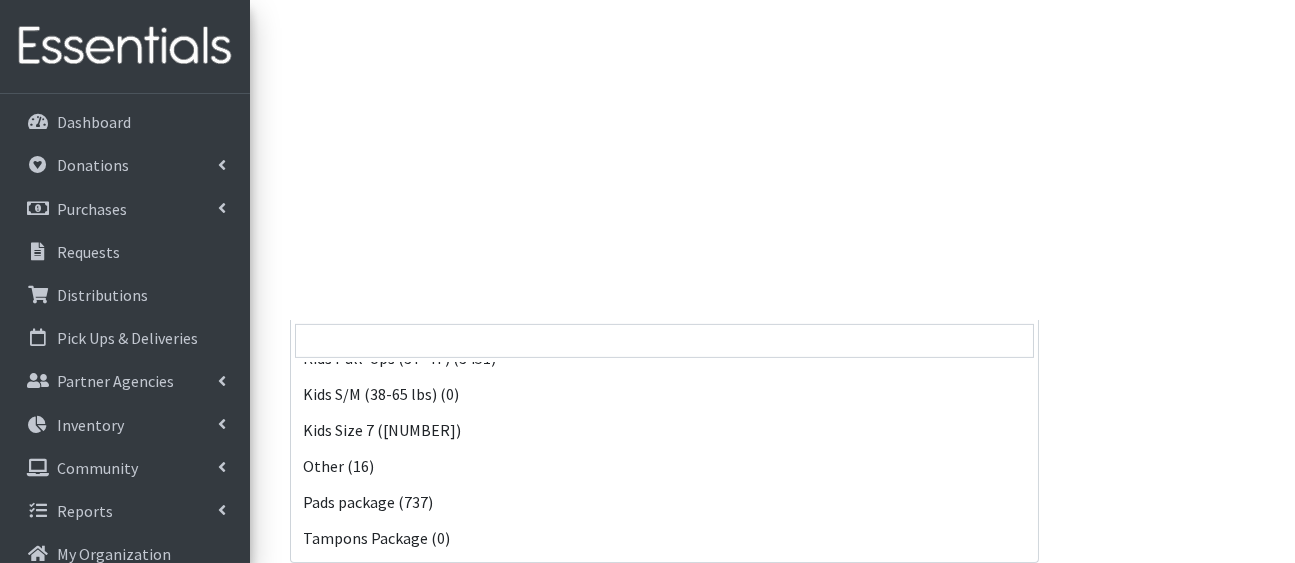 scroll, scrollTop: 490, scrollLeft: 0, axis: vertical 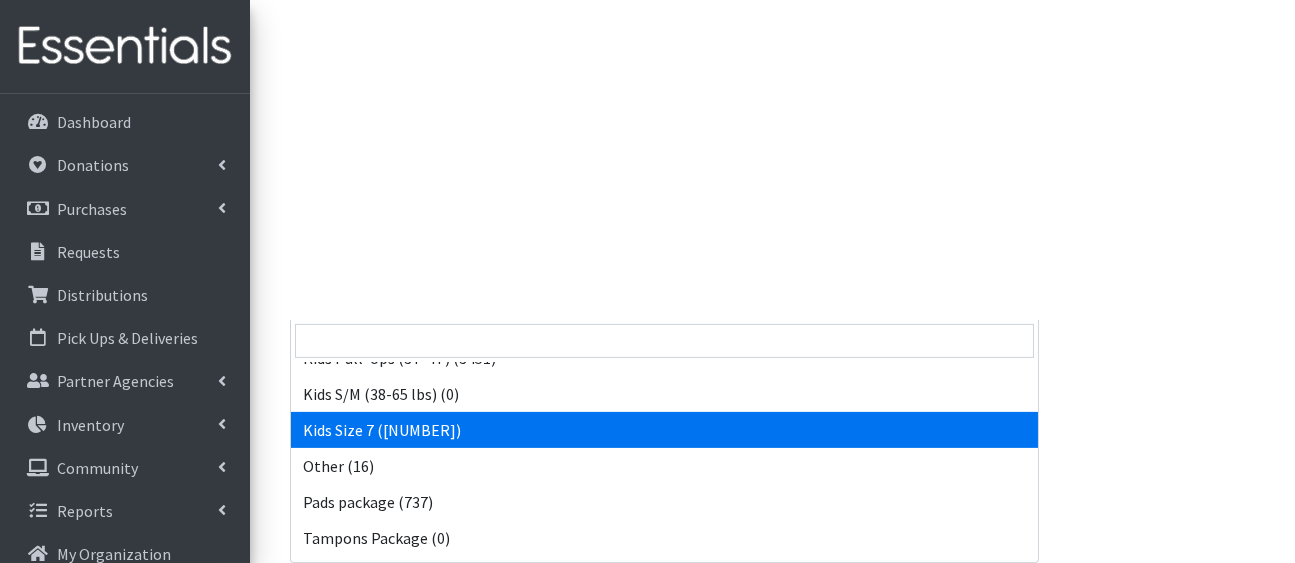 select on "5432" 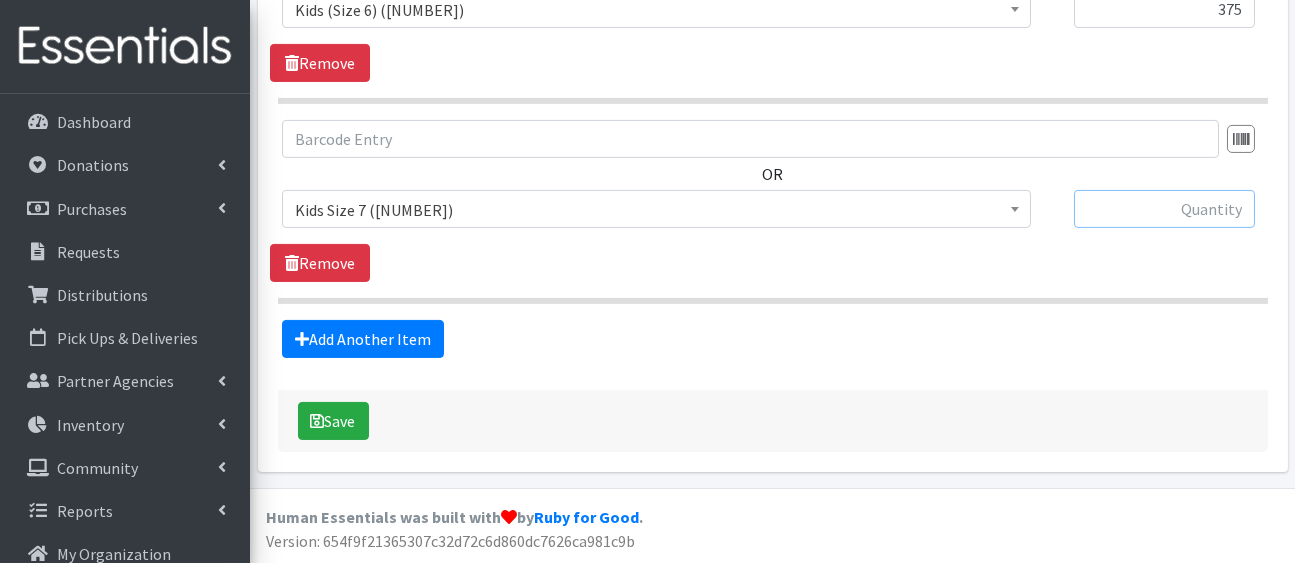 click at bounding box center (1164, 209) 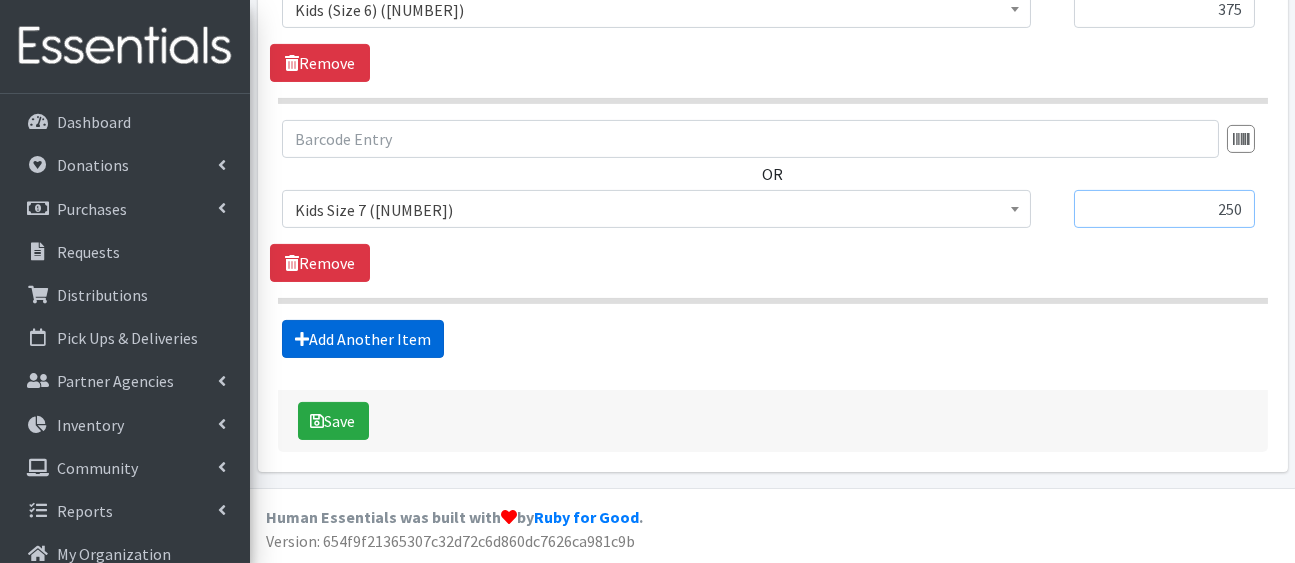 type on "250" 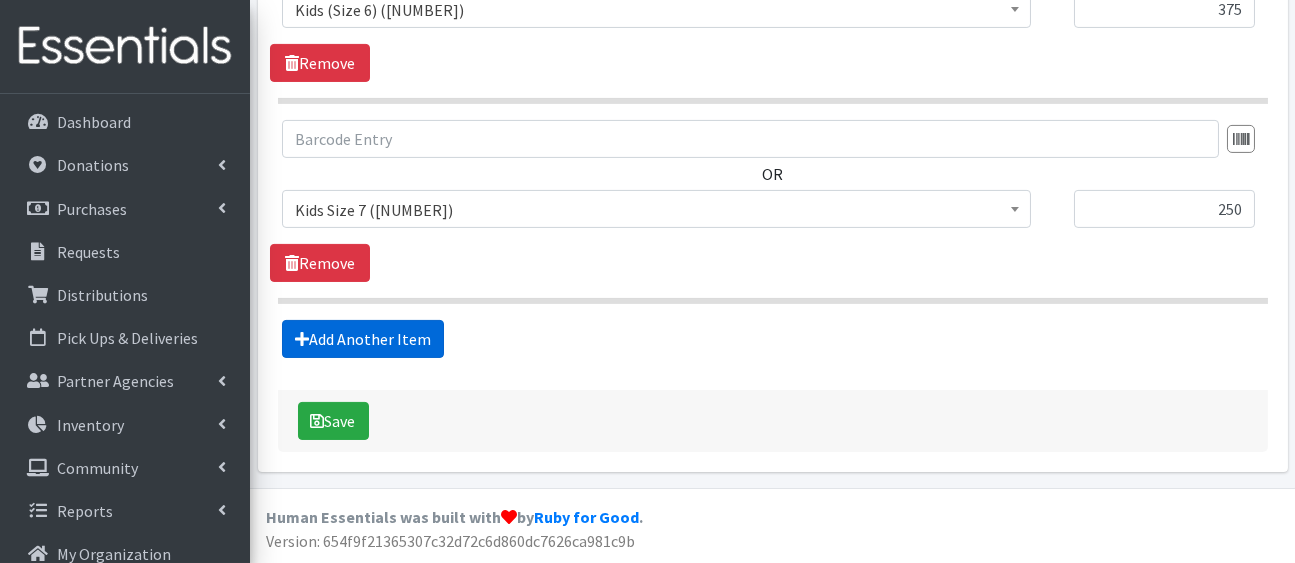 click on "Add Another Item" at bounding box center [363, 339] 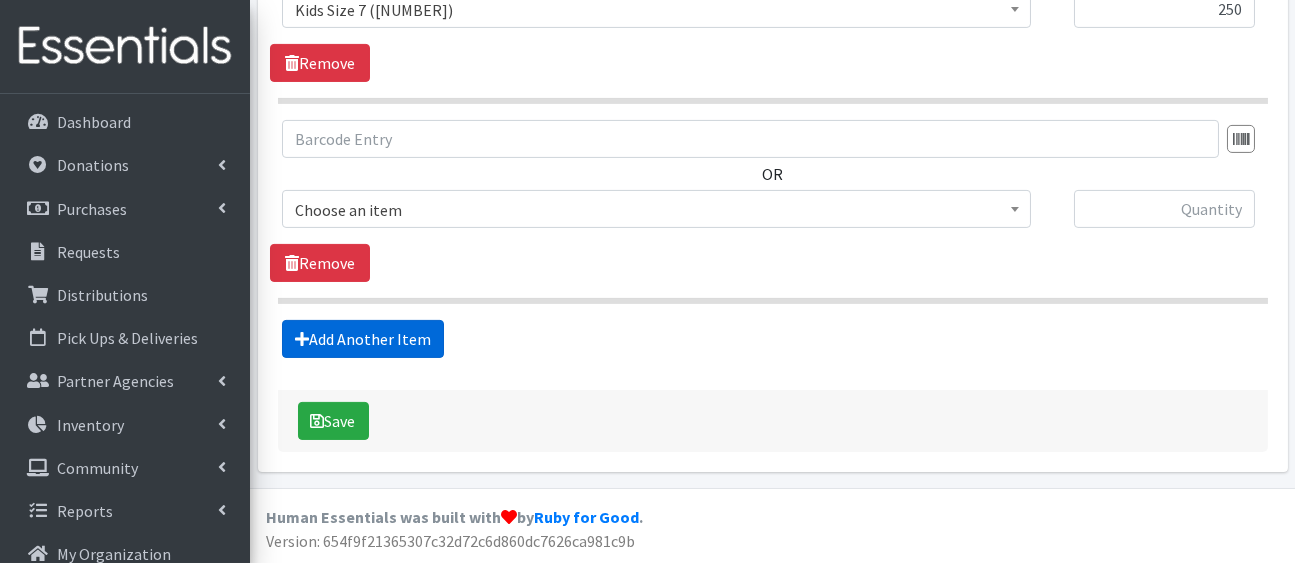 scroll, scrollTop: 3530, scrollLeft: 0, axis: vertical 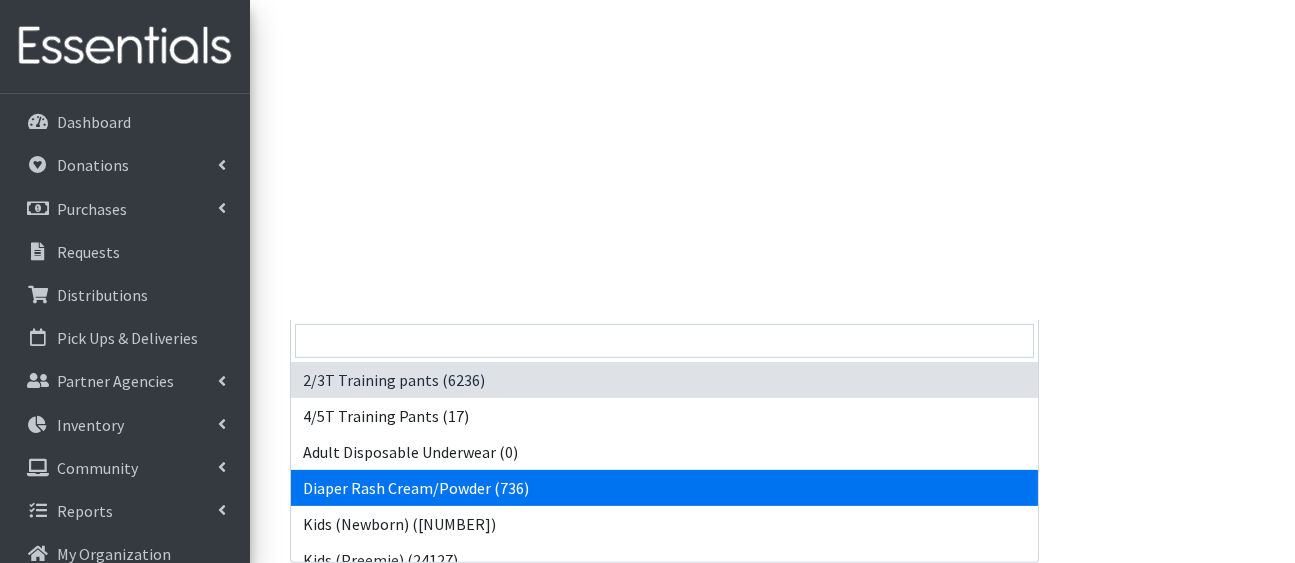 drag, startPoint x: 406, startPoint y: 119, endPoint x: 598, endPoint y: 312, distance: 272.23703 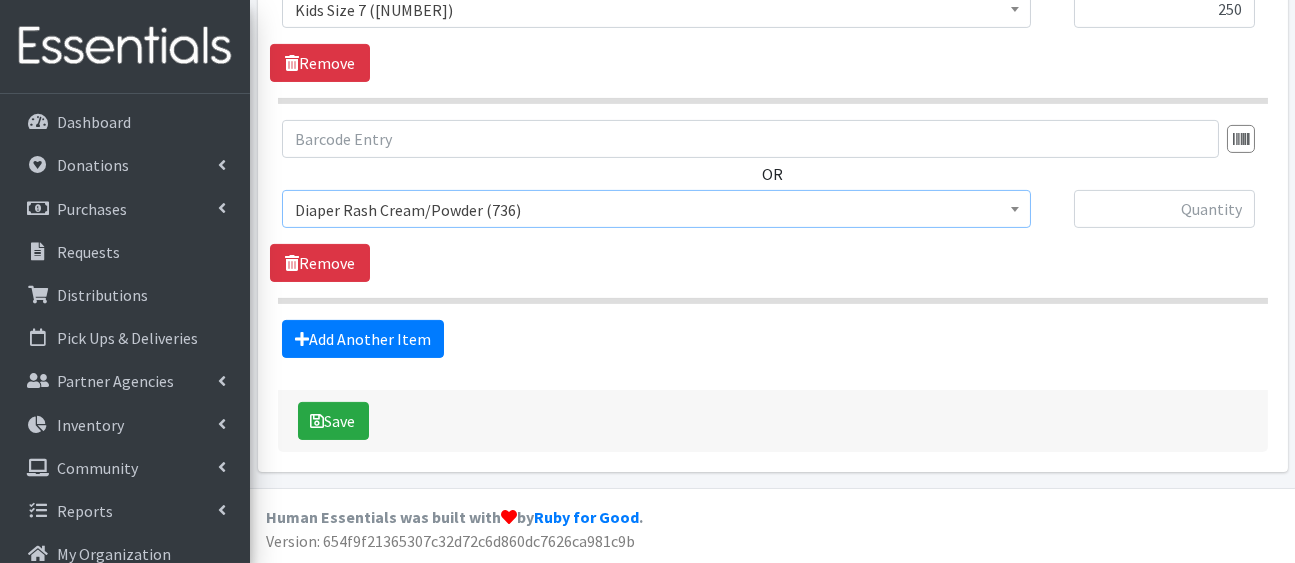 scroll, scrollTop: 3530, scrollLeft: 0, axis: vertical 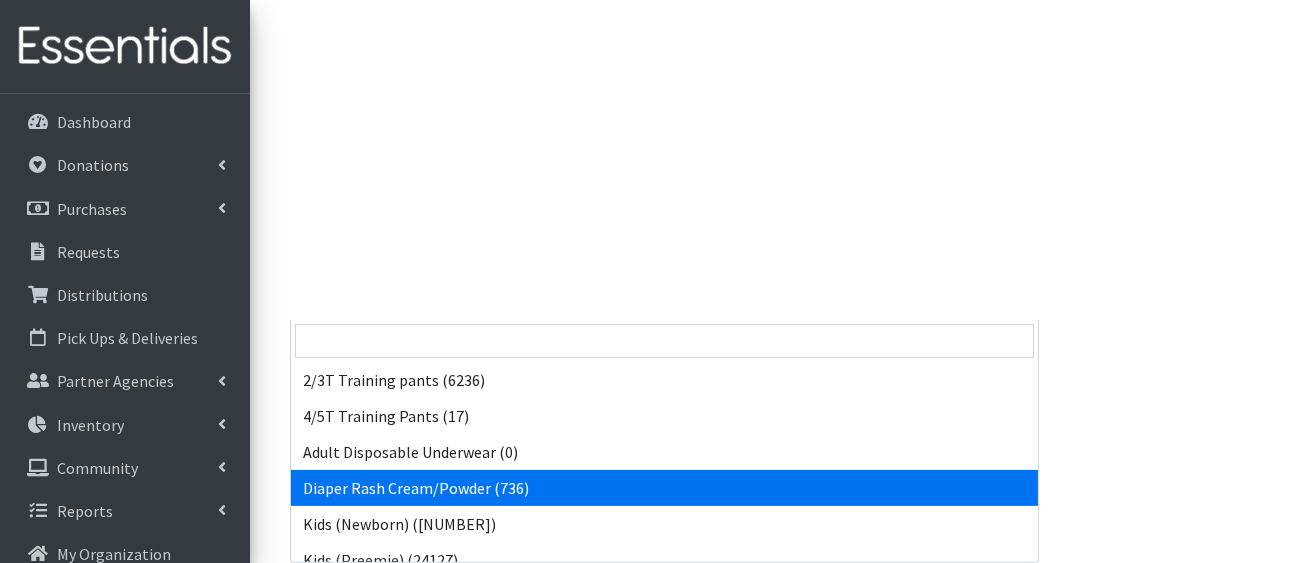 click on "Diaper Rash Cream/Powder (736)" at bounding box center (656, -598) 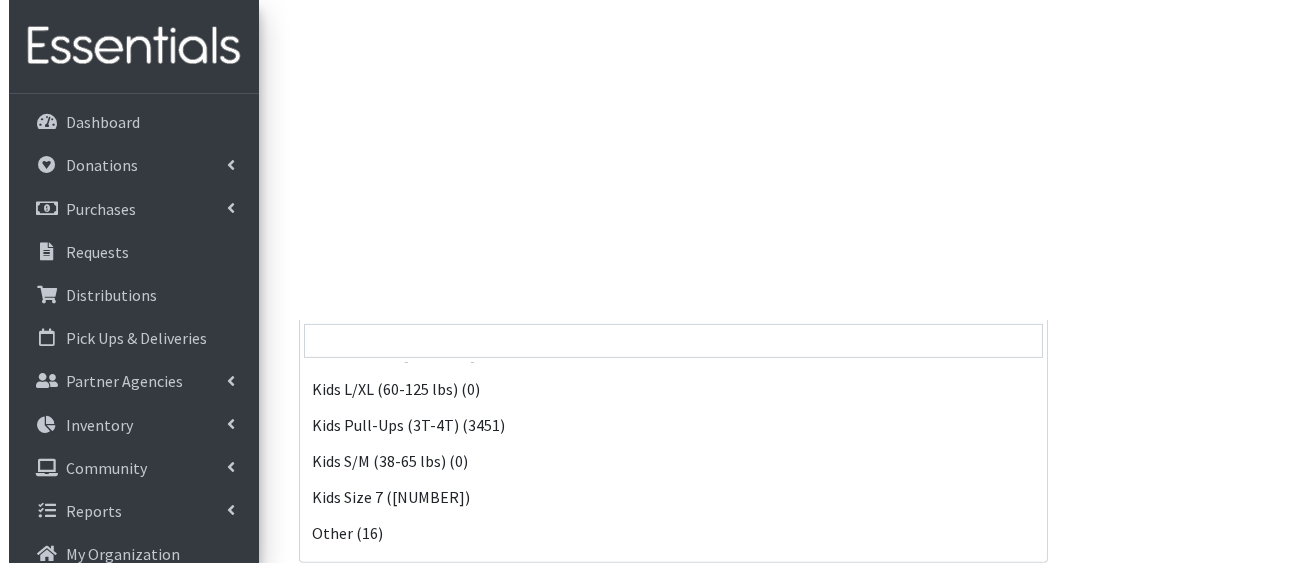scroll, scrollTop: 639, scrollLeft: 0, axis: vertical 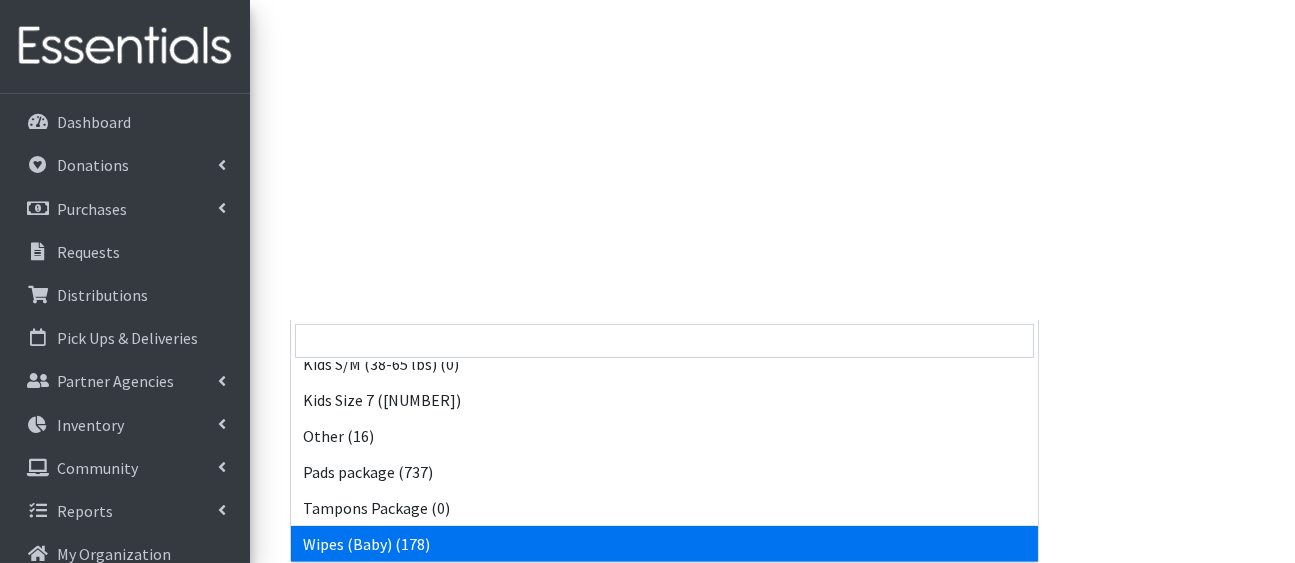 select on "5170" 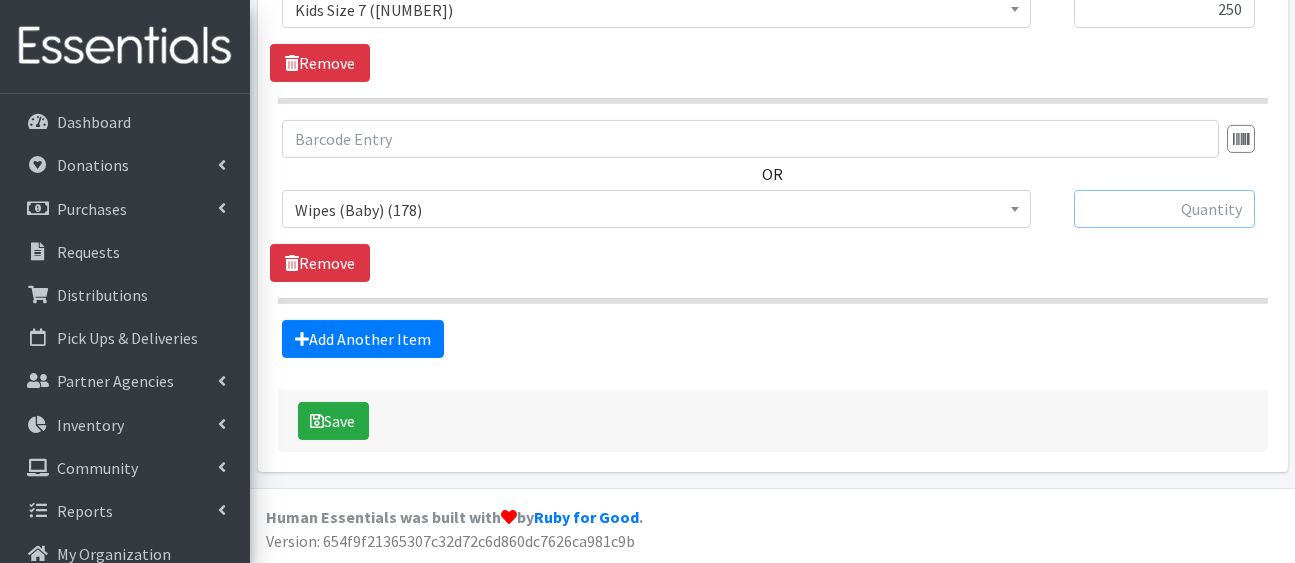 click at bounding box center (1164, 209) 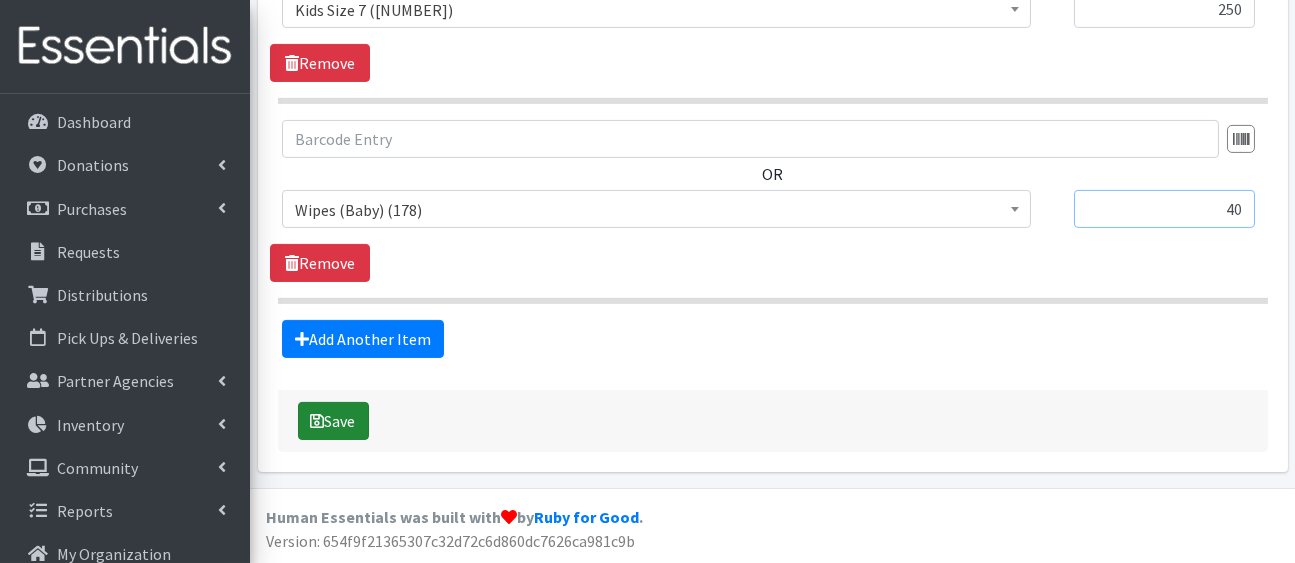 type on "40" 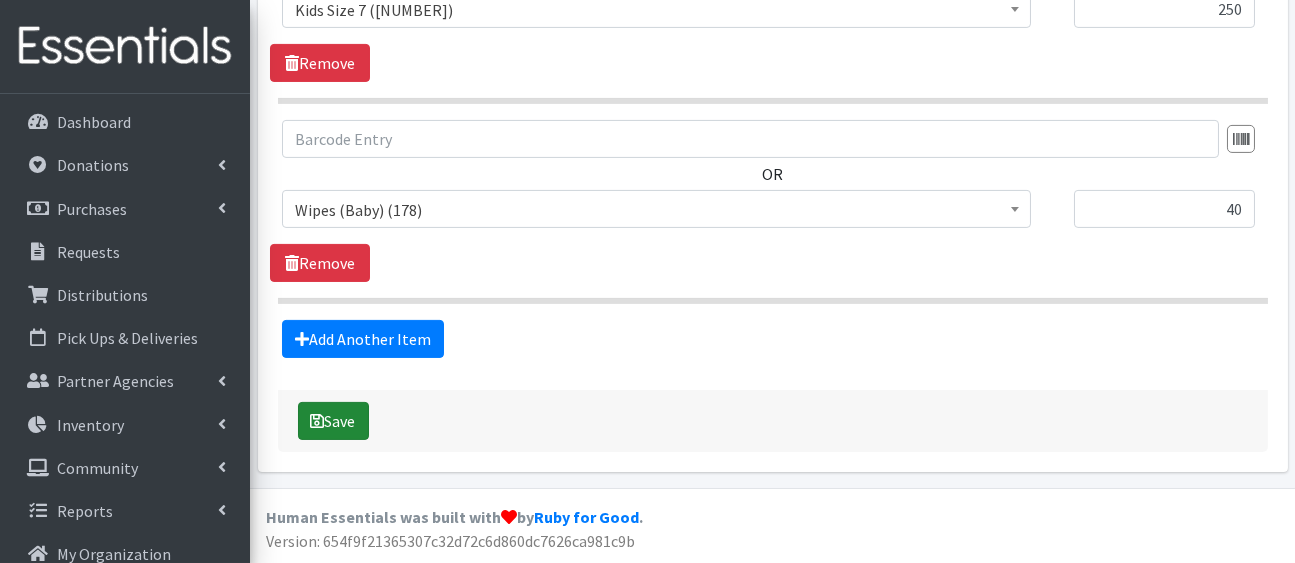 click on "Save" at bounding box center (333, 421) 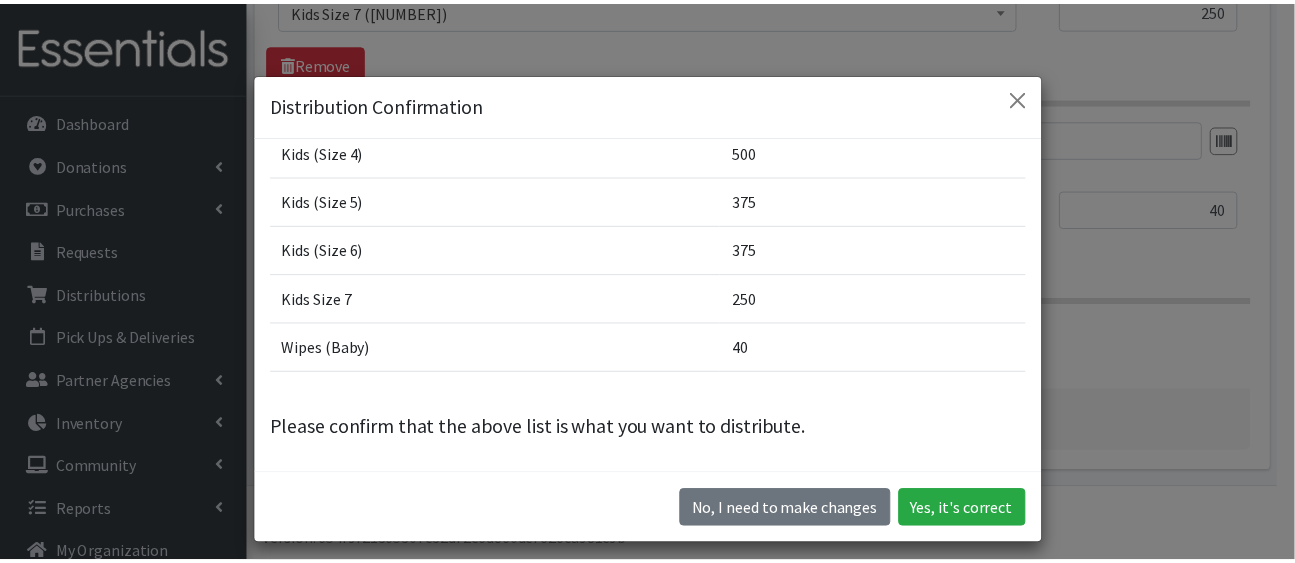 scroll, scrollTop: 563, scrollLeft: 0, axis: vertical 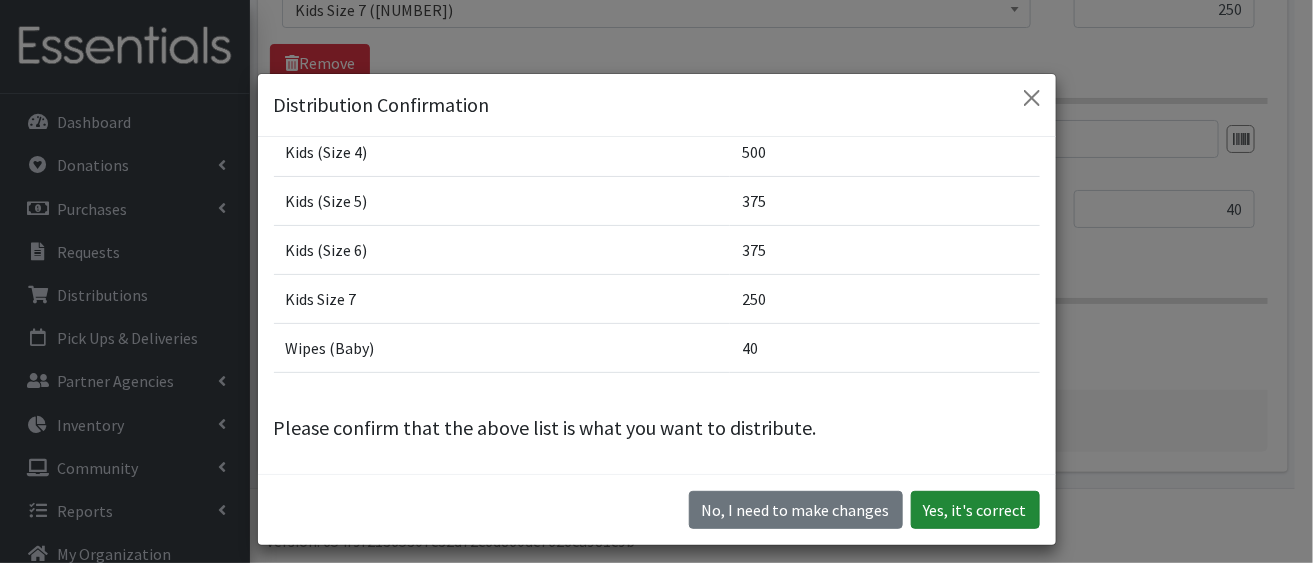 click on "Yes, it's correct" at bounding box center [975, 510] 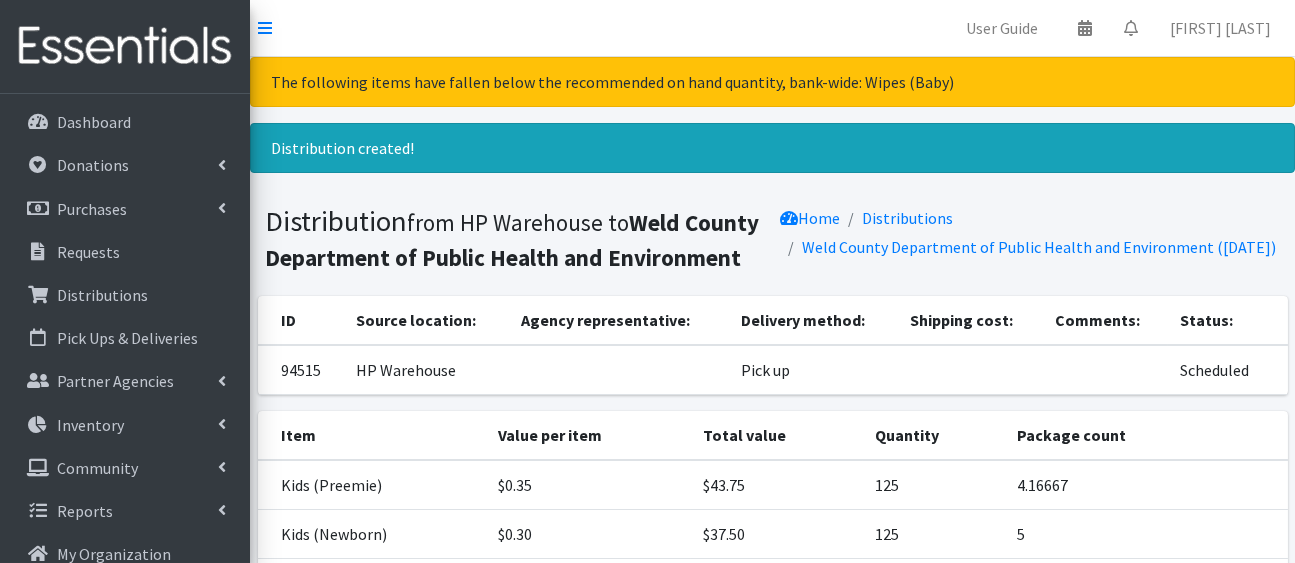 scroll, scrollTop: 903, scrollLeft: 0, axis: vertical 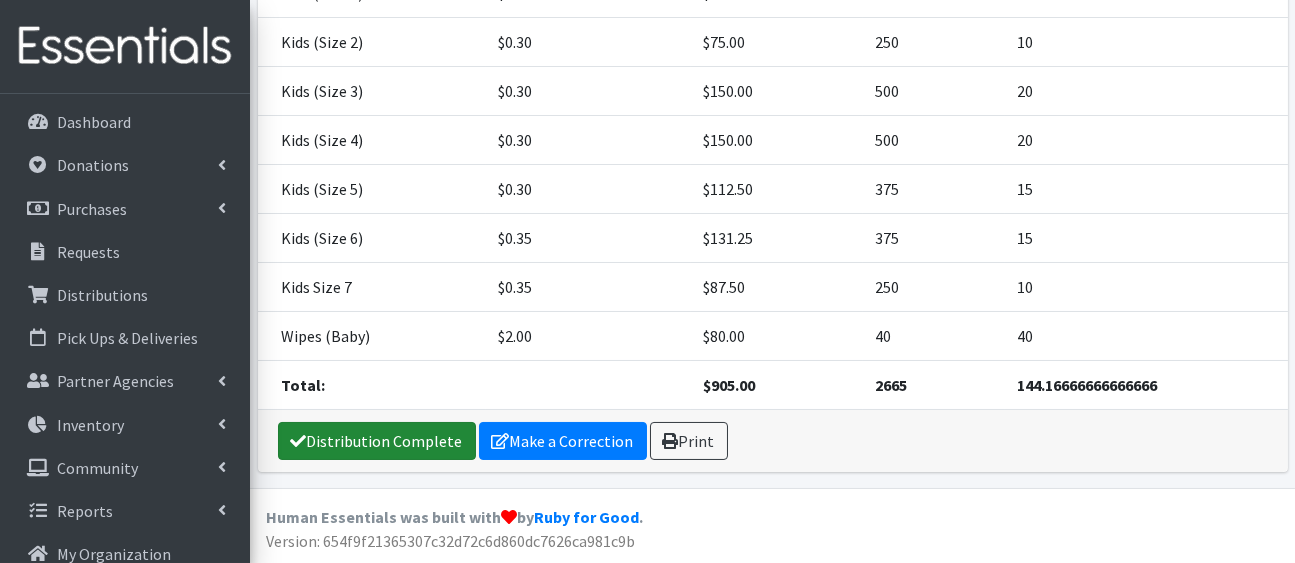 click on "Distribution Complete" at bounding box center (377, 441) 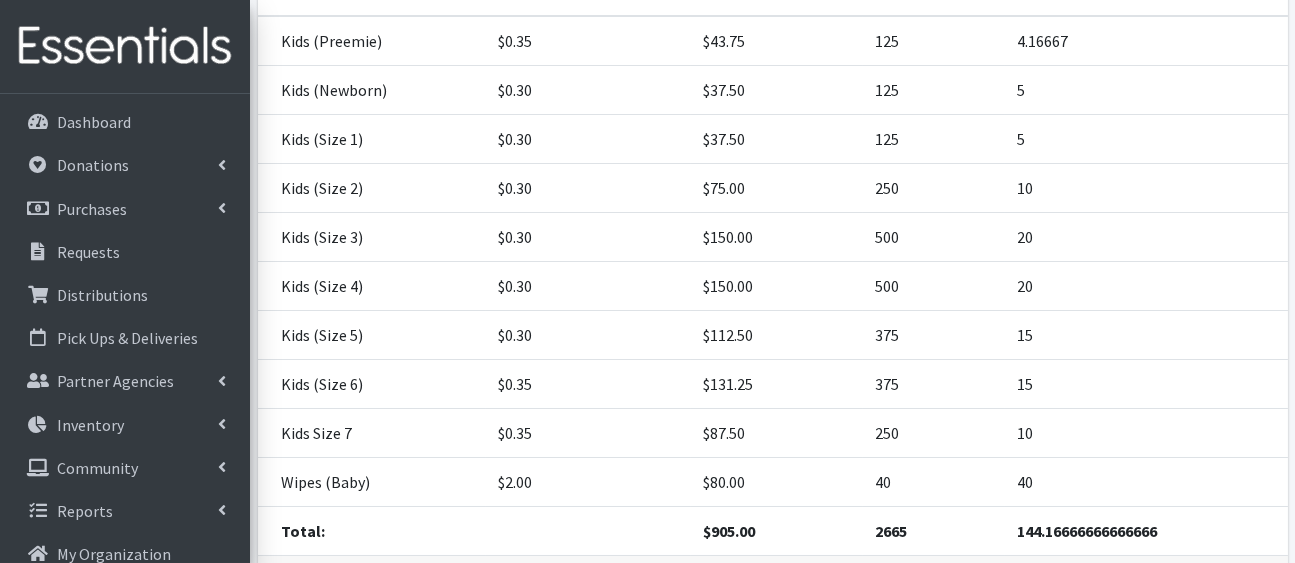 scroll, scrollTop: 0, scrollLeft: 0, axis: both 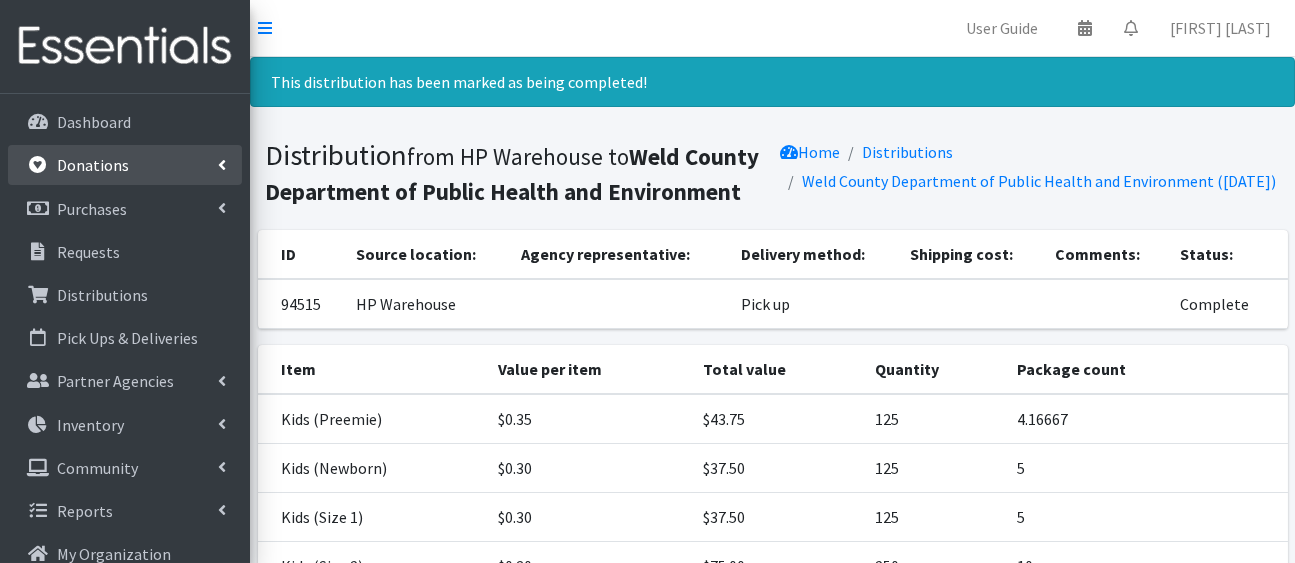 click on "Donations" at bounding box center (93, 165) 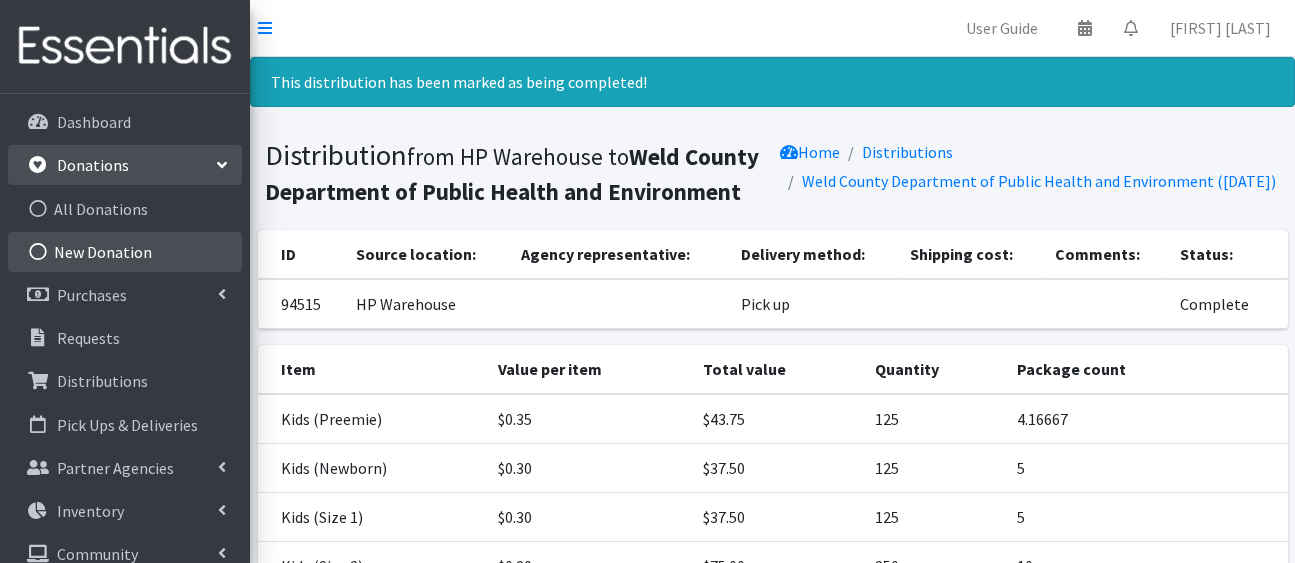 click on "New Donation" at bounding box center [125, 252] 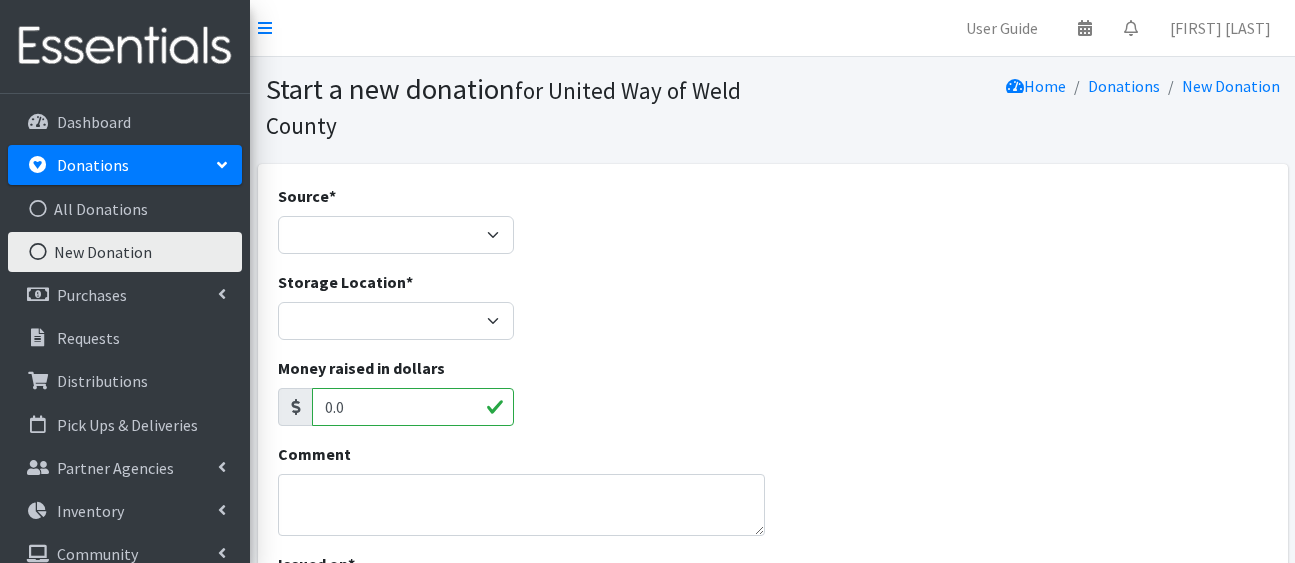 scroll, scrollTop: 0, scrollLeft: 0, axis: both 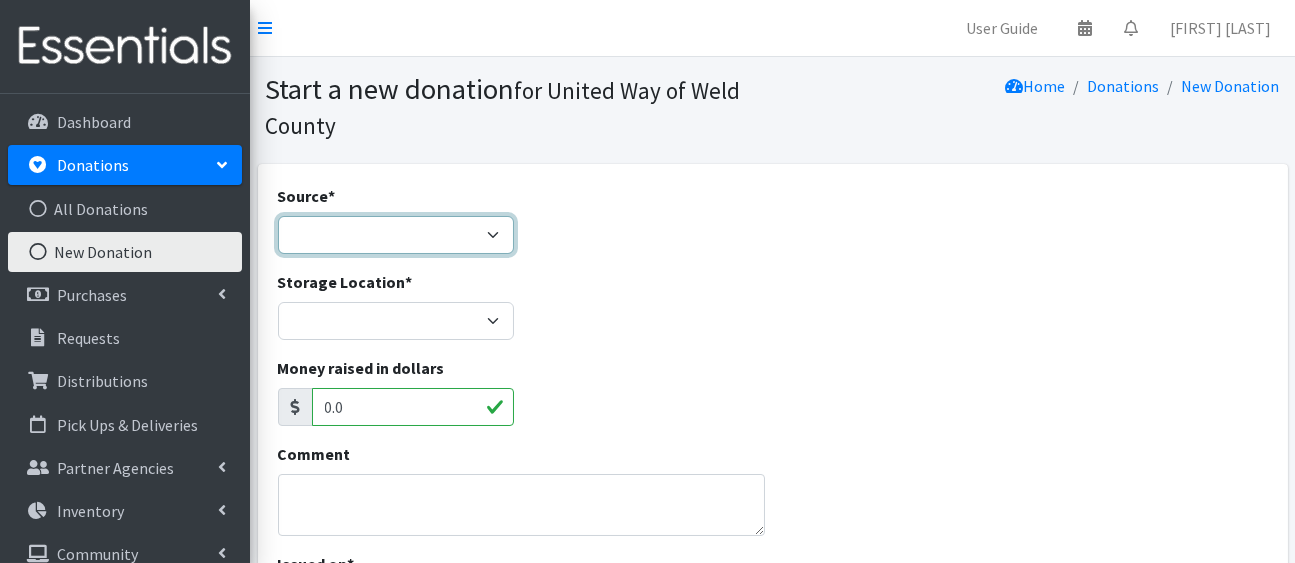 click on "Product Drive
Manufacturer
Donation Site
Misc. Donation" at bounding box center [396, 235] 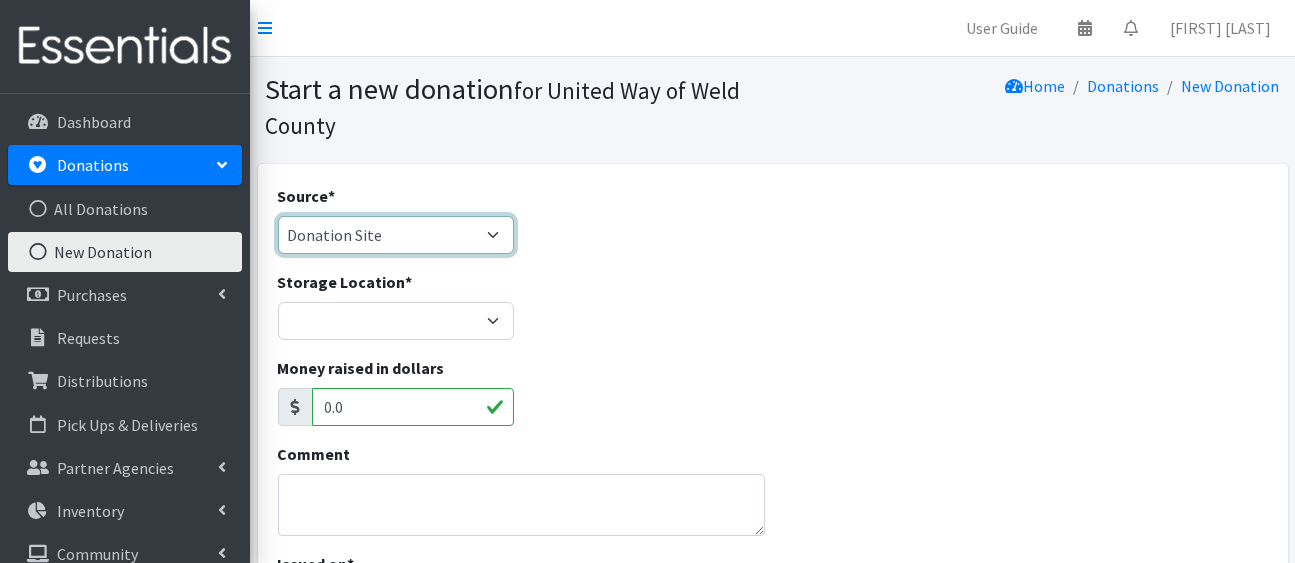 click on "Product Drive
Manufacturer
Donation Site
Misc. Donation" at bounding box center (396, 235) 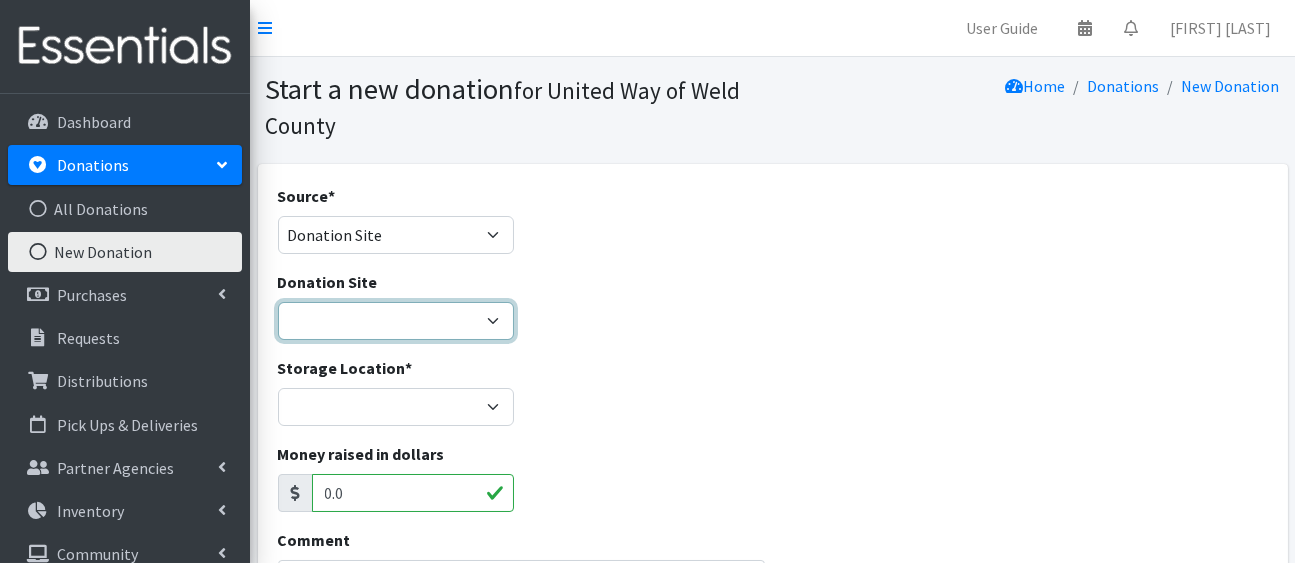 click on "Mountain Family Center
United Way of [COUNTY]
Weecycle
[COUNTY] DHS" at bounding box center (396, 321) 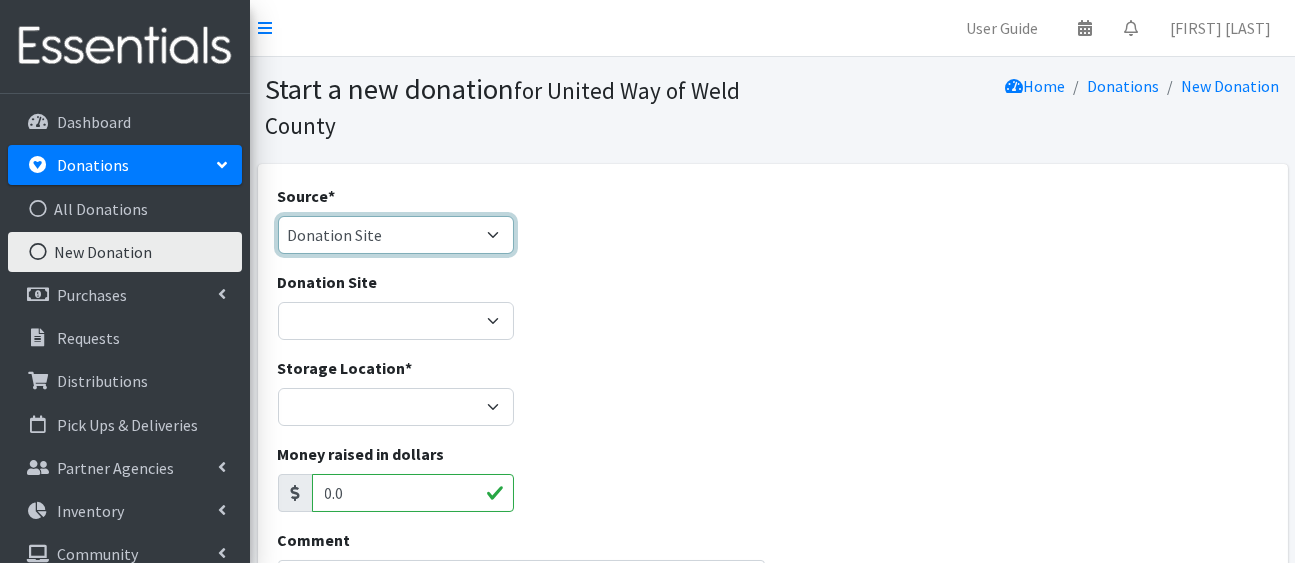 click on "Product Drive
Manufacturer
Donation Site
Misc. Donation" at bounding box center [396, 235] 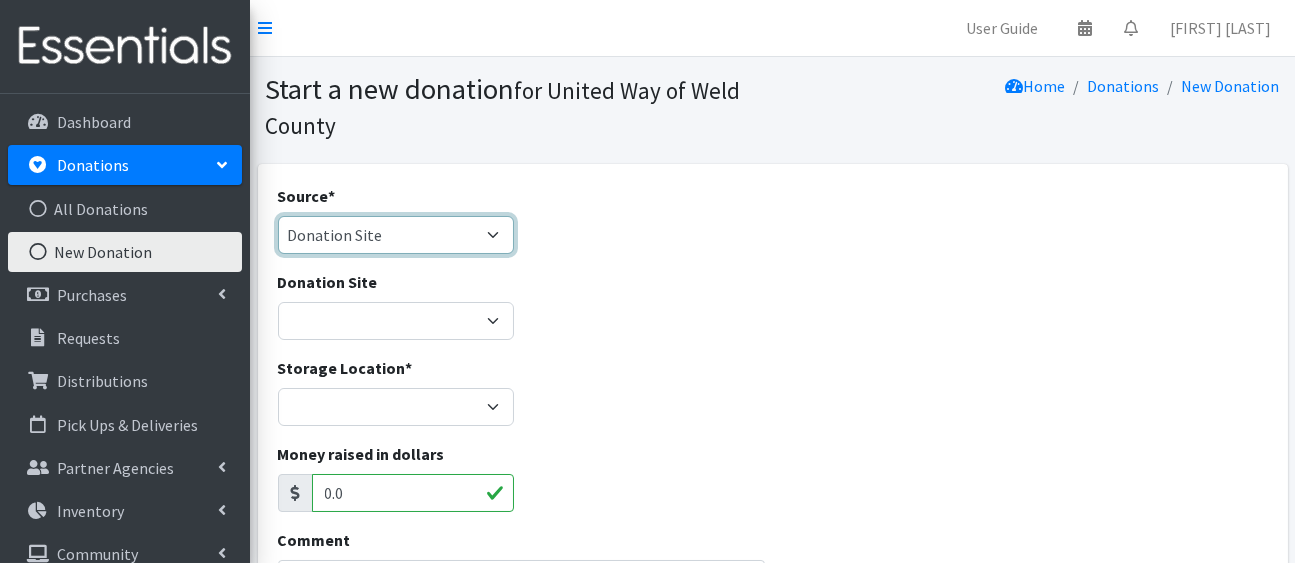 select on "Product Drive" 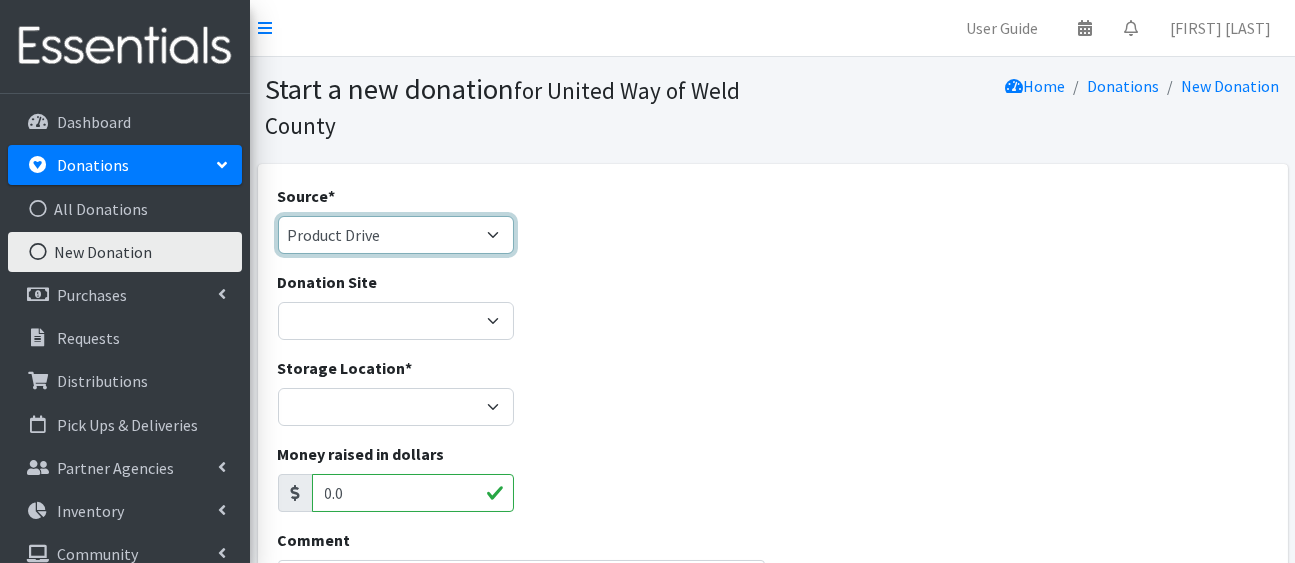 click on "Product Drive
Manufacturer
Donation Site
Misc. Donation" at bounding box center (396, 235) 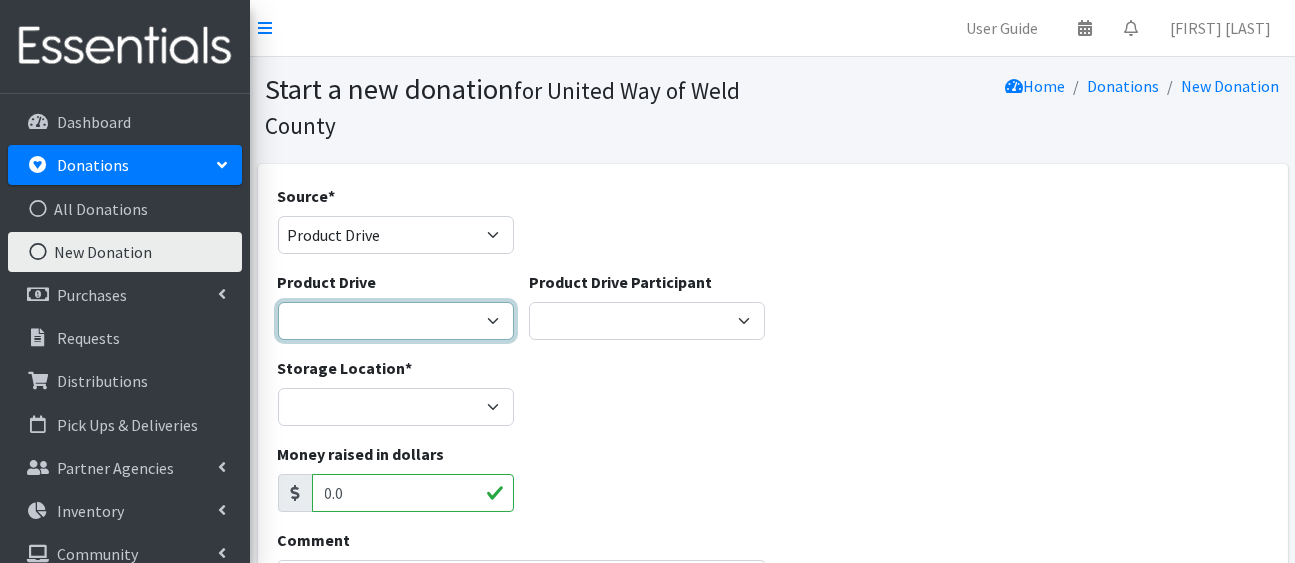 click on "Ashley Garcia Cheer Team
Builders 4 Babies Colorado
Connecting Point
DHS
Ed Bowen State Farm Agency
Flood & Peterson
Greeley Area Chamber of Commerce
Hensel Phelps
High Plains Library District
HPLD diaper drive May 2023
JBS
Kiwanis Greeley Spring 2022
Kiwanis of Greeley
Kiwanis of Greeley
Leadership Weld County Class of '24
Life Stories
PDC Energy Fall 22 Diaper Drive
United Methodist Church of Johnstown
UWWC Social Media
Windsor Chamber of Commerce
Windsor Chamber of Commerce ---Create new Product Drive---" at bounding box center (396, 321) 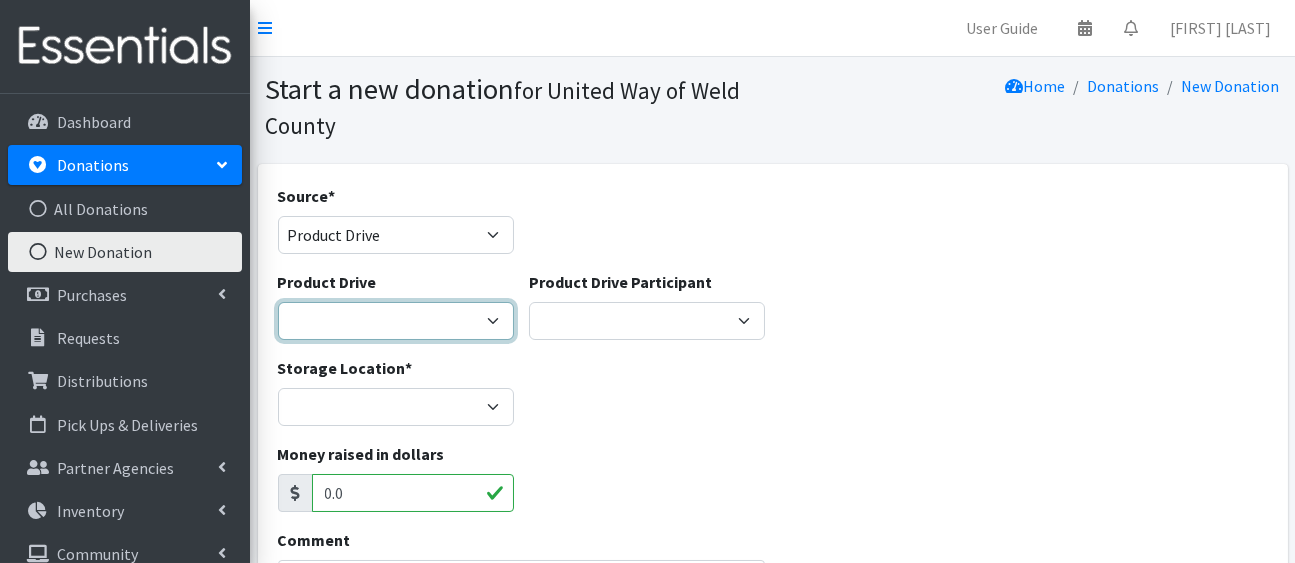 select on "1186" 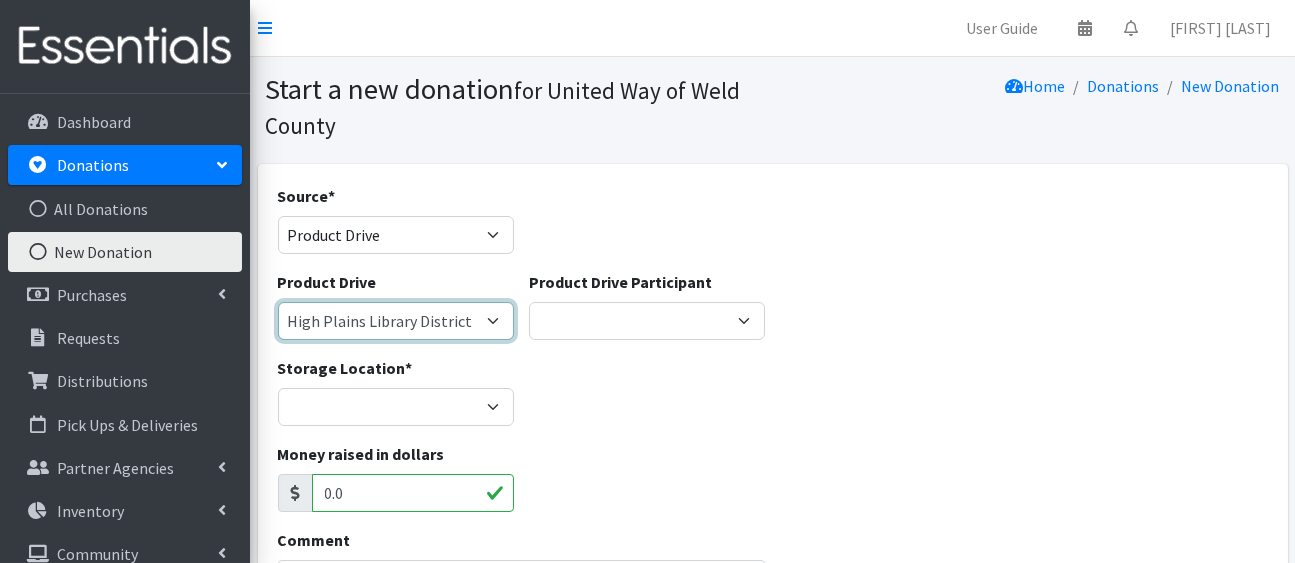 click on "Ashley Garcia Cheer Team
Builders 4 Babies Colorado
Connecting Point
DHS
Ed Bowen State Farm Agency
Flood & Peterson
Greeley Area Chamber of Commerce
Hensel Phelps
High Plains Library District
HPLD diaper drive May 2023
JBS
Kiwanis Greeley Spring 2022
Kiwanis of Greeley
Kiwanis of Greeley
Leadership Weld County Class of '24
Life Stories
PDC Energy Fall 22 Diaper Drive
United Methodist Church of Johnstown
UWWC Social Media
Windsor Chamber of Commerce
Windsor Chamber of Commerce ---Create new Product Drive---" at bounding box center (396, 321) 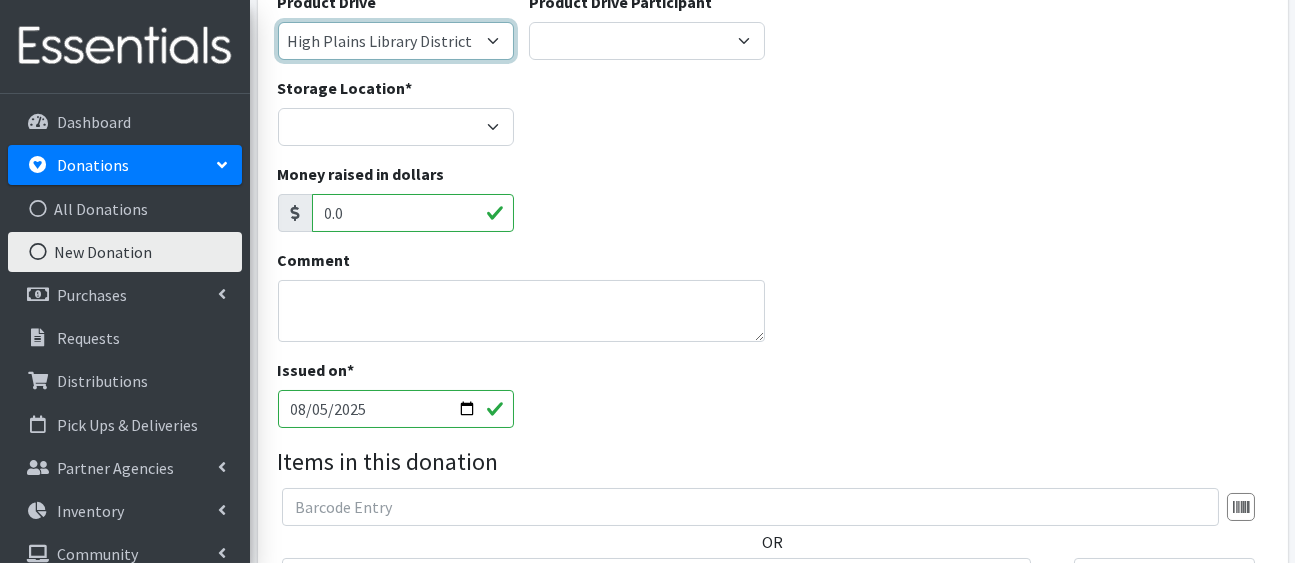 scroll, scrollTop: 285, scrollLeft: 0, axis: vertical 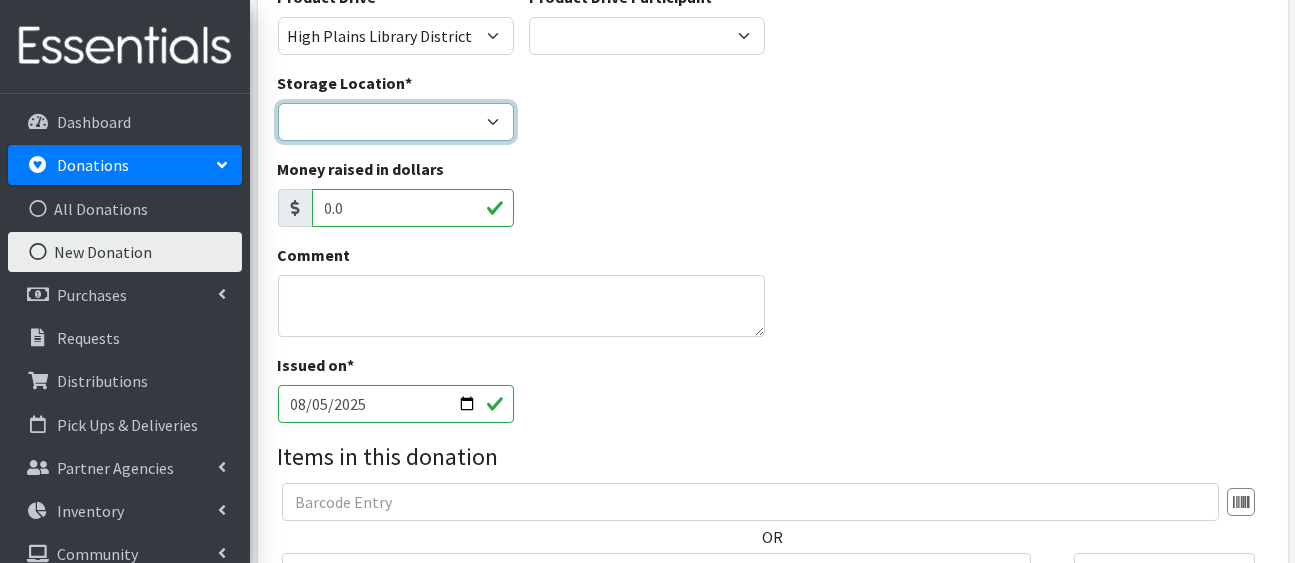 click on "HP Warehouse
UWWC Downtown office, upstairs" at bounding box center [396, 122] 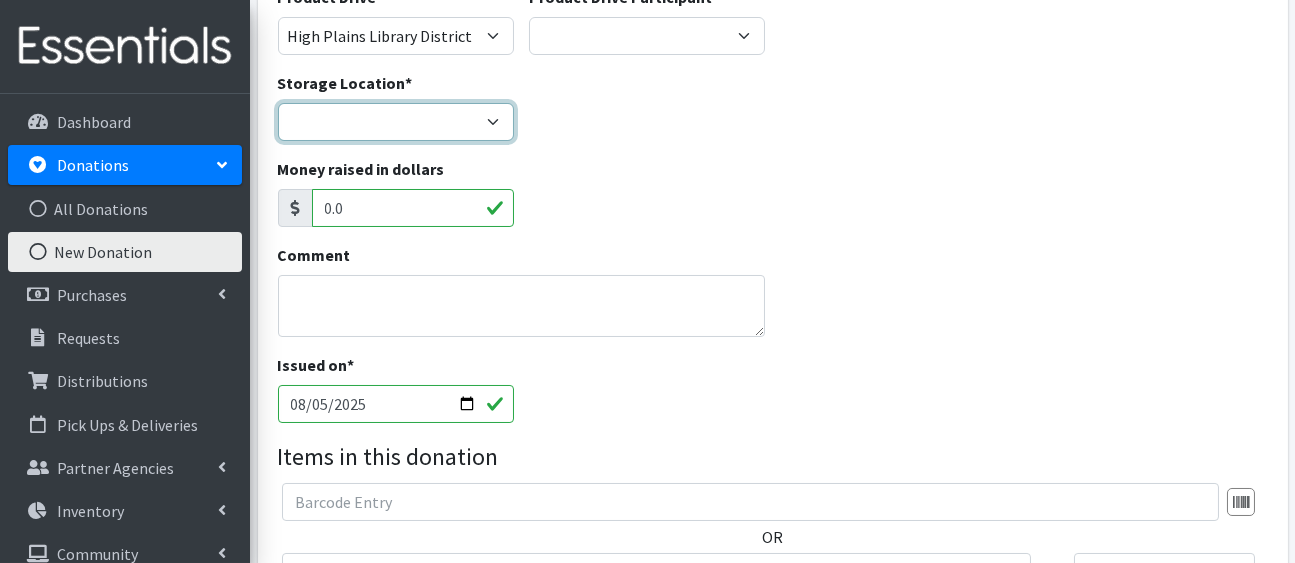 select on "436" 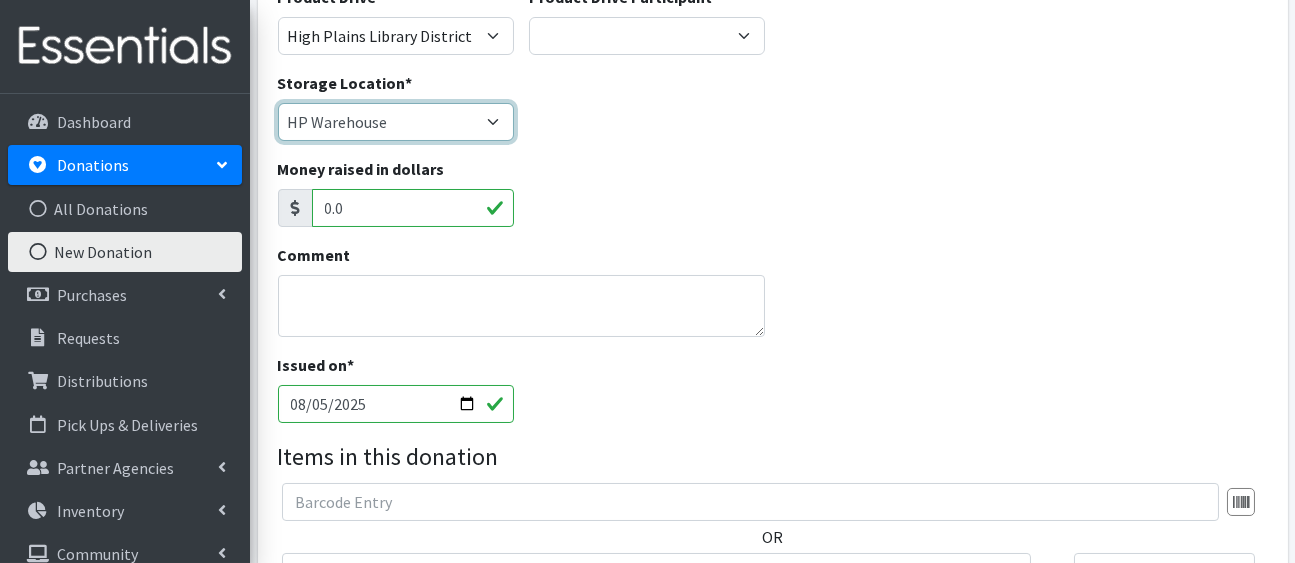 click on "HP Warehouse
UWWC Downtown office, upstairs" at bounding box center [396, 122] 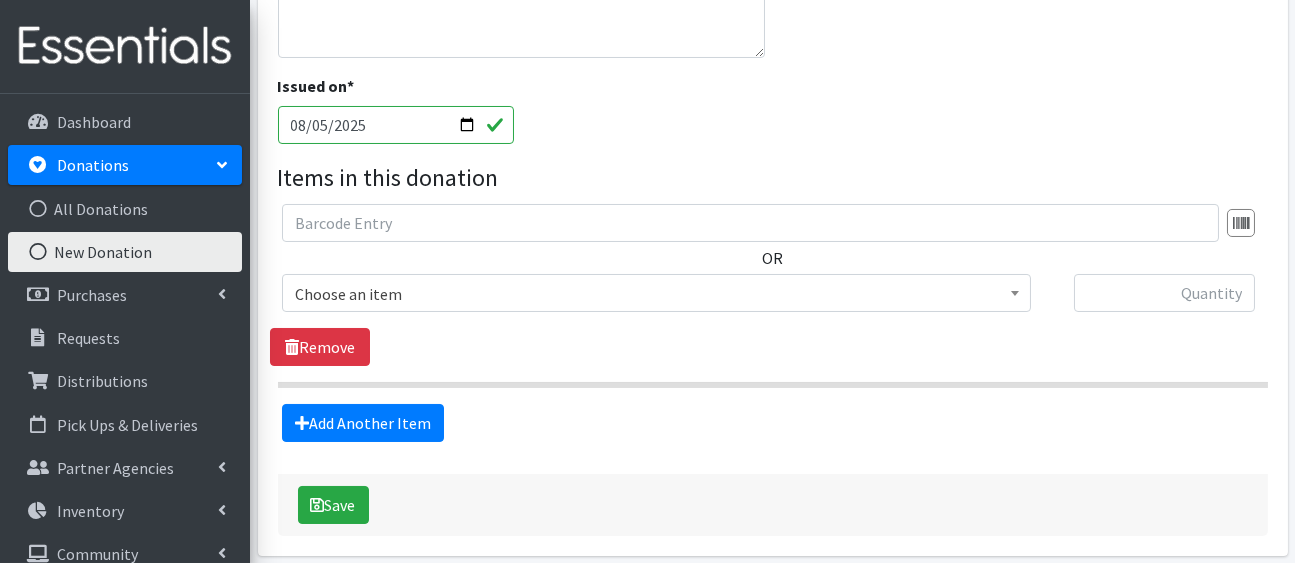 scroll, scrollTop: 603, scrollLeft: 0, axis: vertical 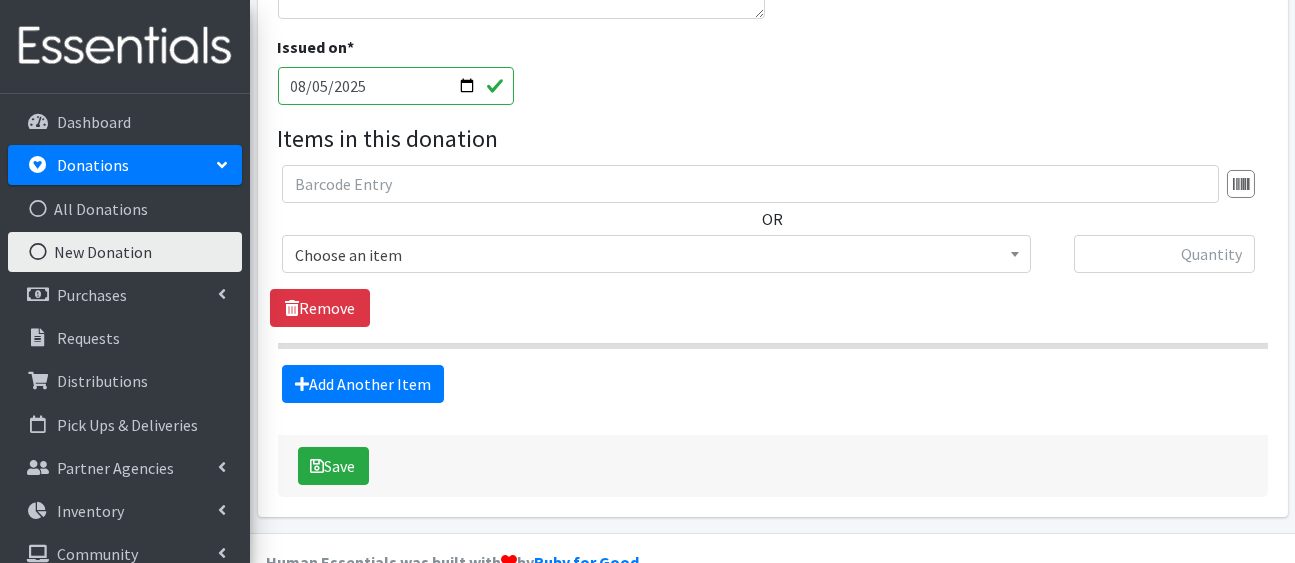 click on "2025-08-05" at bounding box center (396, 86) 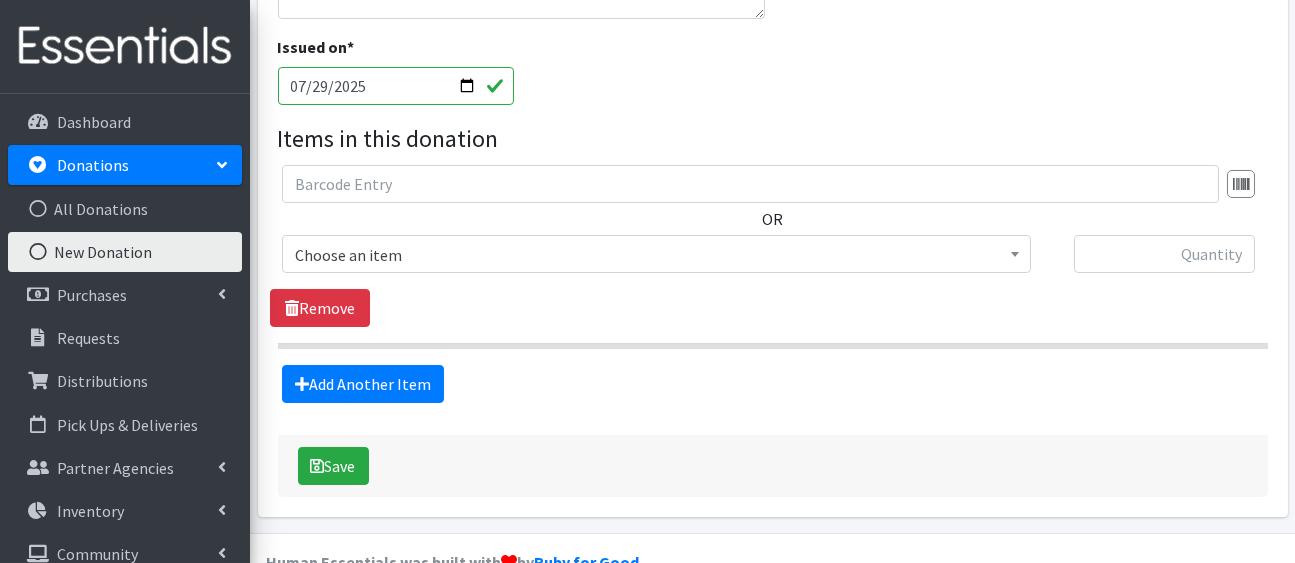 type on "2025-07-29" 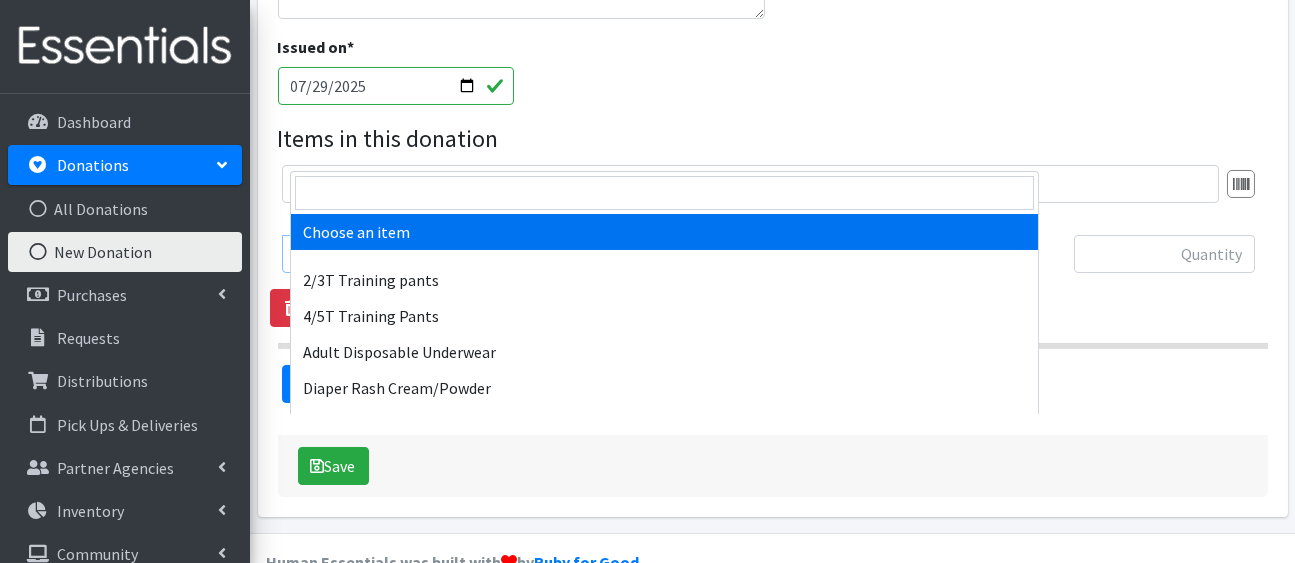 click on "Choose an item" at bounding box center [656, 255] 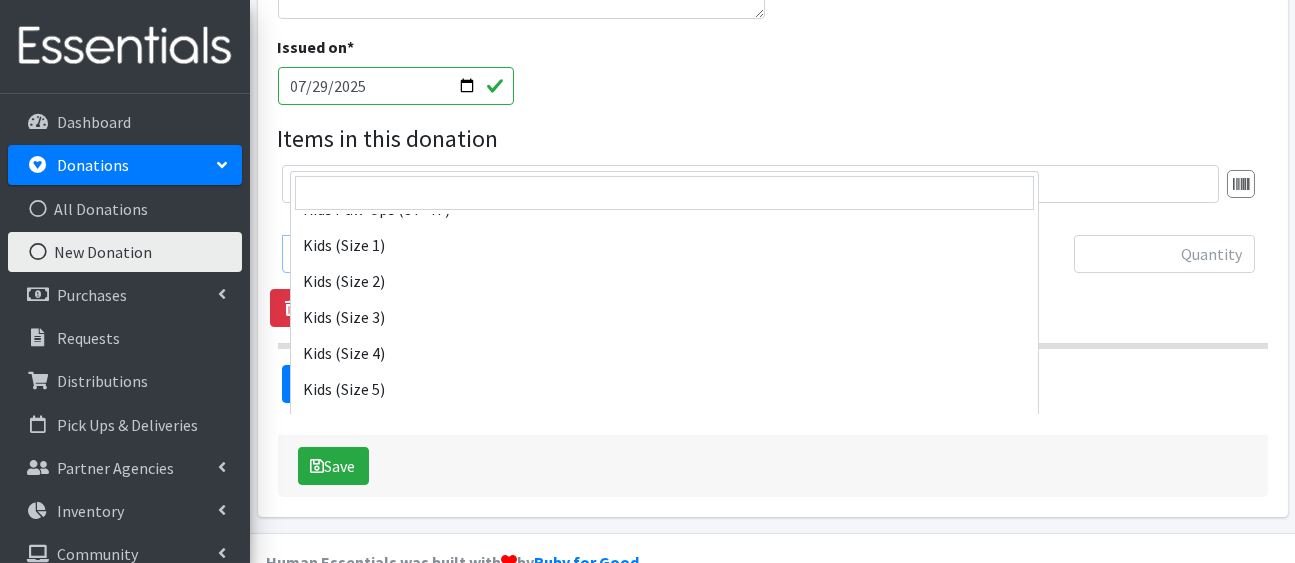 scroll, scrollTop: 324, scrollLeft: 0, axis: vertical 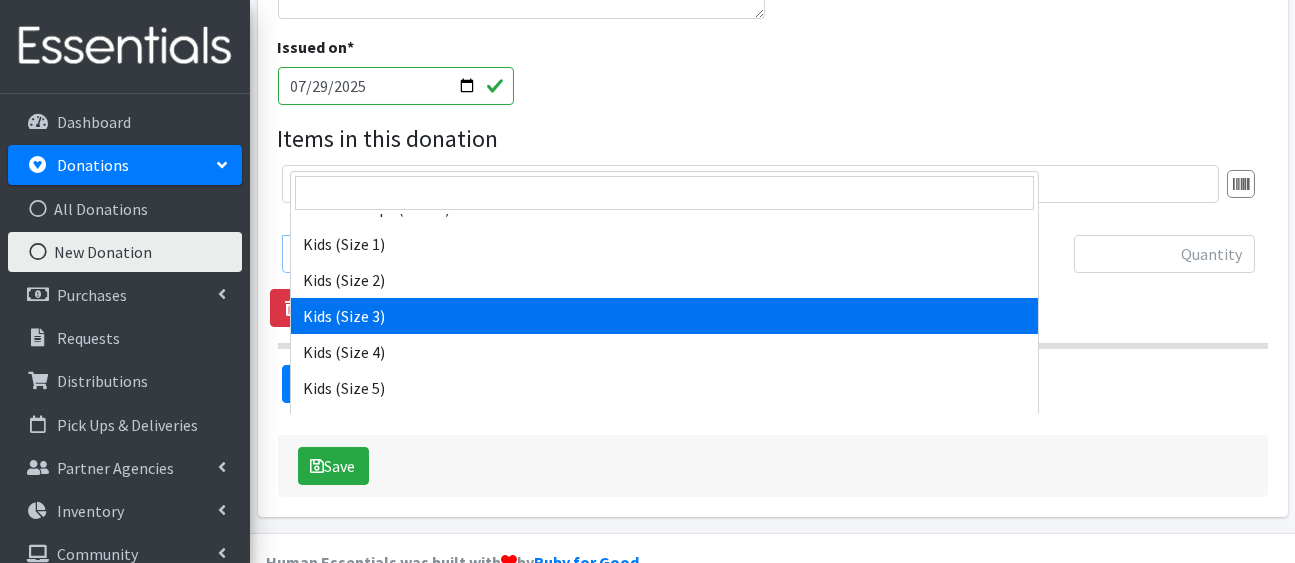 select on "5156" 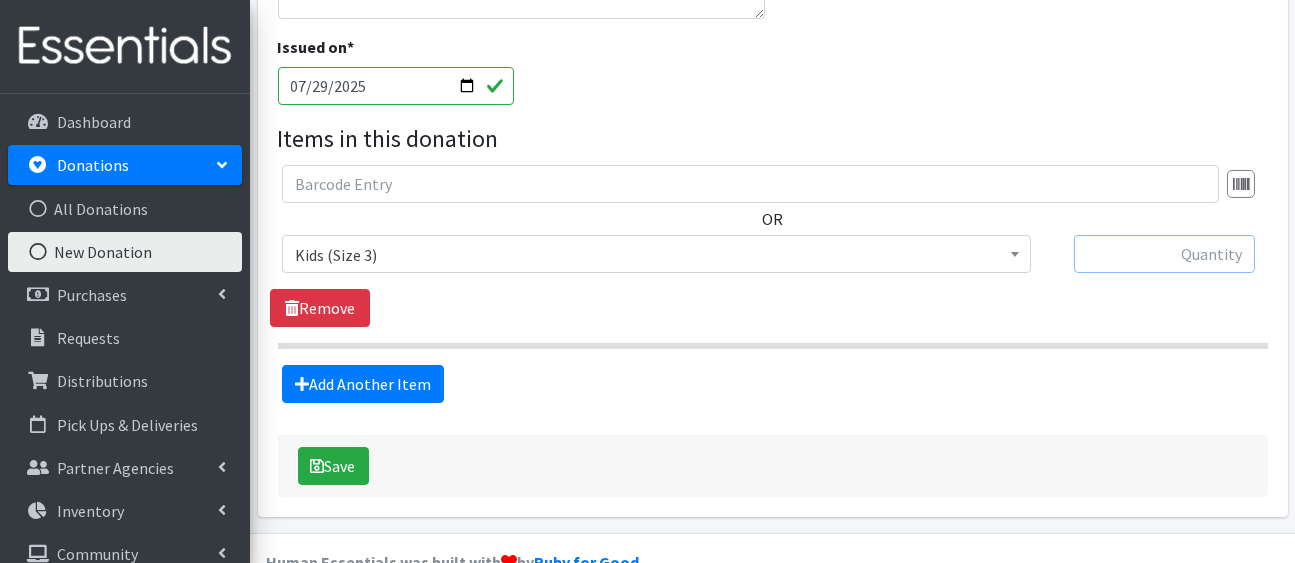 click at bounding box center (1164, 254) 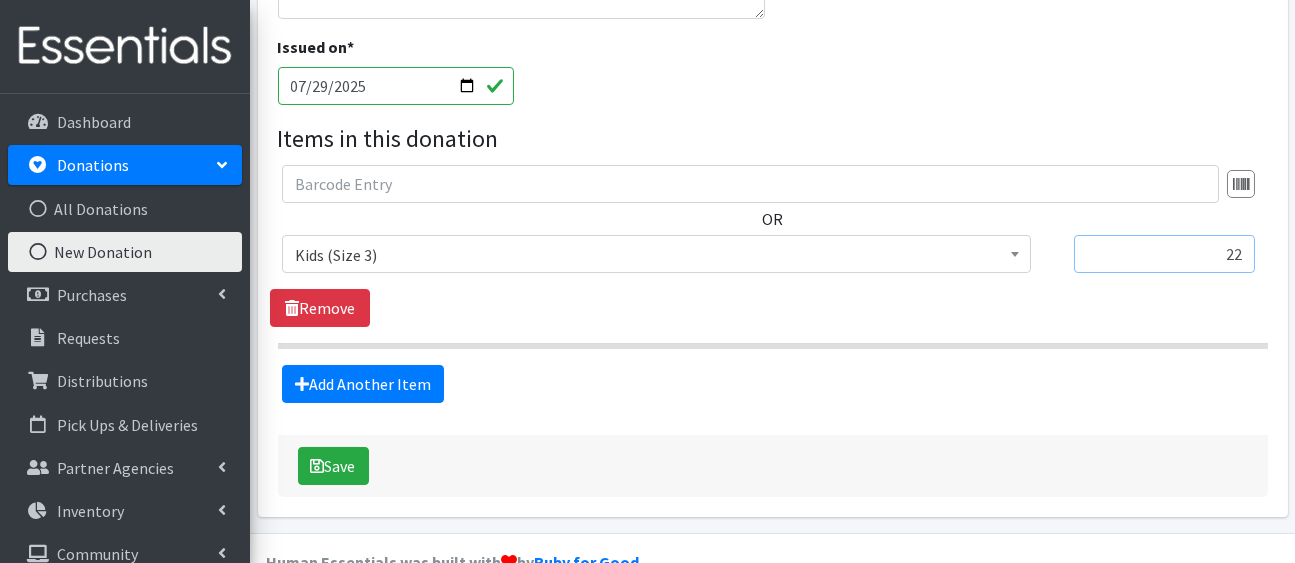 type on "22" 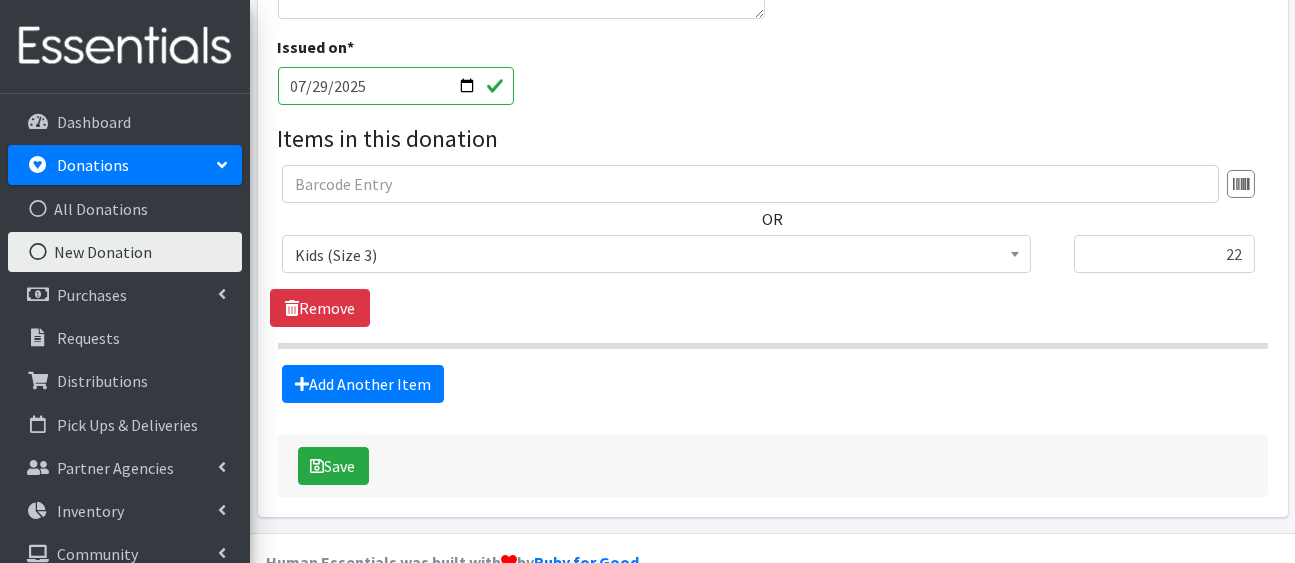 click on "OR
Choose an item
2/3T Training pants
4/5T Training Pants
Adult Disposable Underwear
Diaper Rash Cream/Powder
Kids L/XL (60-125 lbs)
Kids (Newborn)
Kids (Preemie)
Kids Pull-Ups (3T-4T)
Kids (Size 1)
Kids (Size 2)
Kids (Size 3)
Kids (Size 4)
Kids (Size 5)
Kids (Size 6)
Kids Size 7
Kids S/M (38-65 lbs)
Other
Pads package
Tampons Package
Wipes (Baby) Kids (Size 3)
22
Remove" at bounding box center [772, 246] 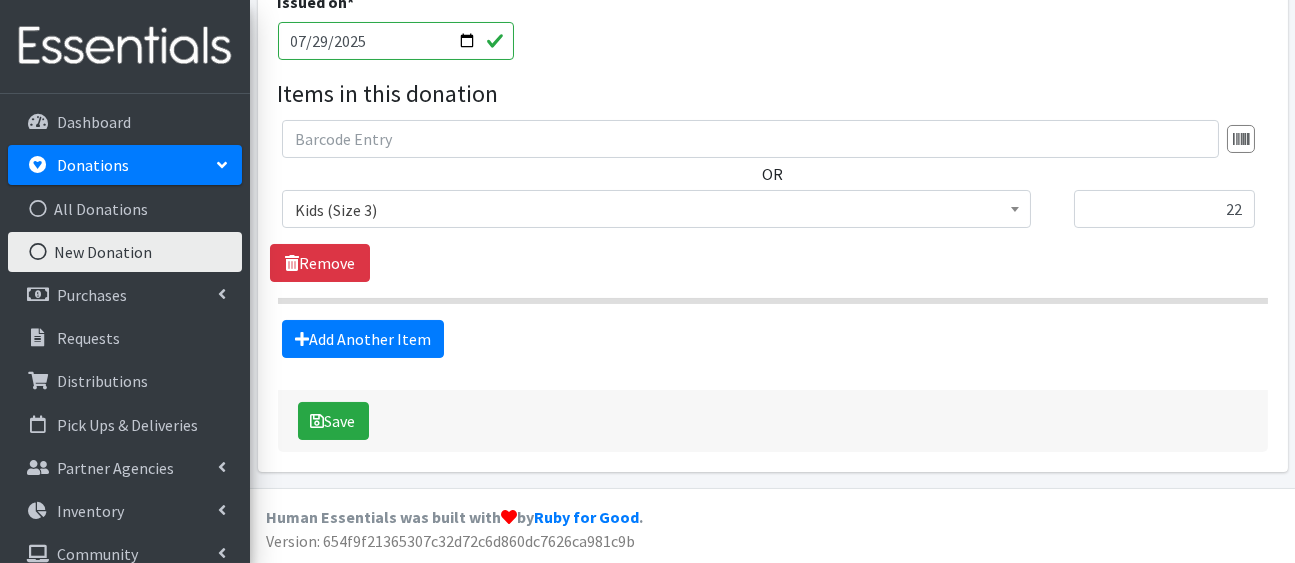 scroll, scrollTop: 936, scrollLeft: 0, axis: vertical 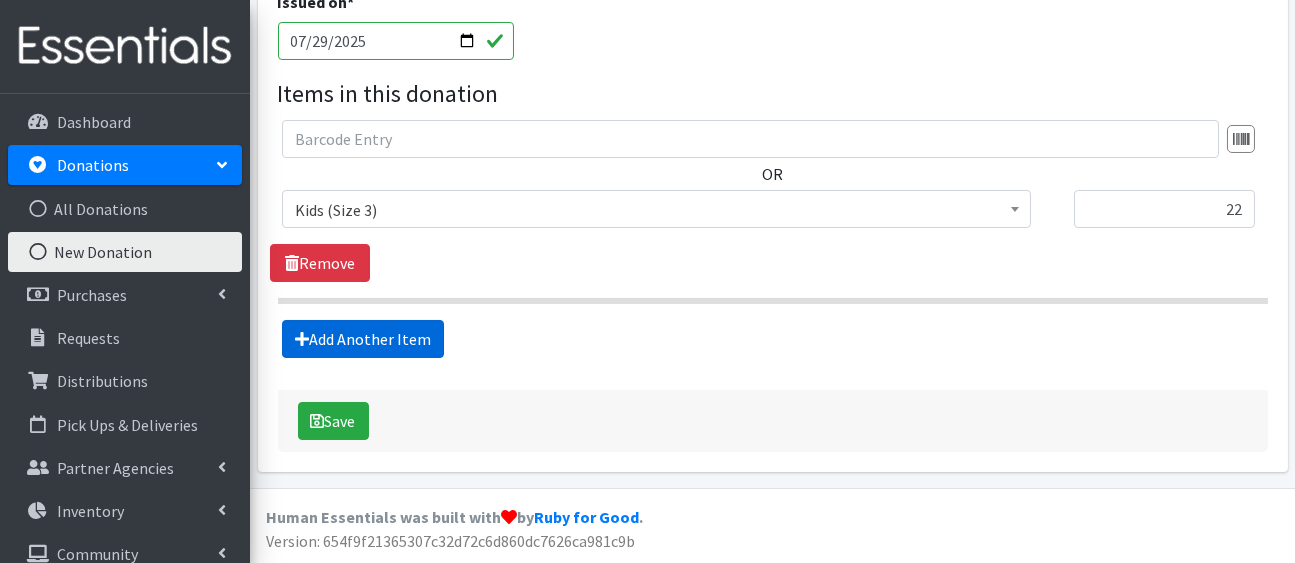 click on "Add Another Item" at bounding box center (363, 339) 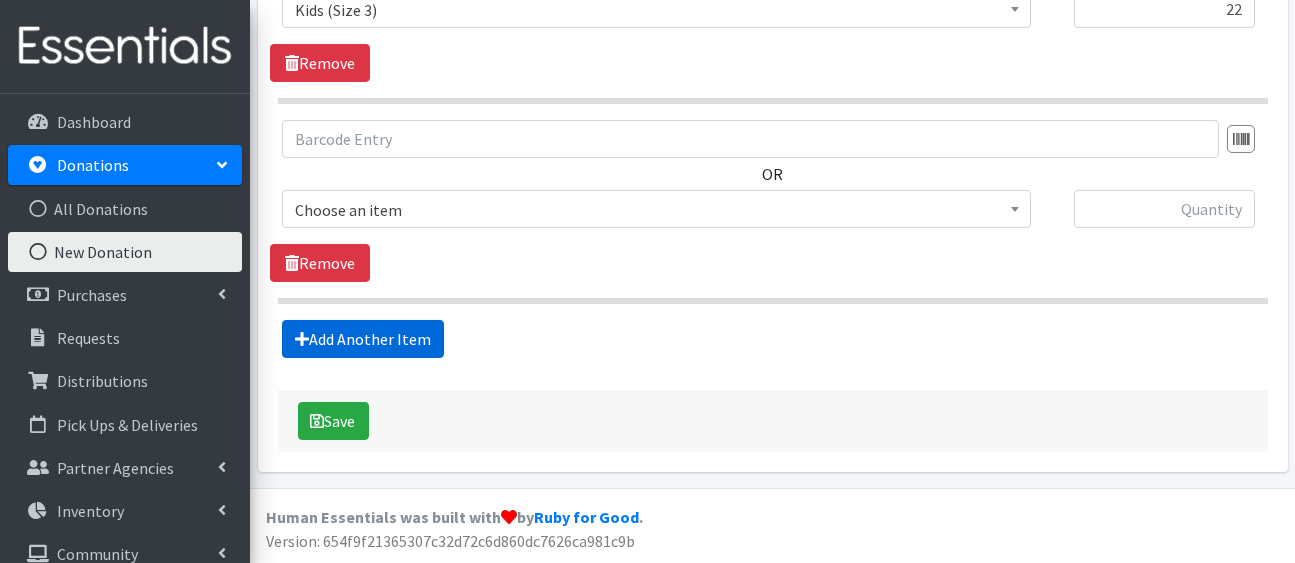 scroll, scrollTop: 1210, scrollLeft: 0, axis: vertical 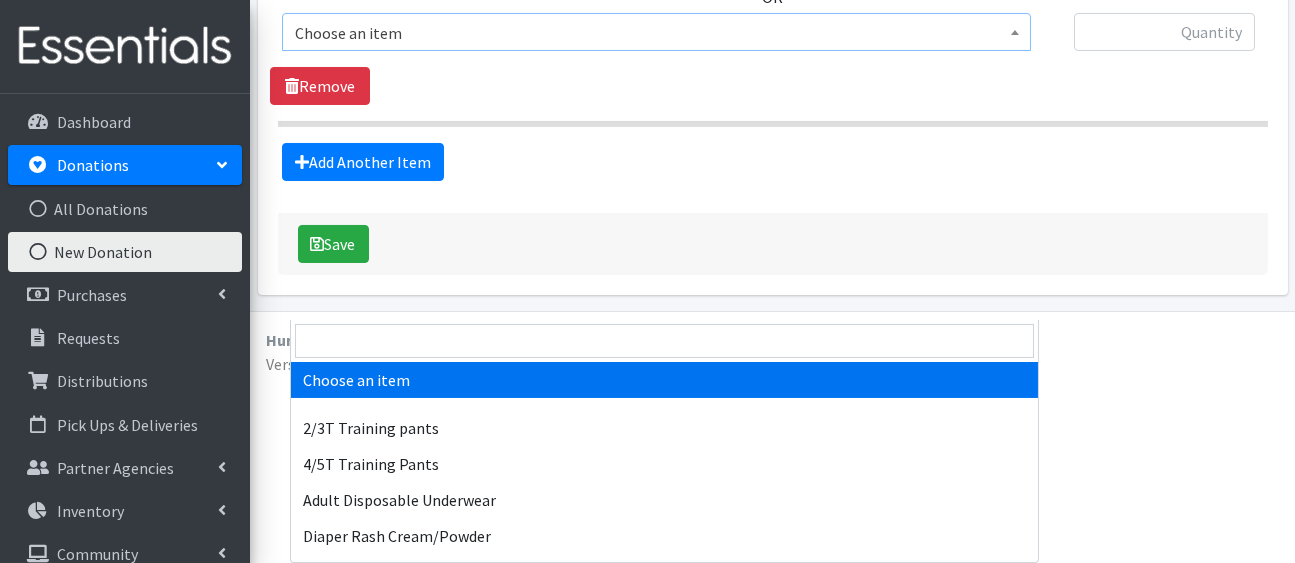 click on "Choose an item" at bounding box center [656, 33] 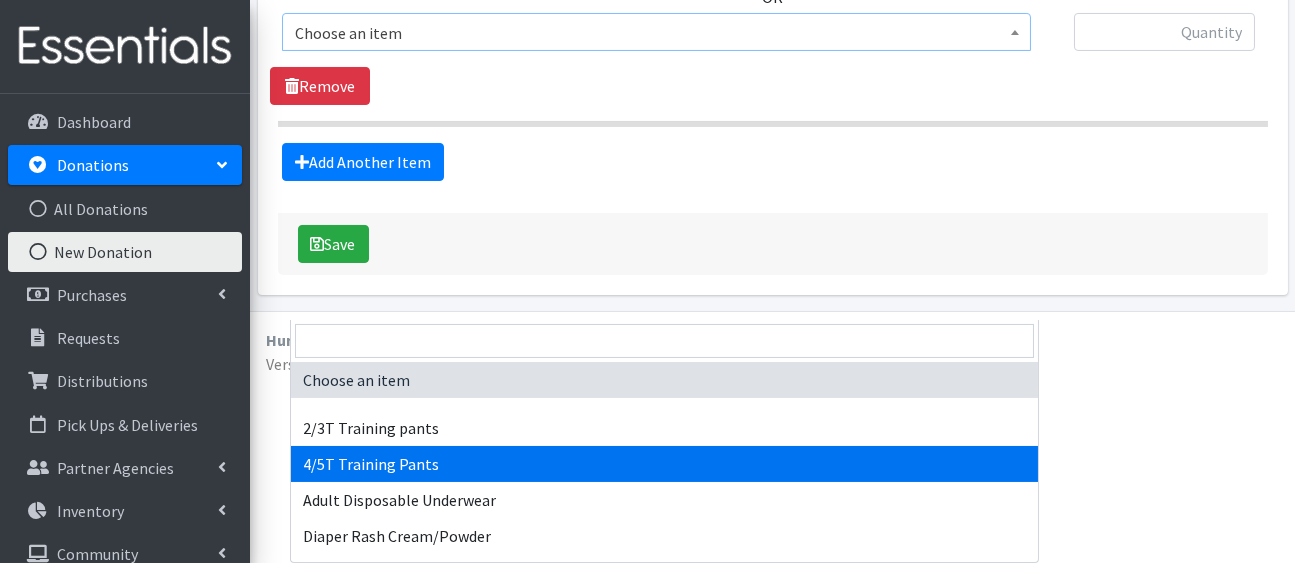 select on "5431" 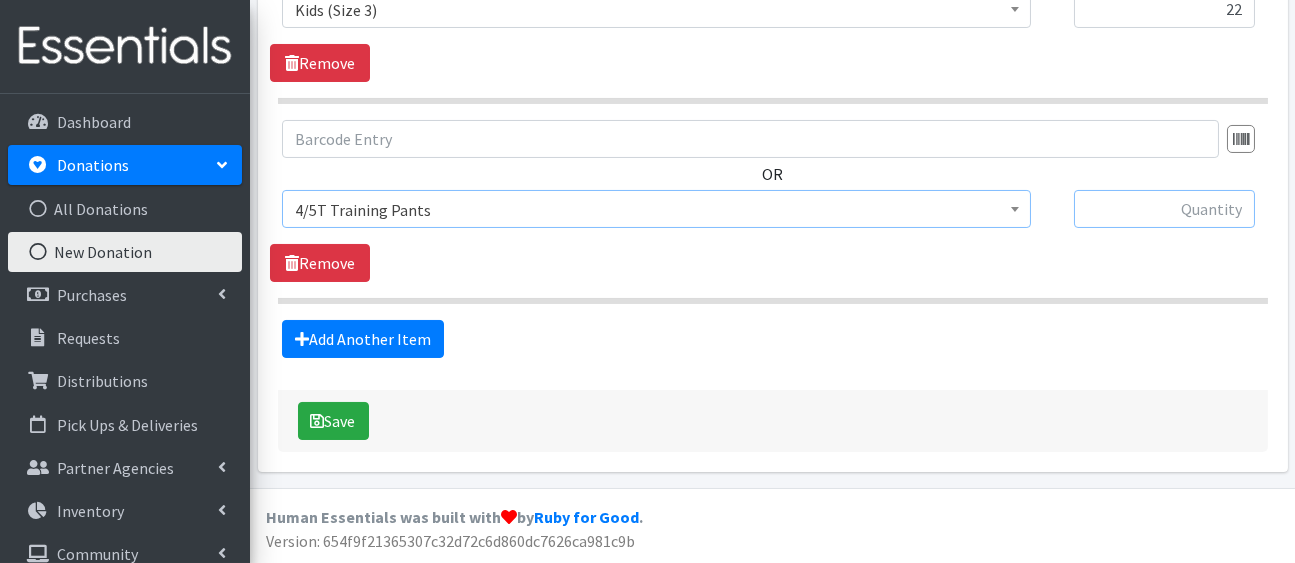 click at bounding box center (1164, 209) 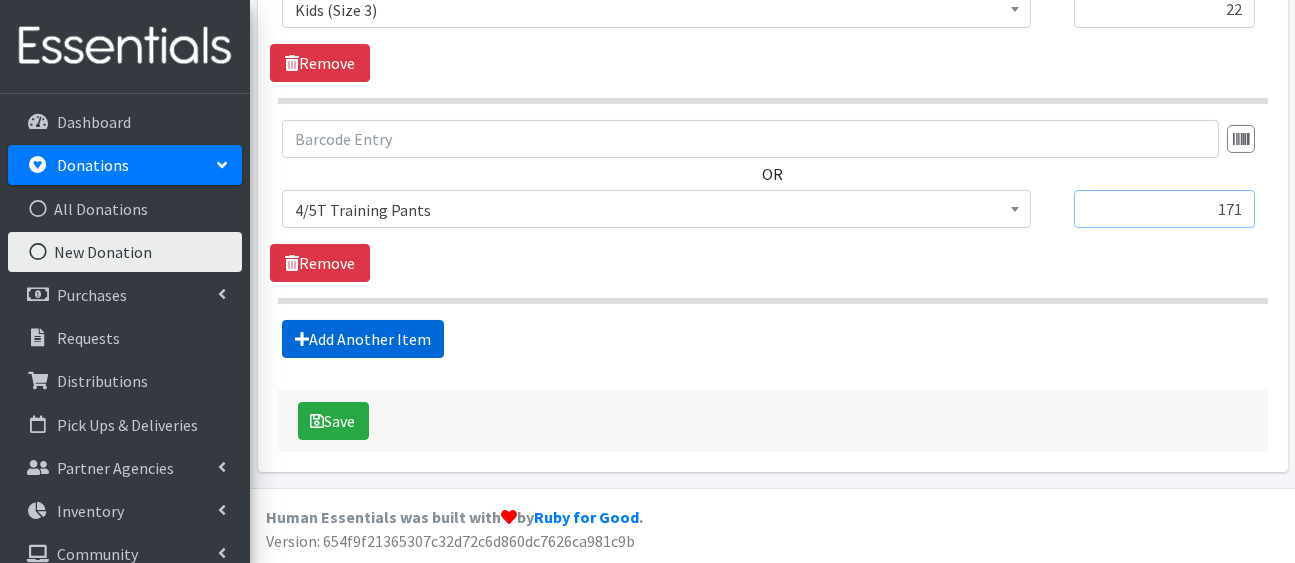 type on "171" 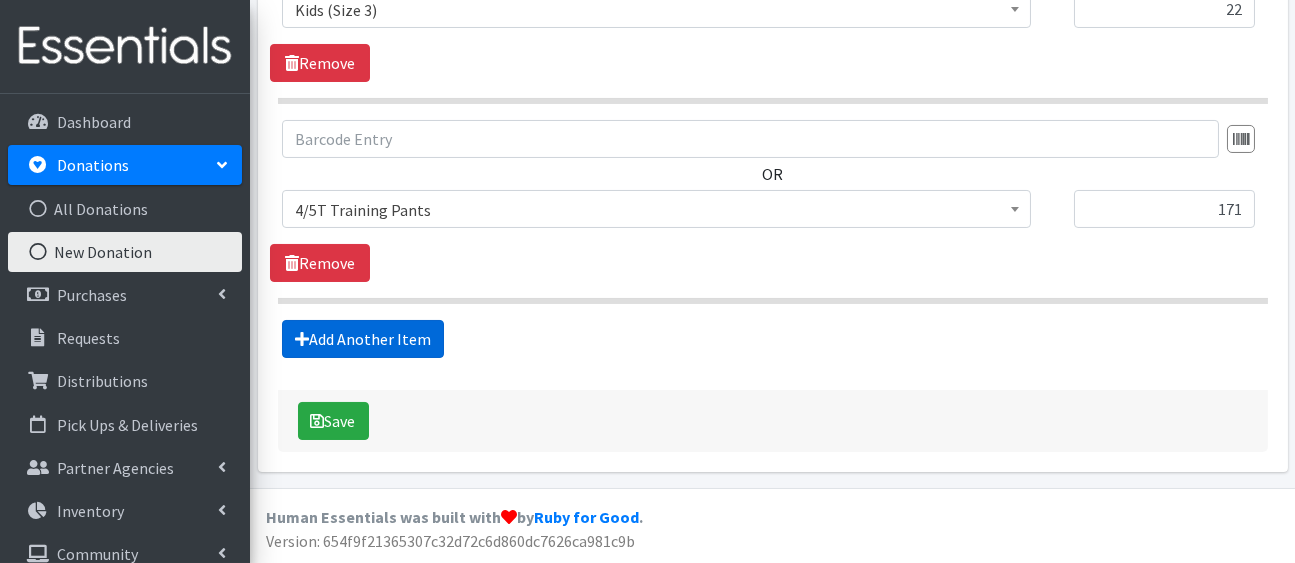 click on "Add Another Item" at bounding box center (363, 339) 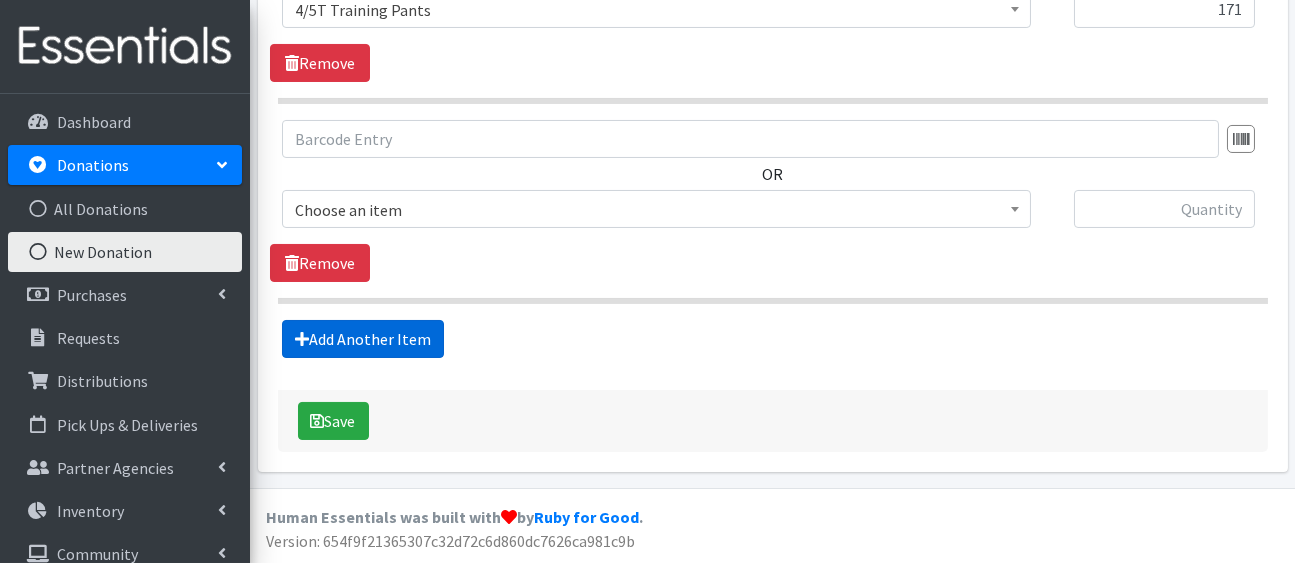 scroll, scrollTop: 1486, scrollLeft: 0, axis: vertical 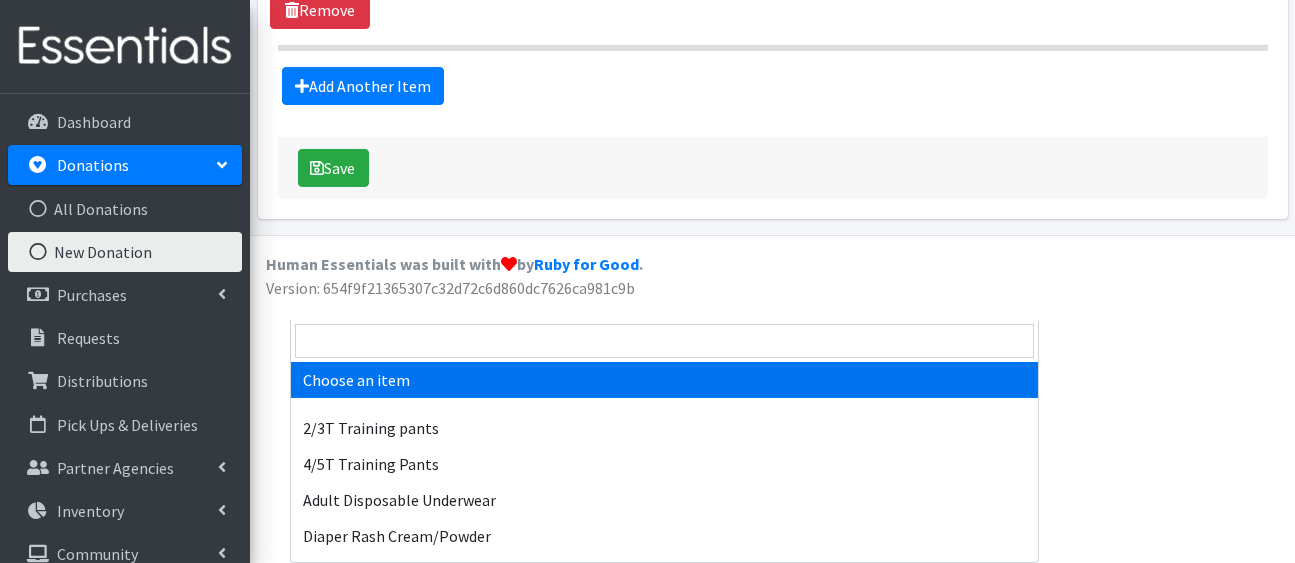 click on "Choose an item" at bounding box center (656, -43) 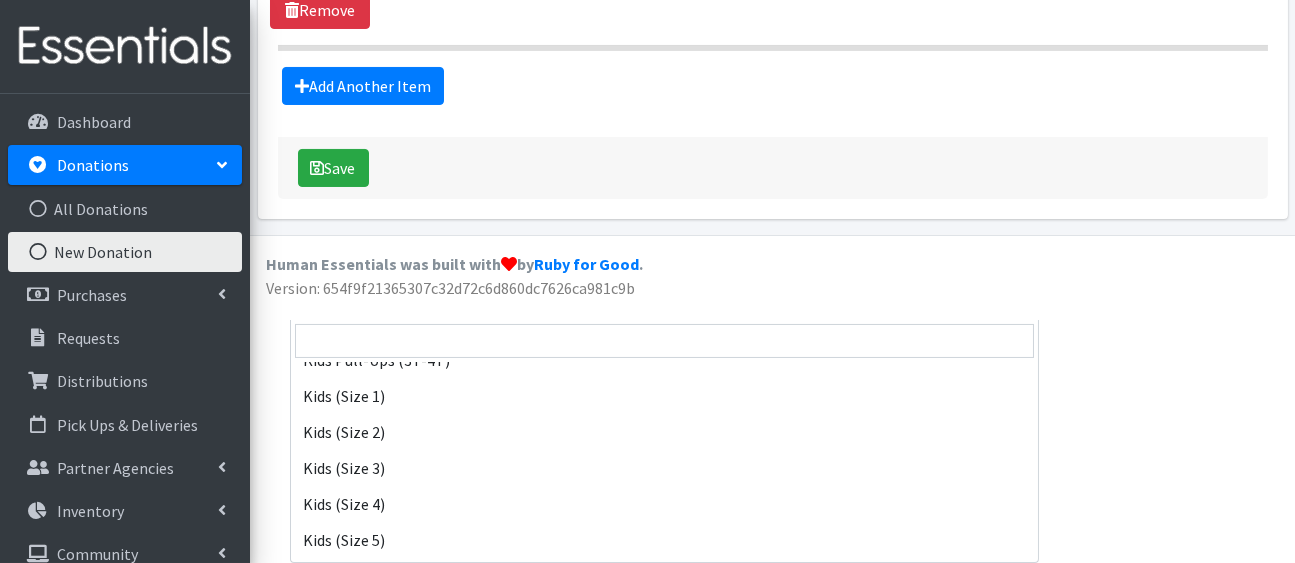 scroll, scrollTop: 325, scrollLeft: 0, axis: vertical 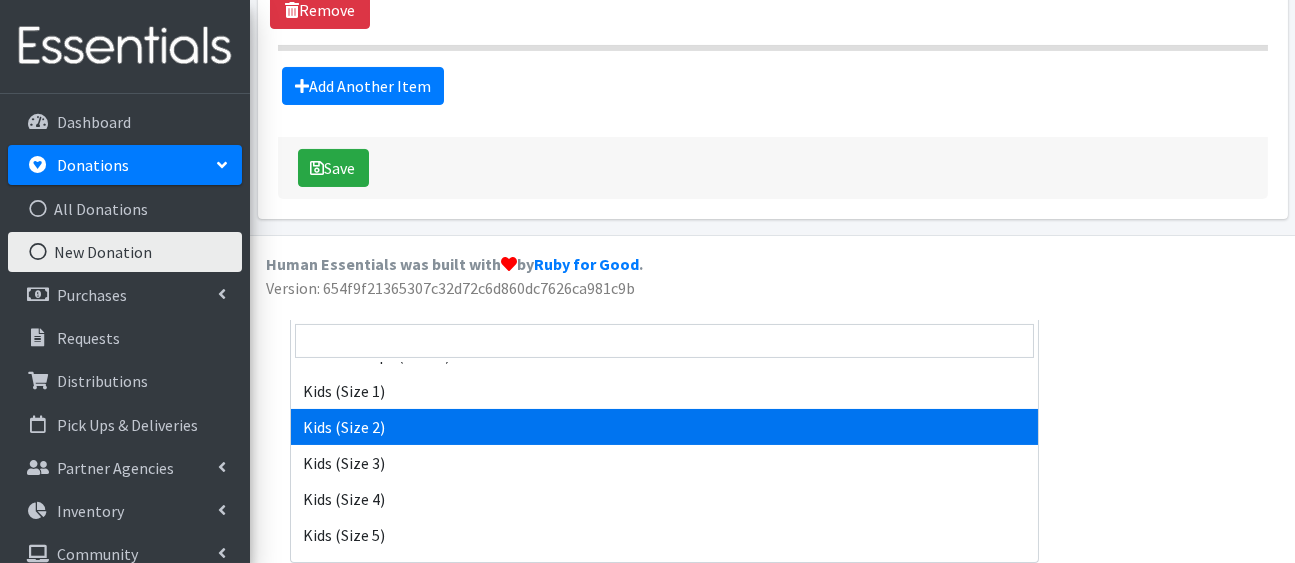 select on "5181" 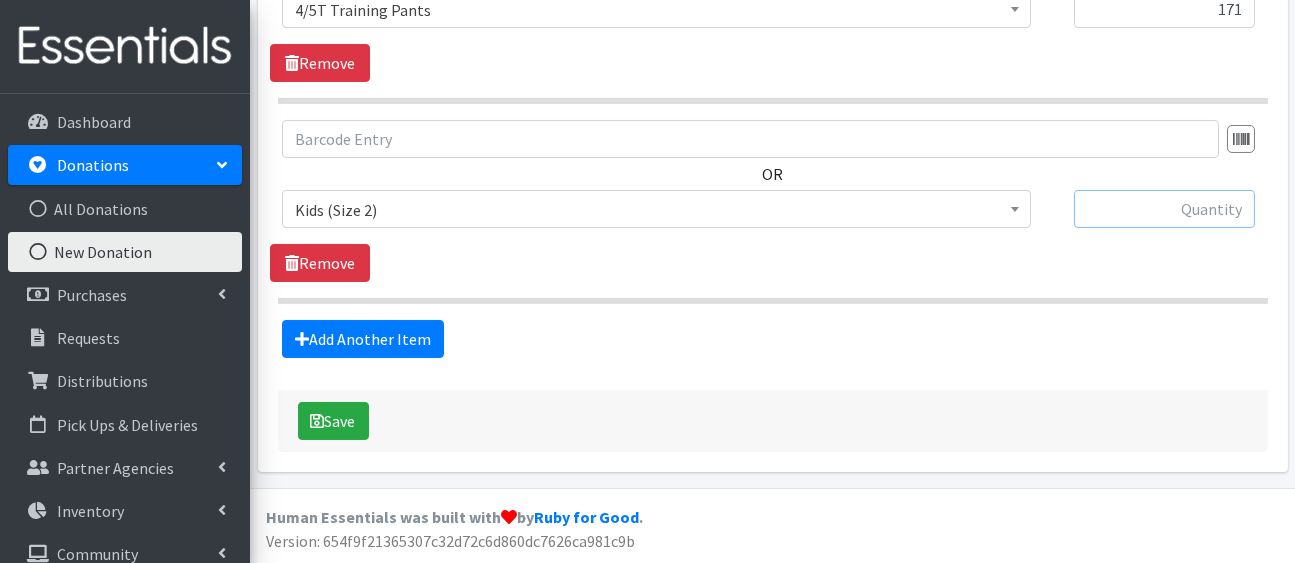 click at bounding box center (1164, 209) 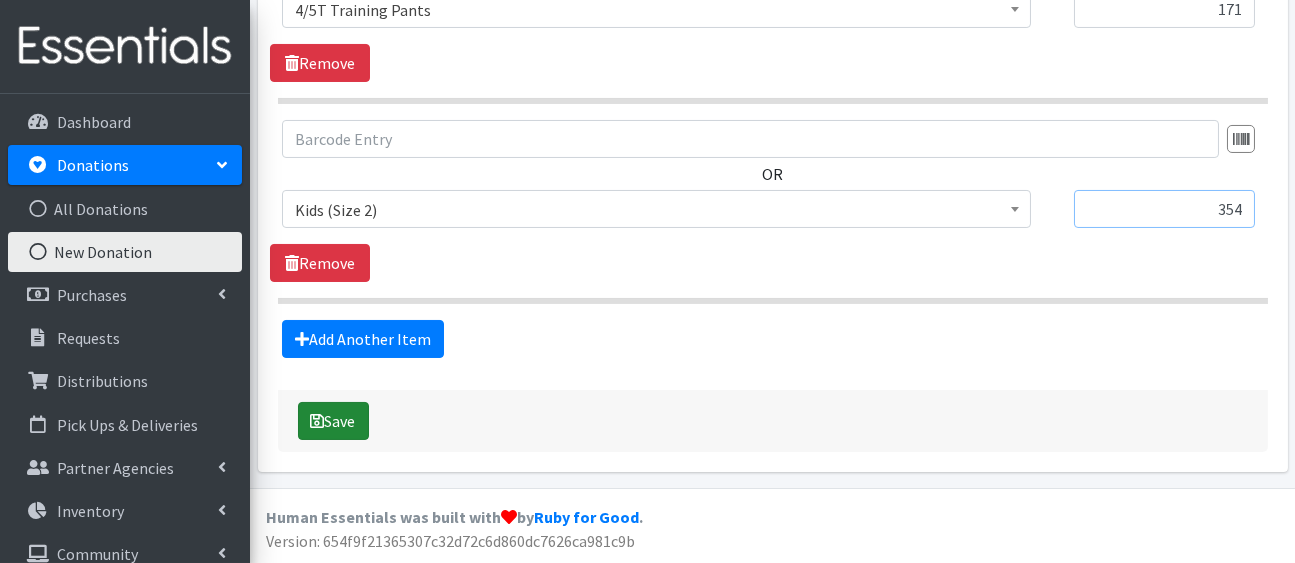 type on "354" 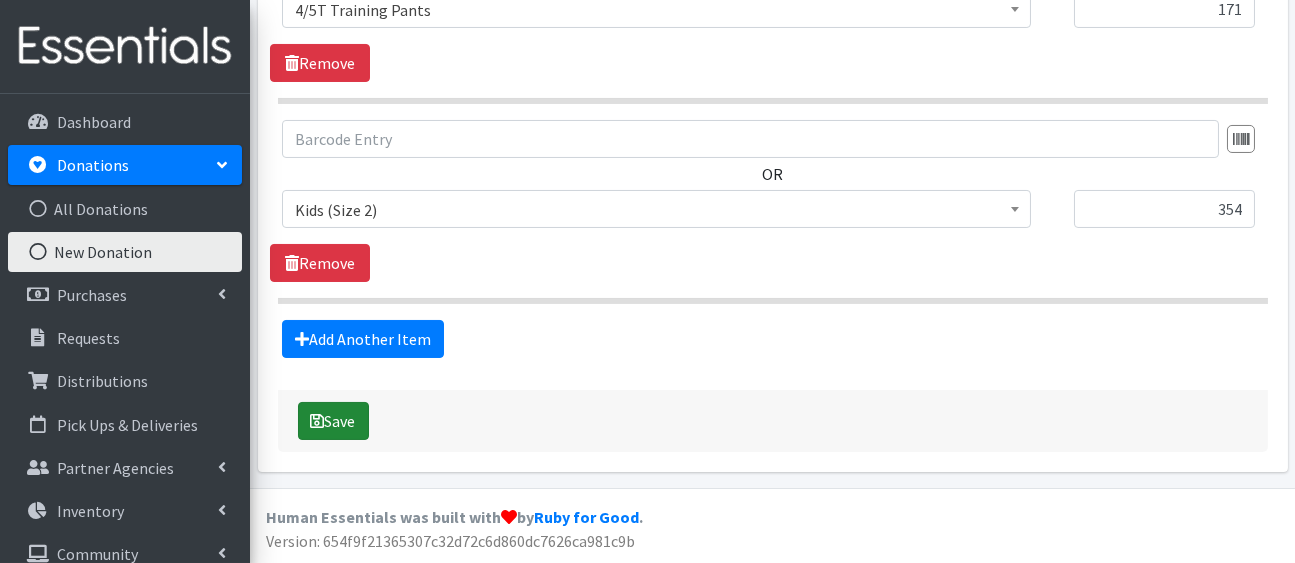click on "Save" at bounding box center [333, 421] 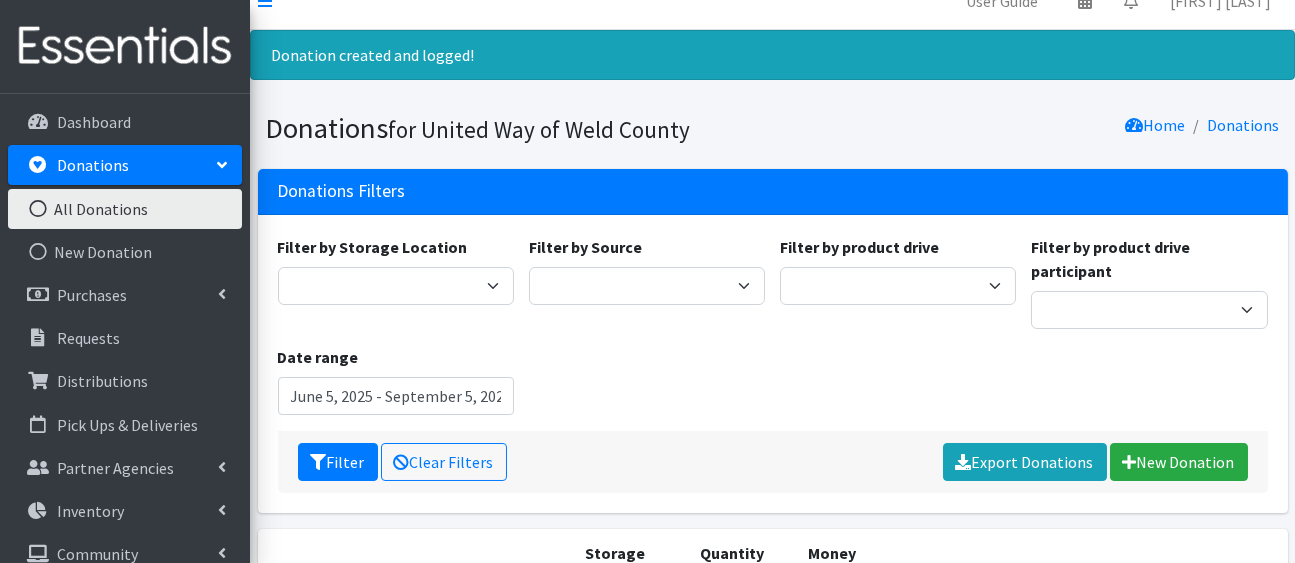 scroll, scrollTop: 0, scrollLeft: 0, axis: both 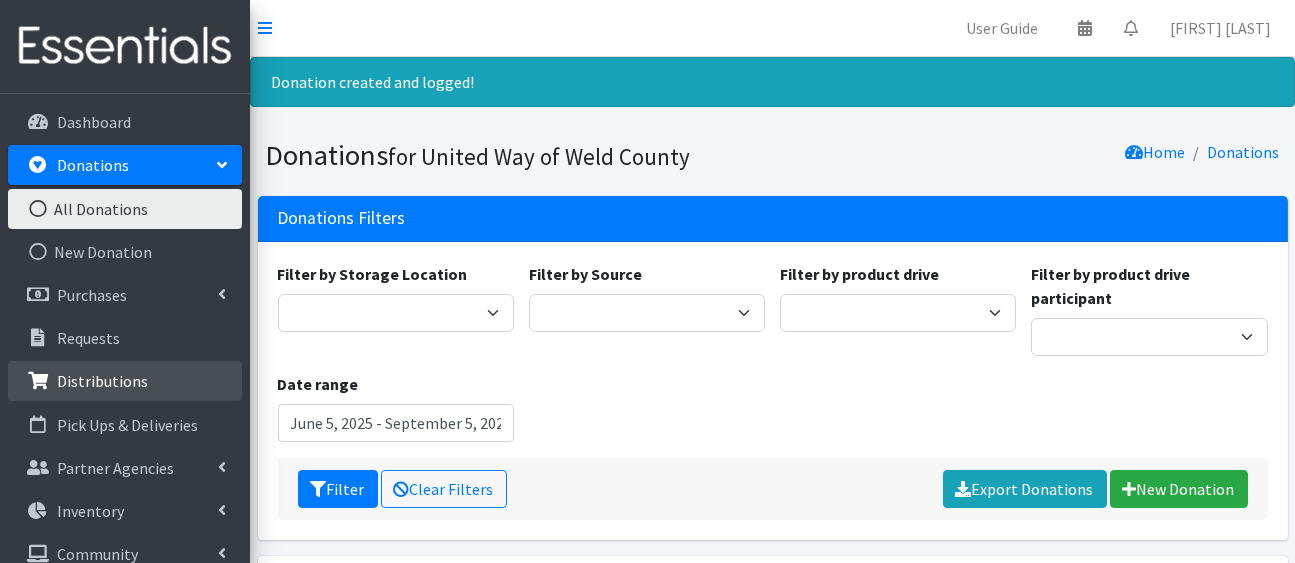 click on "Distributions" at bounding box center [102, 381] 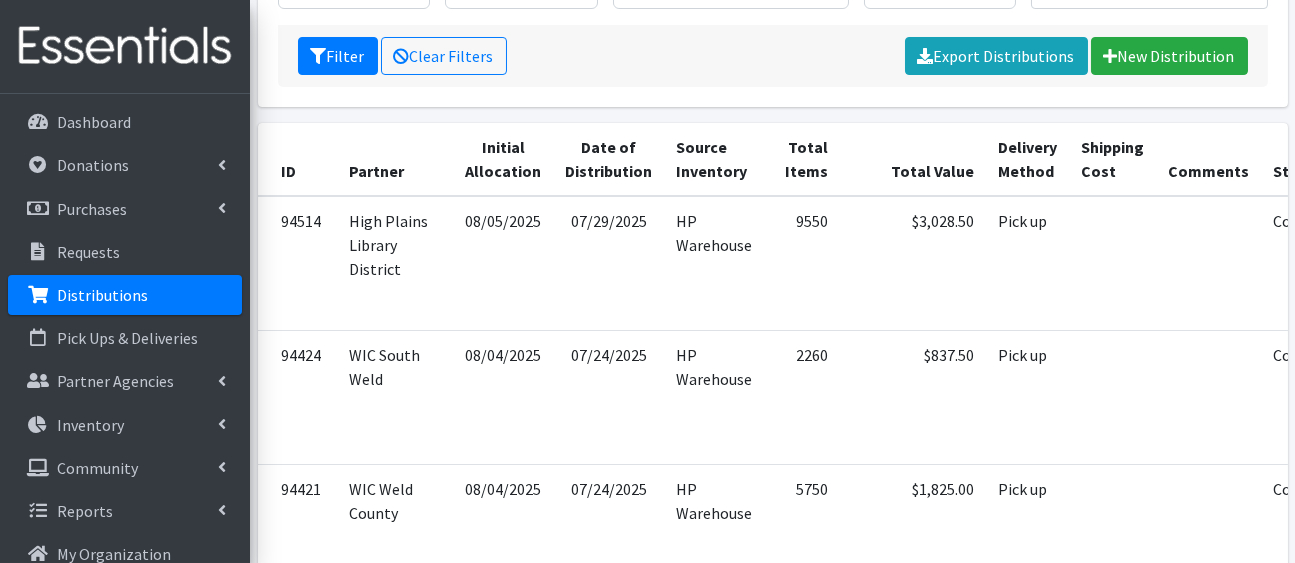 scroll, scrollTop: 0, scrollLeft: 0, axis: both 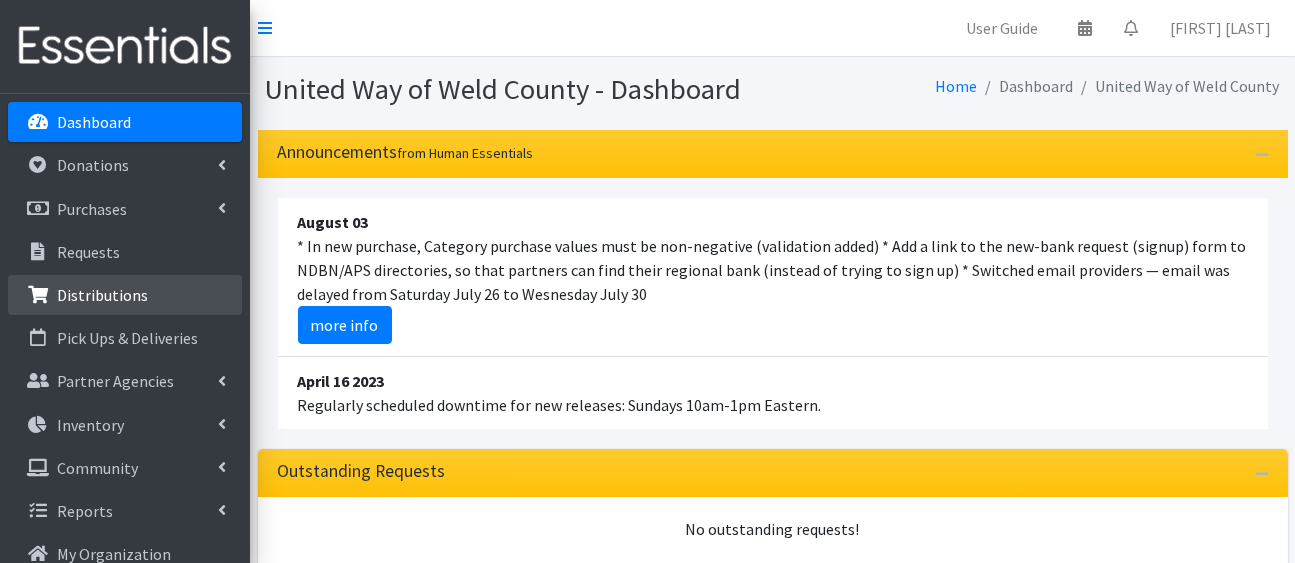 click on "Distributions" at bounding box center [102, 295] 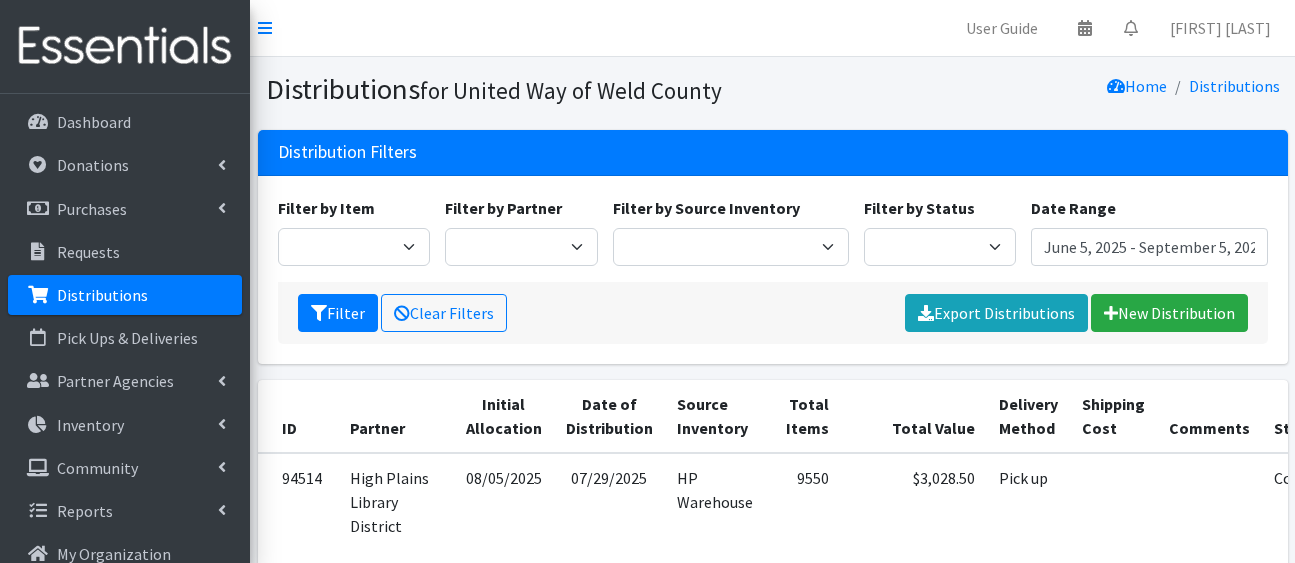 scroll, scrollTop: 0, scrollLeft: 0, axis: both 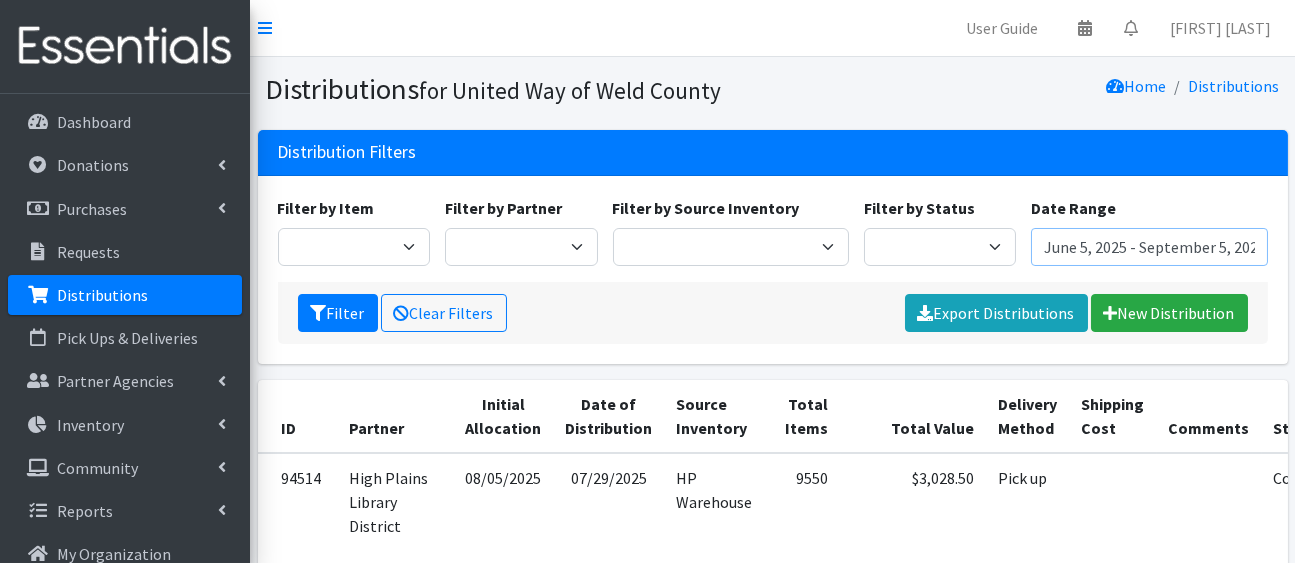 click on "June 5, 2025 - September 5, 2025" at bounding box center (1149, 247) 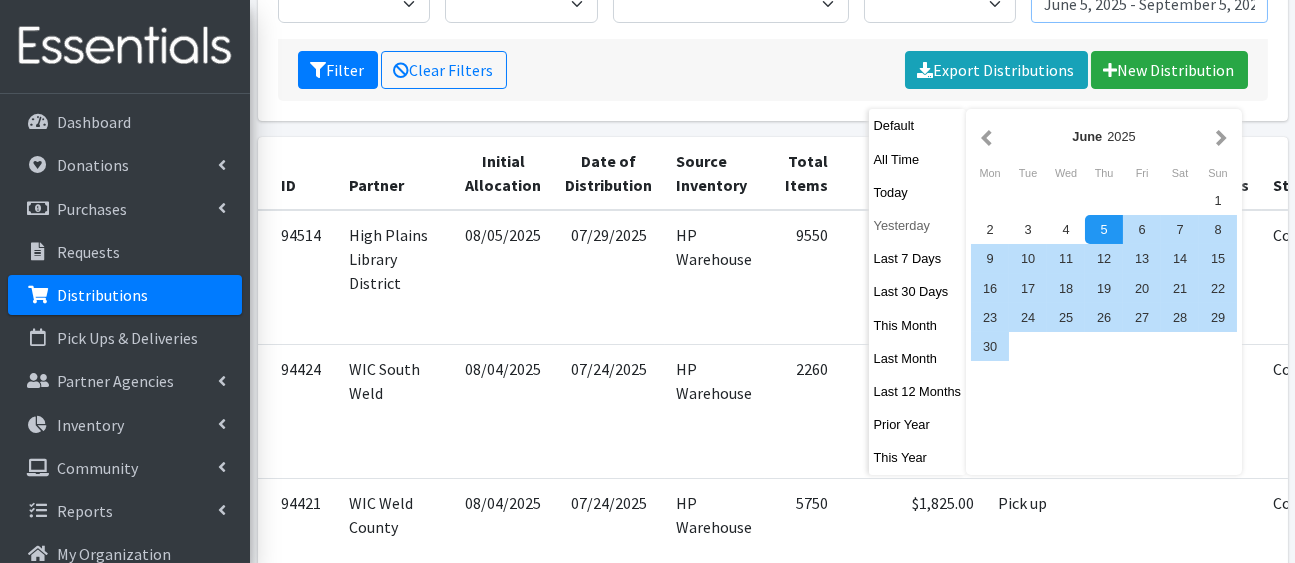 scroll, scrollTop: 244, scrollLeft: 0, axis: vertical 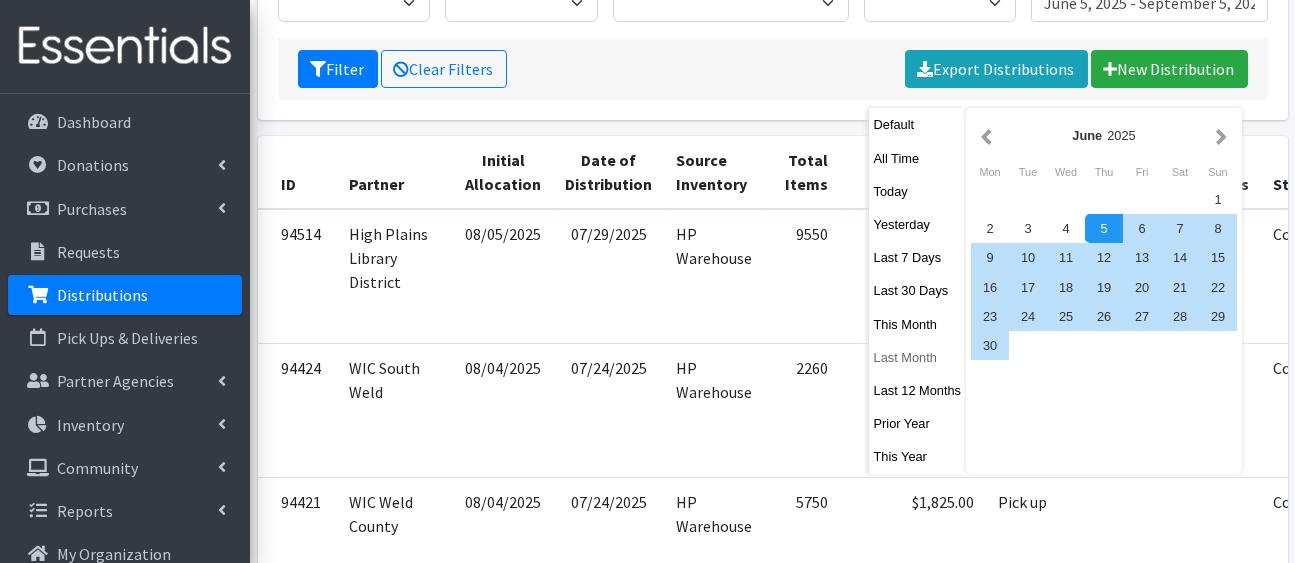 click on "Last Month" at bounding box center [918, 357] 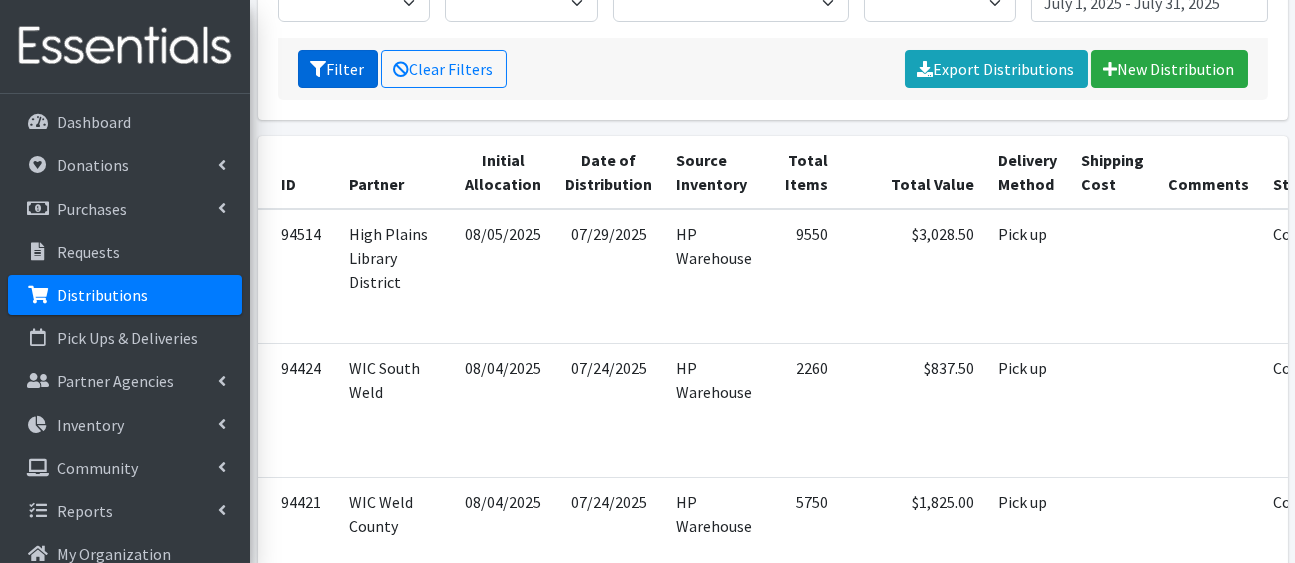 click on "Filter" at bounding box center [338, 69] 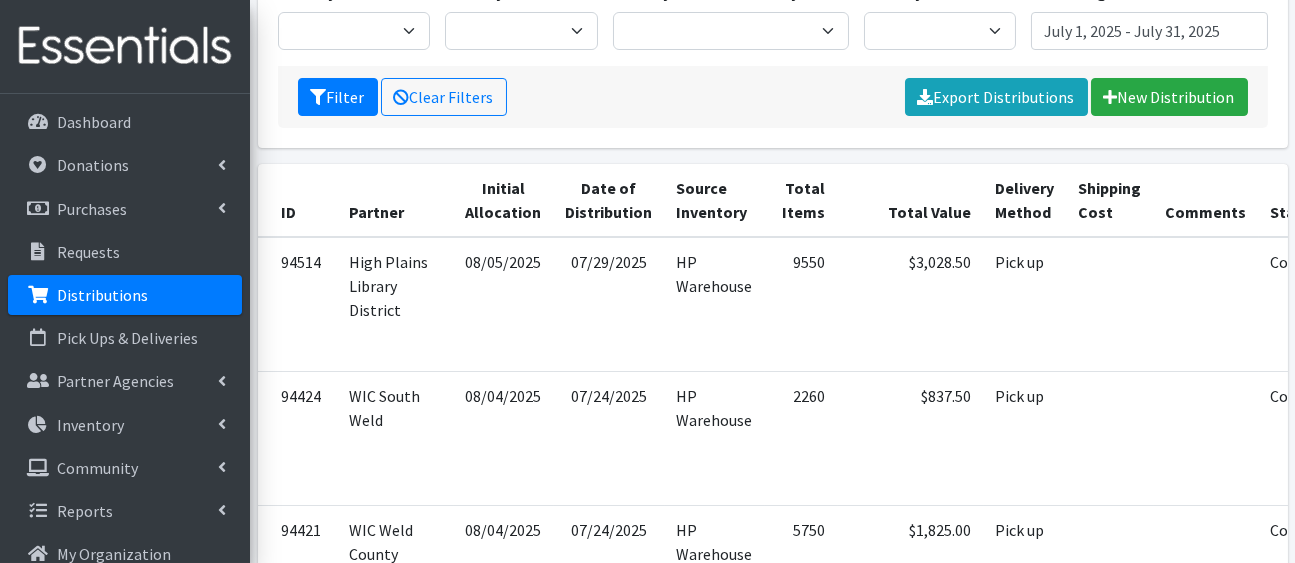 scroll, scrollTop: 0, scrollLeft: 0, axis: both 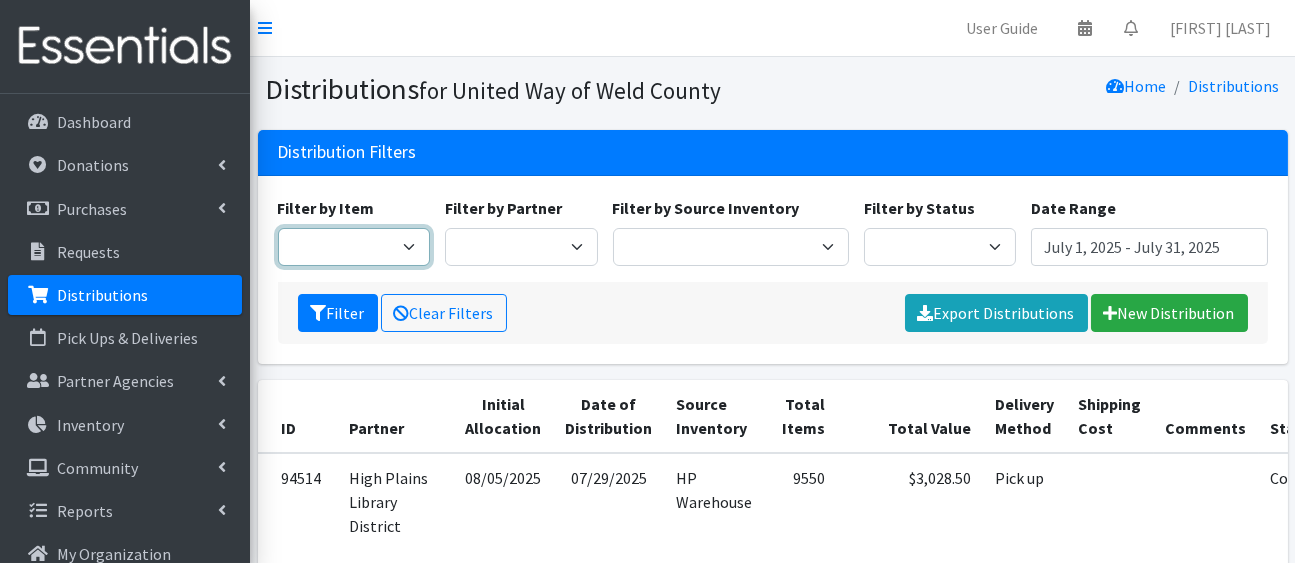 click on "2/3T Training pants
4/5T Training Pants
Adult Disposable Underwear
Diaper Rash Cream/Powder
Kids L/XL (60-125 lbs)
Kids (Newborn)
Kids (Preemie)
Kids Pull-Ups (3T-4T)
Kids (Size 1)
Kids (Size 2)
Kids (Size 3)
Kids (Size 4)
Kids (Size 5)
Kids (Size 6)
Kids Size 7
Kids S/M (38-65 lbs)
Other
Pads package
Similac Advanced (blue)
Similac Sensitive (orange)
Swim Diapers
Tampons Package
Wipes (Baby)" at bounding box center [354, 247] 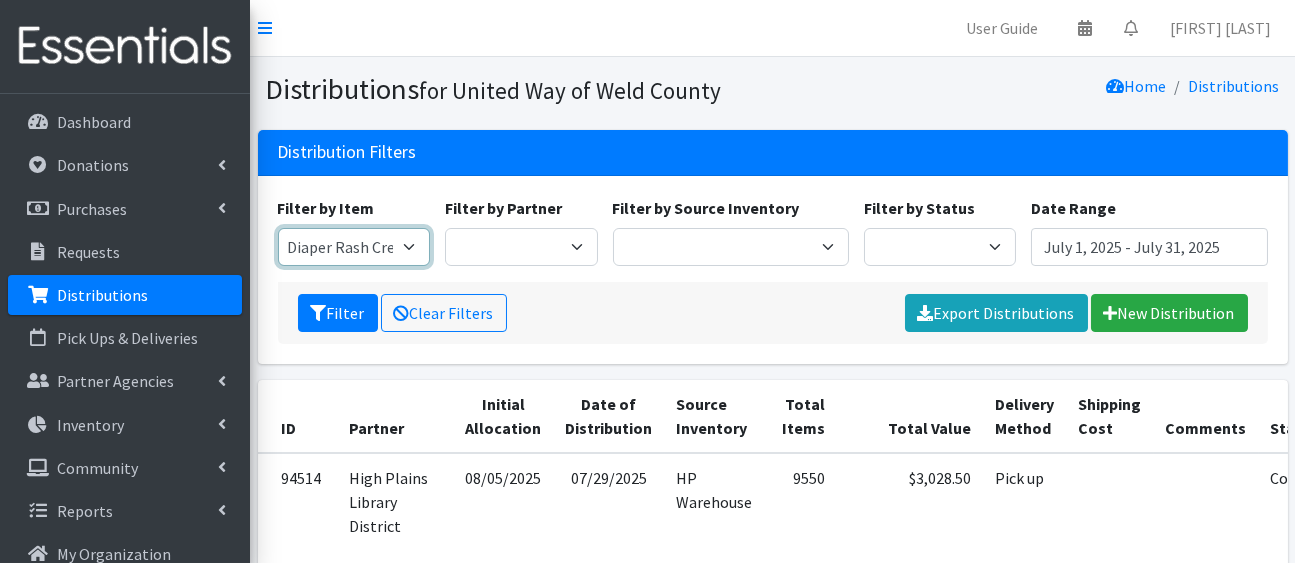 click on "2/3T Training pants
4/5T Training Pants
Adult Disposable Underwear
Diaper Rash Cream/Powder
Kids L/XL (60-125 lbs)
Kids (Newborn)
Kids (Preemie)
Kids Pull-Ups (3T-4T)
Kids (Size 1)
Kids (Size 2)
Kids (Size 3)
Kids (Size 4)
Kids (Size 5)
Kids (Size 6)
Kids Size 7
Kids S/M (38-65 lbs)
Other
Pads package
Similac Advanced (blue)
Similac Sensitive (orange)
Swim Diapers
Tampons Package
Wipes (Baby)" at bounding box center [354, 247] 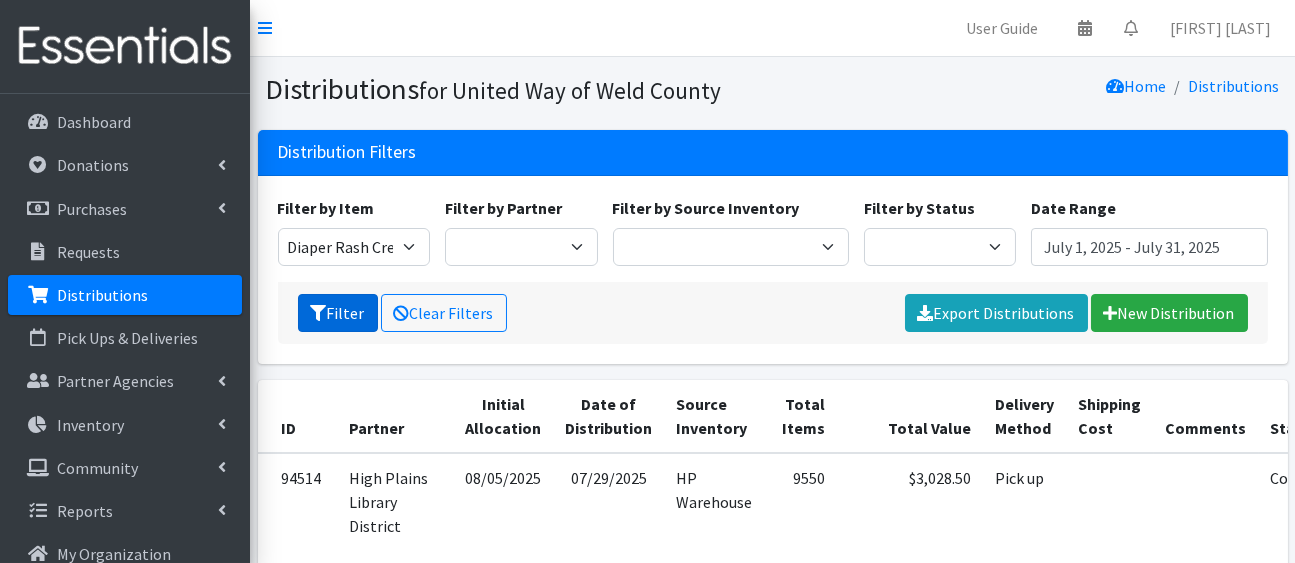 click on "Filter" at bounding box center [338, 313] 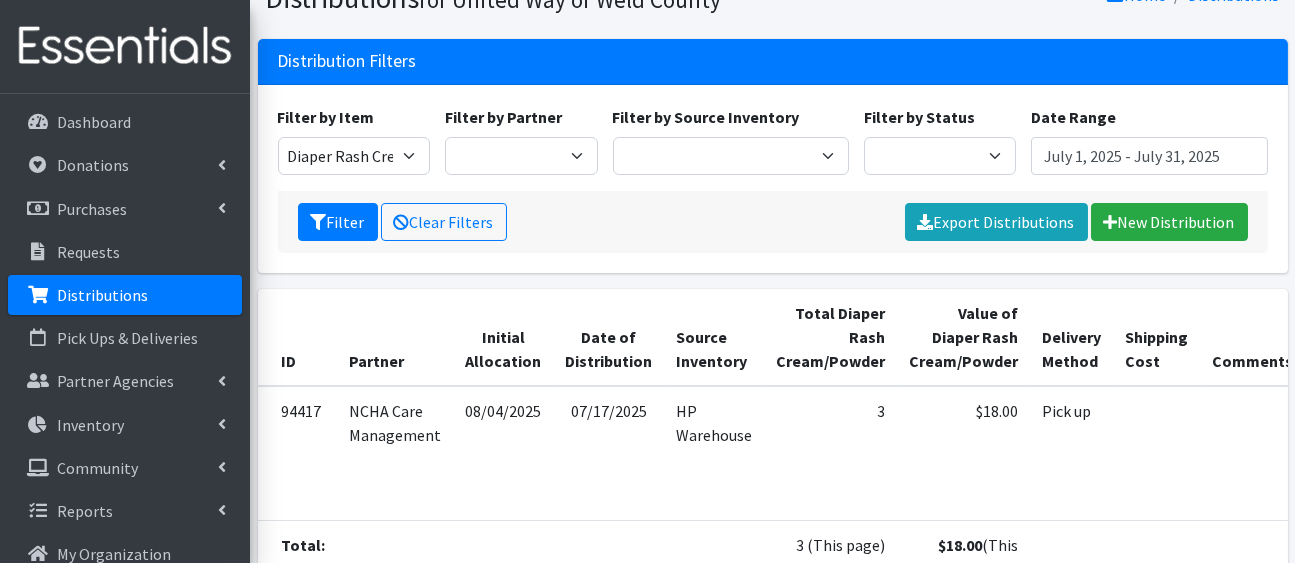 scroll, scrollTop: 0, scrollLeft: 0, axis: both 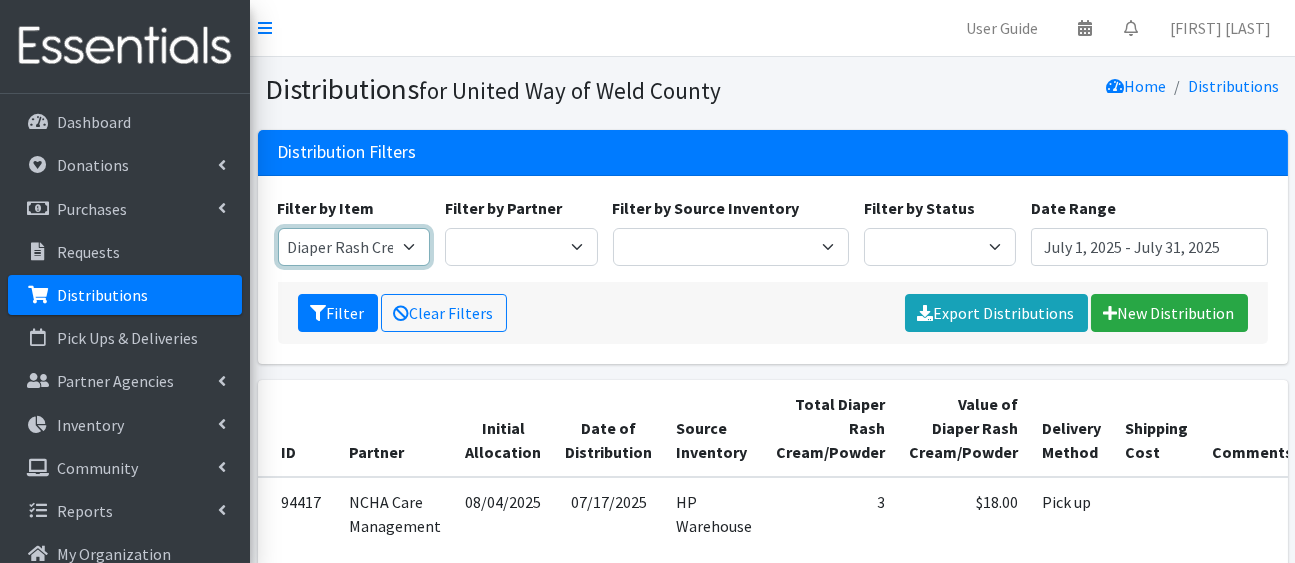 click on "2/3T Training pants
4/5T Training Pants
Adult Disposable Underwear
Diaper Rash Cream/Powder
Kids L/XL (60-125 lbs)
Kids (Newborn)
Kids (Preemie)
Kids Pull-Ups (3T-4T)
Kids (Size 1)
Kids (Size 2)
Kids (Size 3)
Kids (Size 4)
Kids (Size 5)
Kids (Size 6)
Kids Size 7
Kids S/M (38-65 lbs)
Other
Pads package
Similac Advanced (blue)
Similac Sensitive (orange)
Swim Diapers
Tampons Package
Wipes (Baby)" at bounding box center (354, 247) 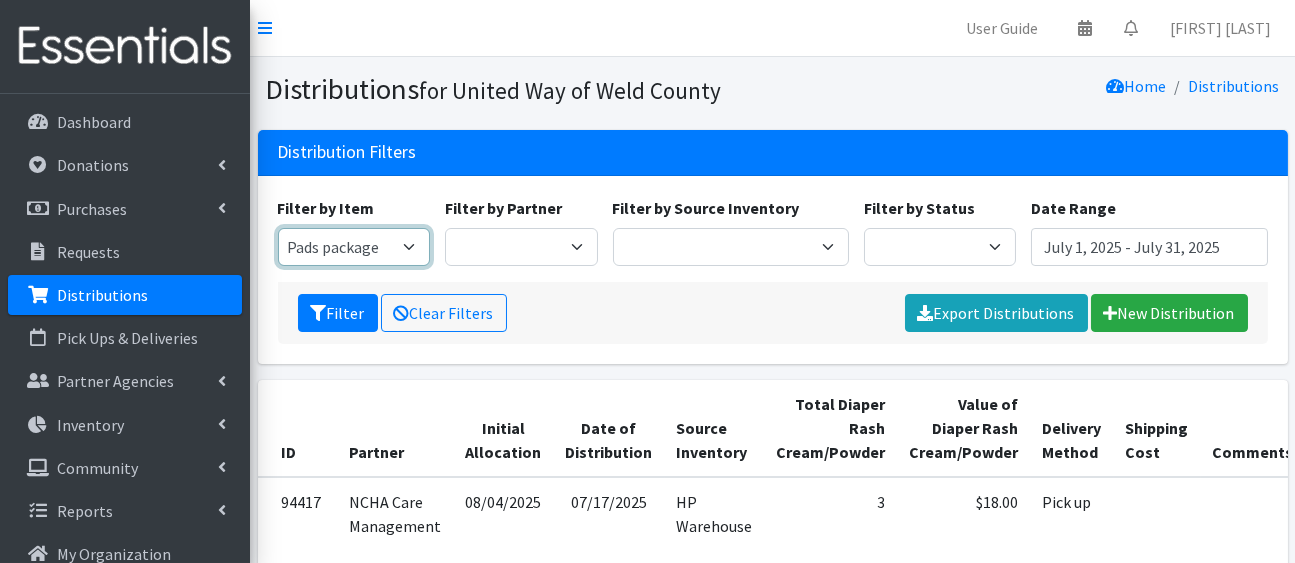 click on "2/3T Training pants
4/5T Training Pants
Adult Disposable Underwear
Diaper Rash Cream/Powder
Kids L/XL (60-125 lbs)
Kids (Newborn)
Kids (Preemie)
Kids Pull-Ups (3T-4T)
Kids (Size 1)
Kids (Size 2)
Kids (Size 3)
Kids (Size 4)
Kids (Size 5)
Kids (Size 6)
Kids Size 7
Kids S/M (38-65 lbs)
Other
Pads package
Similac Advanced (blue)
Similac Sensitive (orange)
Swim Diapers
Tampons Package
Wipes (Baby)" at bounding box center [354, 247] 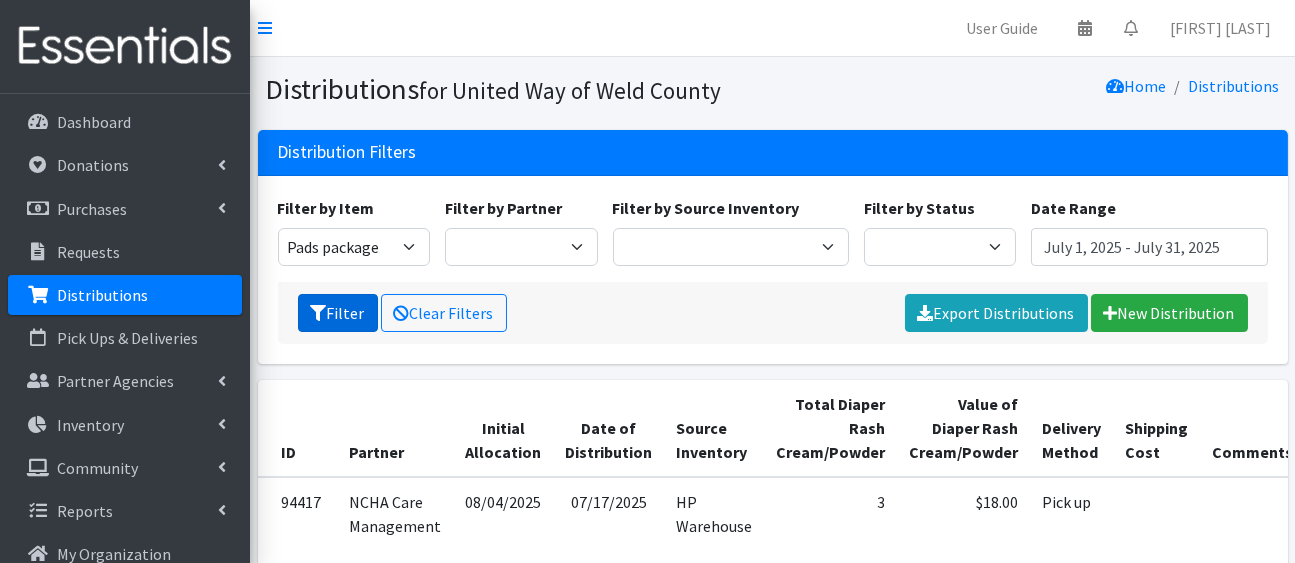 click on "Filter" at bounding box center (338, 313) 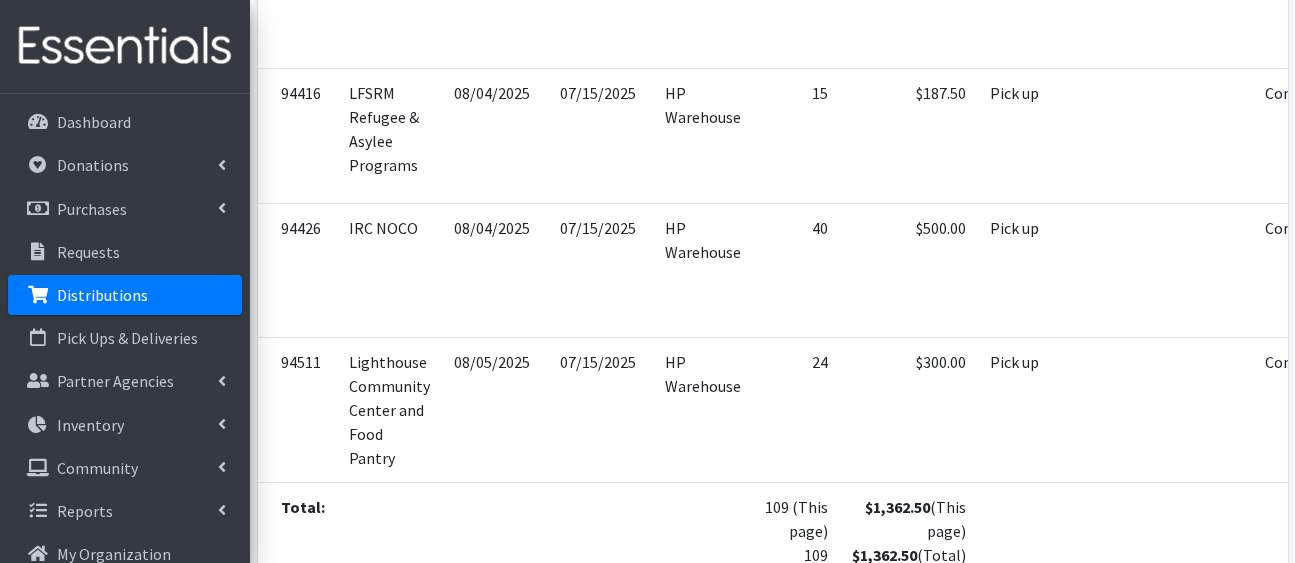 scroll, scrollTop: 0, scrollLeft: 0, axis: both 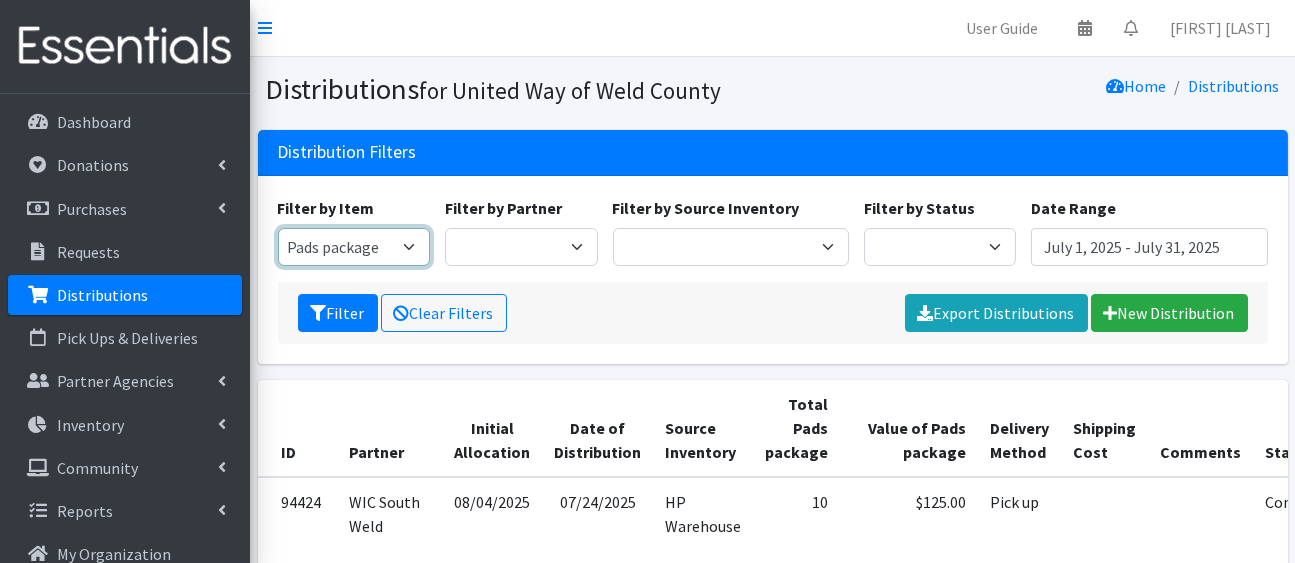 click on "2/3T Training pants
4/5T Training Pants
Adult Disposable Underwear
Diaper Rash Cream/Powder
Kids L/XL (60-125 lbs)
Kids (Newborn)
Kids (Preemie)
Kids Pull-Ups (3T-4T)
Kids (Size 1)
Kids (Size 2)
Kids (Size 3)
Kids (Size 4)
Kids (Size 5)
Kids (Size 6)
Kids Size 7
Kids S/M (38-65 lbs)
Other
Pads package
Similac Advanced (blue)
Similac Sensitive (orange)
Swim Diapers
Tampons Package
Wipes (Baby)" at bounding box center (354, 247) 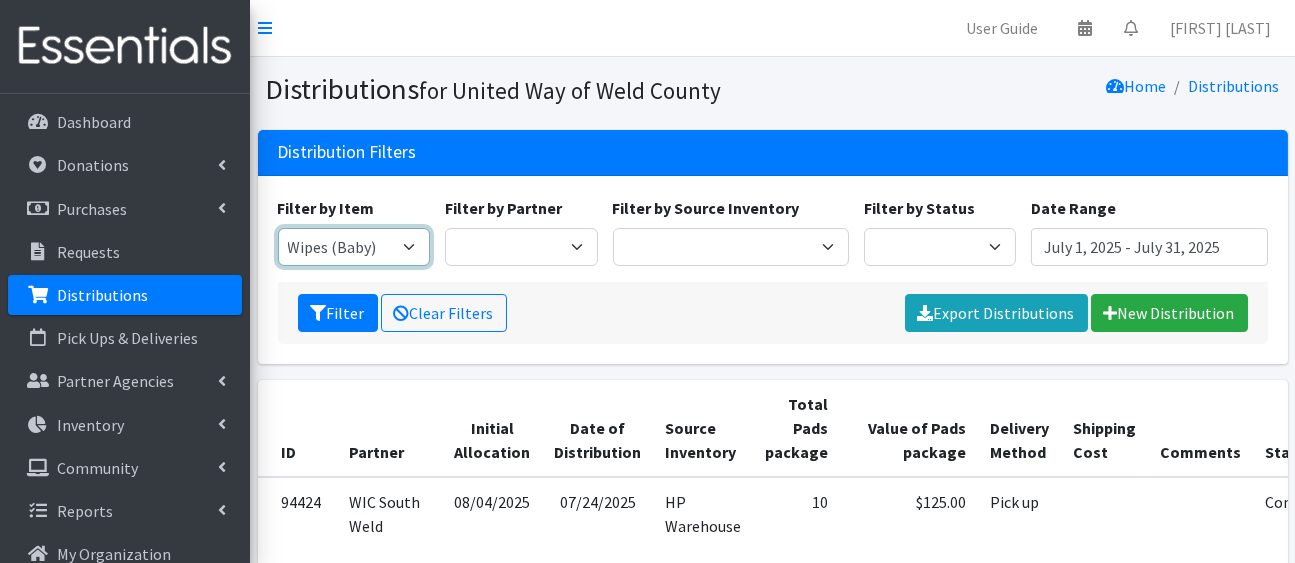 click on "2/3T Training pants
4/5T Training Pants
Adult Disposable Underwear
Diaper Rash Cream/Powder
Kids L/XL (60-125 lbs)
Kids (Newborn)
Kids (Preemie)
Kids Pull-Ups (3T-4T)
Kids (Size 1)
Kids (Size 2)
Kids (Size 3)
Kids (Size 4)
Kids (Size 5)
Kids (Size 6)
Kids Size 7
Kids S/M (38-65 lbs)
Other
Pads package
Similac Advanced (blue)
Similac Sensitive (orange)
Swim Diapers
Tampons Package
Wipes (Baby)" at bounding box center (354, 247) 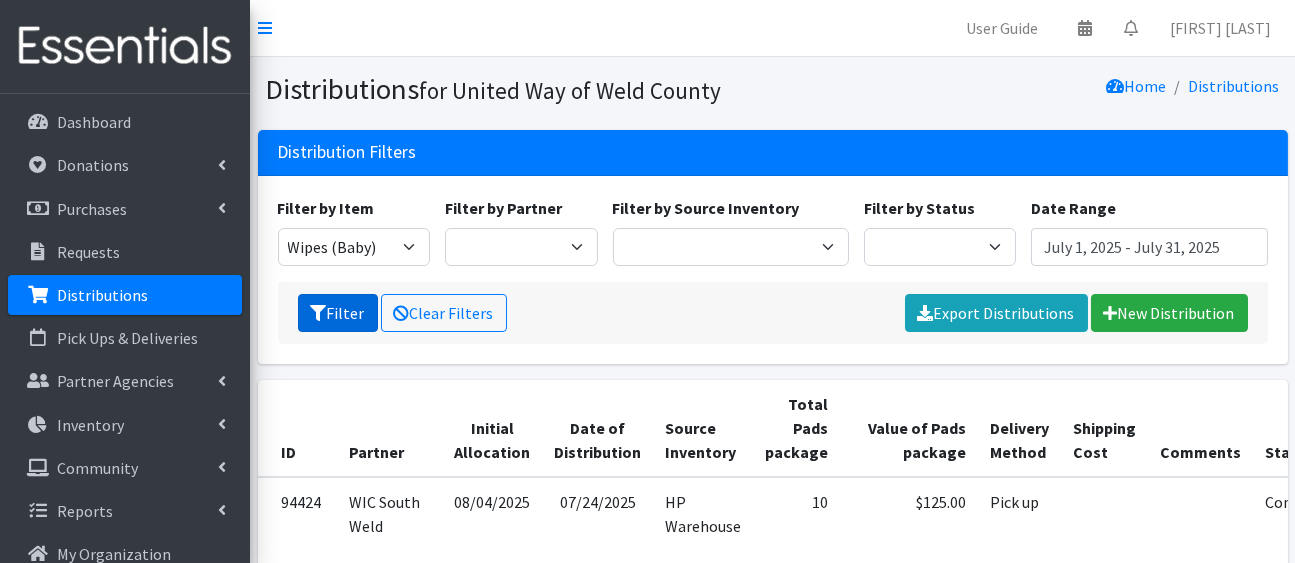 click on "Filter" at bounding box center (338, 313) 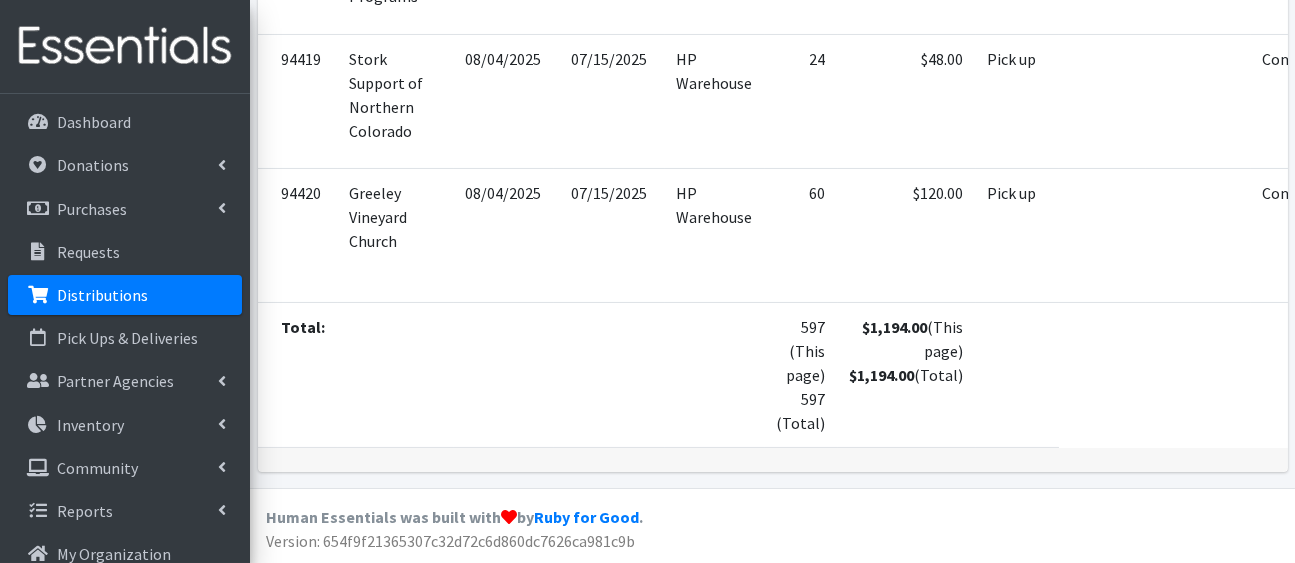 scroll, scrollTop: 2074, scrollLeft: 0, axis: vertical 